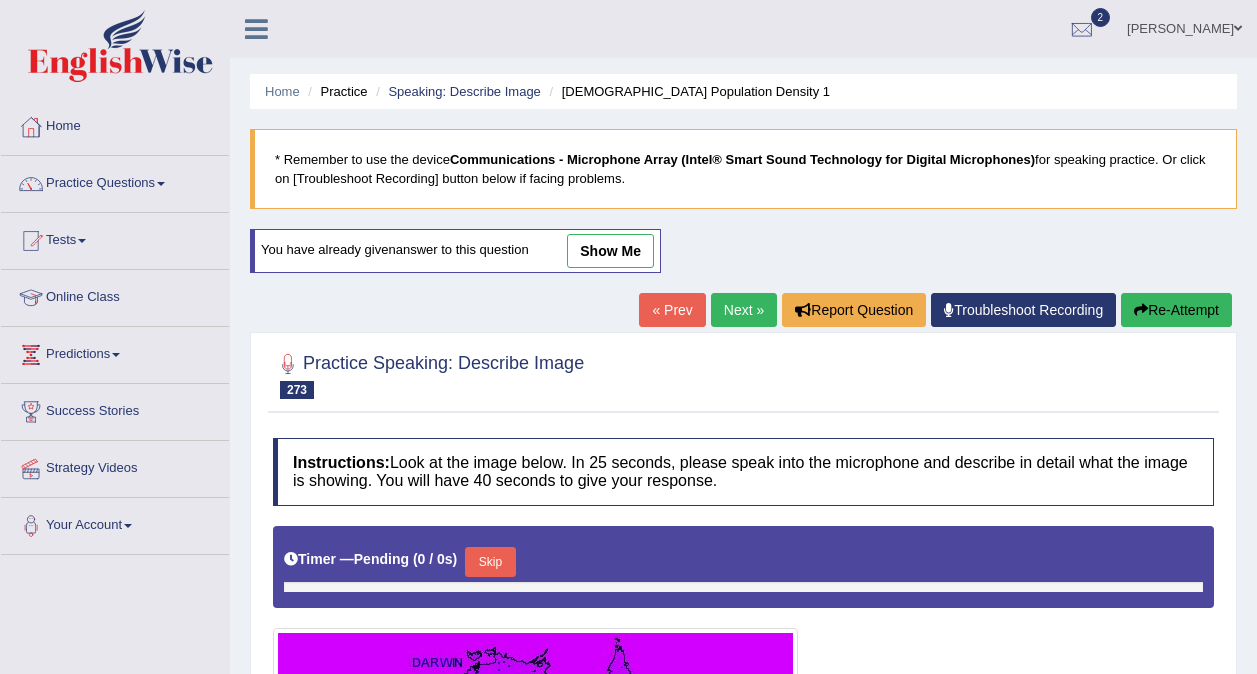 scroll, scrollTop: 4, scrollLeft: 0, axis: vertical 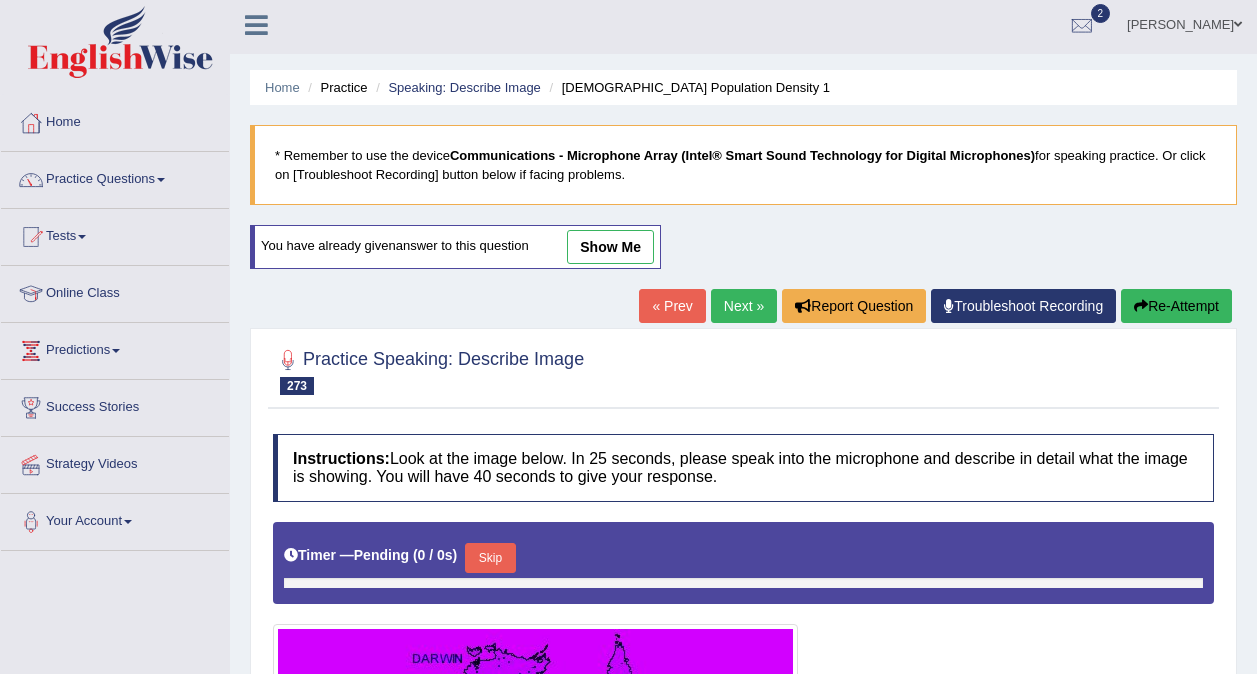 click on "Practice" at bounding box center (335, 87) 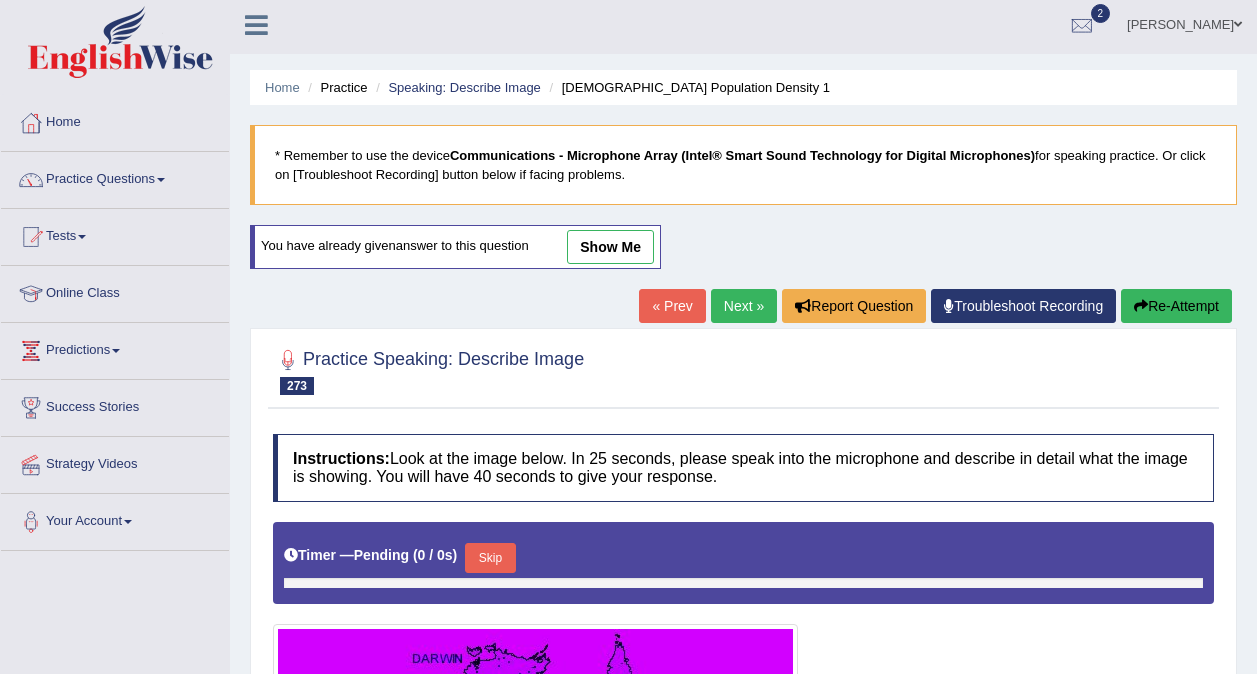 click on "Home
Practice
Speaking: Describe Image
Australian Population Density 1
* Remember to use the device  Communications - Microphone Array (Intel® Smart Sound Technology for Digital Microphones)  for speaking practice. Or click on [Troubleshoot Recording] button below if facing problems.
You have already given   answer to this question
show me
« Prev Next »  Report Question  Troubleshoot Recording  Re-Attempt
Practice Speaking: Describe Image
273
Australian Population Density 1
Instructions:  Look at the image below. In 25 seconds, please speak into the microphone and describe in detail what the image is showing. You will have 40 seconds to give your response.
Timer —  Pending   ( 0 / 0s ) Skip Spoken Keywords: Voice Analysis: A.I. Scores:
Content" at bounding box center (743, 582) 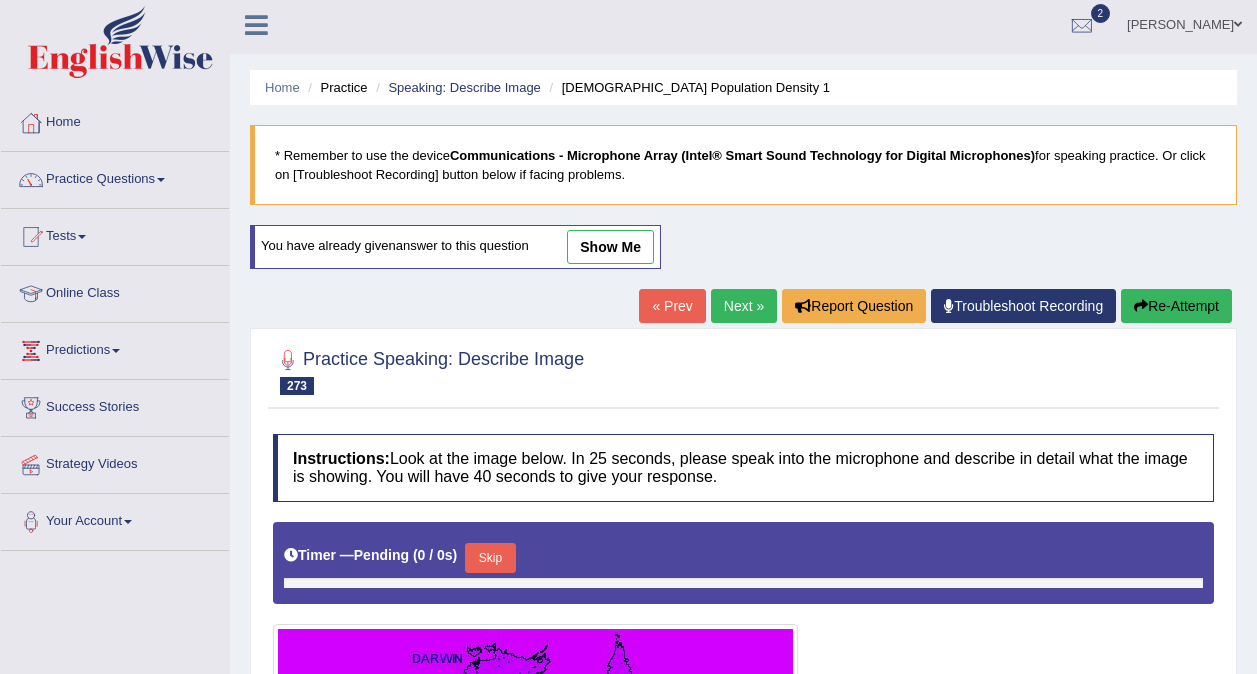 click on "Practice" at bounding box center [335, 87] 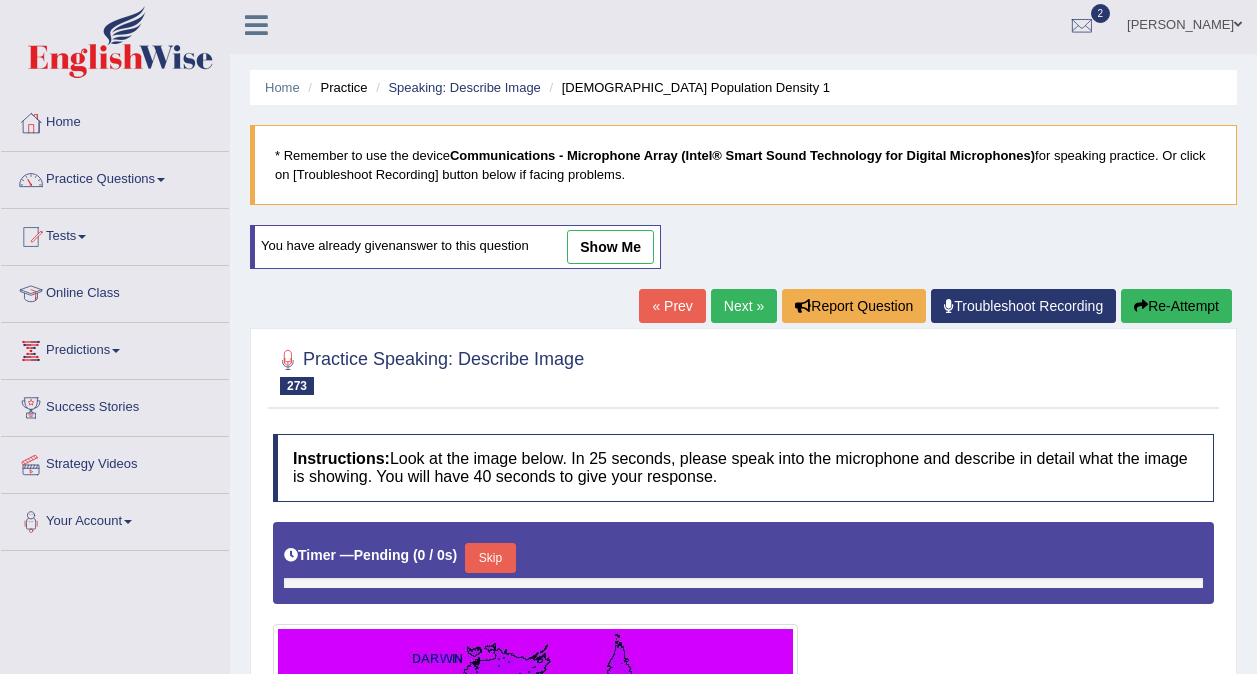 click on "Practice" at bounding box center (335, 87) 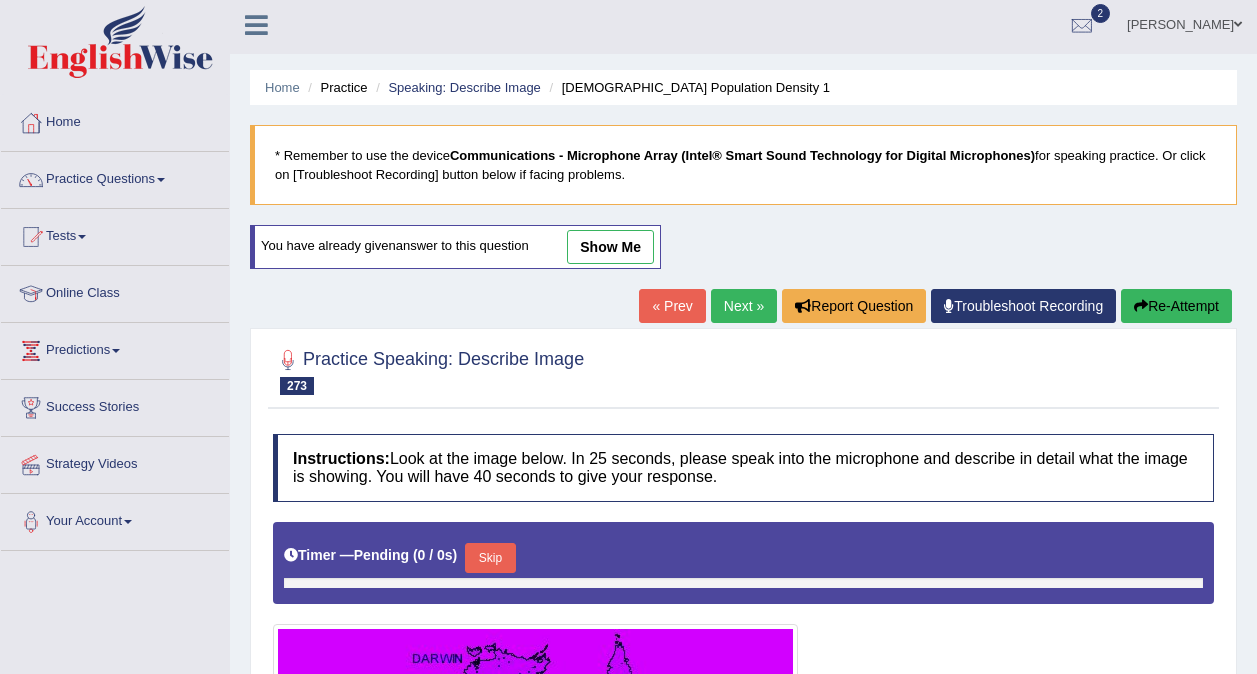 click on "Practice Questions" at bounding box center [115, 177] 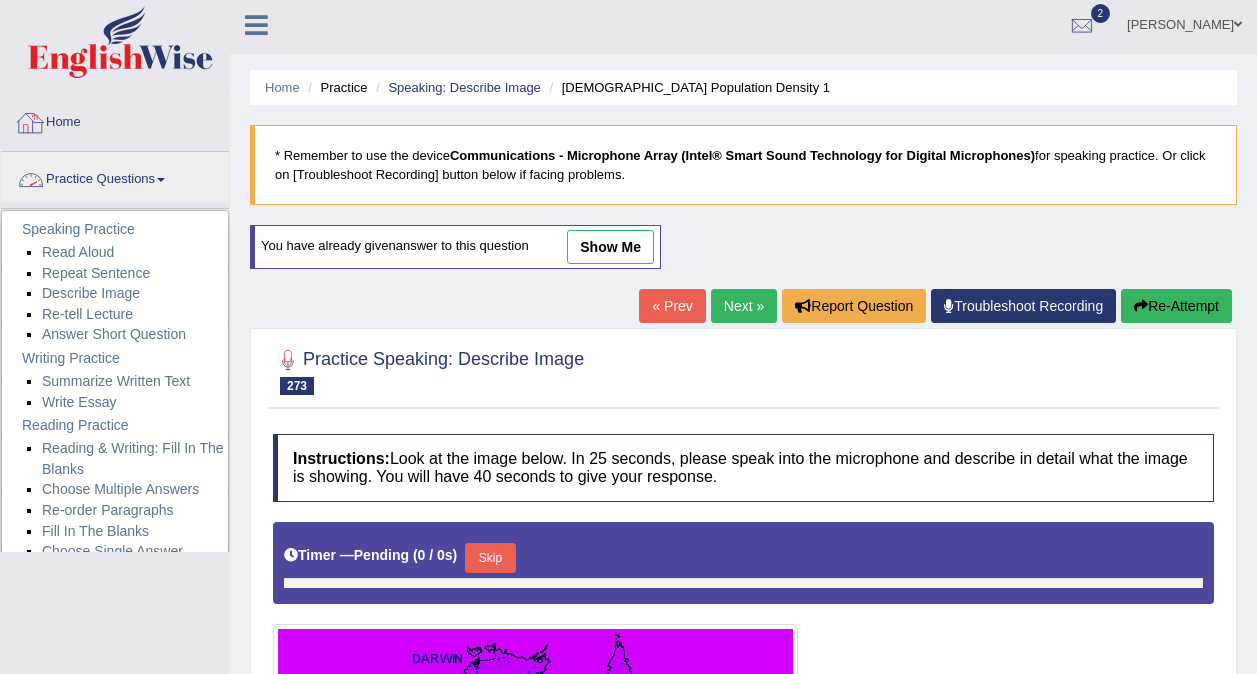 click on "Home" at bounding box center (115, 120) 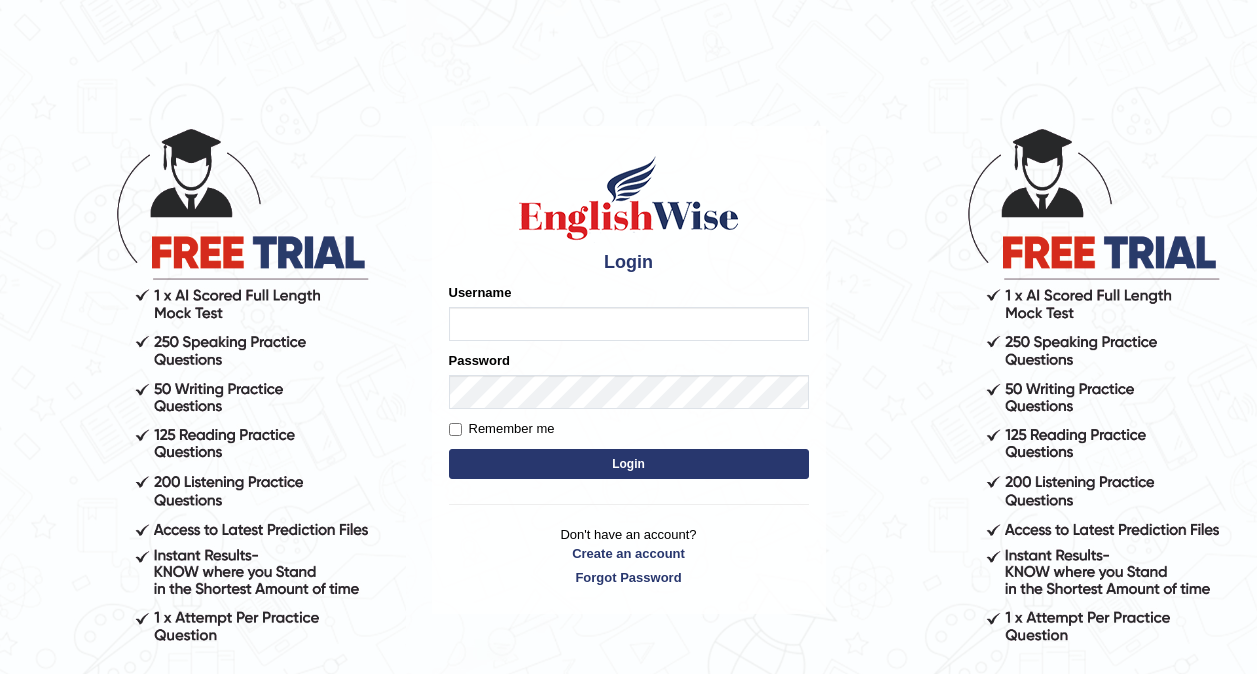 scroll, scrollTop: 0, scrollLeft: 0, axis: both 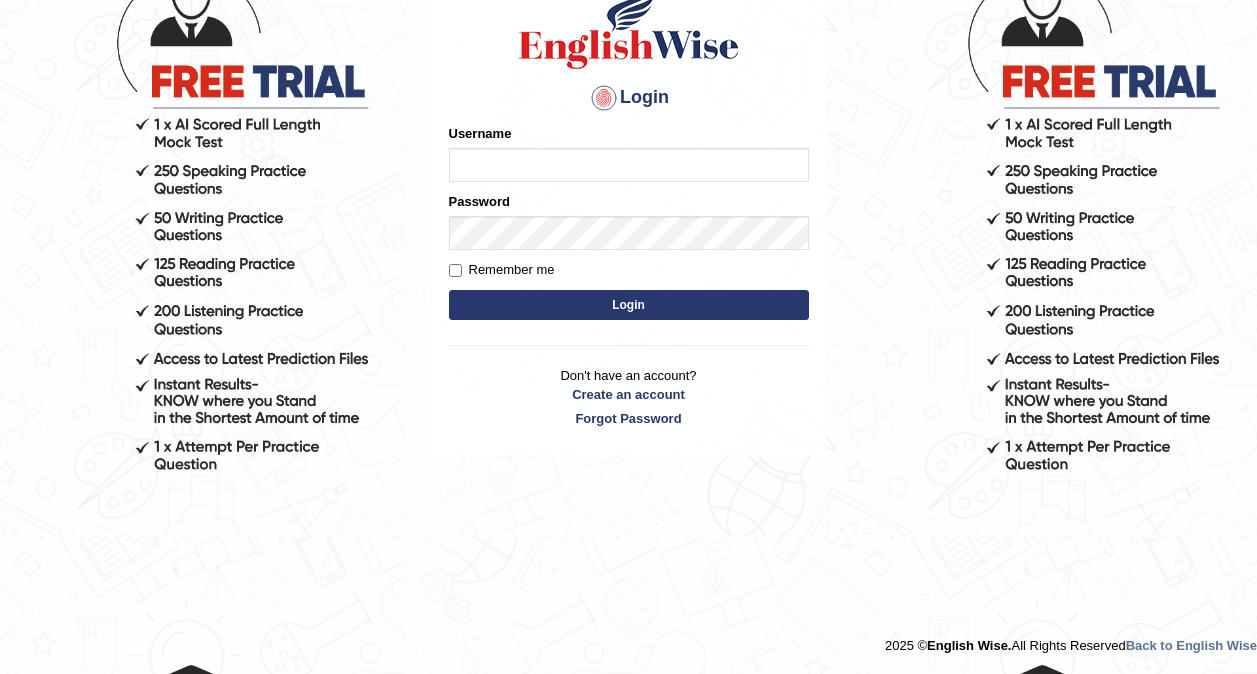 type on "gurvinder_newzealand" 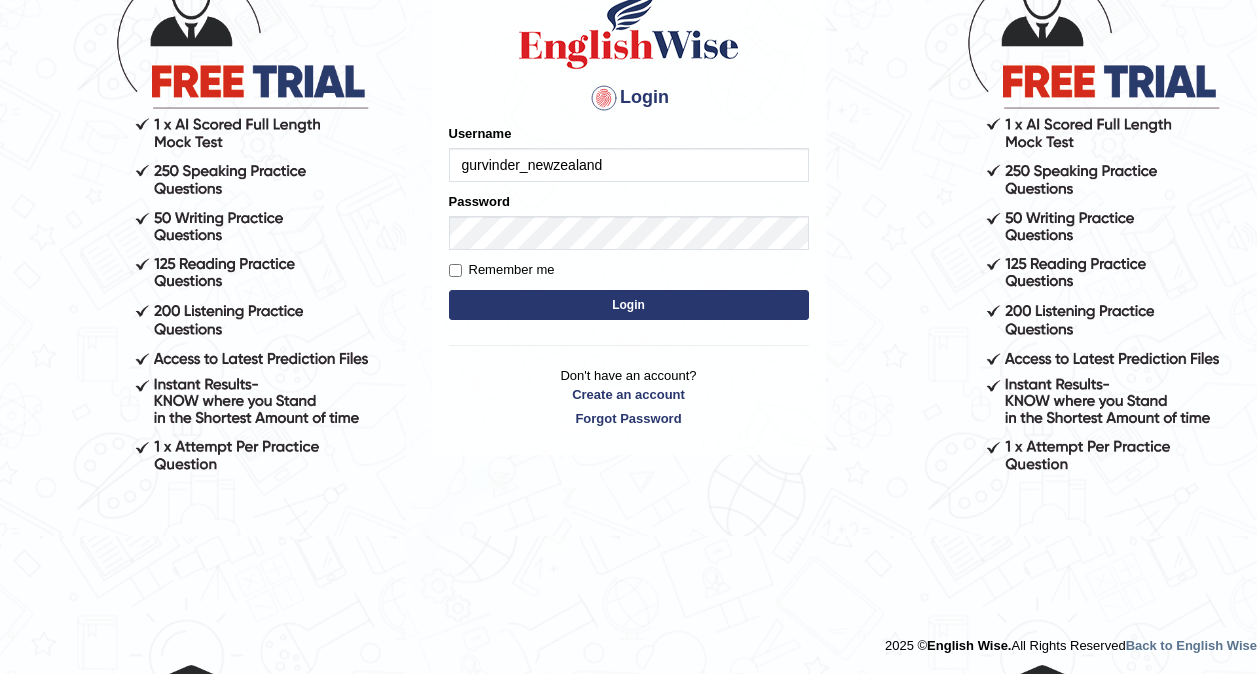 click on "Login" at bounding box center [629, 305] 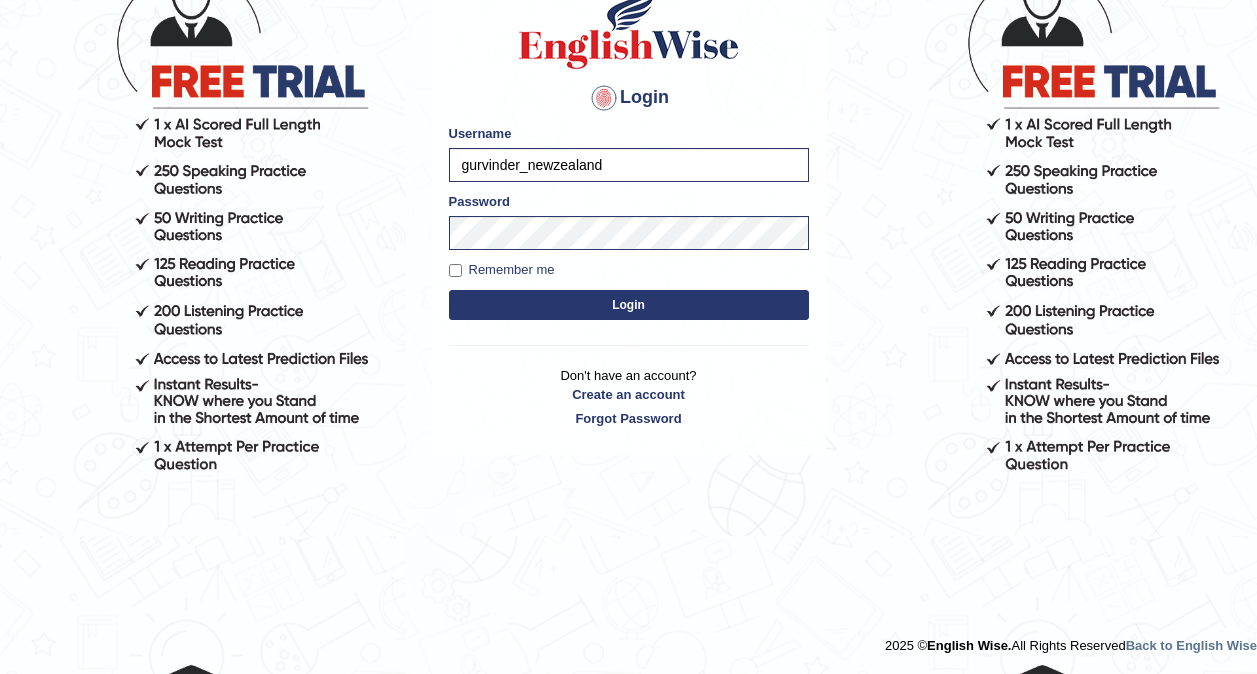click on "Login" at bounding box center (629, 305) 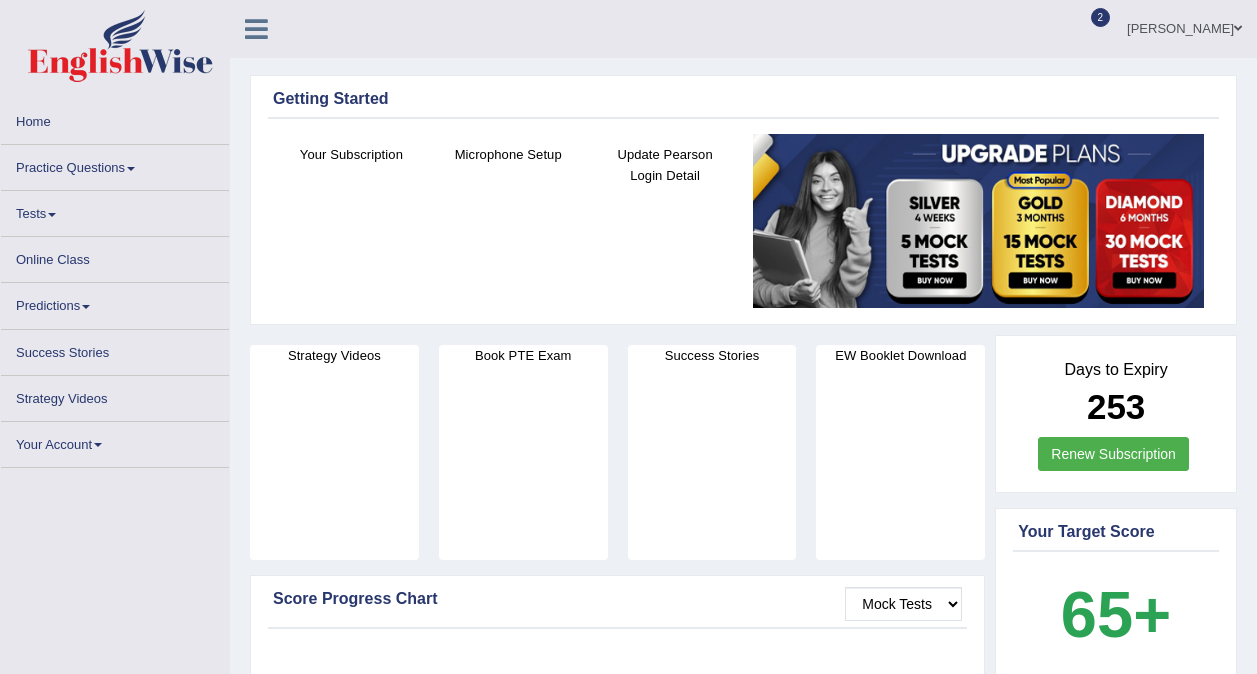 scroll, scrollTop: 0, scrollLeft: 0, axis: both 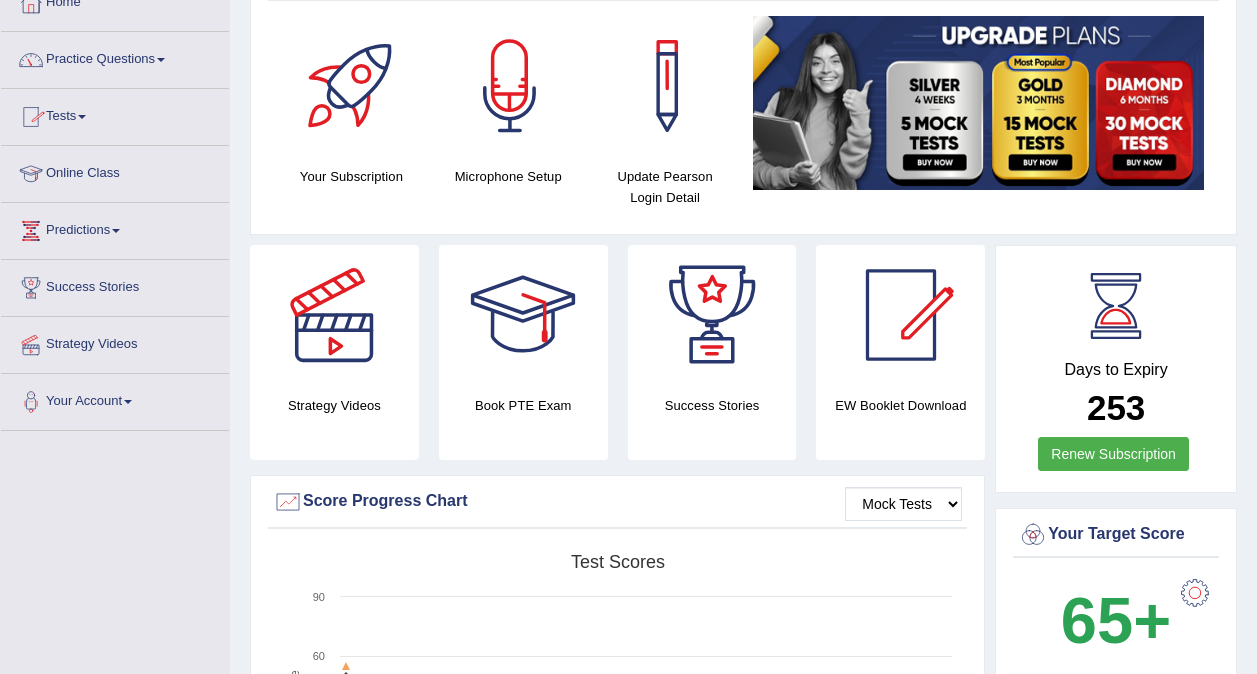 click on "Practice Questions" at bounding box center (115, 57) 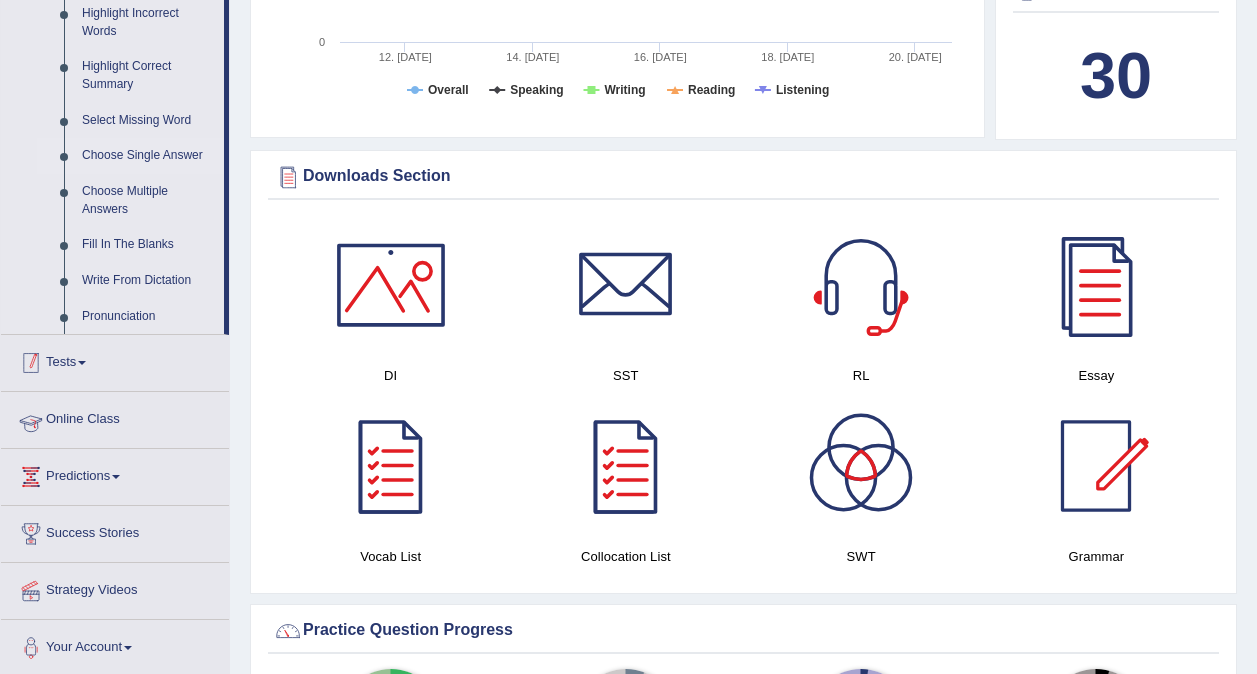 scroll, scrollTop: 858, scrollLeft: 0, axis: vertical 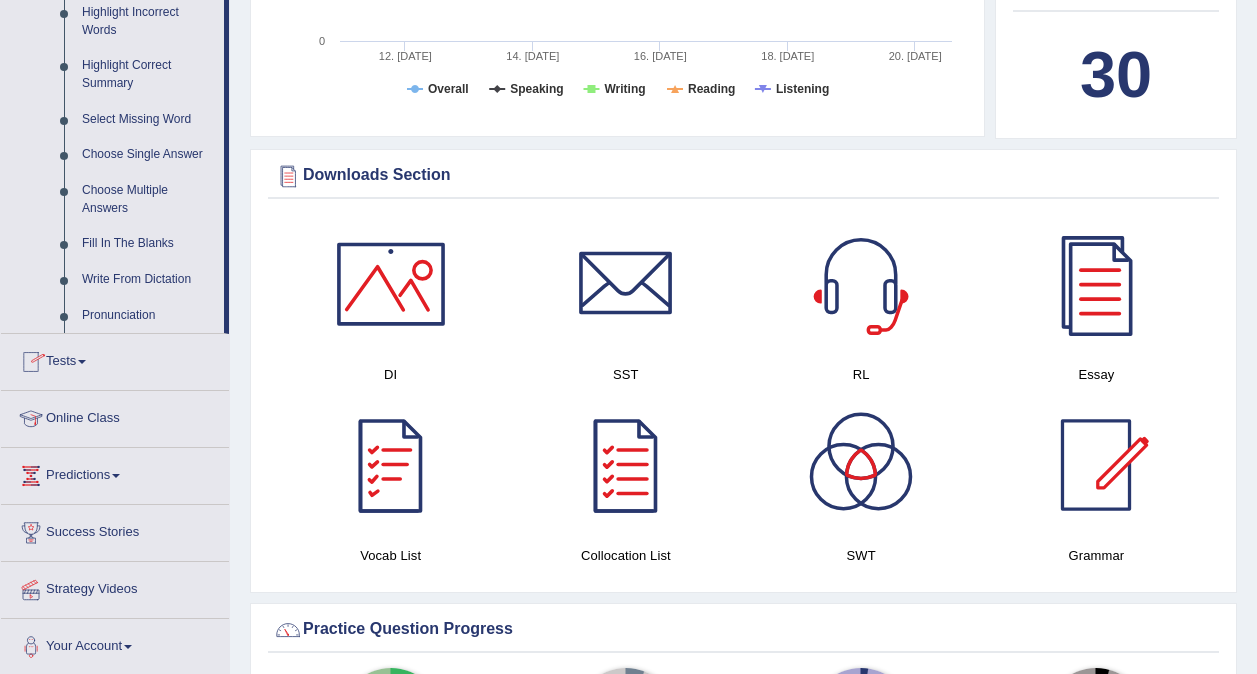 click at bounding box center (391, 465) 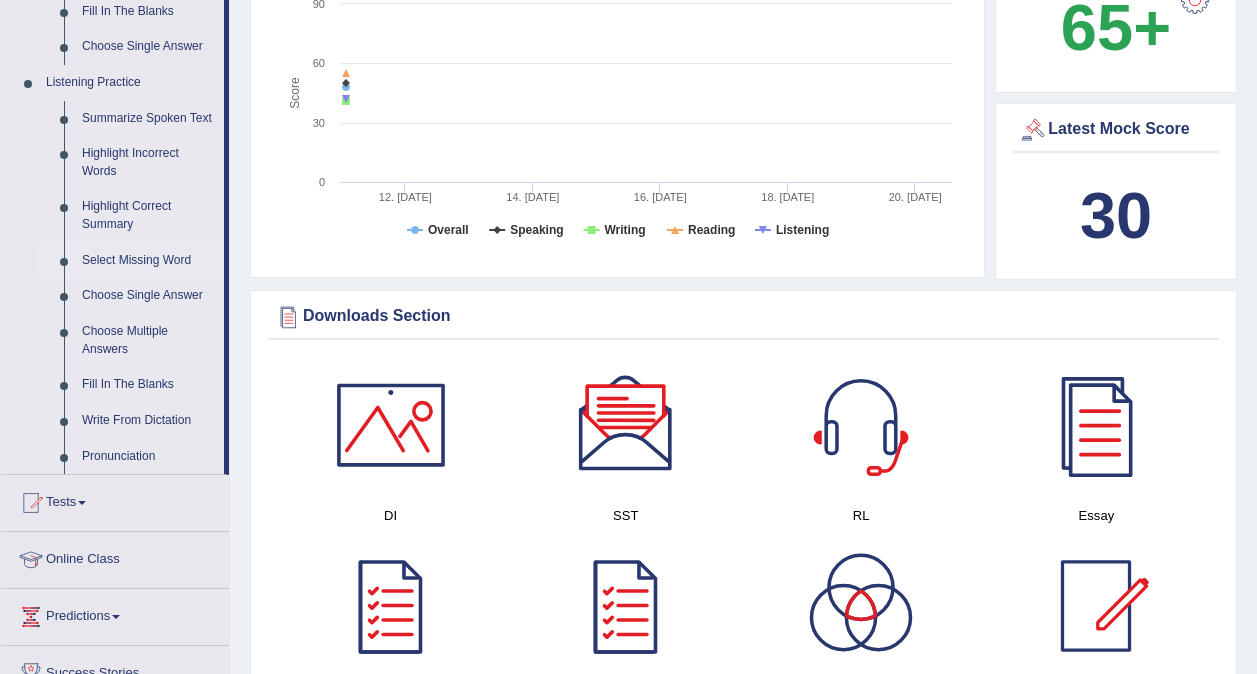 scroll, scrollTop: 716, scrollLeft: 0, axis: vertical 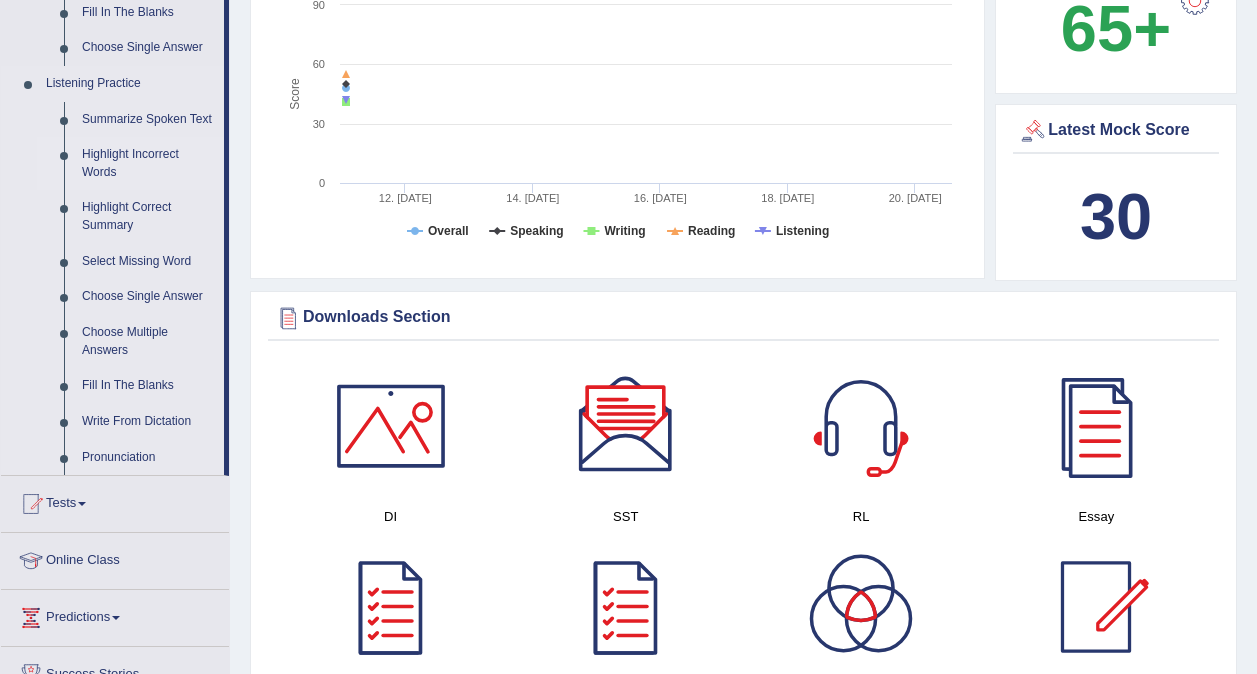 click on "Highlight Incorrect Words" at bounding box center [148, 163] 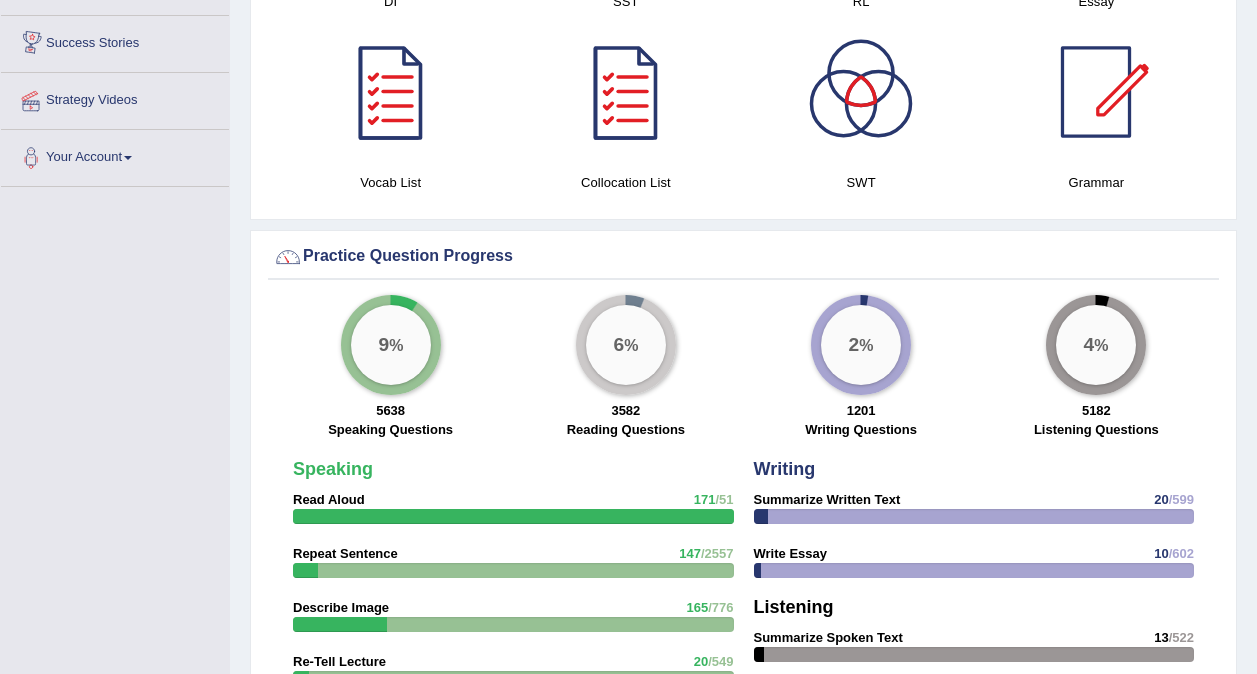 scroll, scrollTop: 1100, scrollLeft: 0, axis: vertical 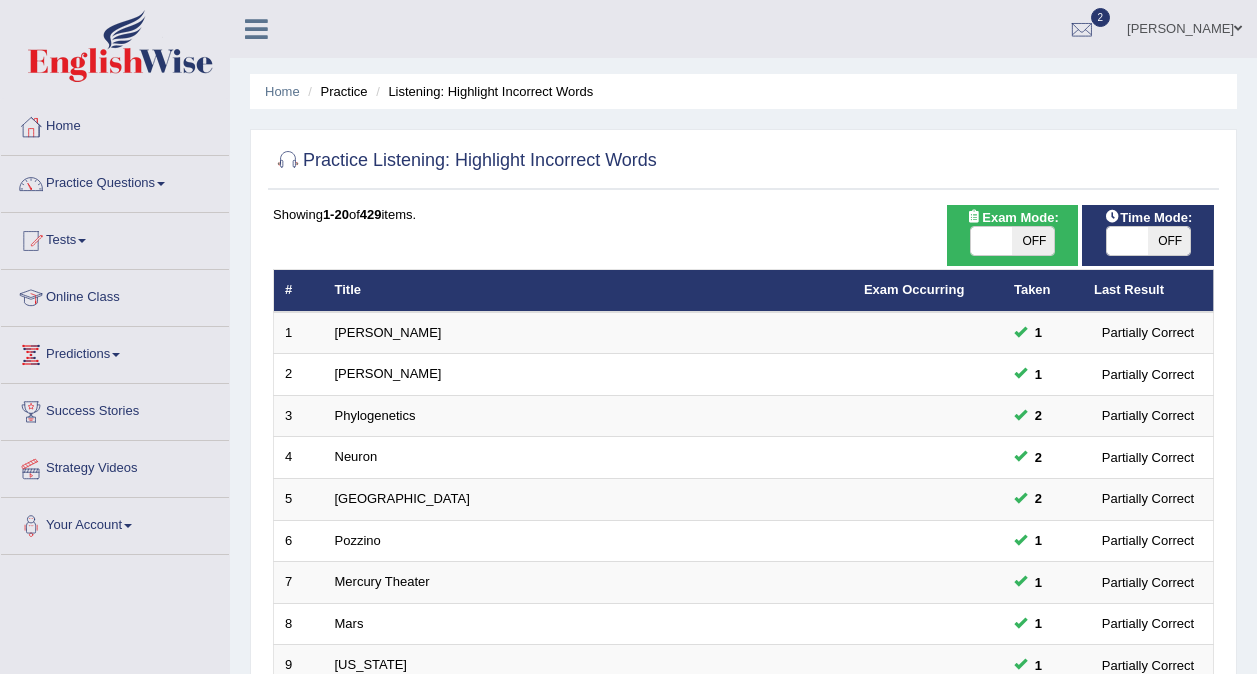 click on "OFF" at bounding box center (1169, 241) 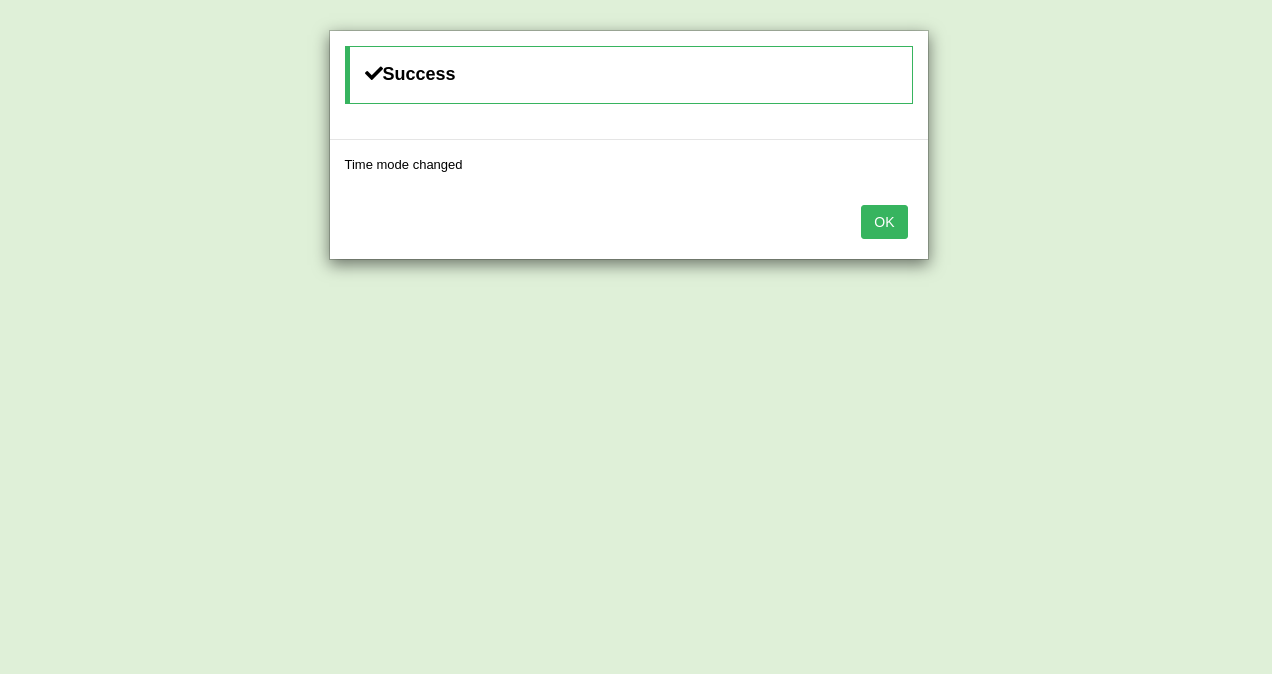 click on "OK" at bounding box center [884, 222] 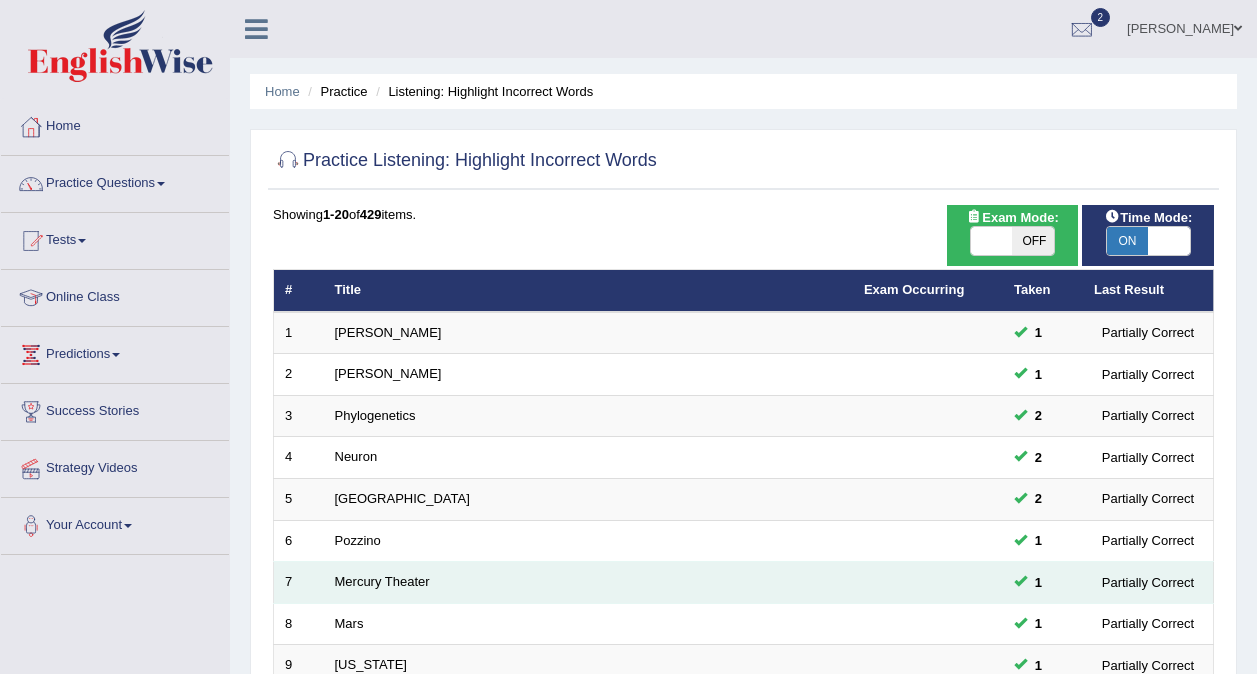 scroll, scrollTop: 650, scrollLeft: 0, axis: vertical 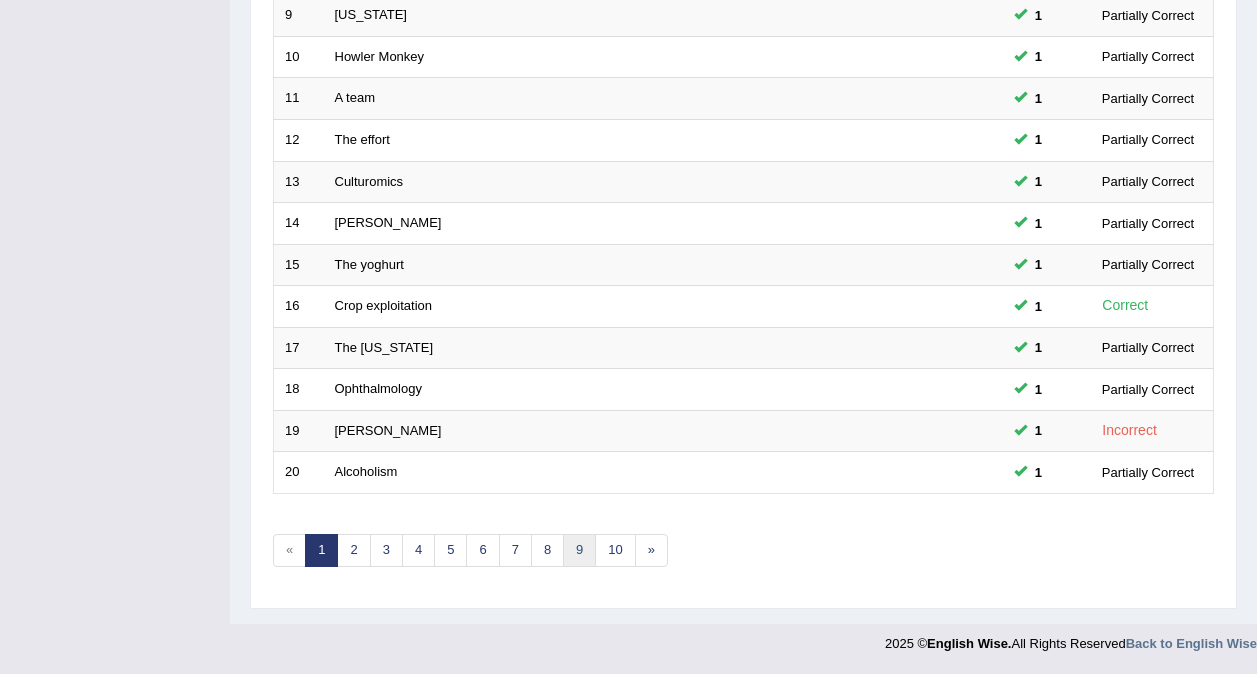 click on "9" at bounding box center [579, 550] 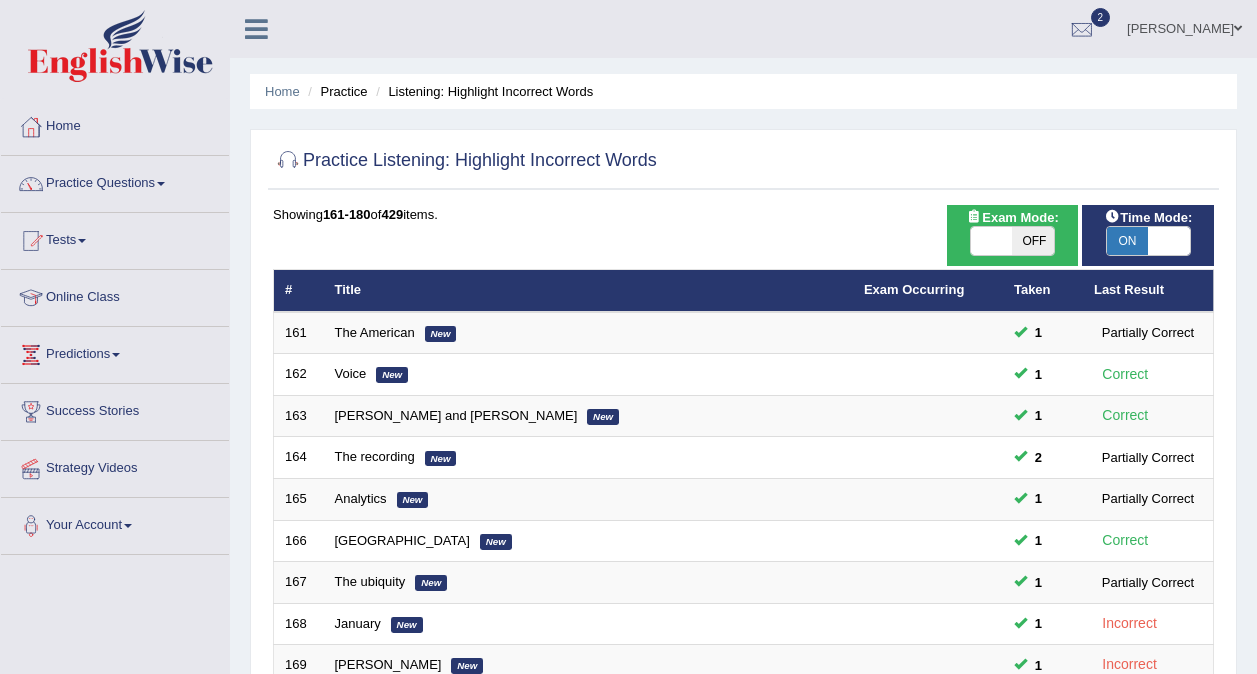 scroll, scrollTop: 0, scrollLeft: 0, axis: both 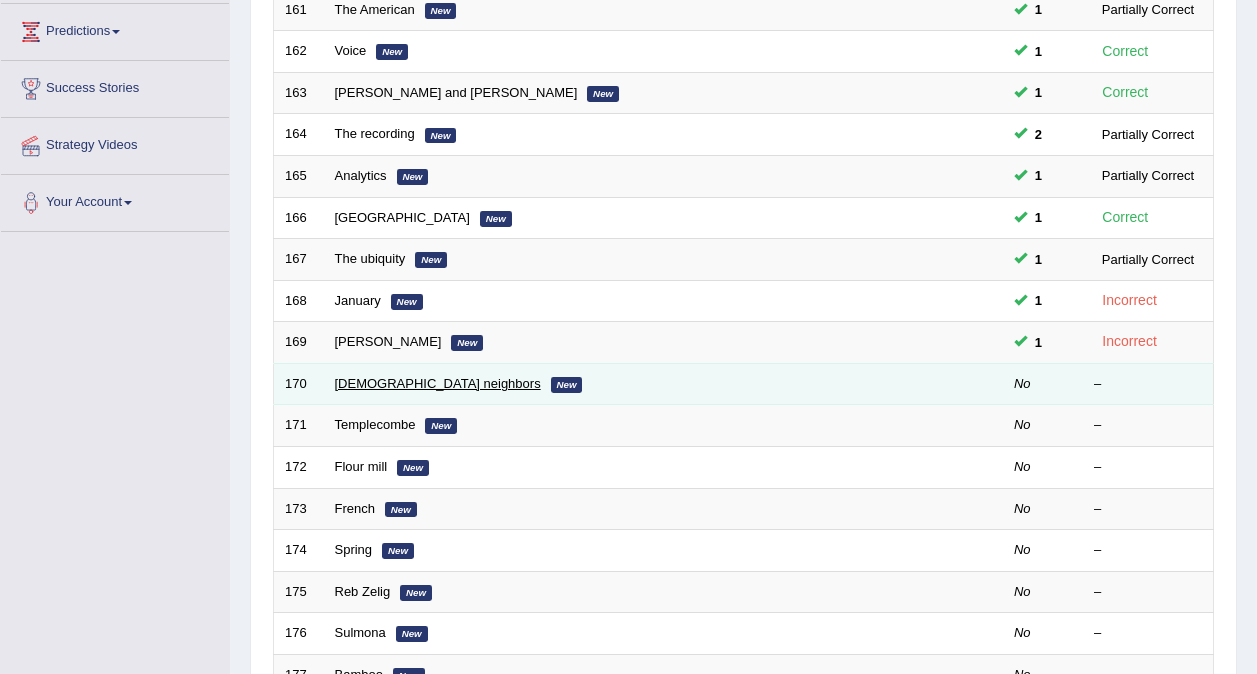 click on "Latin neighbors" at bounding box center [438, 383] 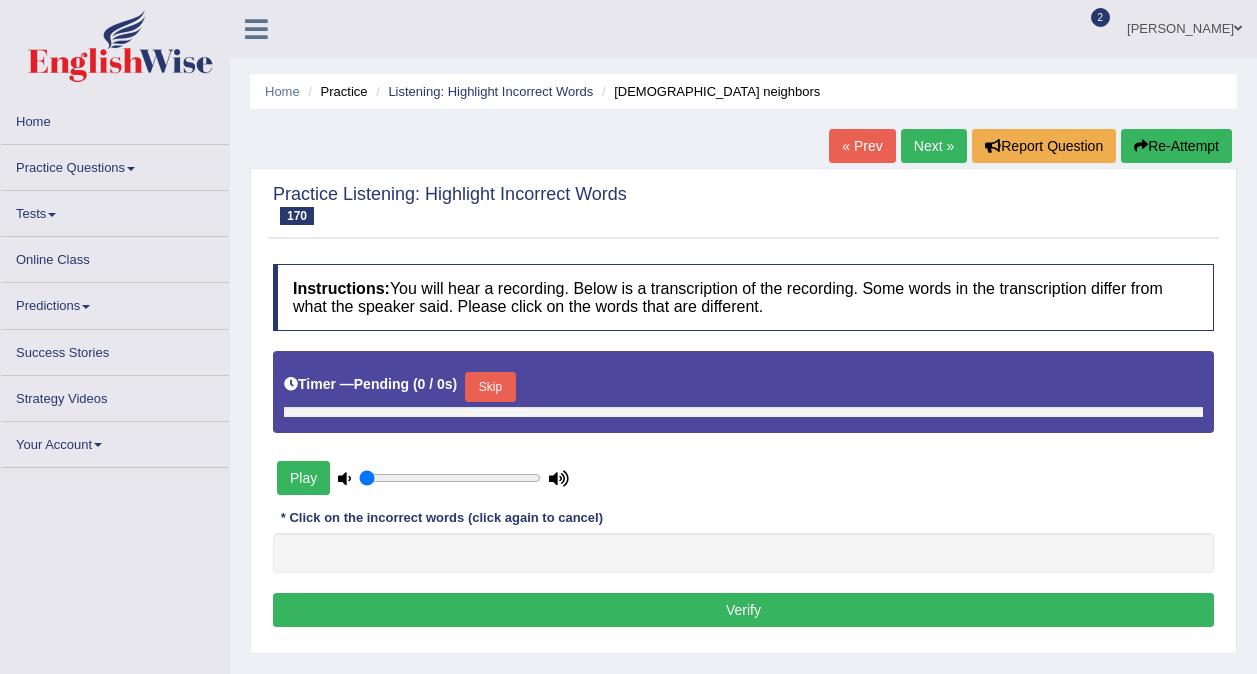 scroll, scrollTop: 0, scrollLeft: 0, axis: both 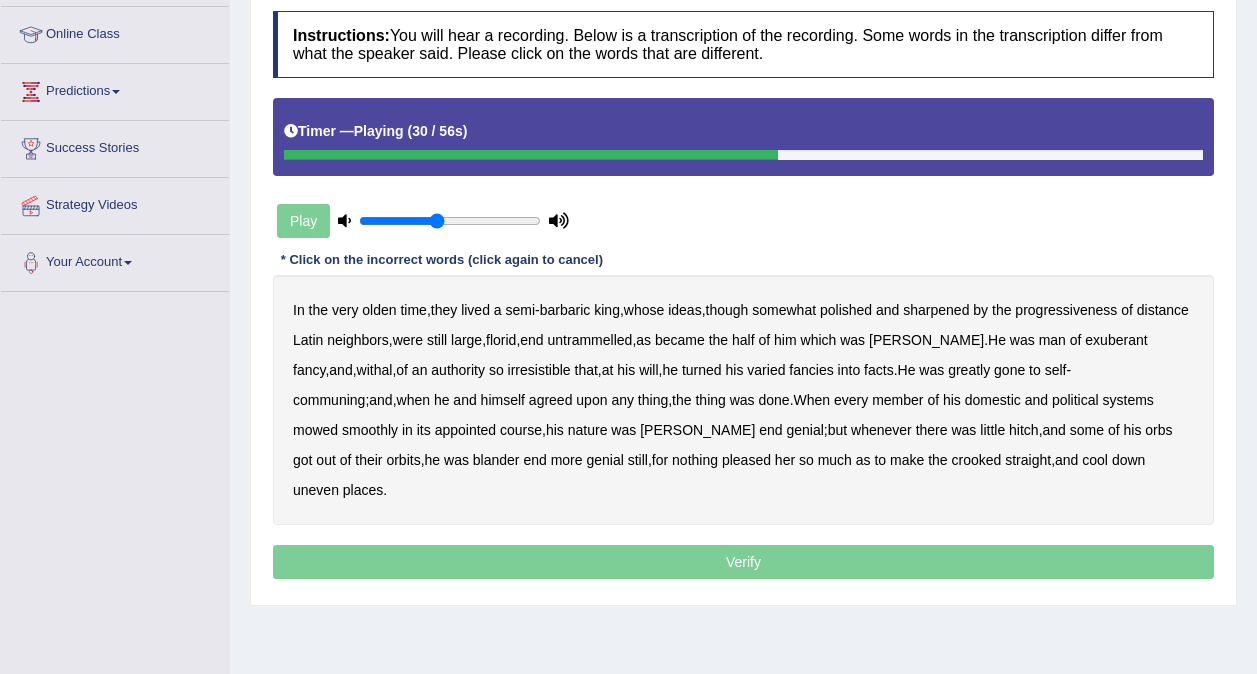 click on "gone" at bounding box center [1009, 370] 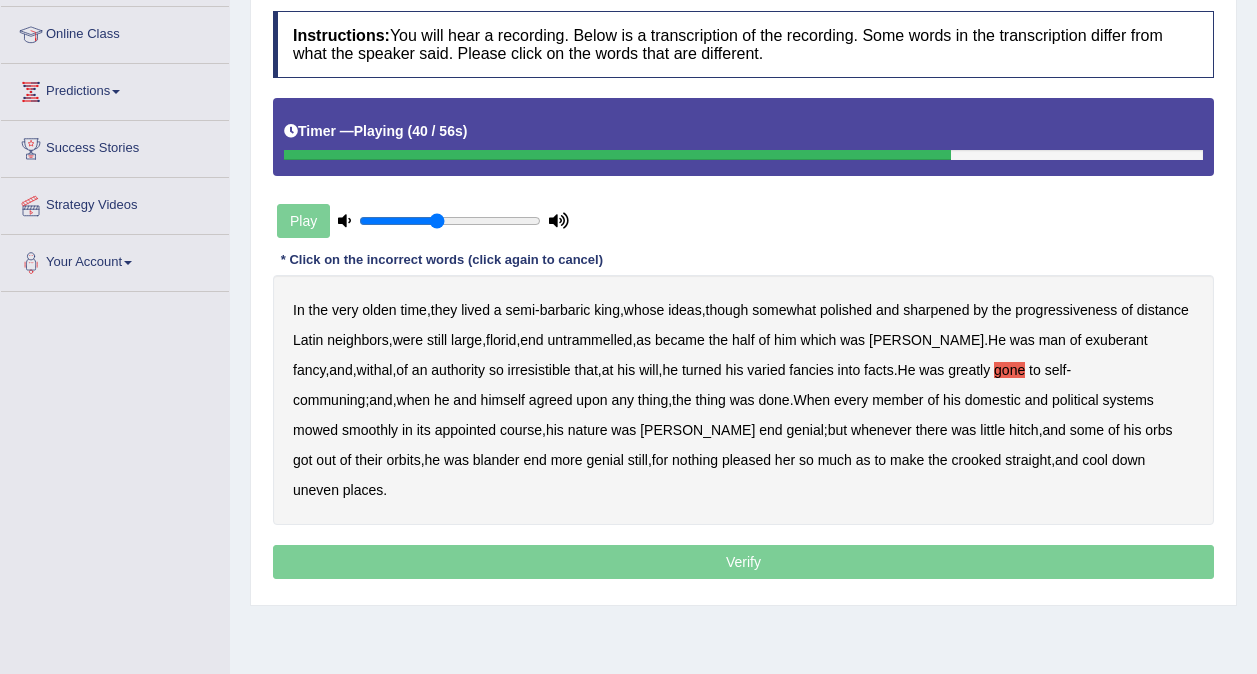 click on "mowed" at bounding box center [315, 430] 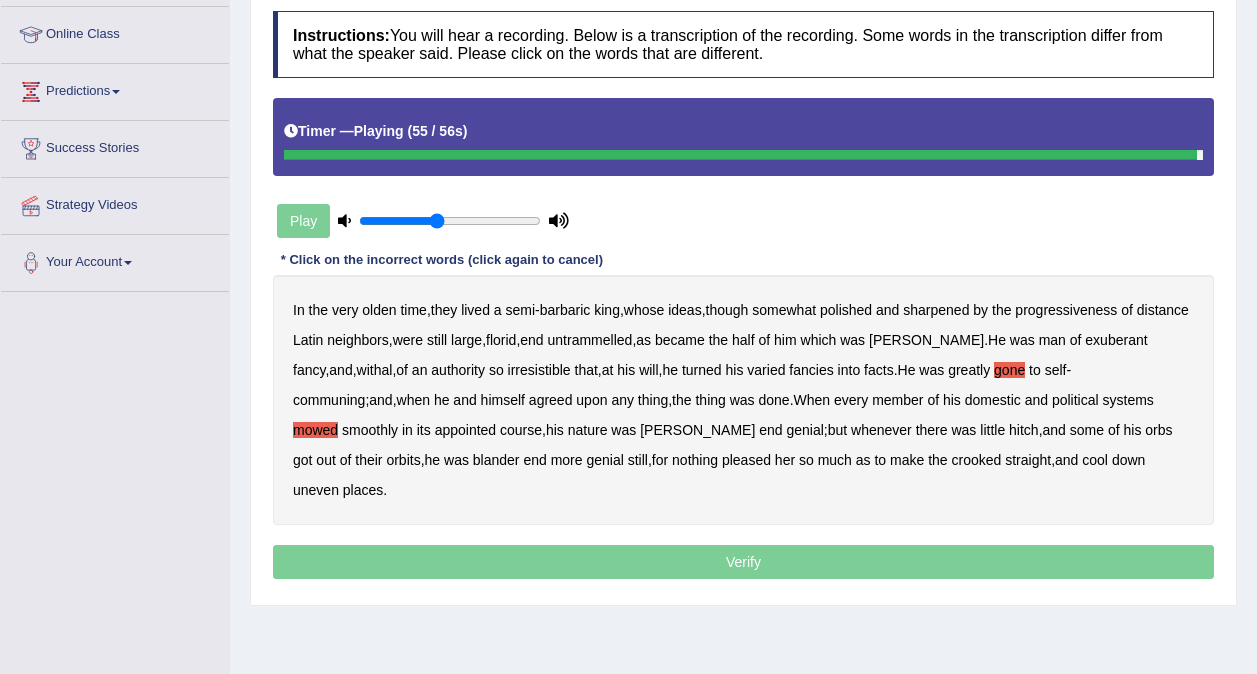 click on "cool" at bounding box center [1095, 460] 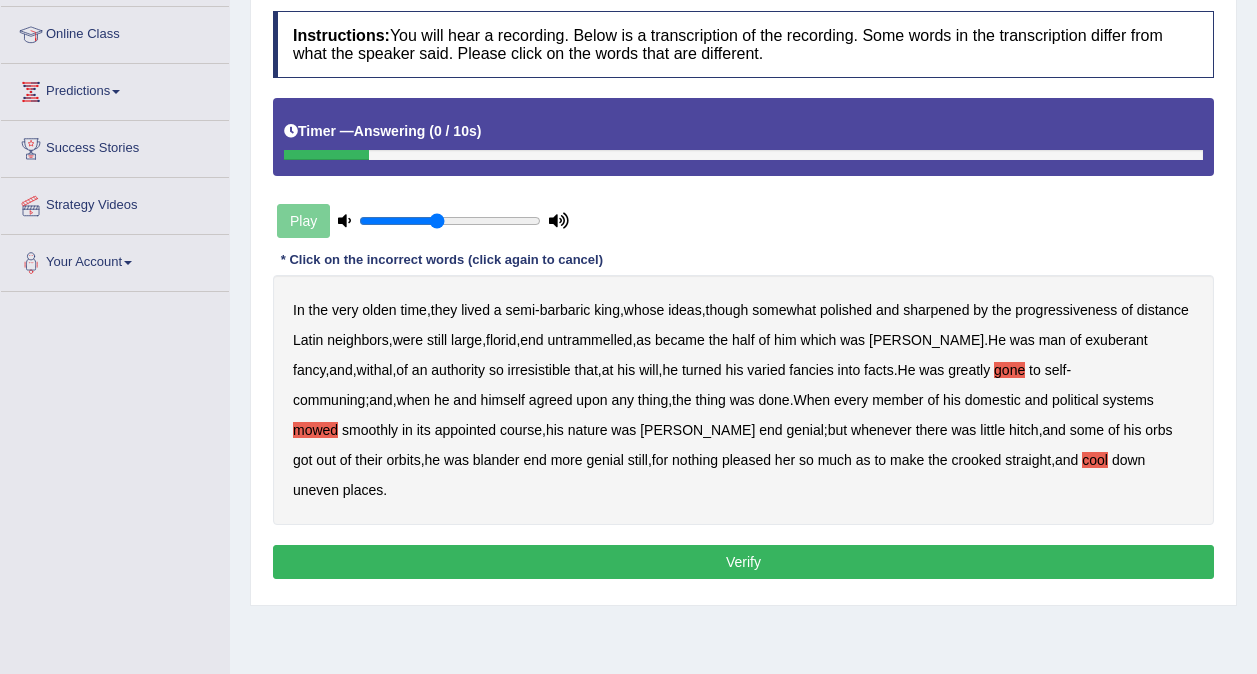 click on "Verify" at bounding box center (743, 562) 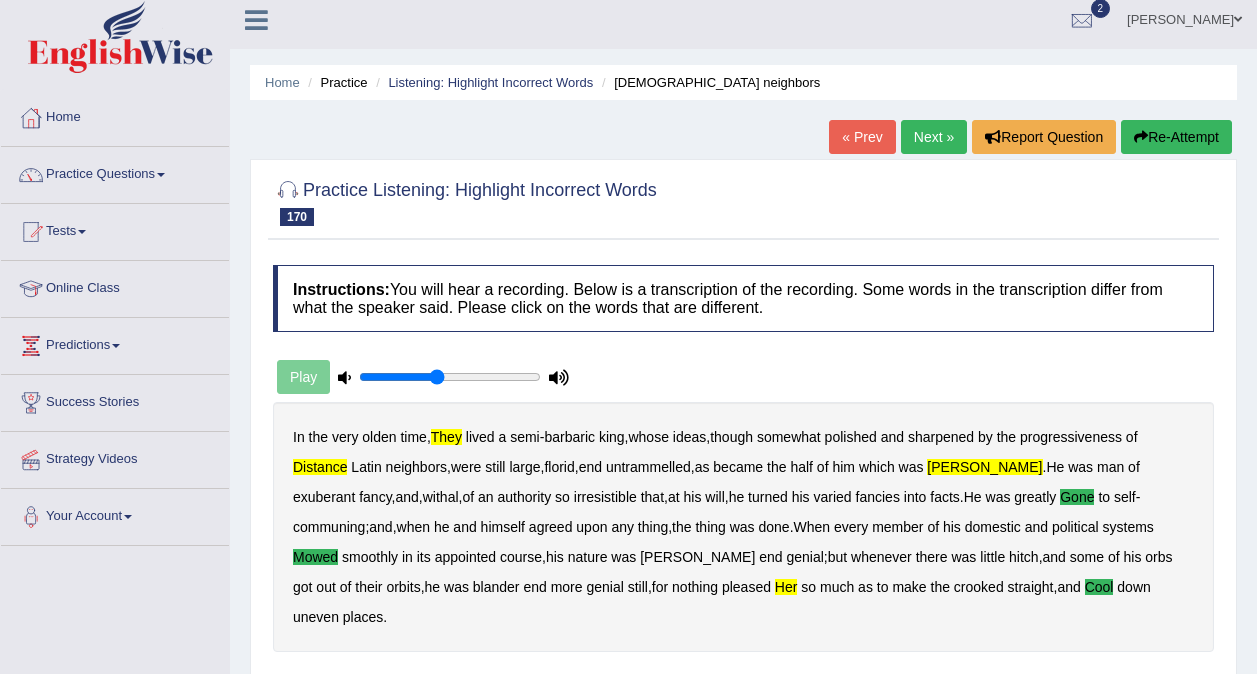scroll, scrollTop: 5, scrollLeft: 0, axis: vertical 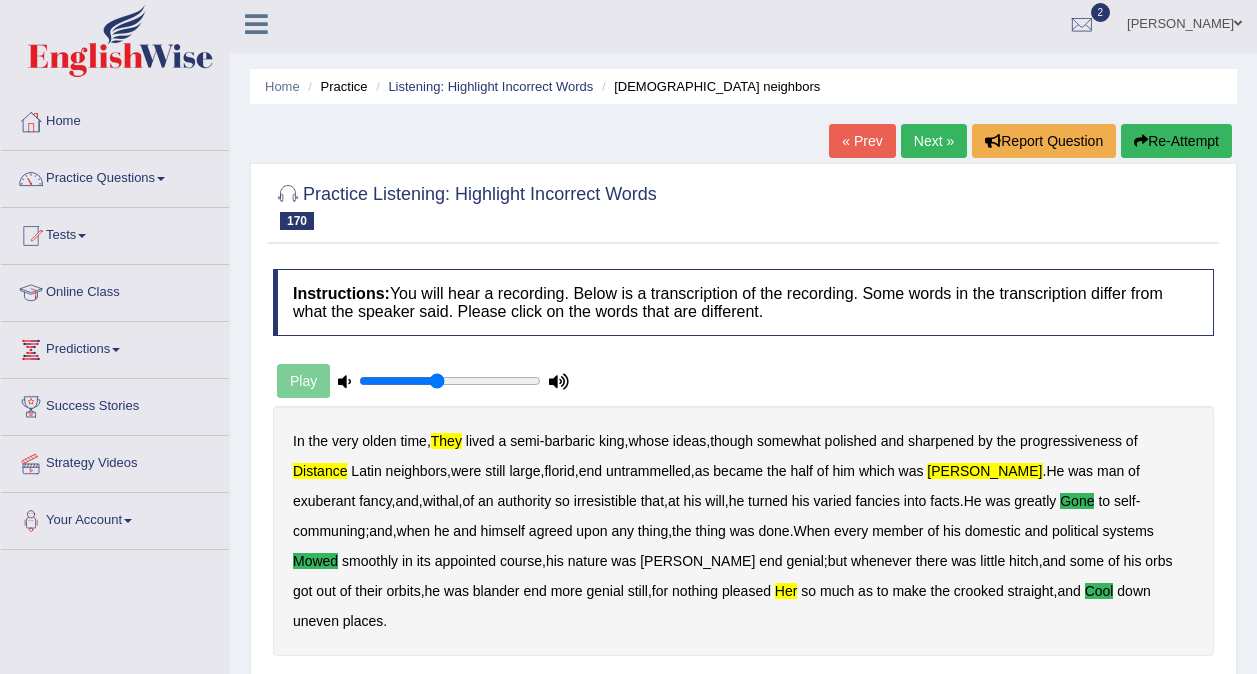 click on "Next »" at bounding box center [934, 141] 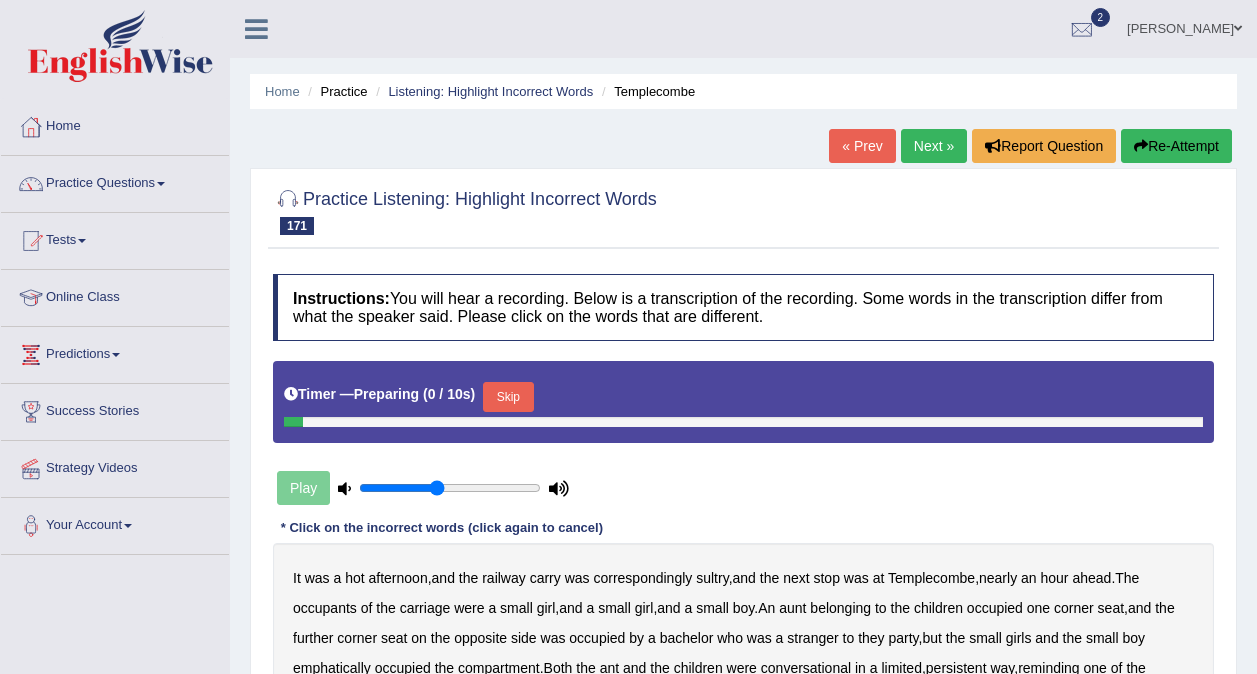 scroll, scrollTop: 0, scrollLeft: 0, axis: both 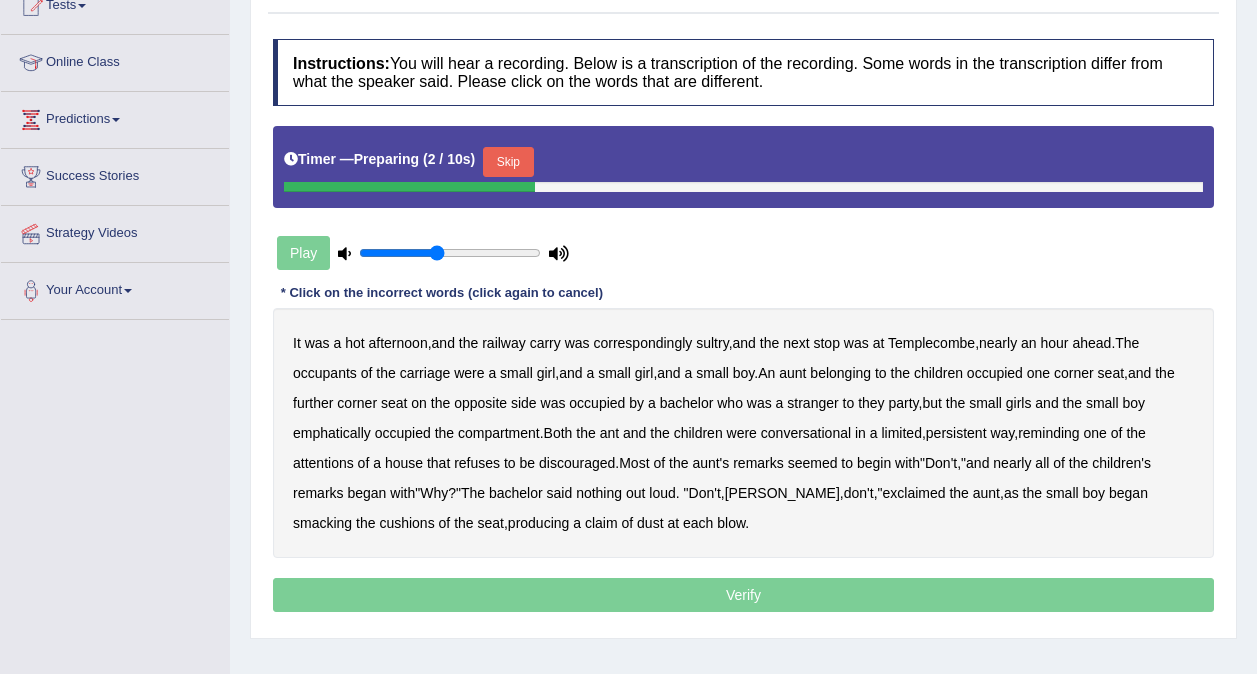 click on "Skip" at bounding box center [508, 162] 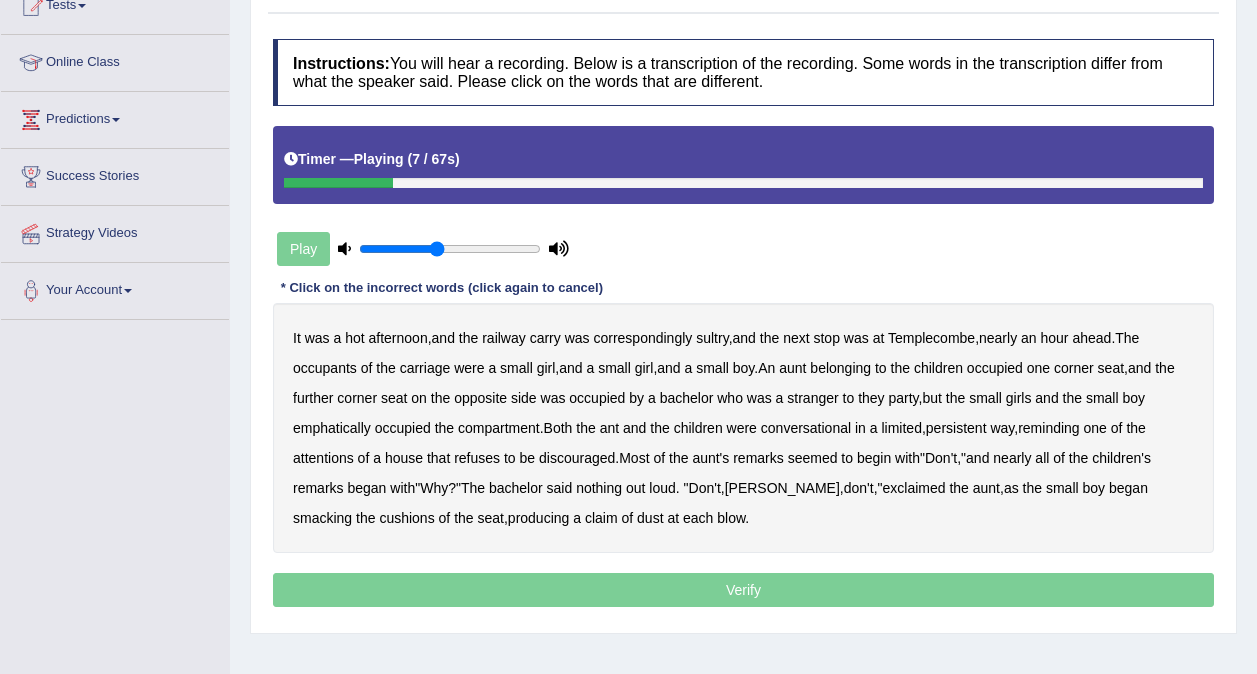 scroll, scrollTop: 0, scrollLeft: 0, axis: both 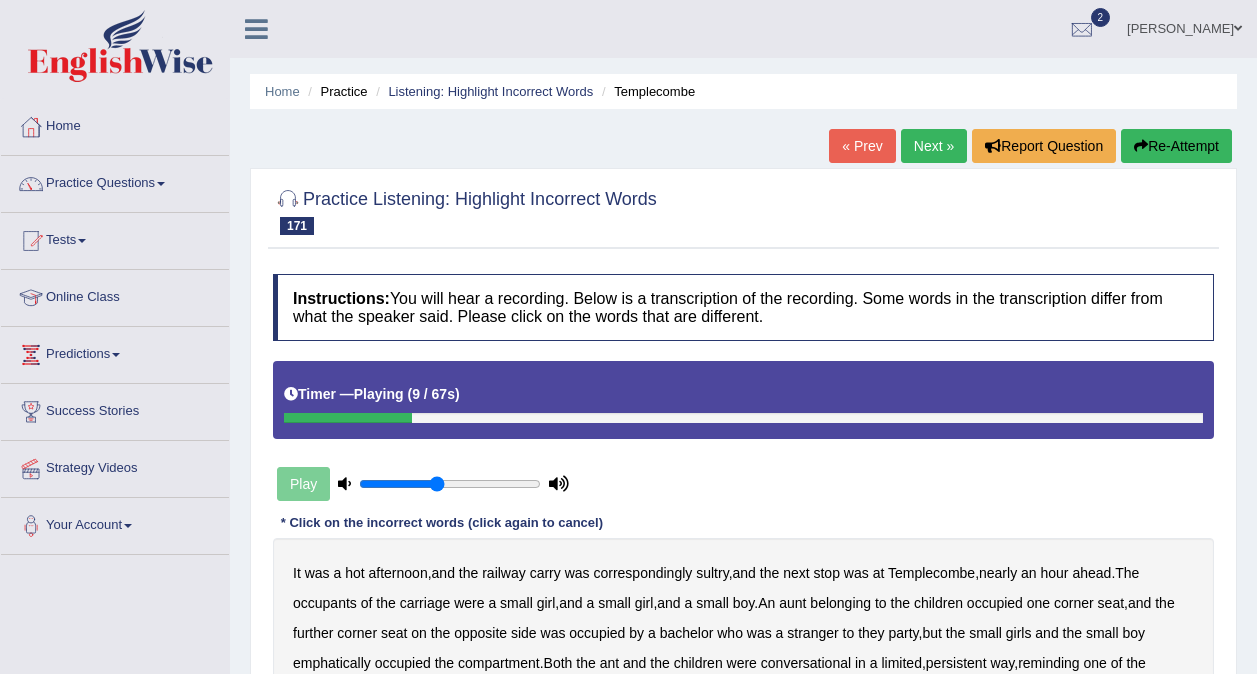 click on "Re-Attempt" at bounding box center [1176, 146] 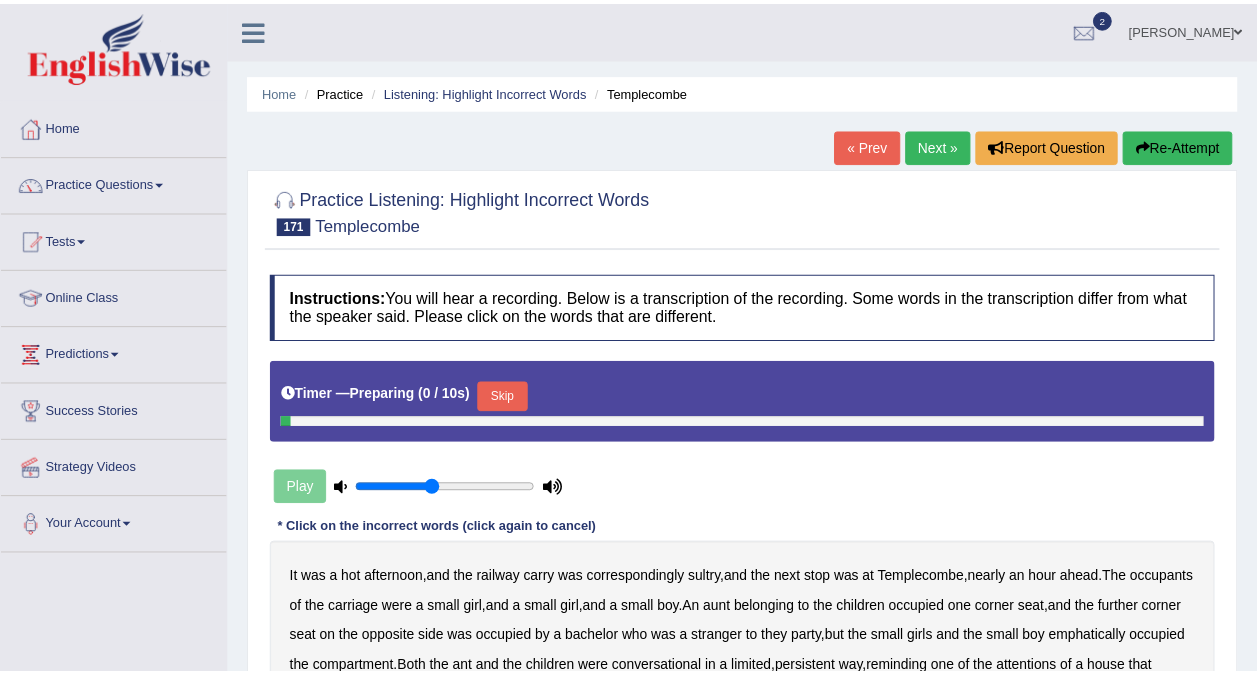 scroll, scrollTop: 0, scrollLeft: 0, axis: both 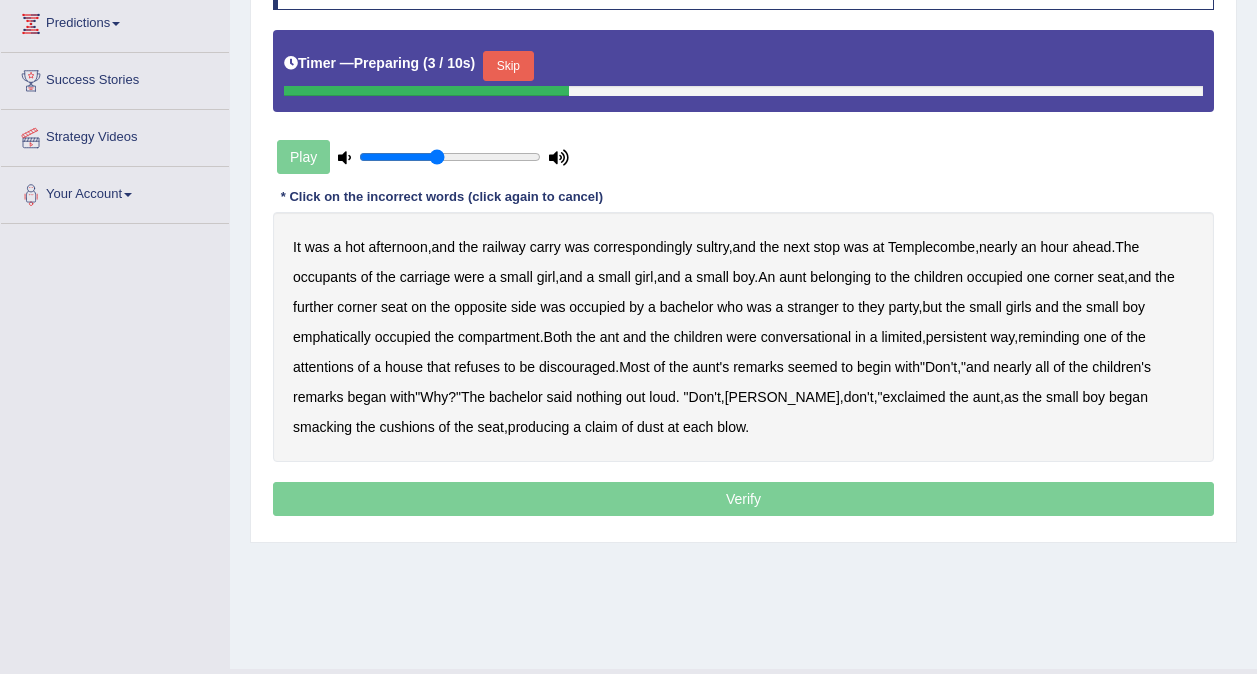 click on "Skip" at bounding box center (508, 66) 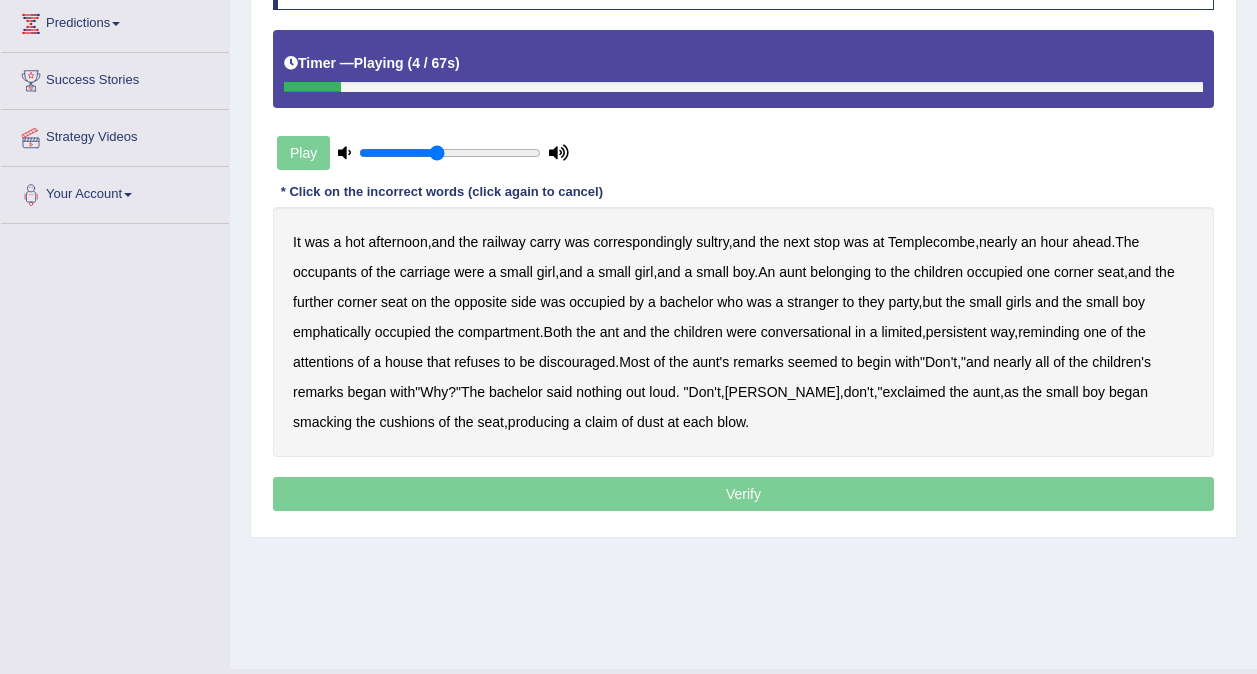 click on "carry" at bounding box center [545, 242] 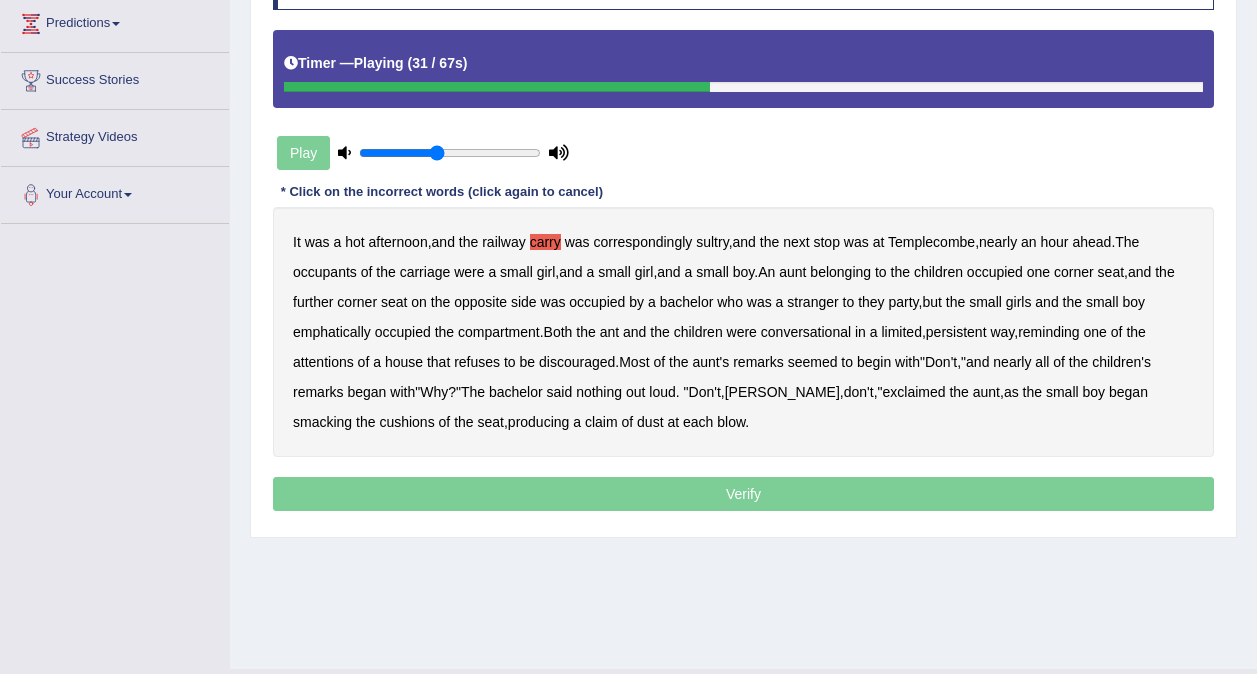 click on "they" at bounding box center (871, 302) 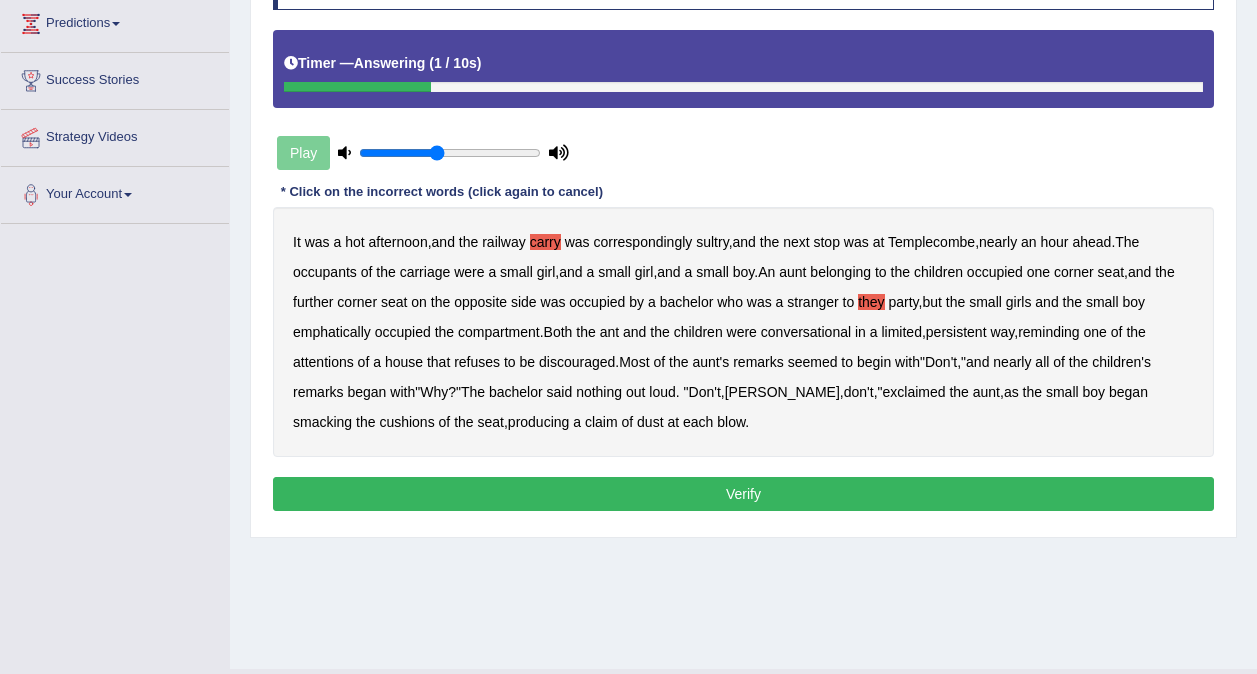 click on "Verify" at bounding box center (743, 494) 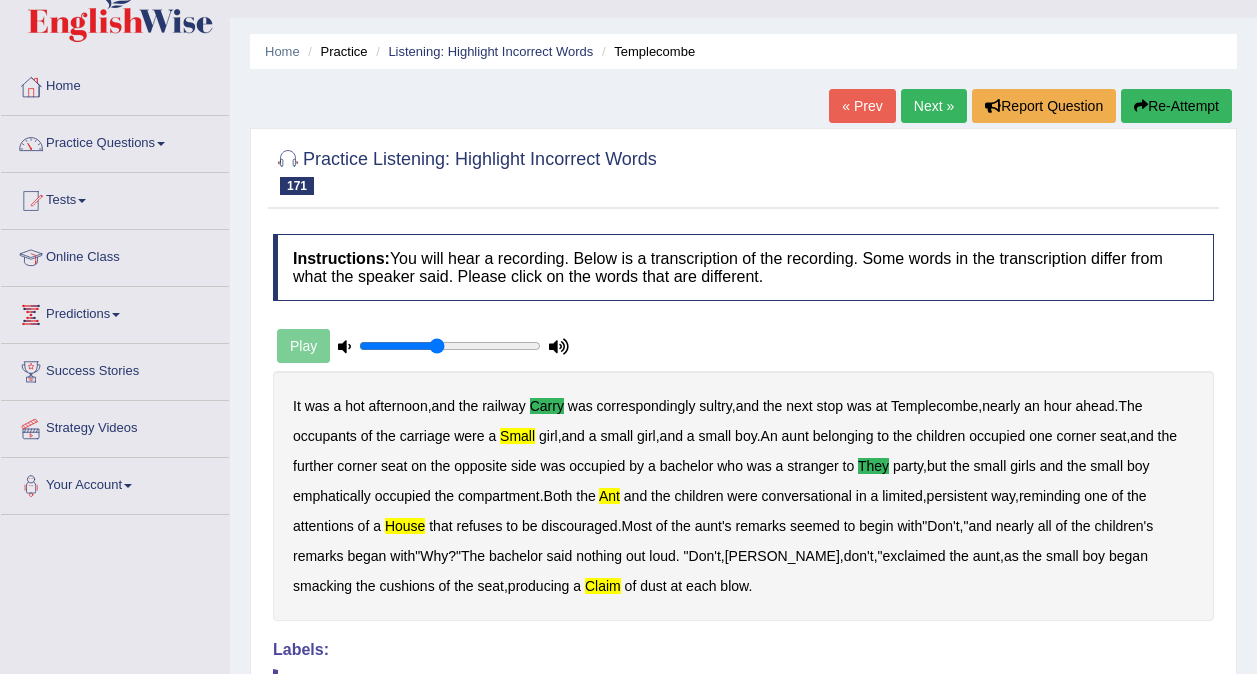 scroll, scrollTop: 0, scrollLeft: 0, axis: both 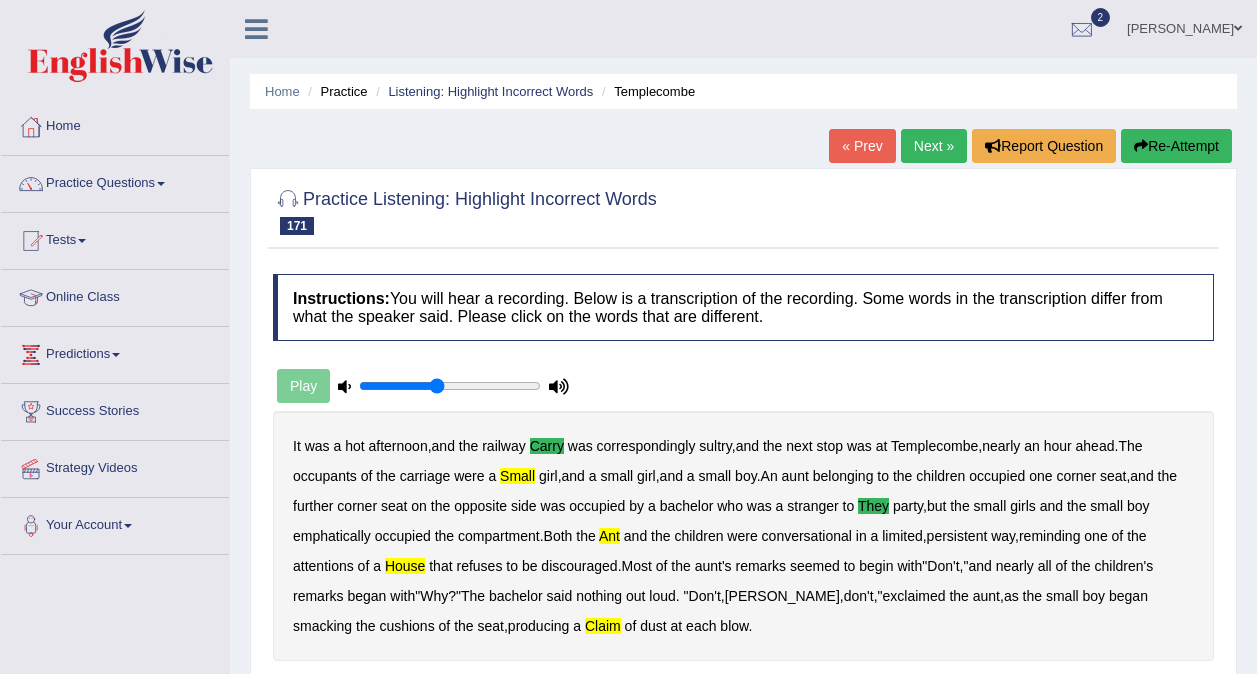 click on "Next »" at bounding box center (934, 146) 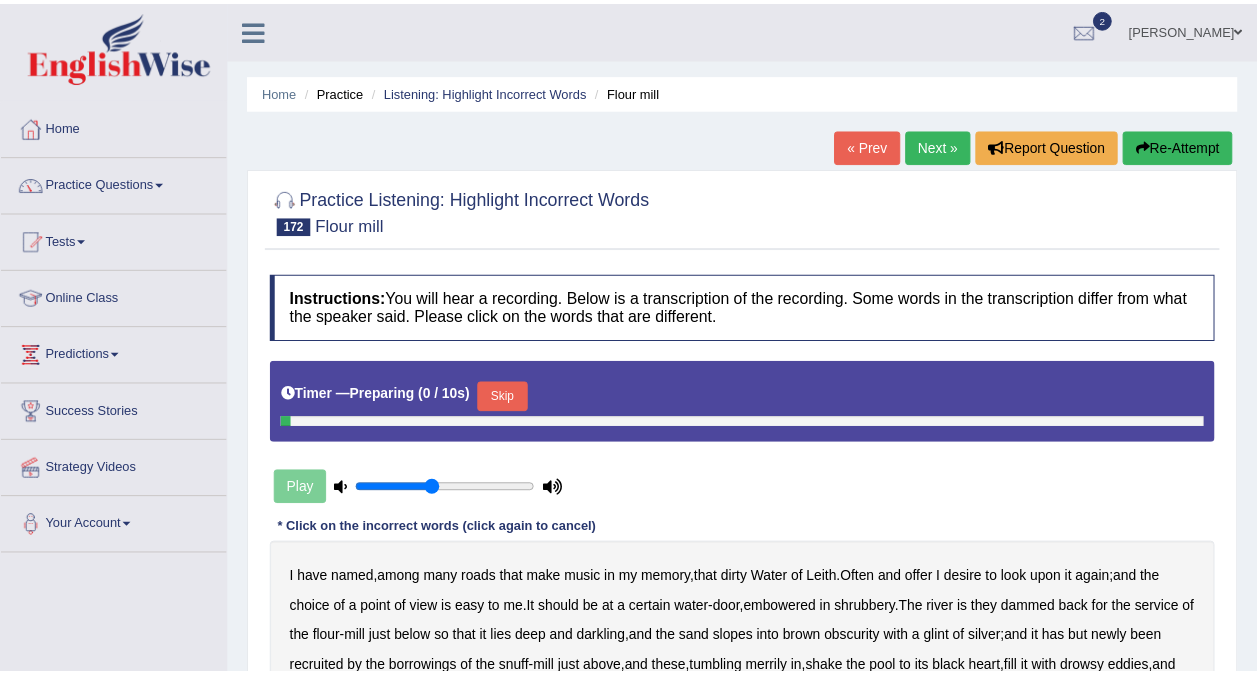 scroll, scrollTop: 0, scrollLeft: 0, axis: both 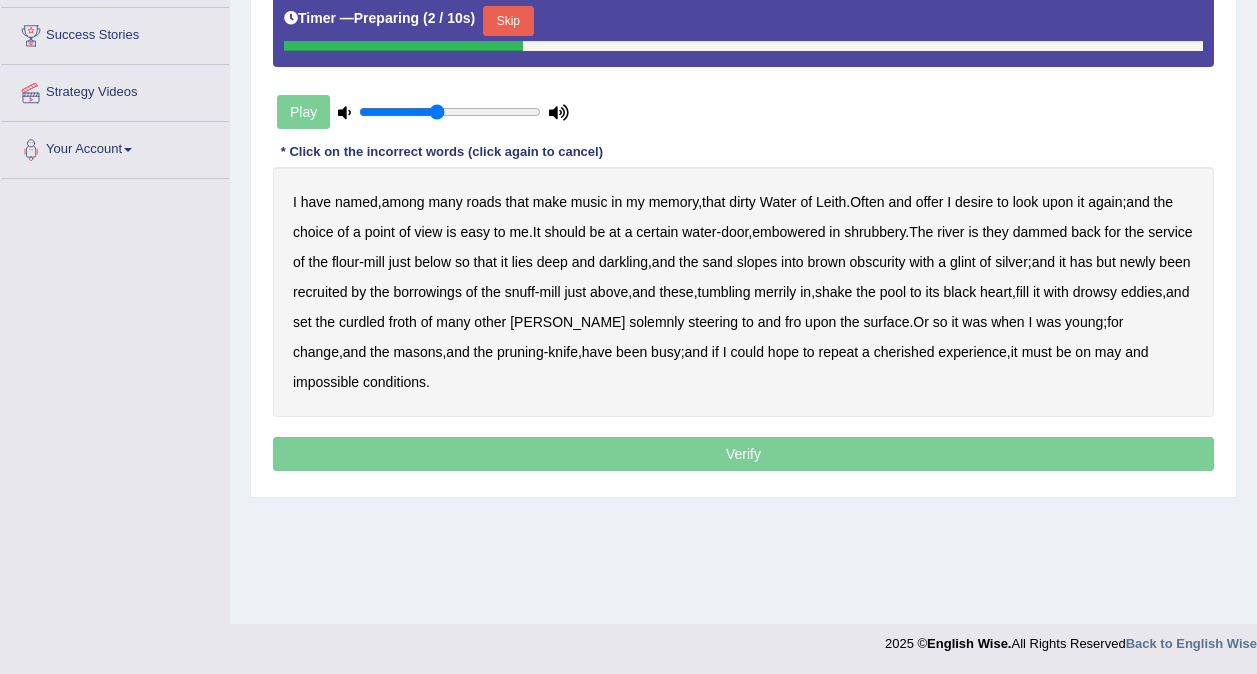 click on "Skip" at bounding box center (508, 21) 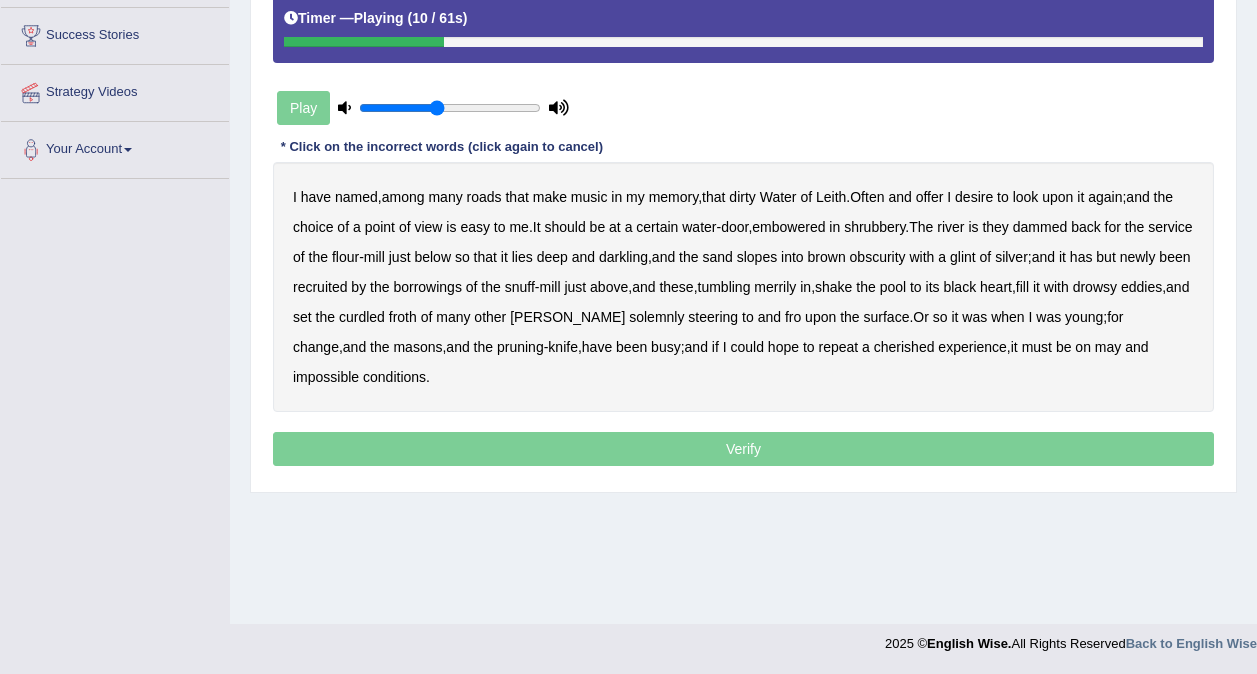 click on "offer" at bounding box center (930, 197) 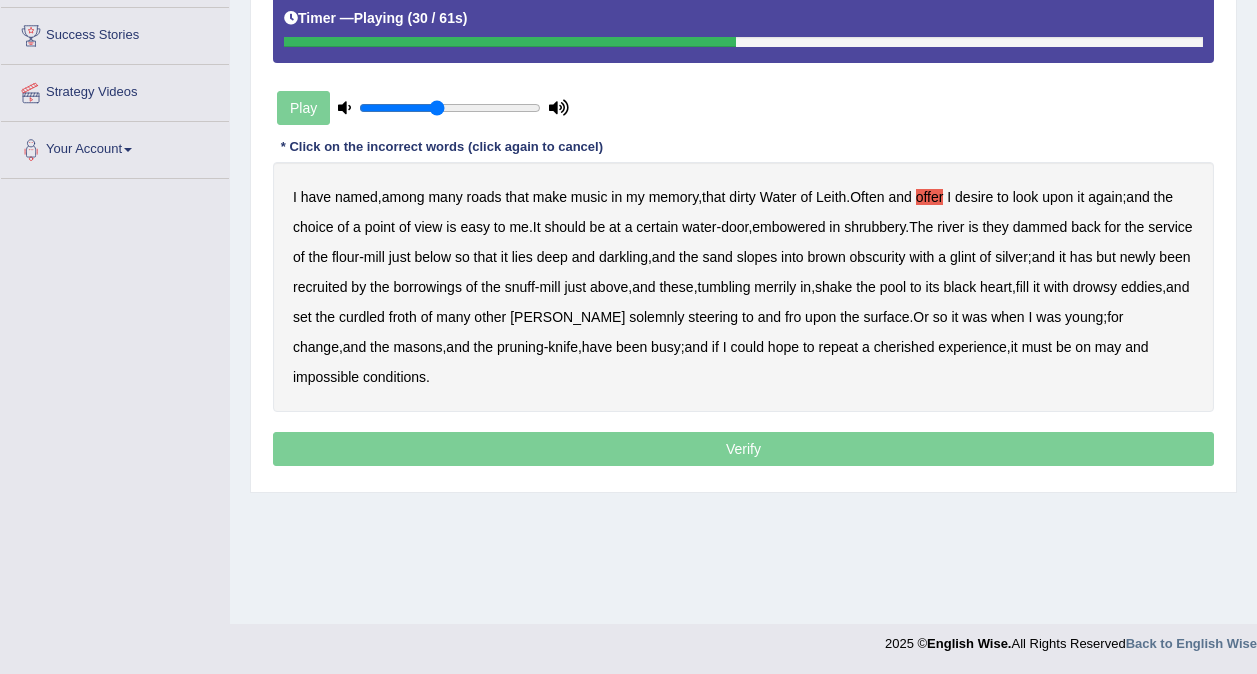 click on "silver" at bounding box center (1011, 257) 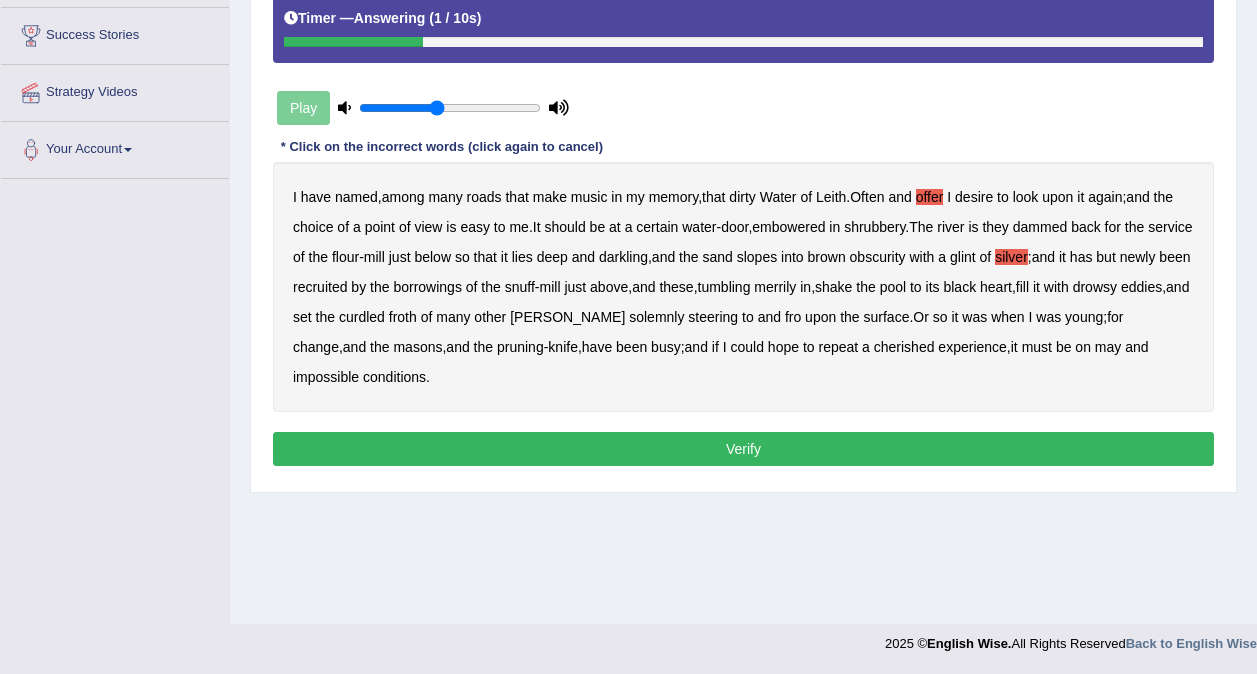 click on "may" at bounding box center [1108, 347] 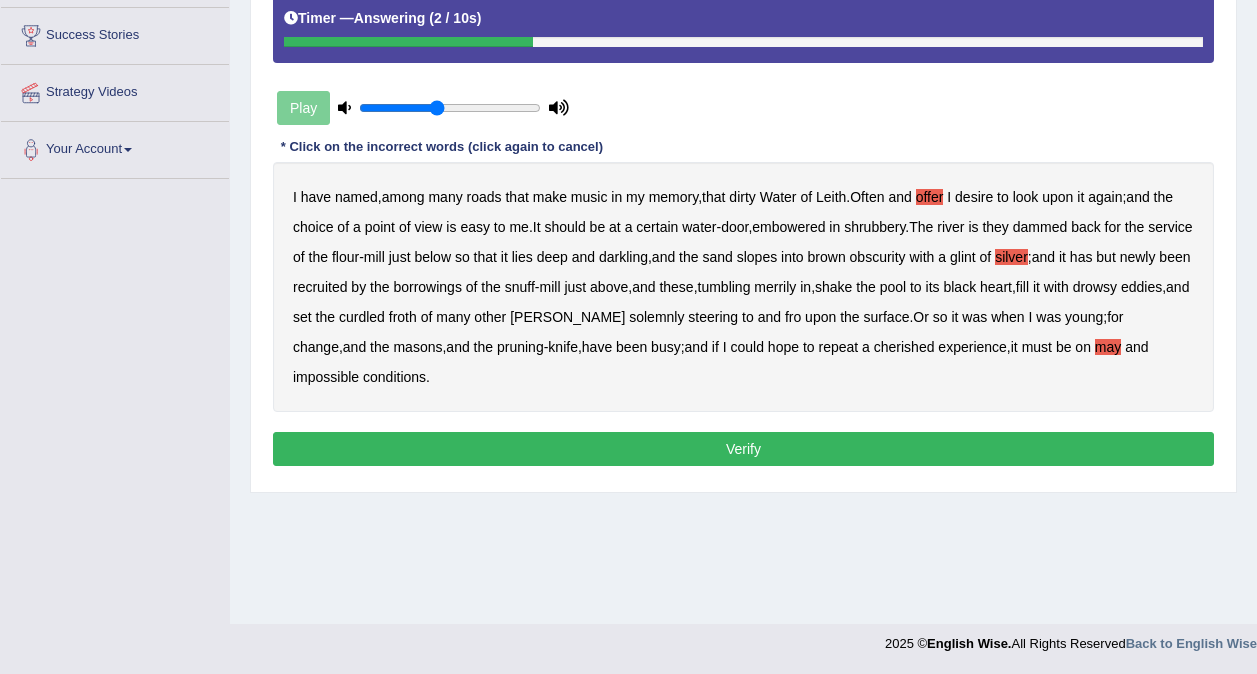 click on "Verify" at bounding box center (743, 449) 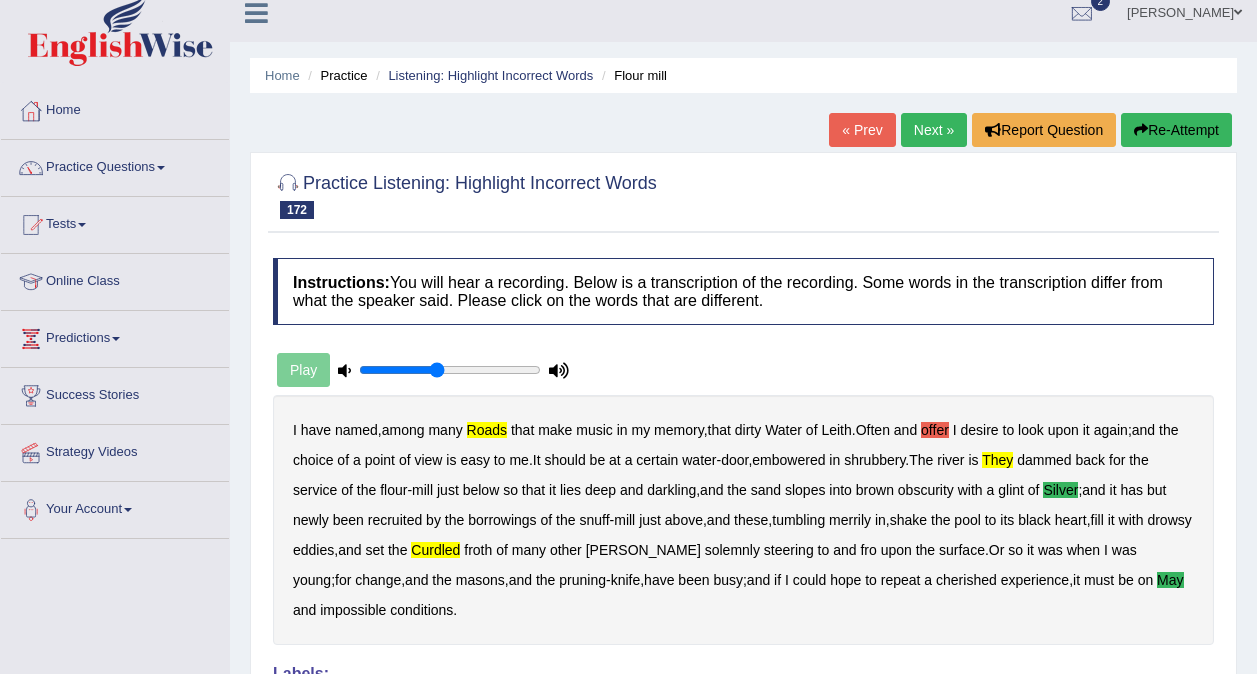 scroll, scrollTop: 14, scrollLeft: 0, axis: vertical 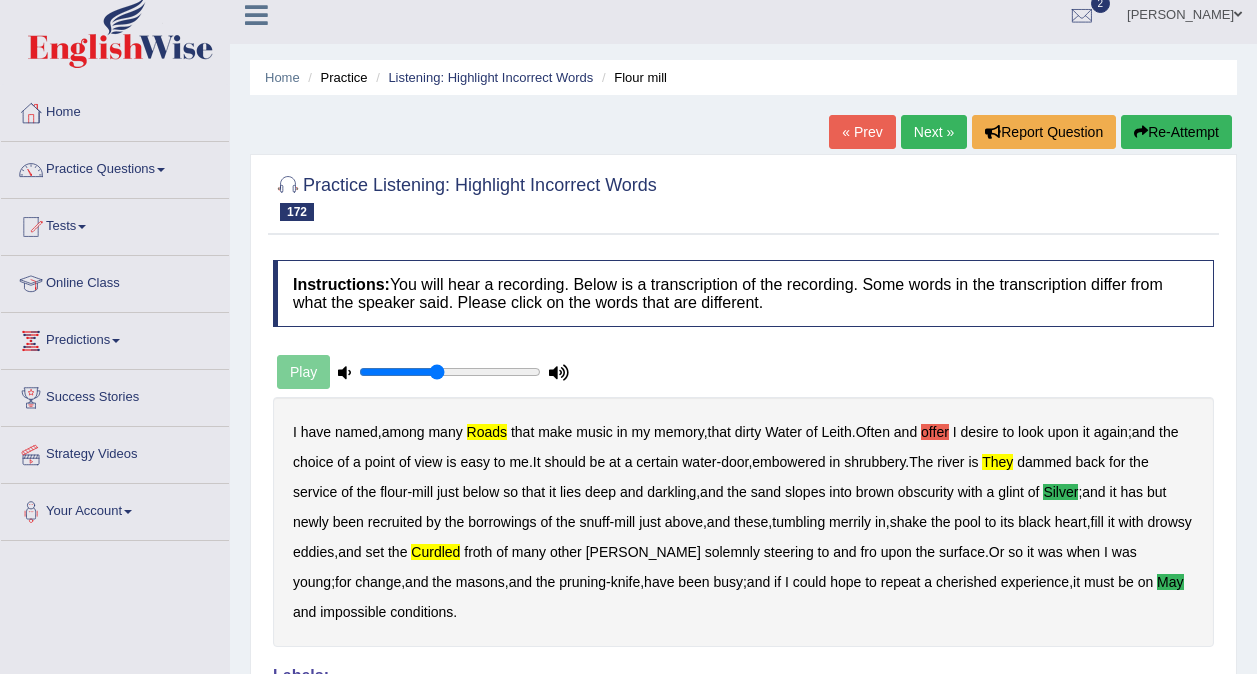 click on "Next »" at bounding box center [934, 132] 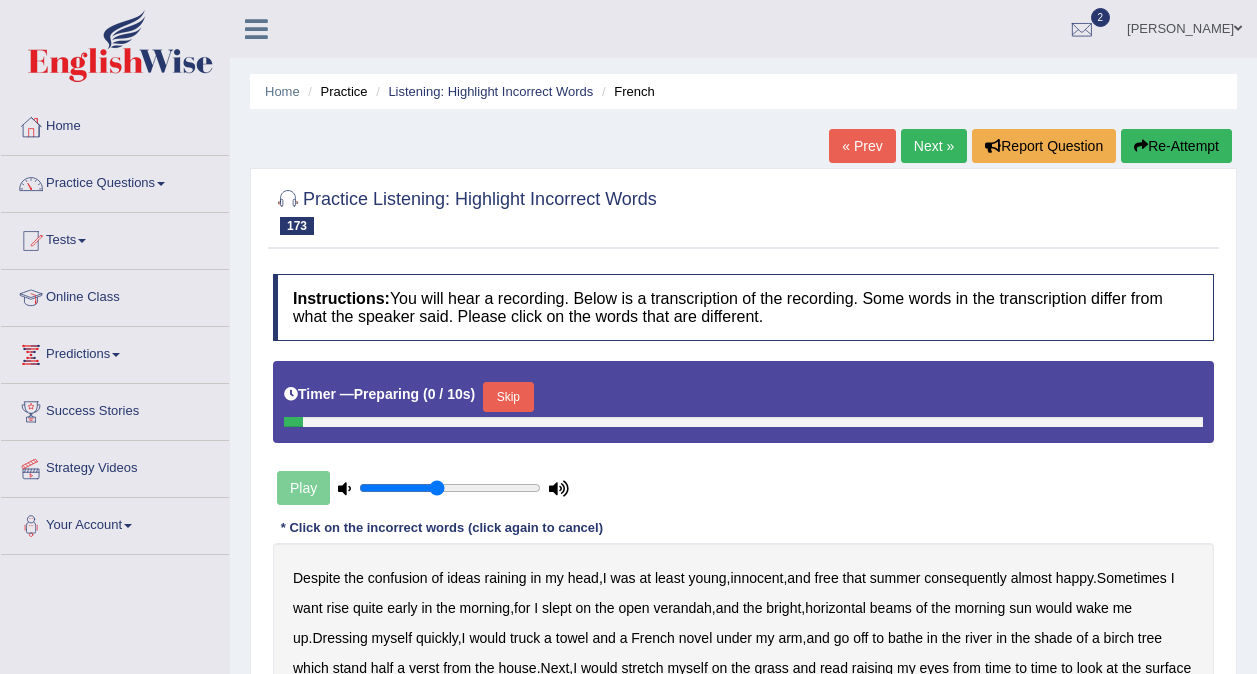 scroll, scrollTop: 308, scrollLeft: 0, axis: vertical 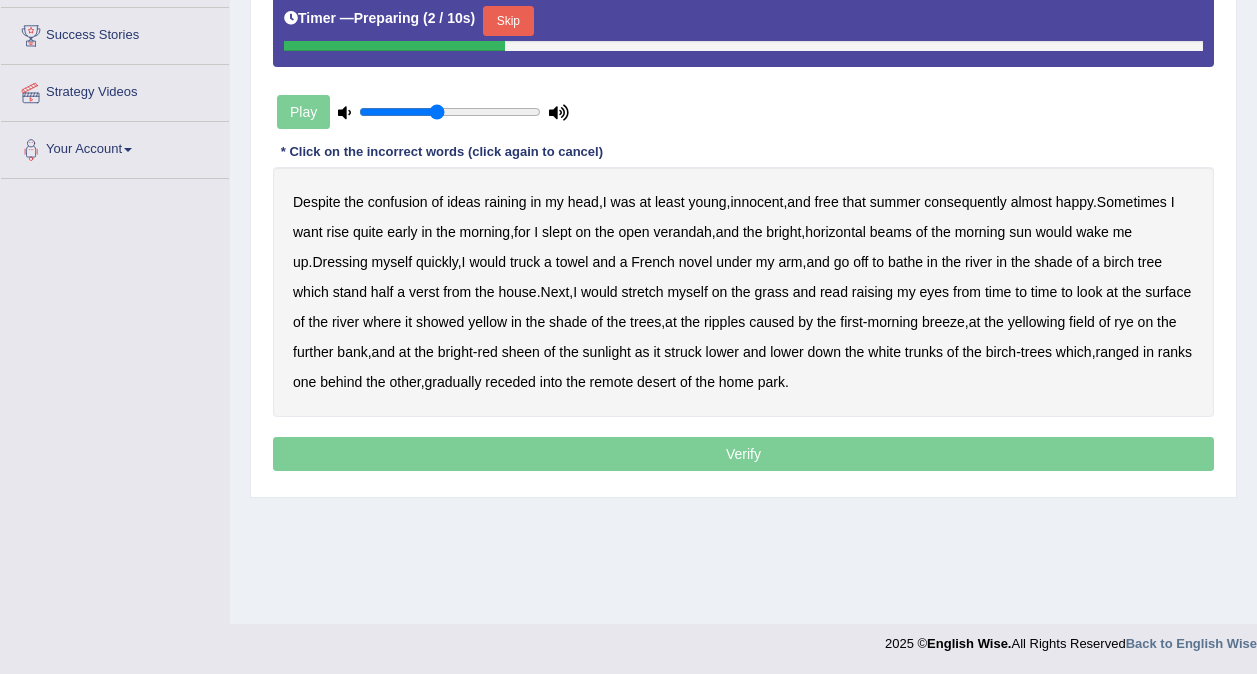 click on "Skip" at bounding box center (508, 21) 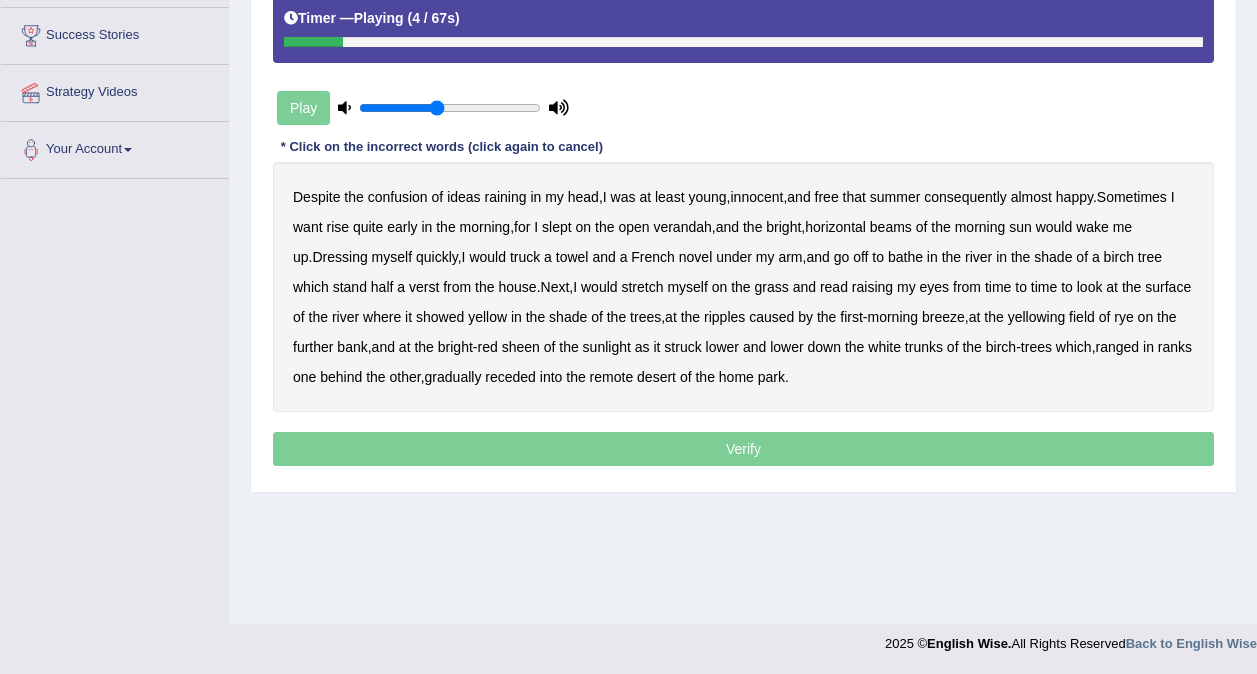 click on "raining" at bounding box center [505, 197] 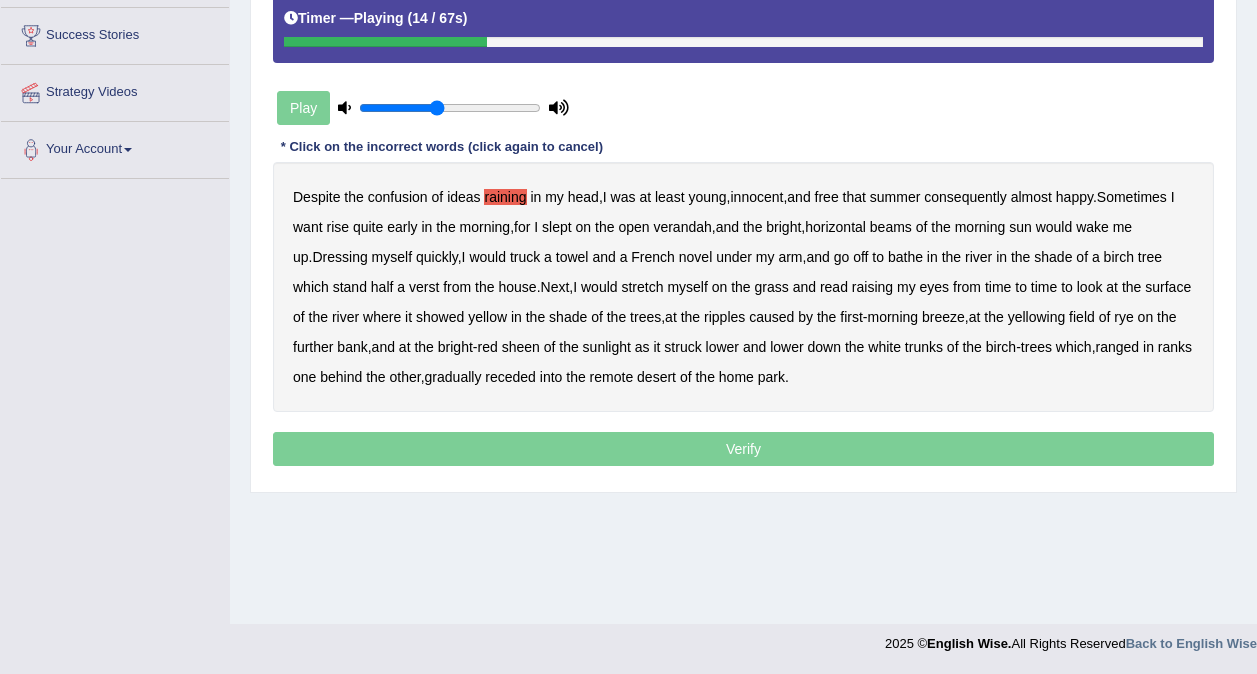 click on "want" at bounding box center (308, 227) 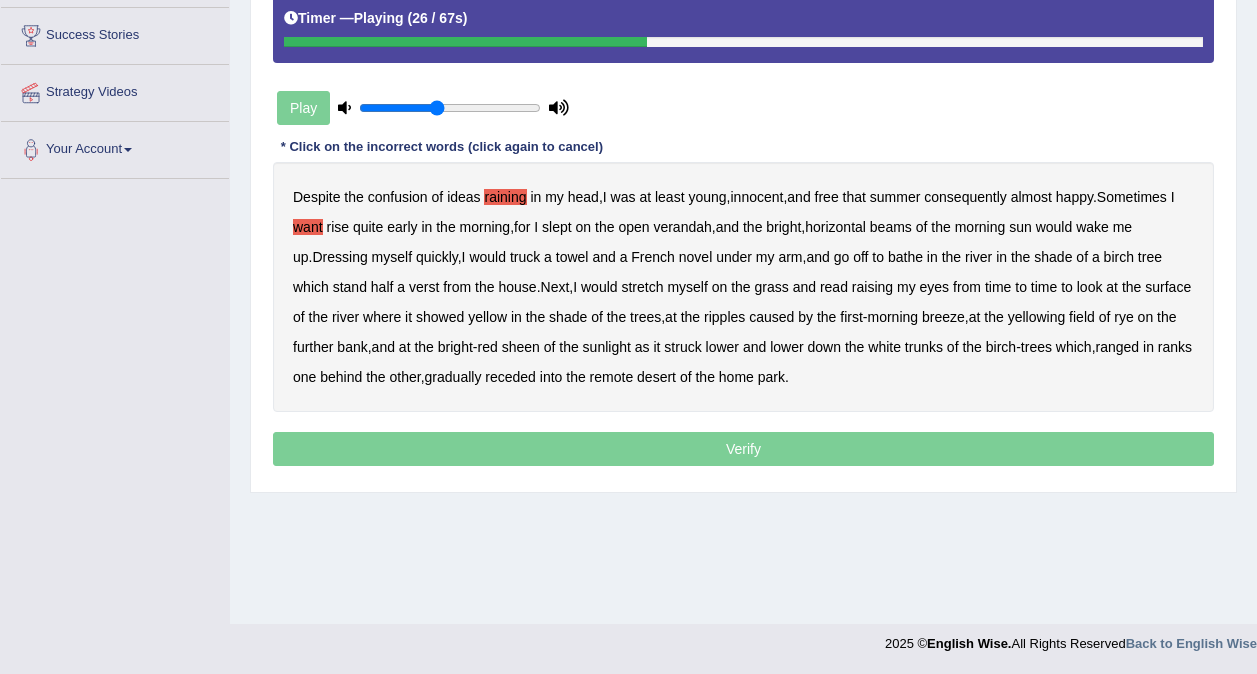 click on "truck" at bounding box center (525, 257) 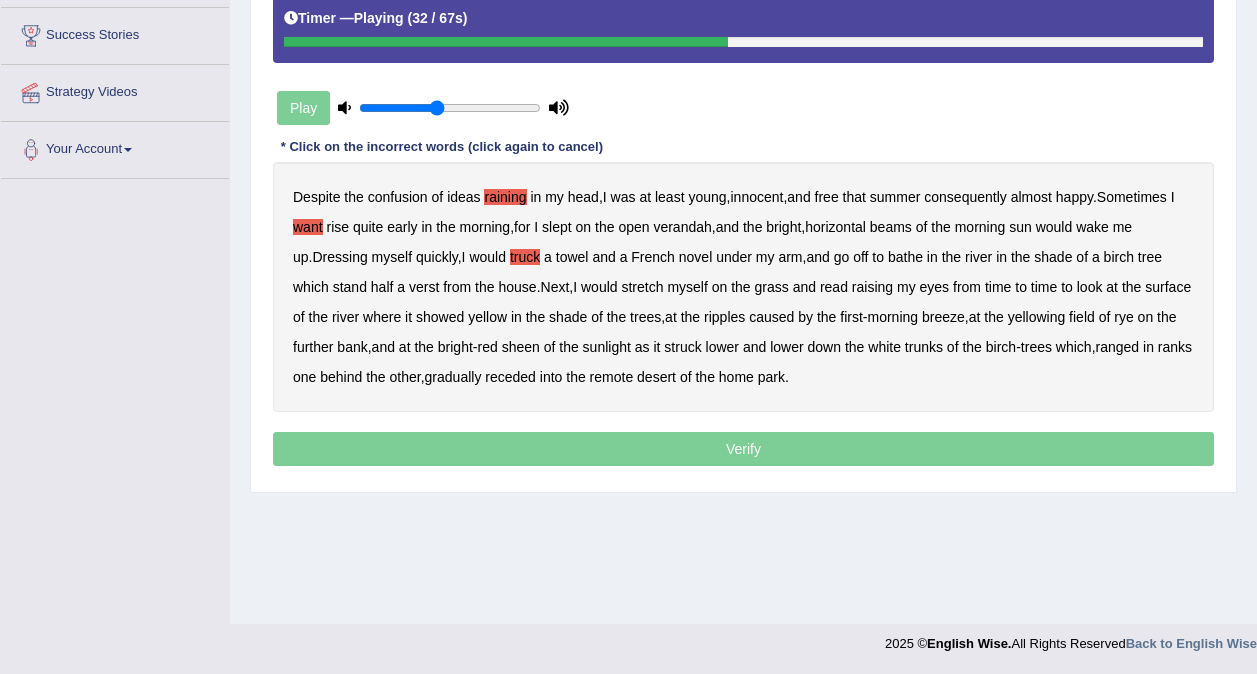 click on "stand" at bounding box center [350, 287] 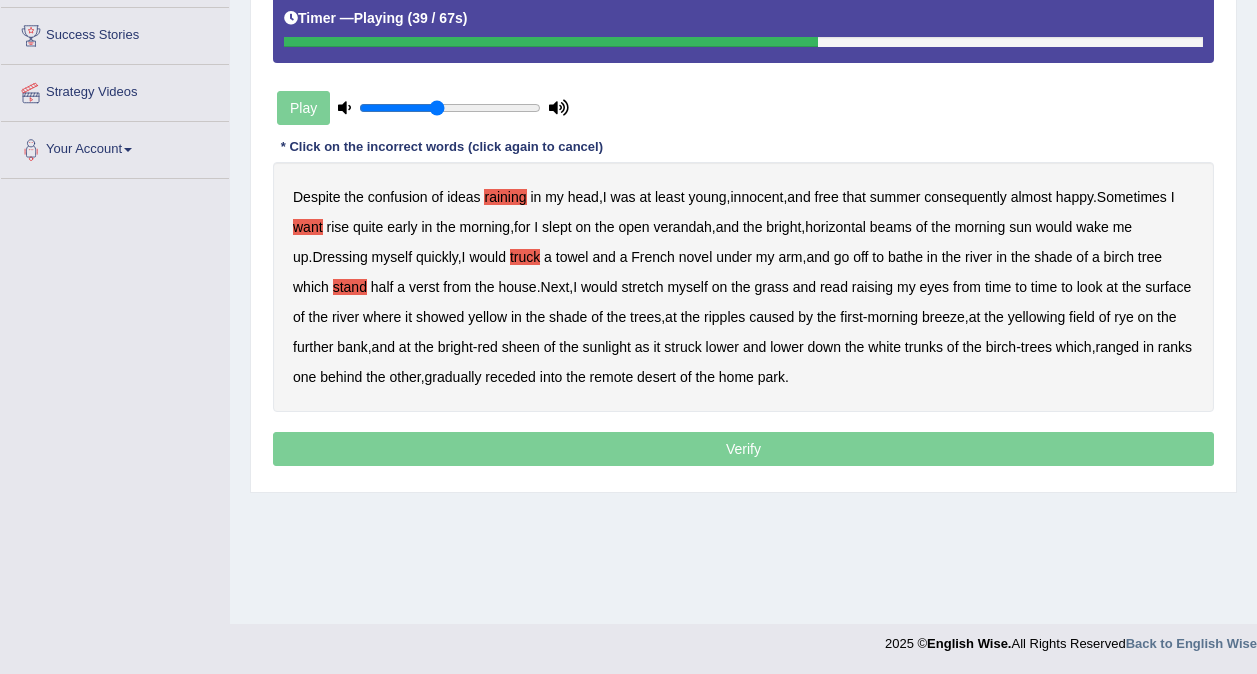 click on "raising" at bounding box center (872, 287) 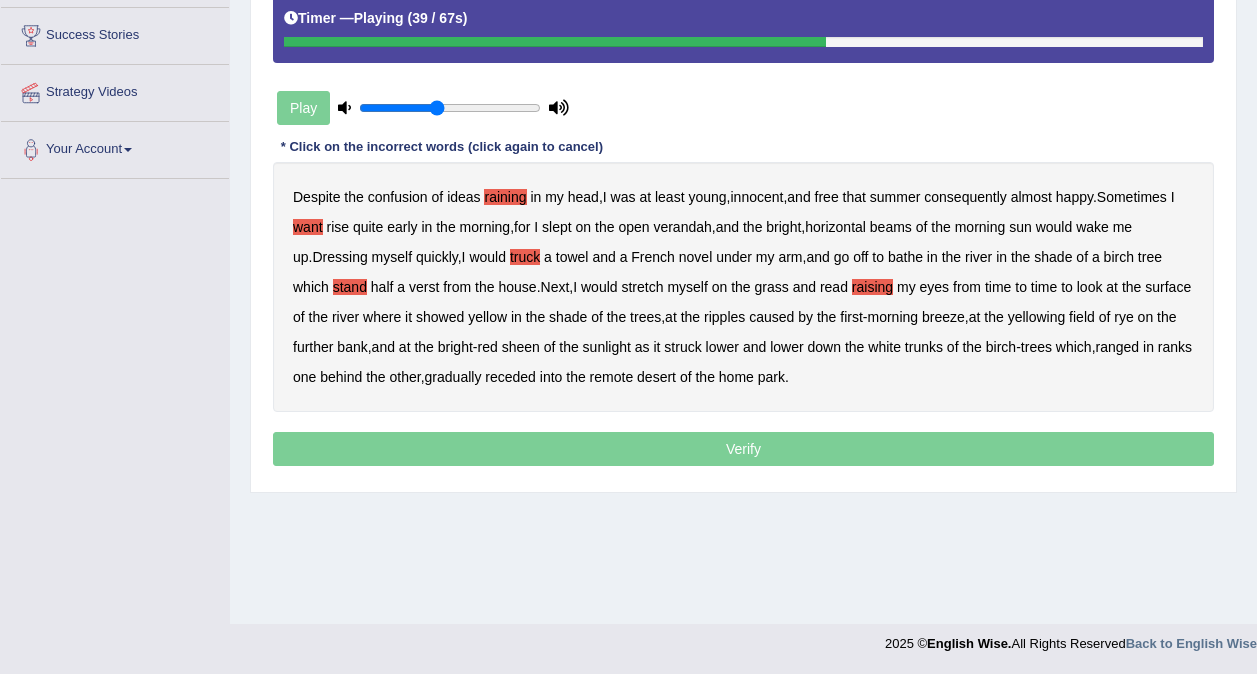 click on "raising" at bounding box center [872, 287] 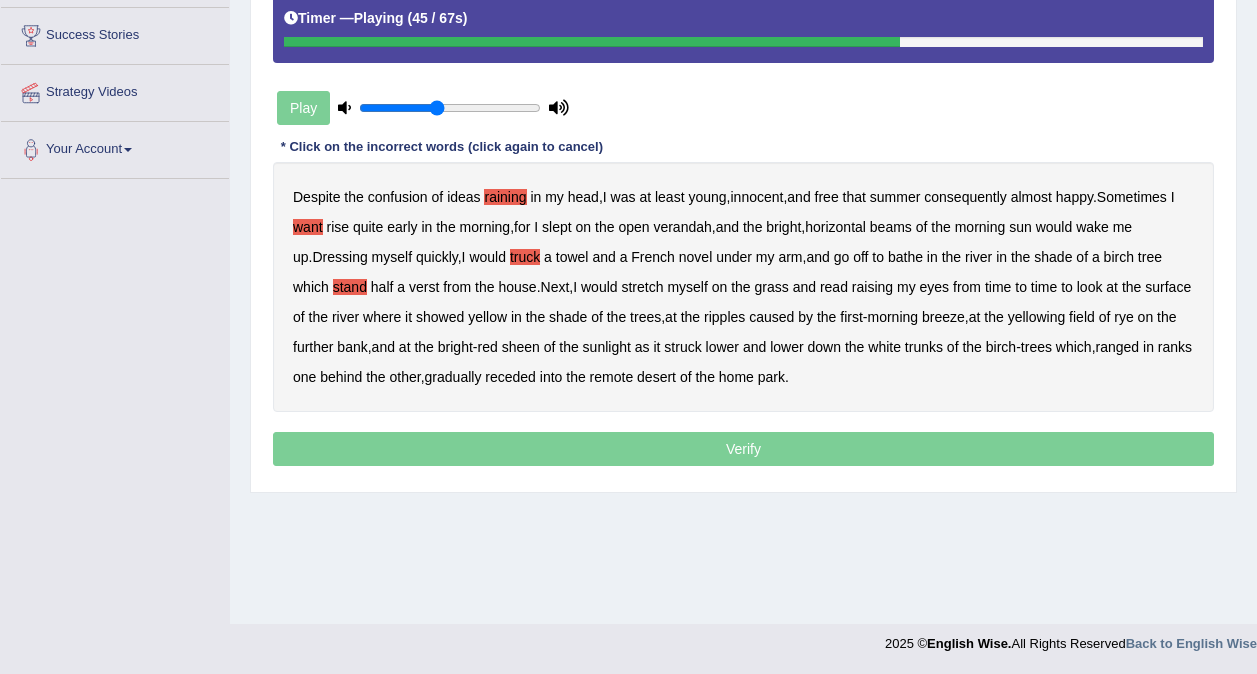 click on "yellow" at bounding box center (487, 317) 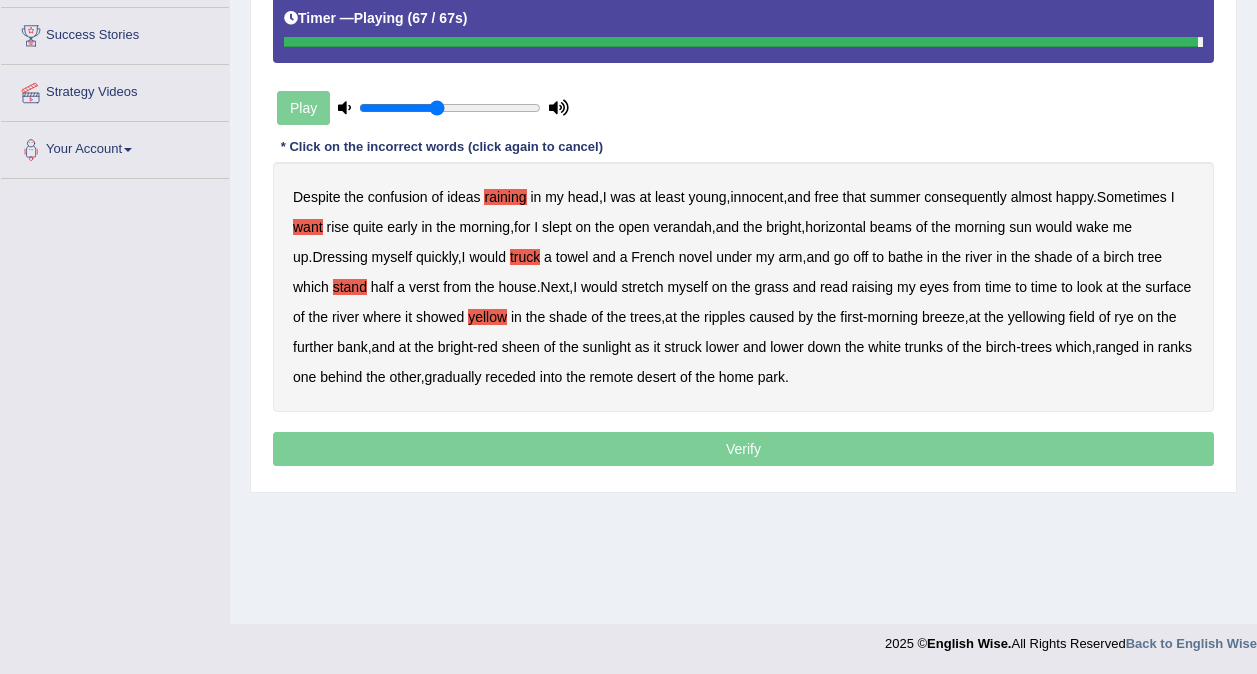 click on "desert" at bounding box center [656, 377] 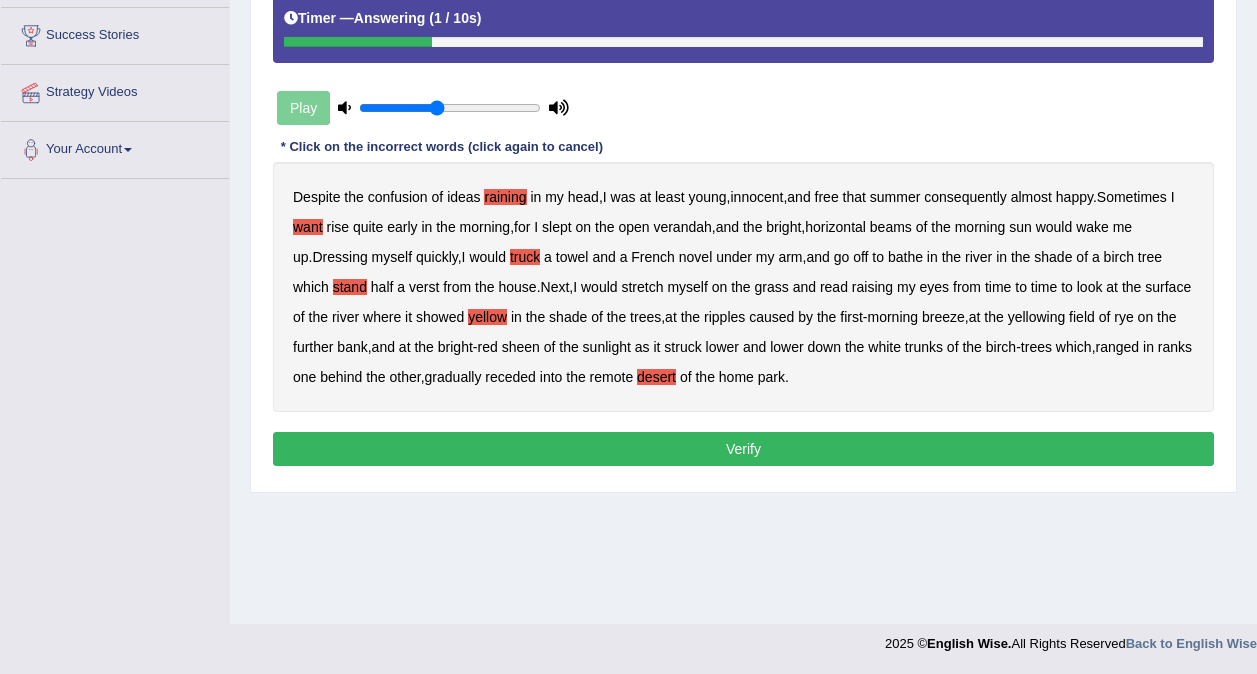 click on "Verify" at bounding box center [743, 449] 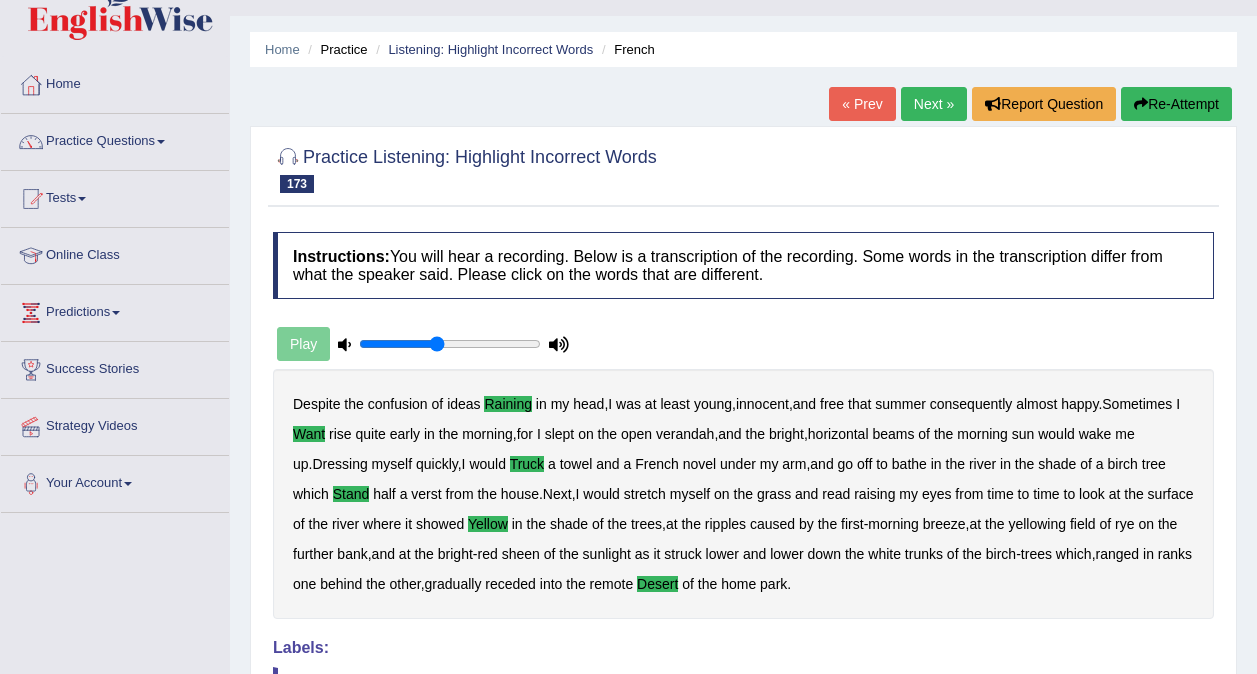 scroll, scrollTop: 40, scrollLeft: 0, axis: vertical 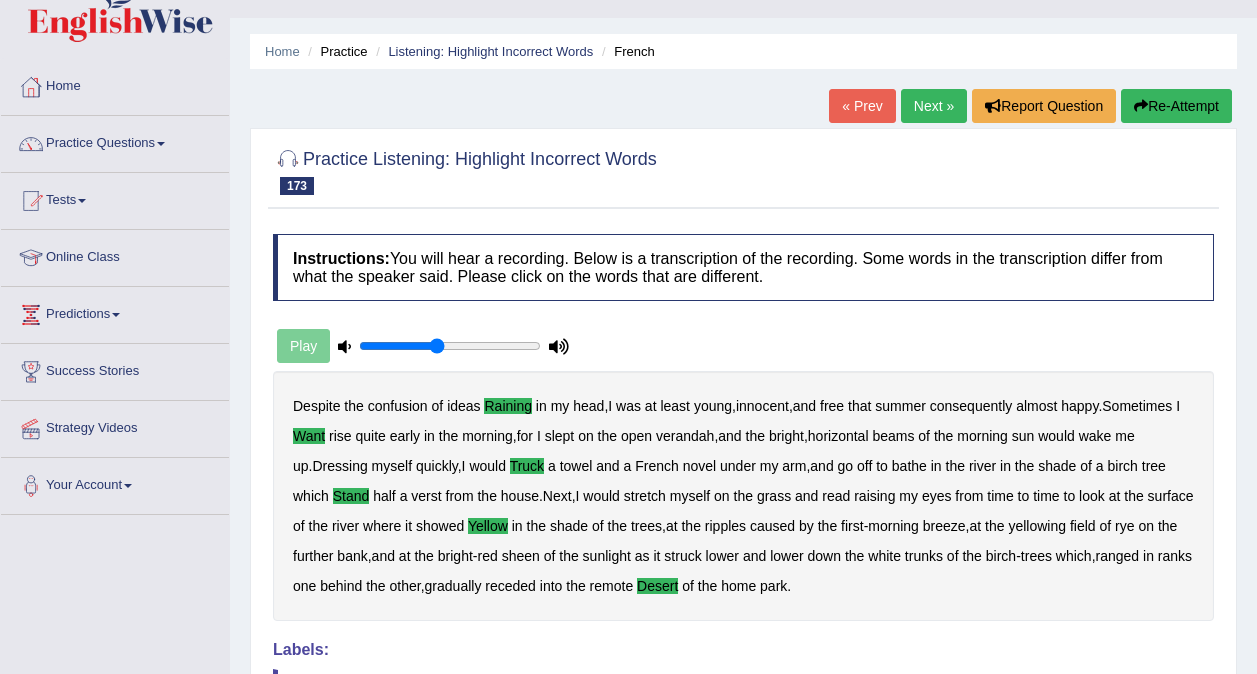 click on "Next »" at bounding box center (934, 106) 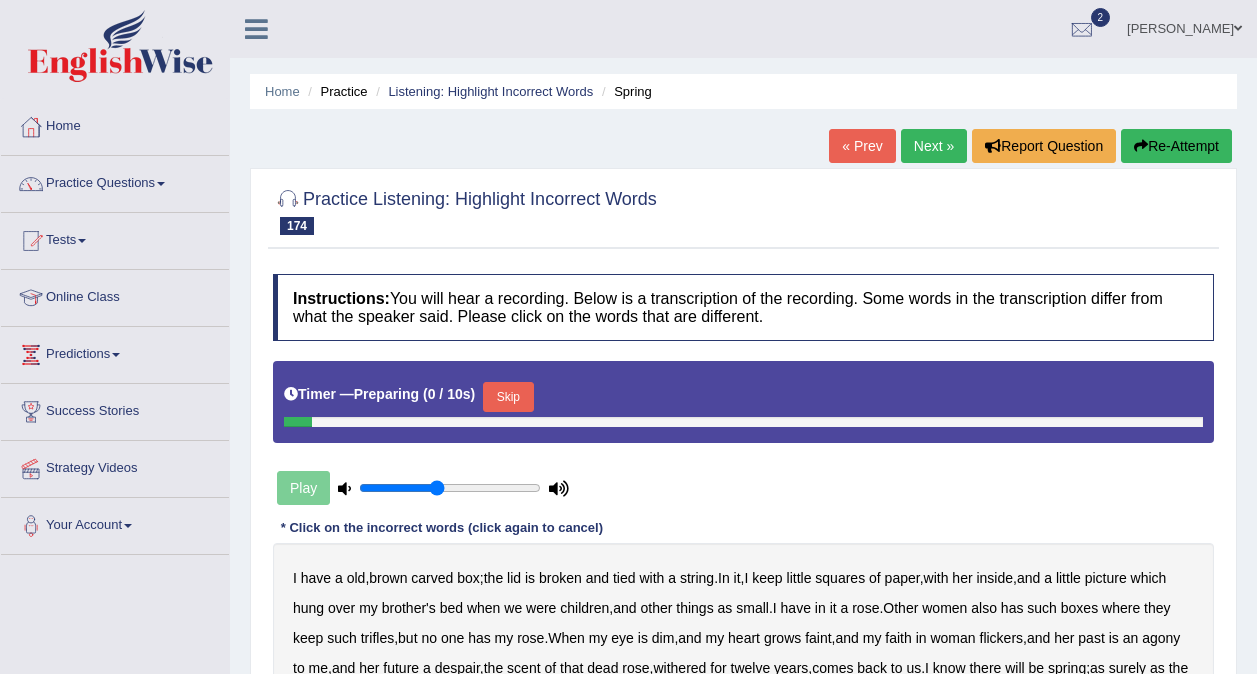 scroll, scrollTop: 315, scrollLeft: 0, axis: vertical 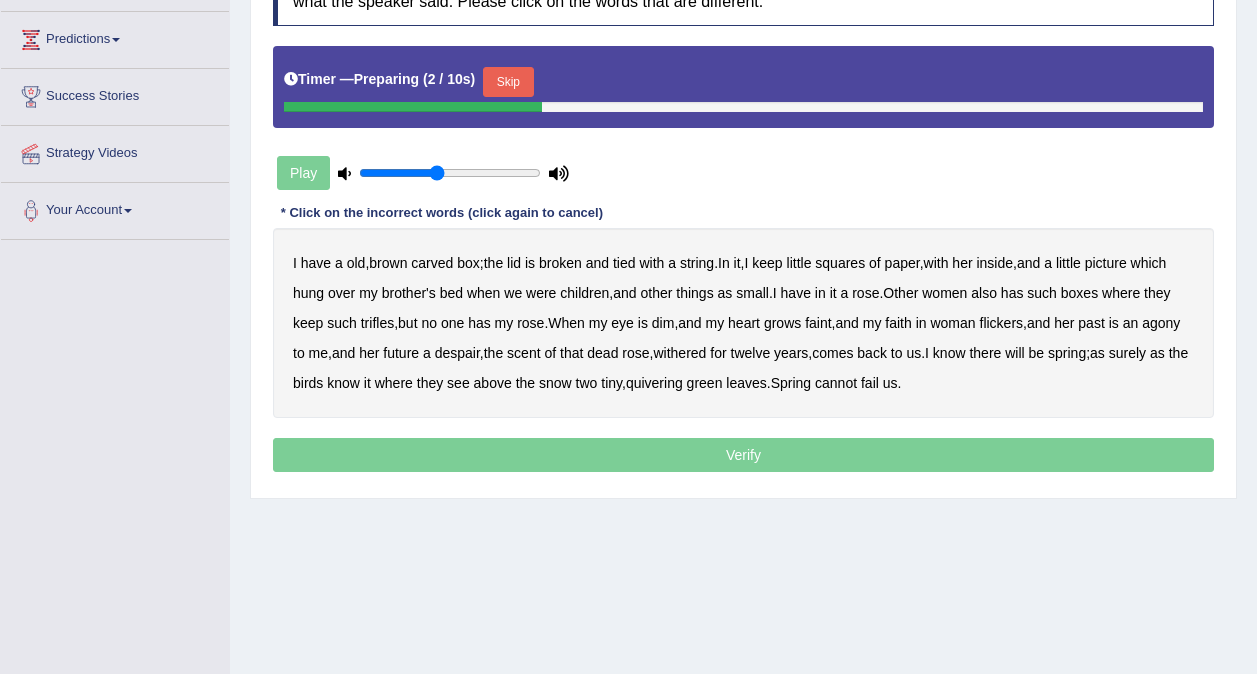click on "Skip" at bounding box center (508, 82) 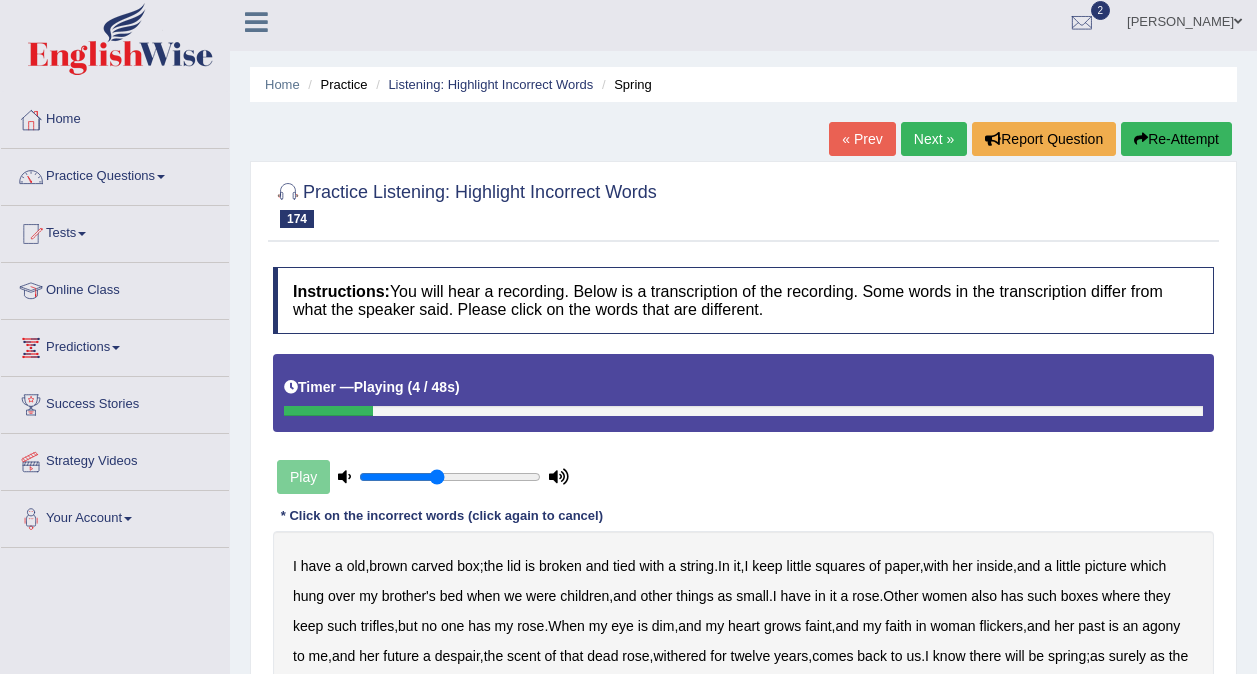 scroll, scrollTop: 0, scrollLeft: 0, axis: both 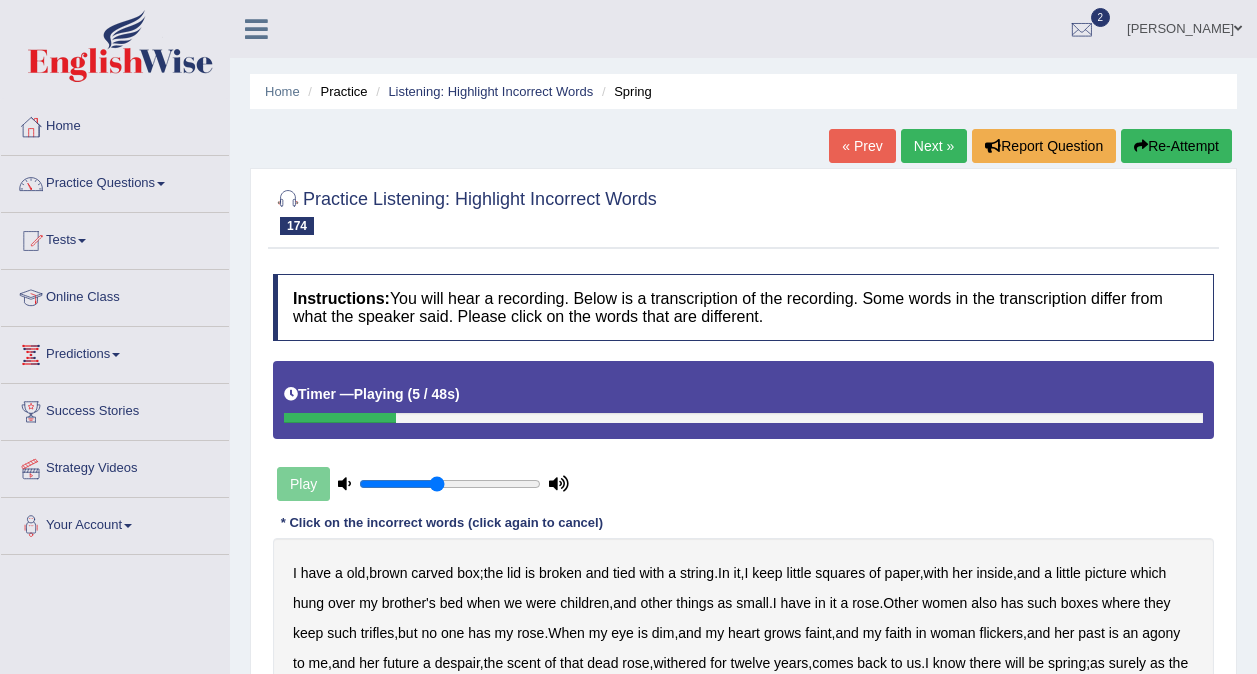 click on "Re-Attempt" at bounding box center [1176, 146] 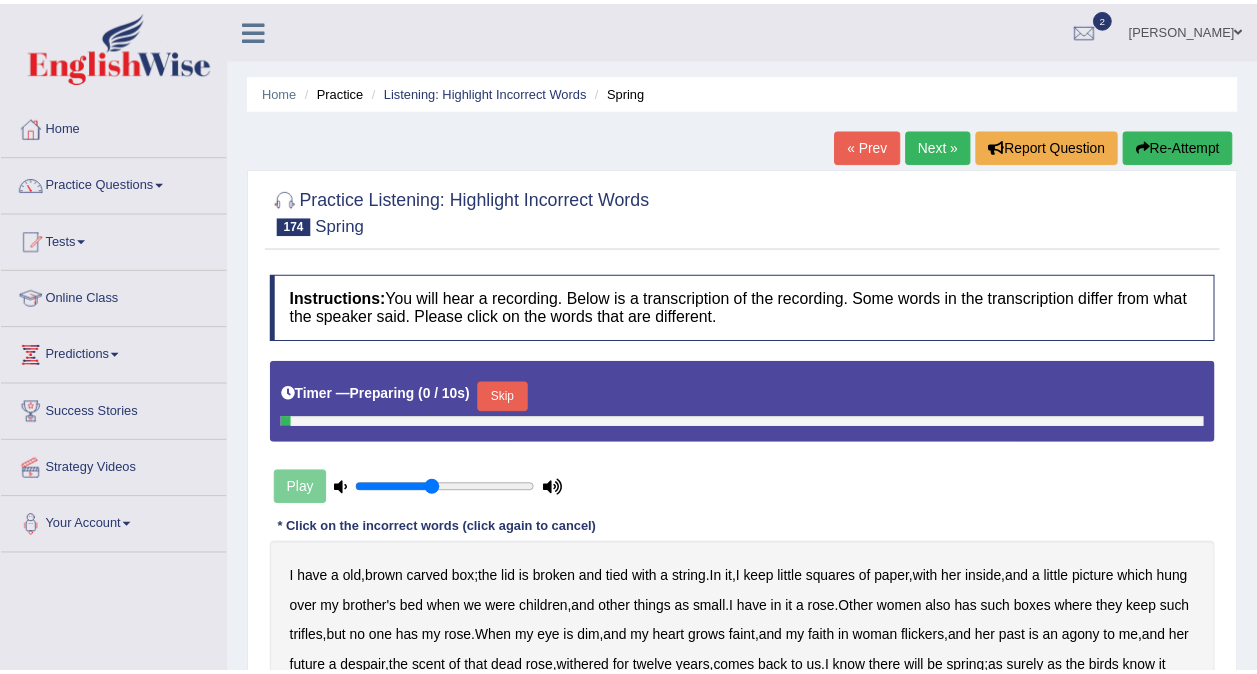 scroll, scrollTop: 254, scrollLeft: 0, axis: vertical 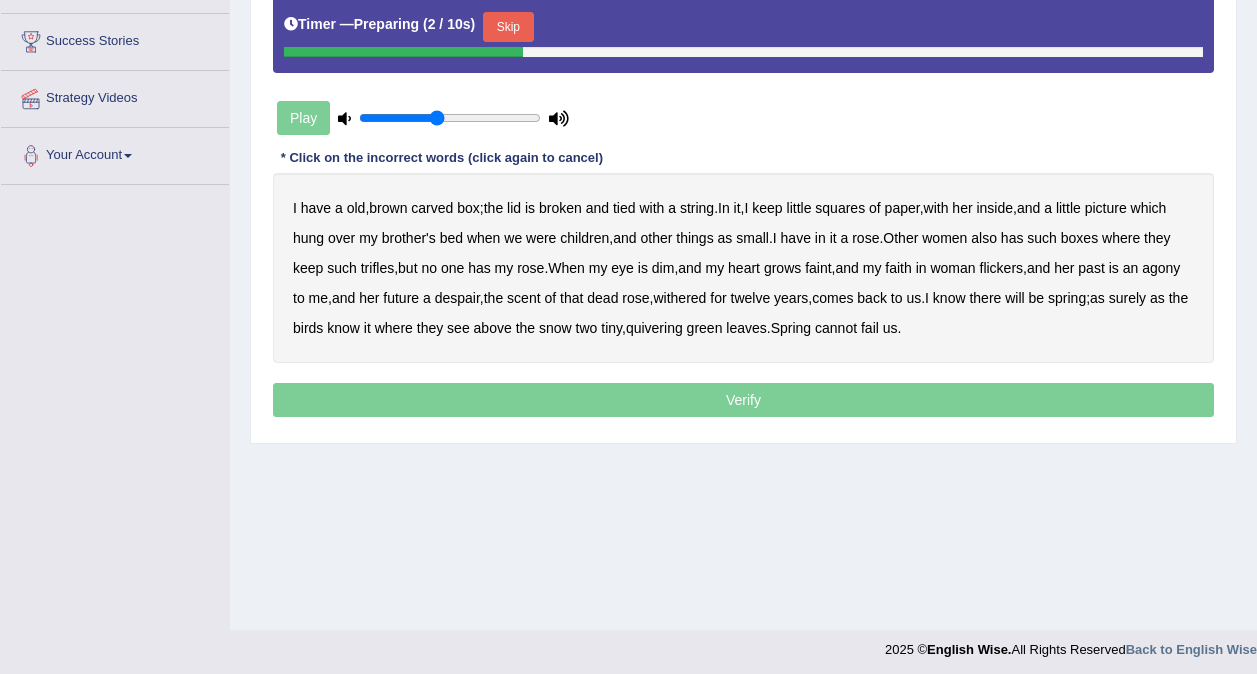 click on "Skip" at bounding box center [508, 27] 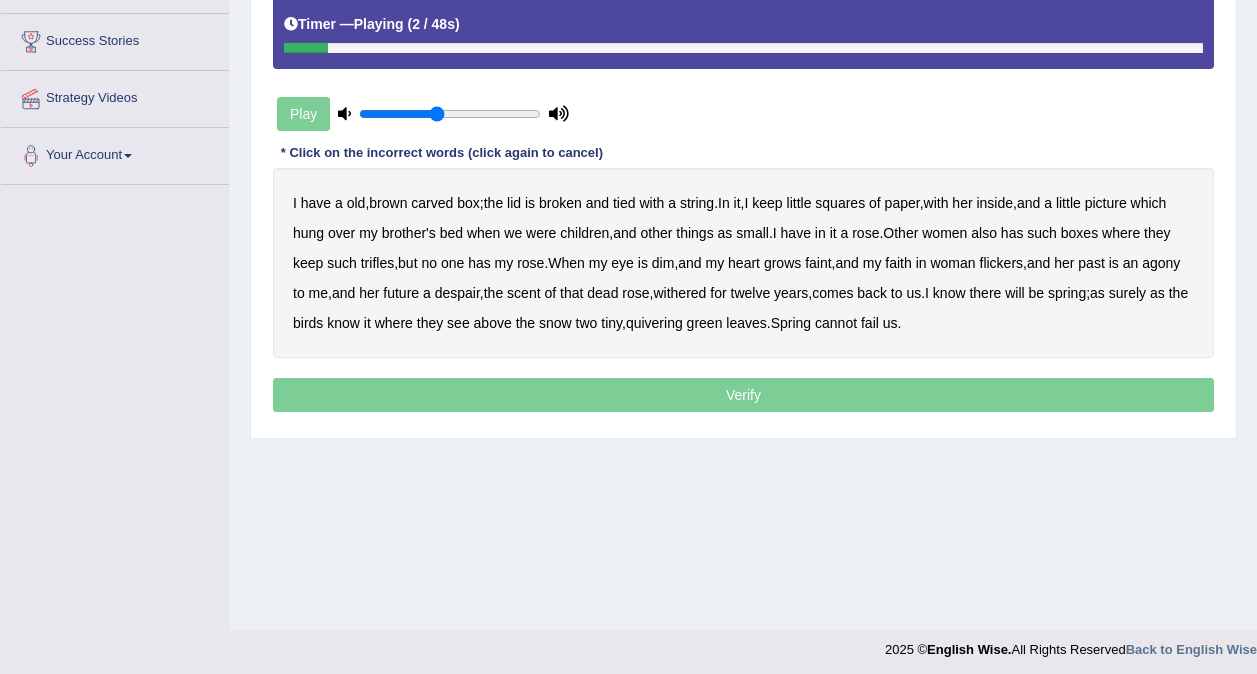 click on "a" at bounding box center [339, 203] 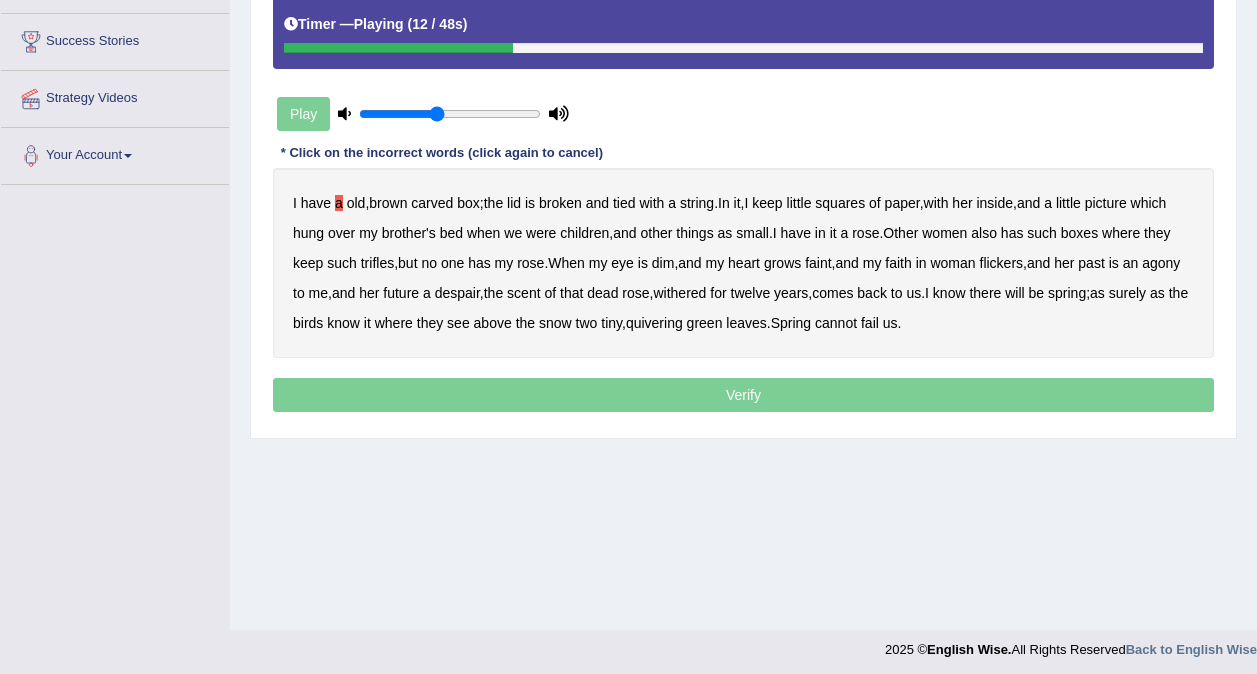 click on "her" at bounding box center (962, 203) 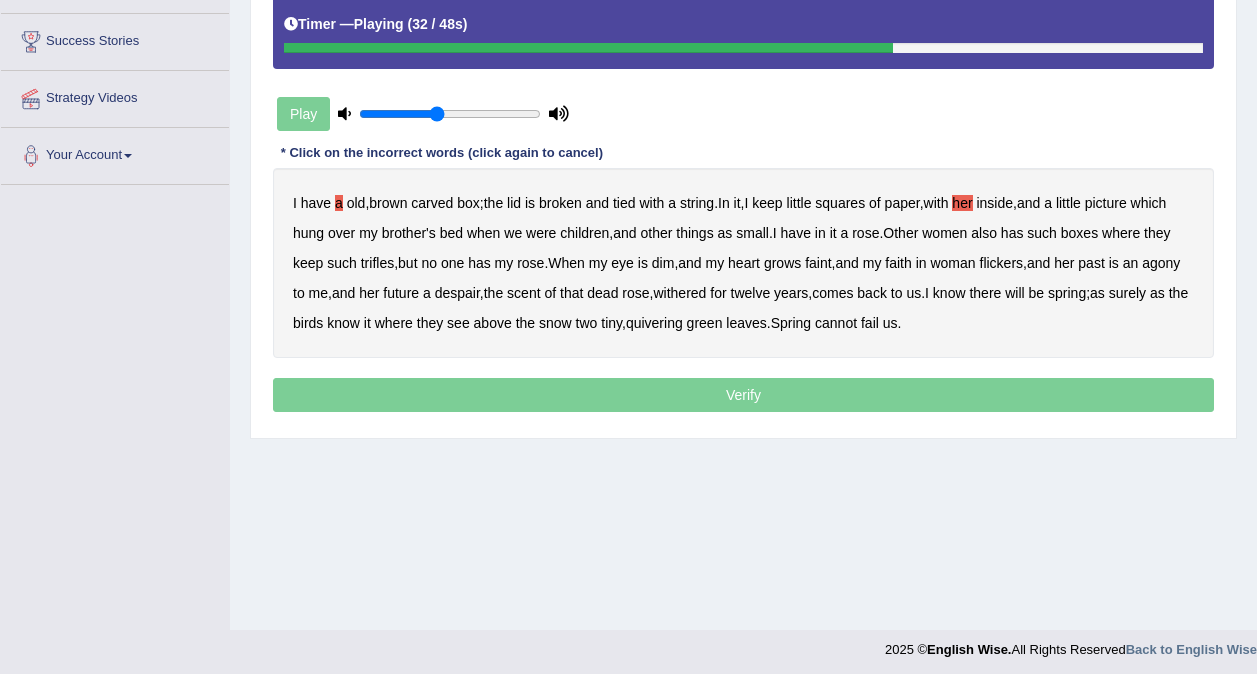 click on "past" at bounding box center (1091, 263) 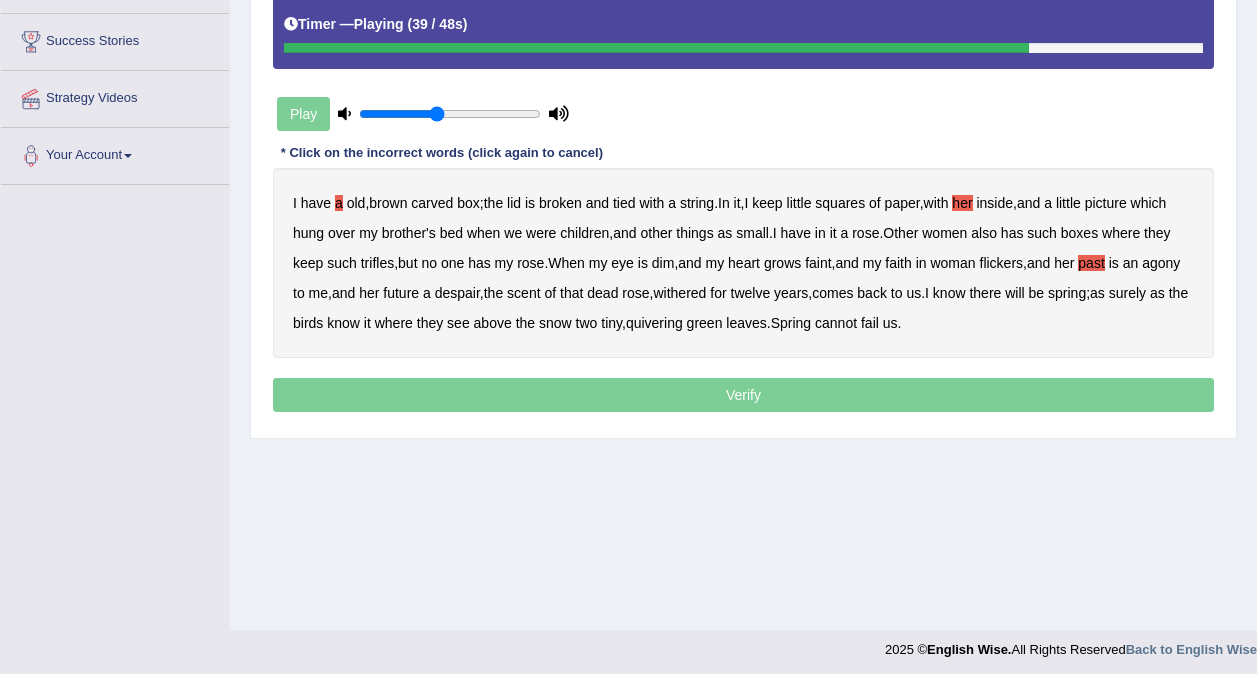click on "us" at bounding box center (913, 293) 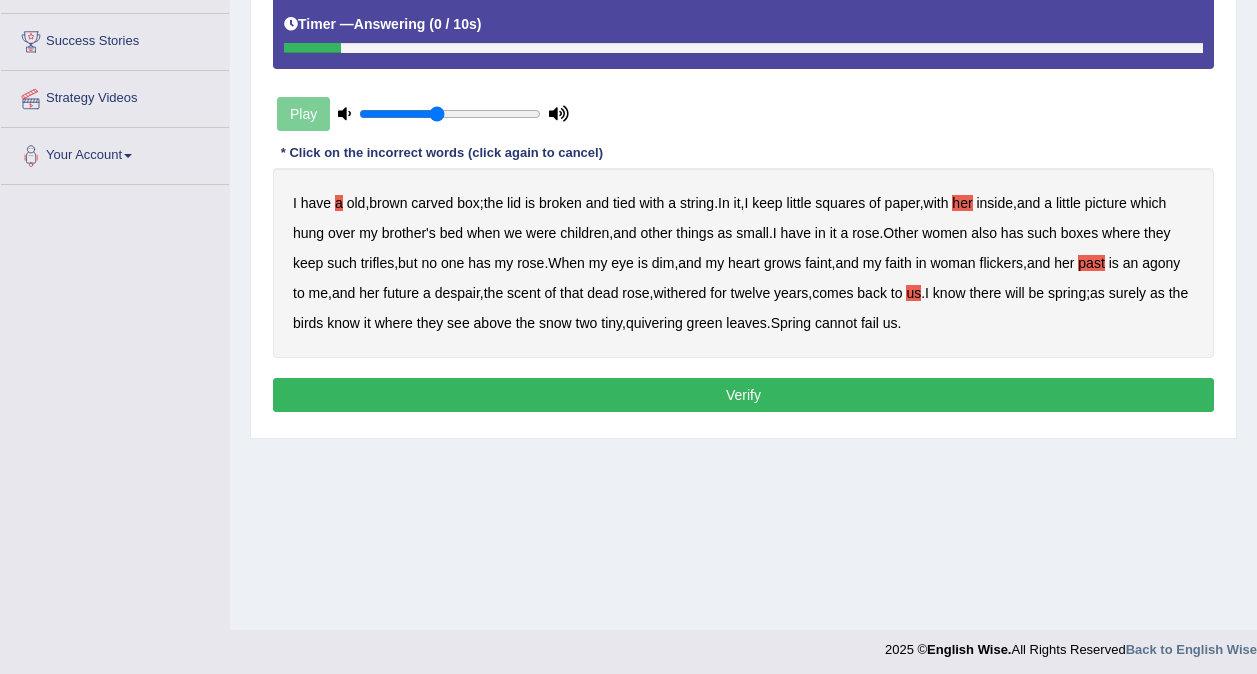 click on "Verify" at bounding box center (743, 395) 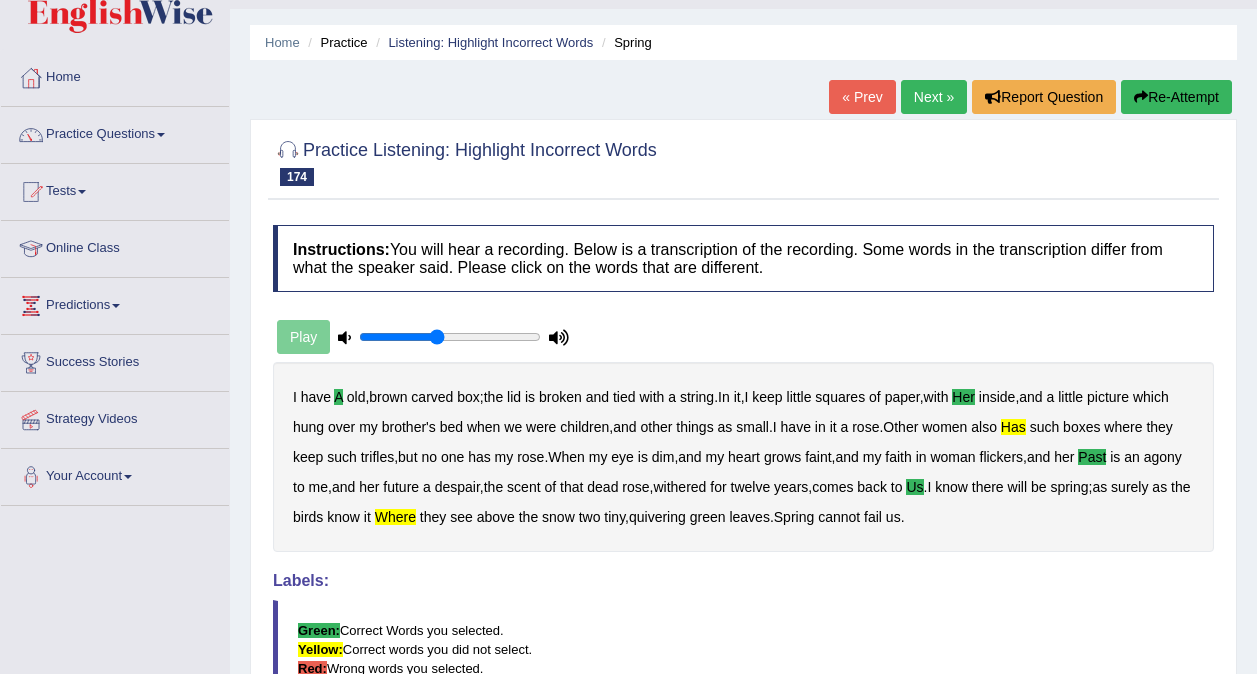 scroll, scrollTop: 43, scrollLeft: 0, axis: vertical 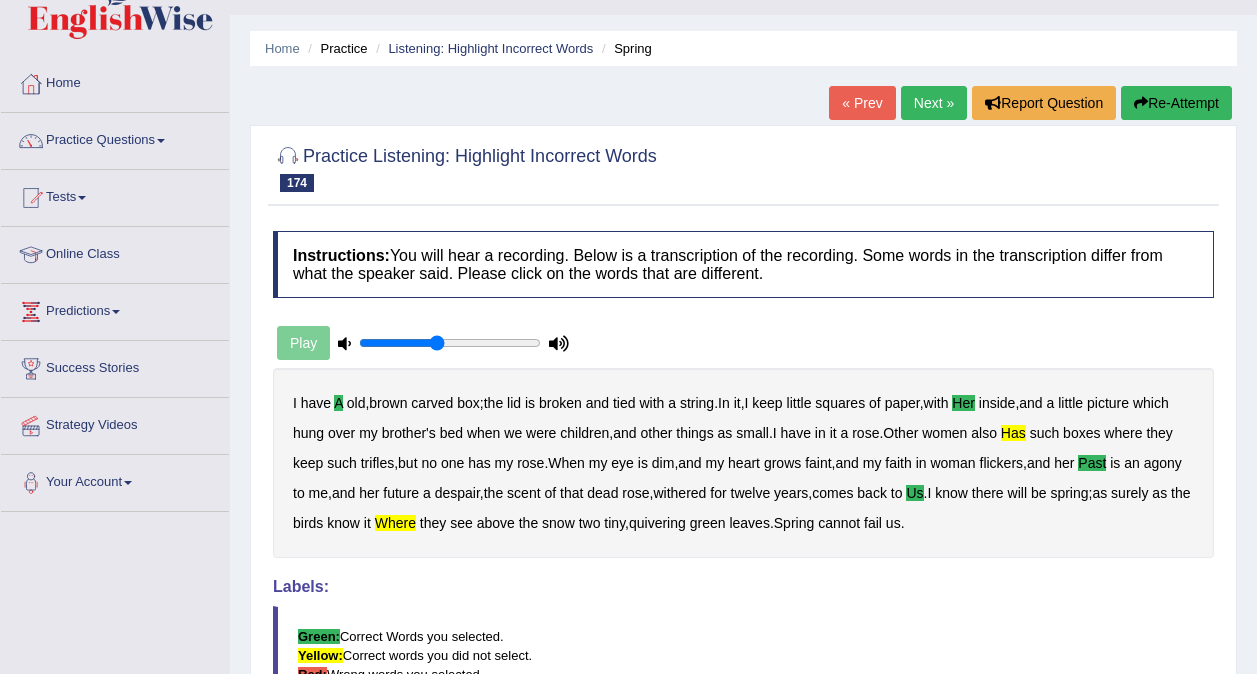 click on "Next »" at bounding box center [934, 103] 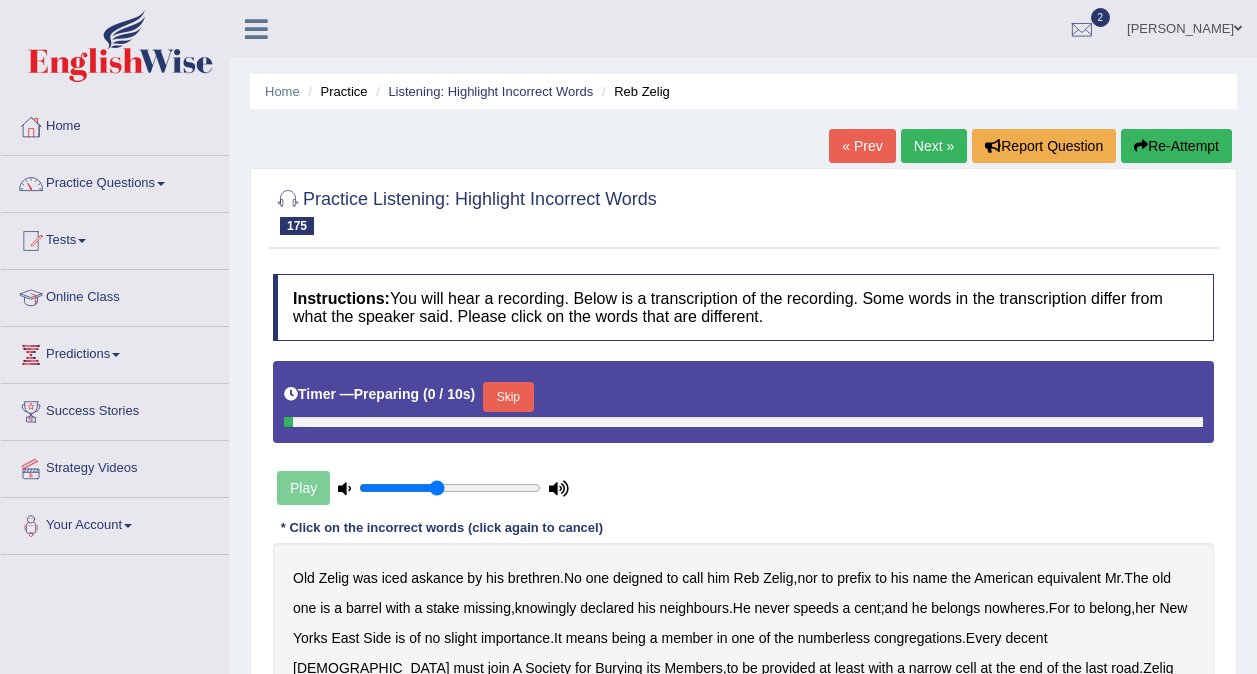 scroll, scrollTop: 0, scrollLeft: 0, axis: both 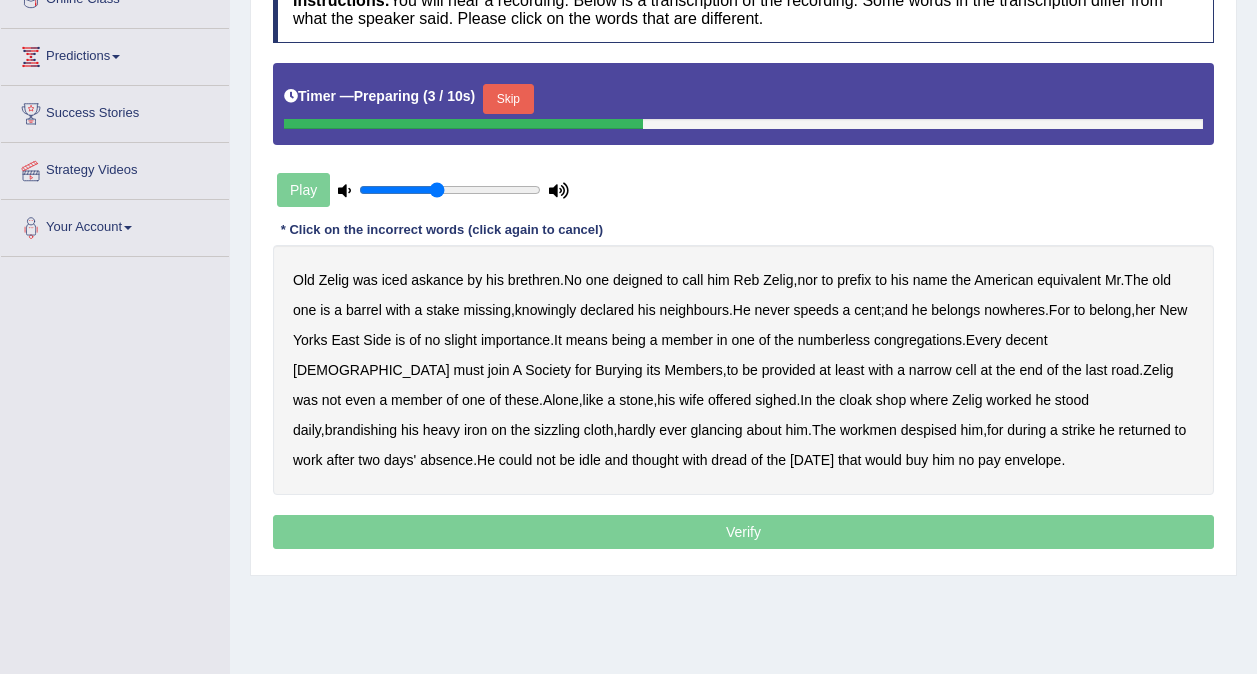 click on "Skip" at bounding box center (508, 99) 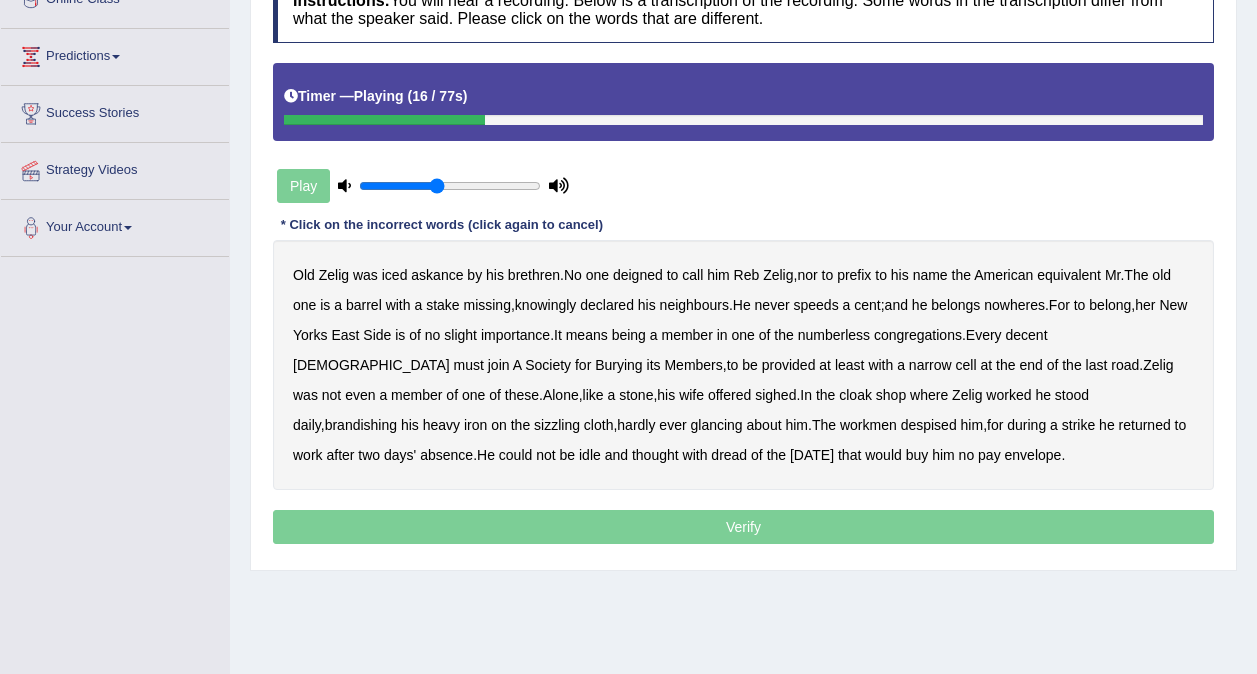 click on "stake" at bounding box center [442, 305] 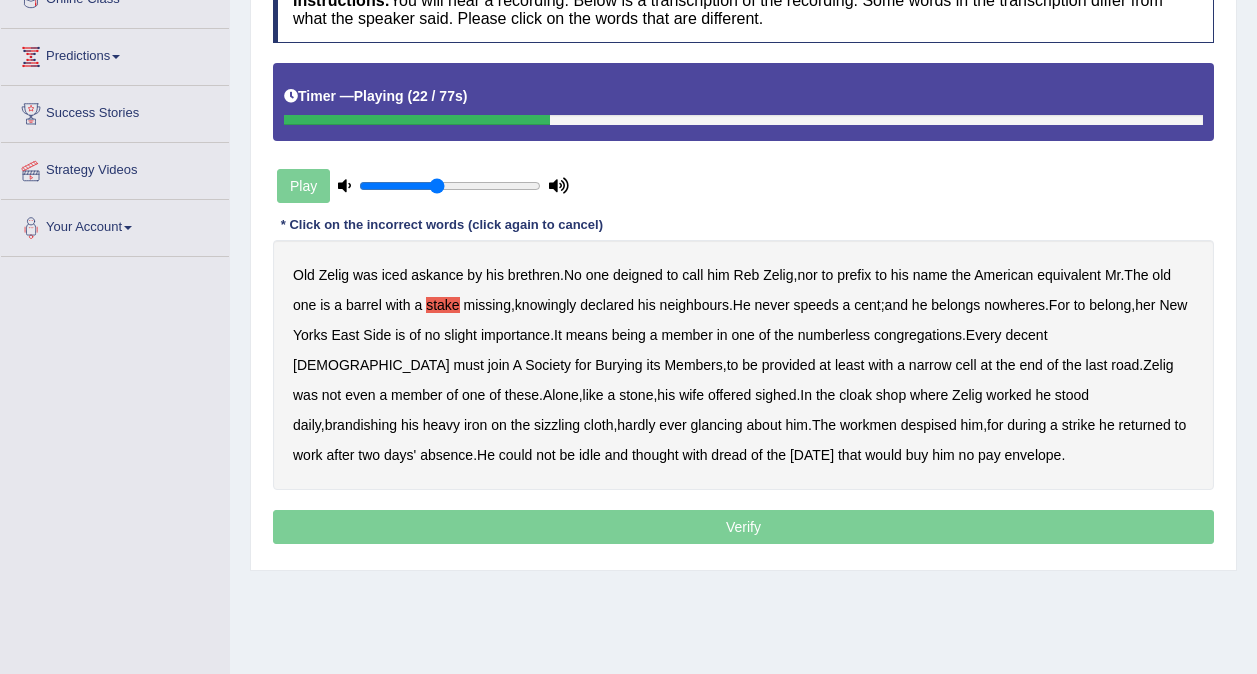click on "speeds" at bounding box center (816, 305) 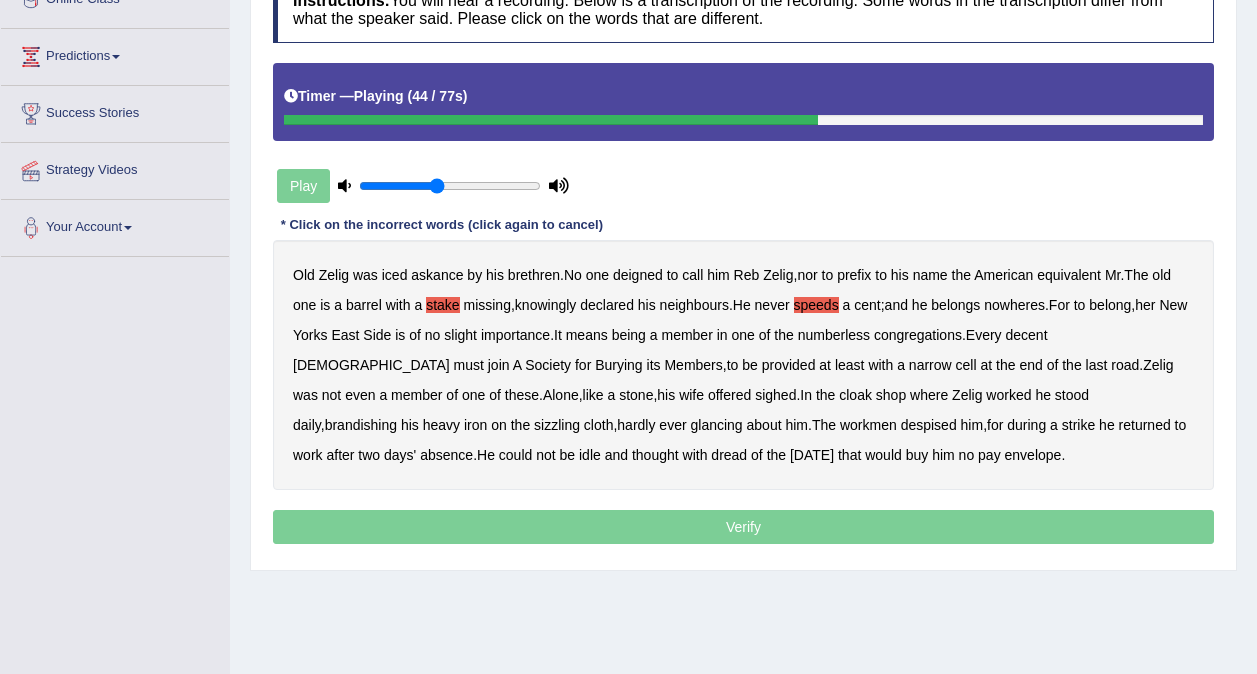 click on "last" at bounding box center [1097, 365] 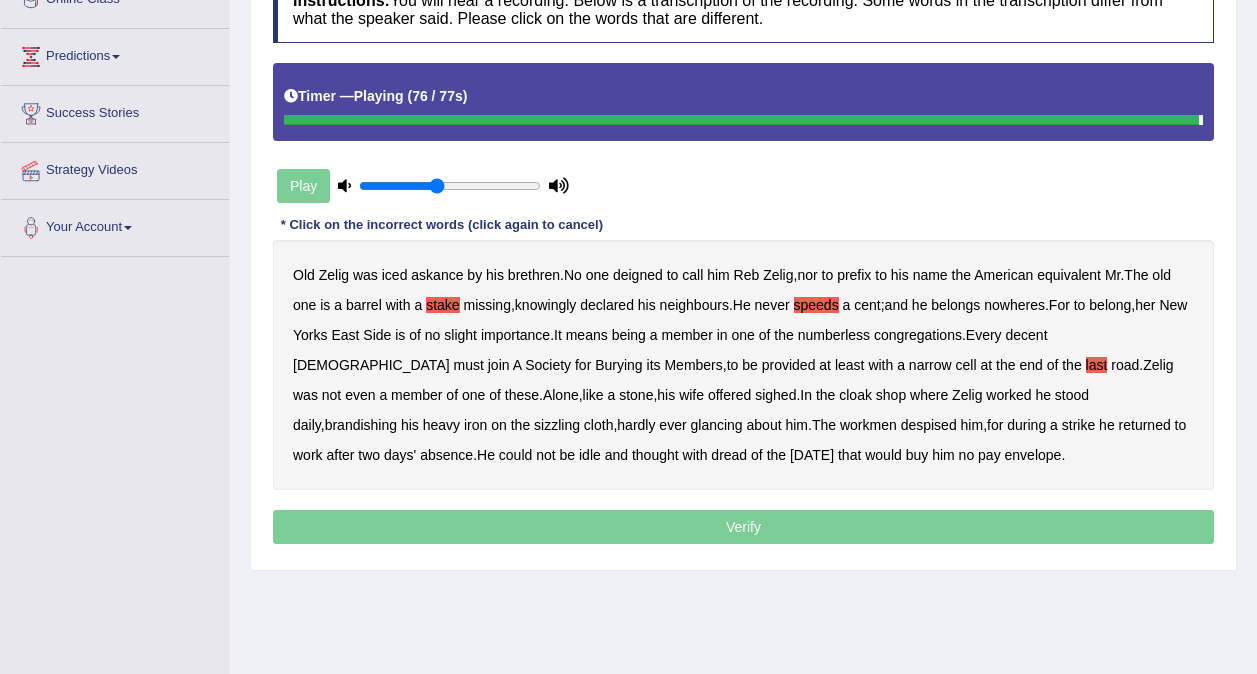 click on "buy" at bounding box center [917, 455] 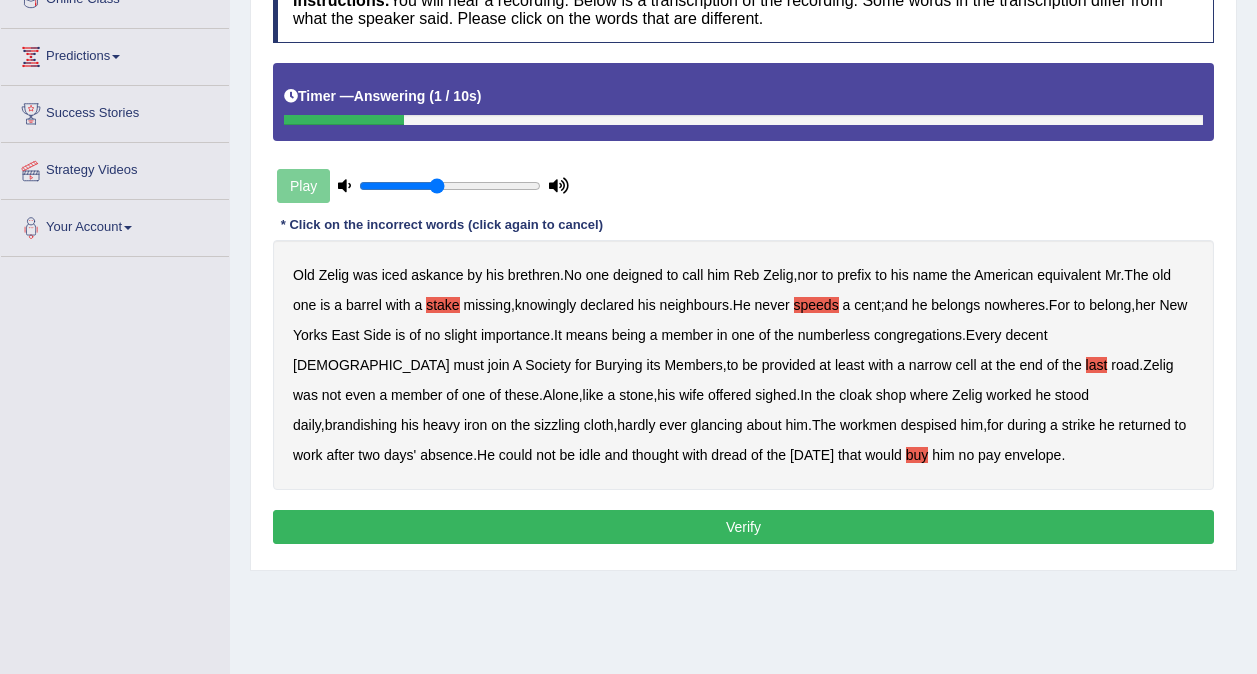 click on "Verify" at bounding box center [743, 527] 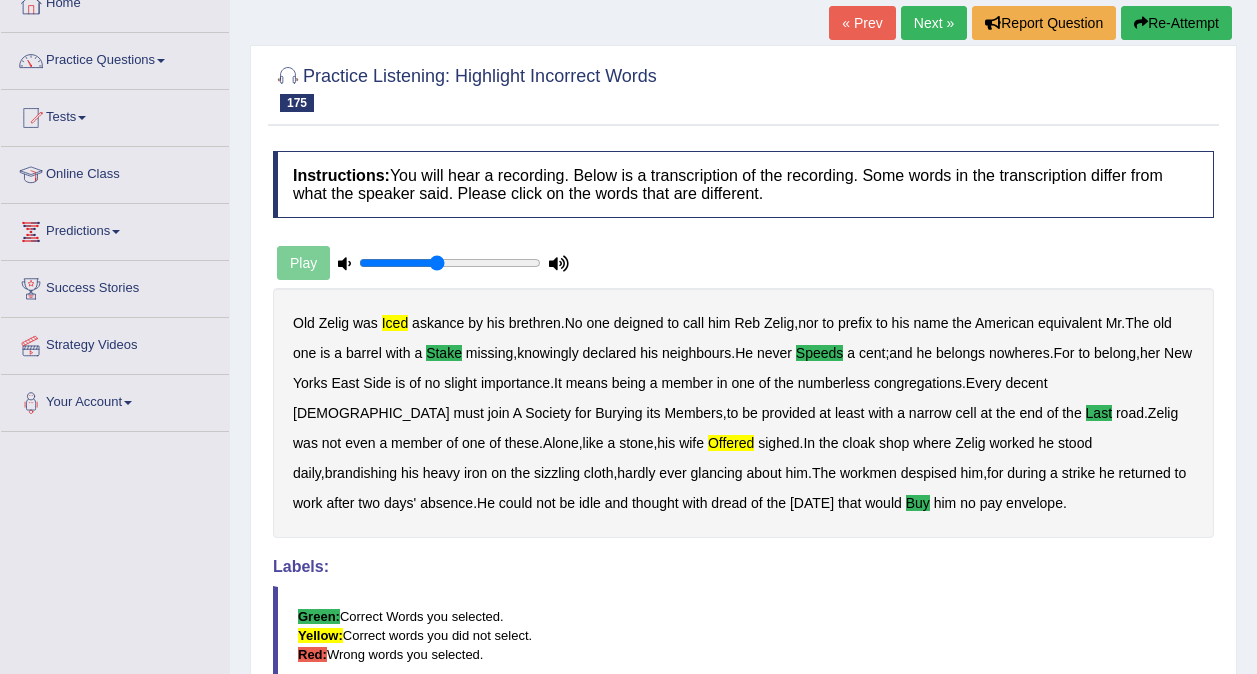 scroll, scrollTop: 120, scrollLeft: 0, axis: vertical 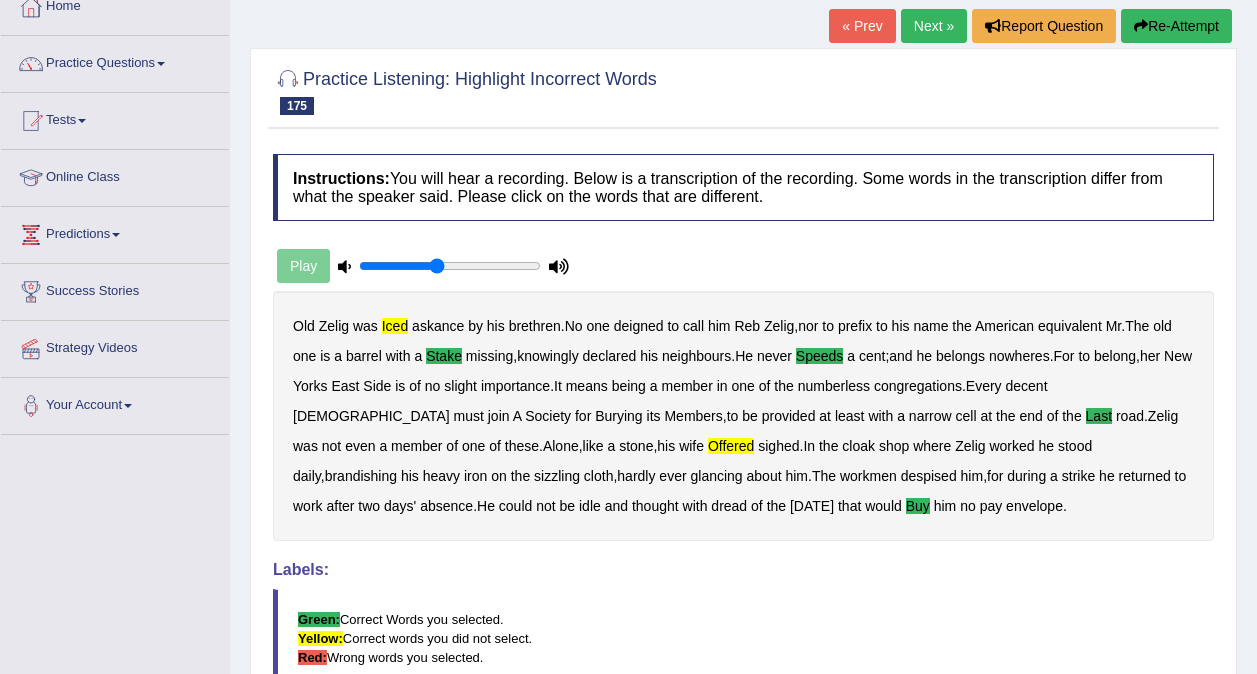 click on "Next »" at bounding box center (934, 26) 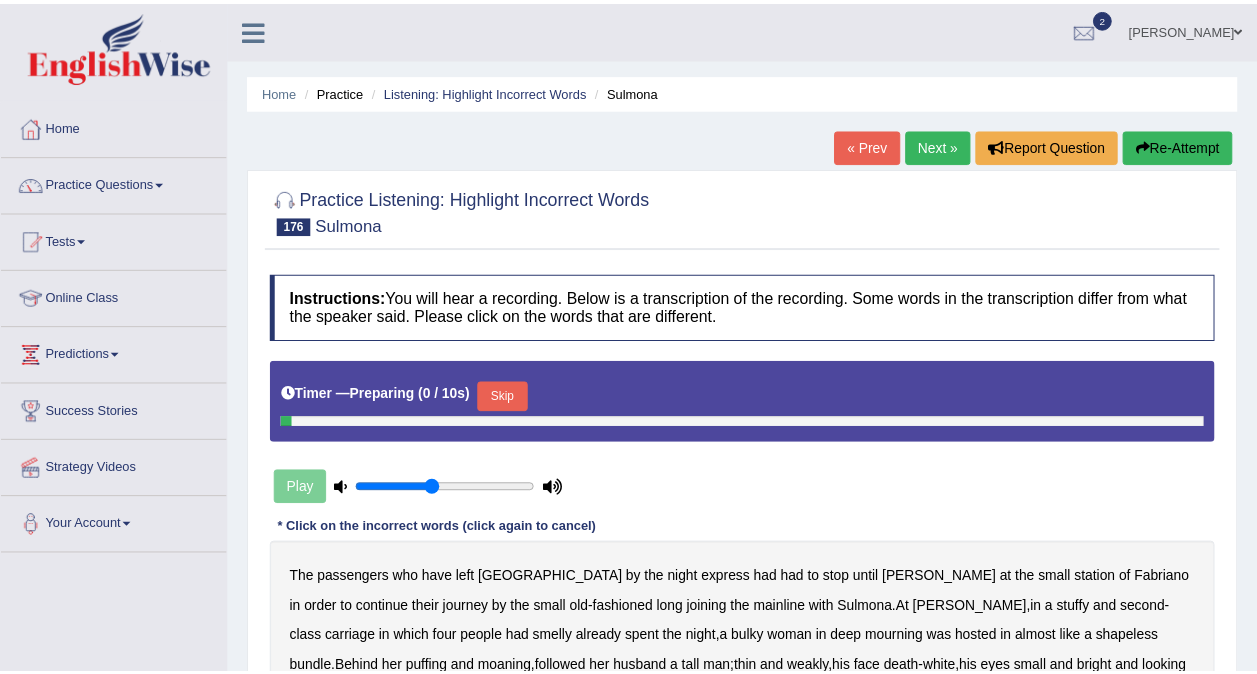 scroll, scrollTop: 0, scrollLeft: 0, axis: both 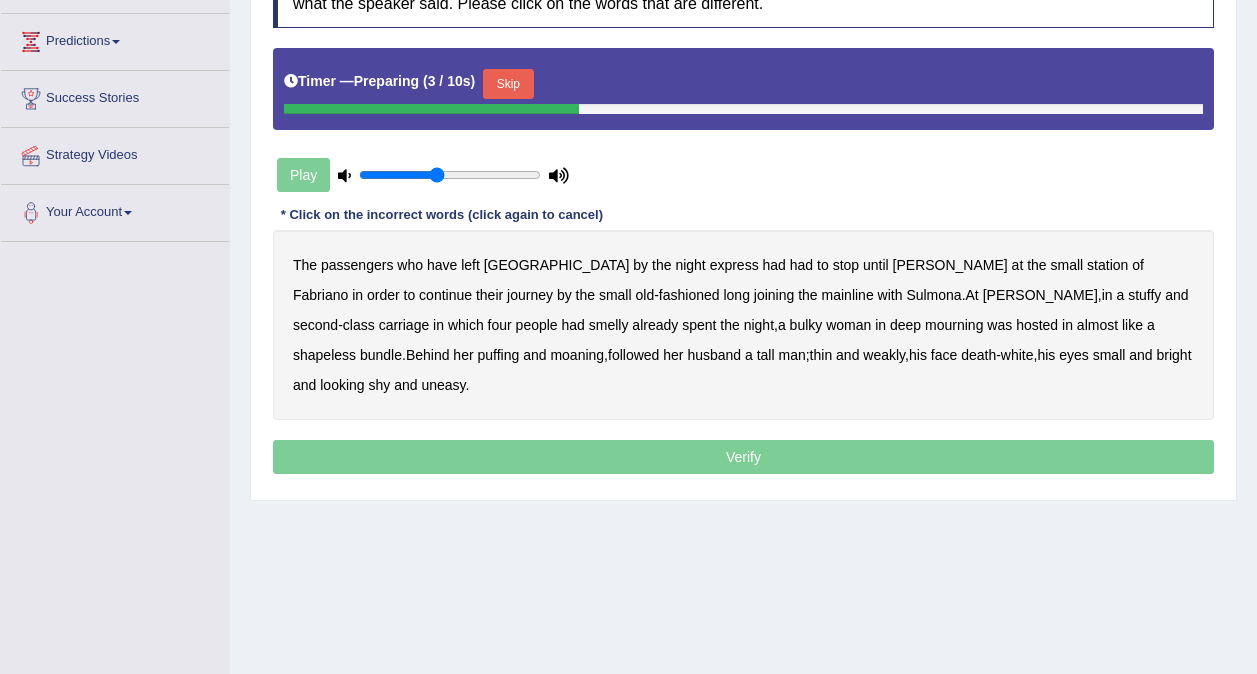 click on "Skip" at bounding box center [508, 84] 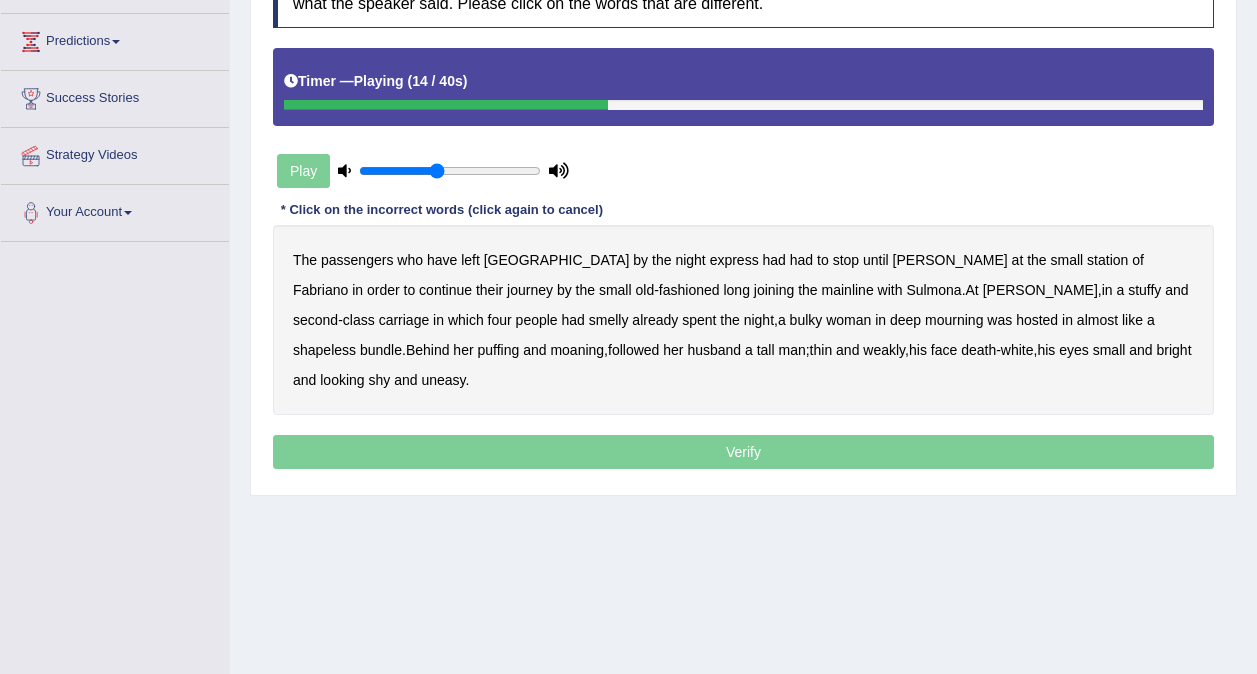 click on "long" at bounding box center [736, 290] 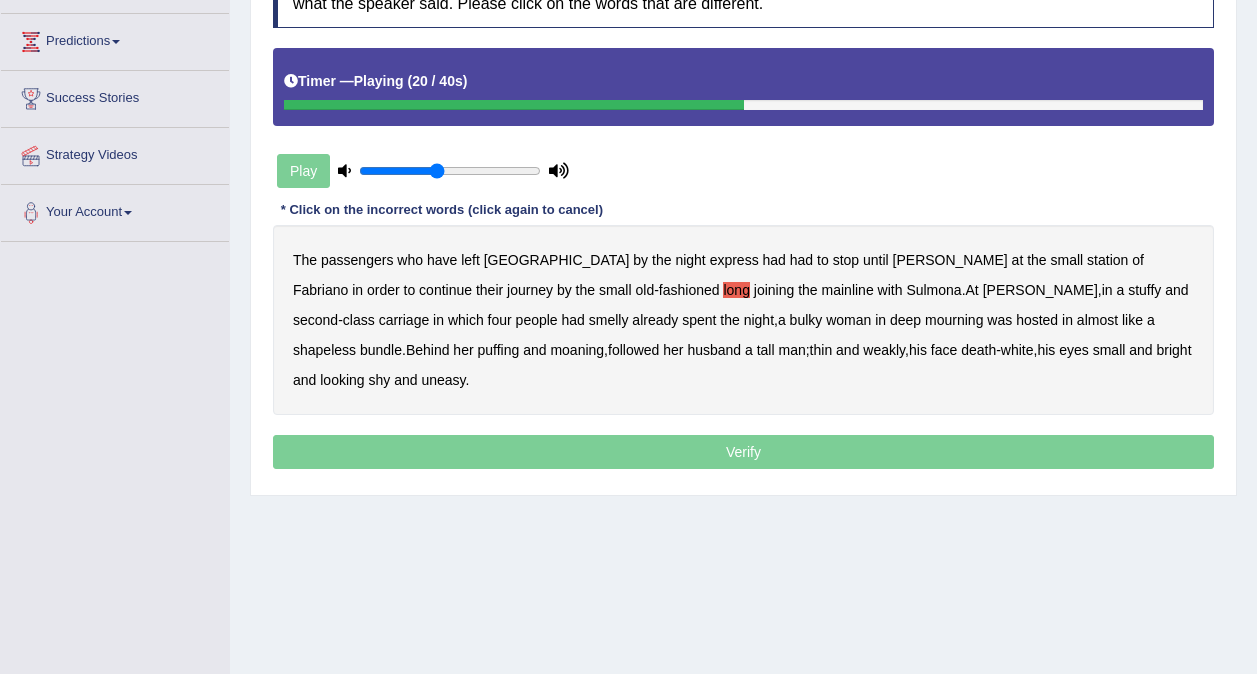 click on "second" at bounding box center [315, 320] 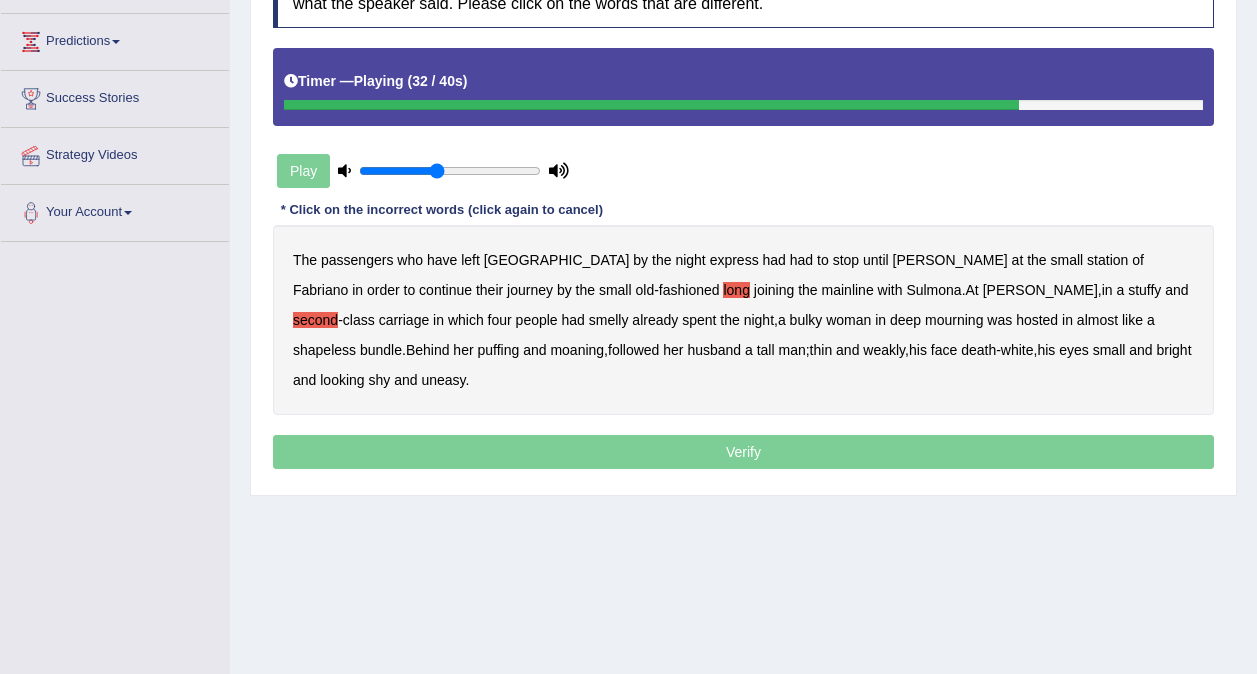click on "tall" at bounding box center [766, 350] 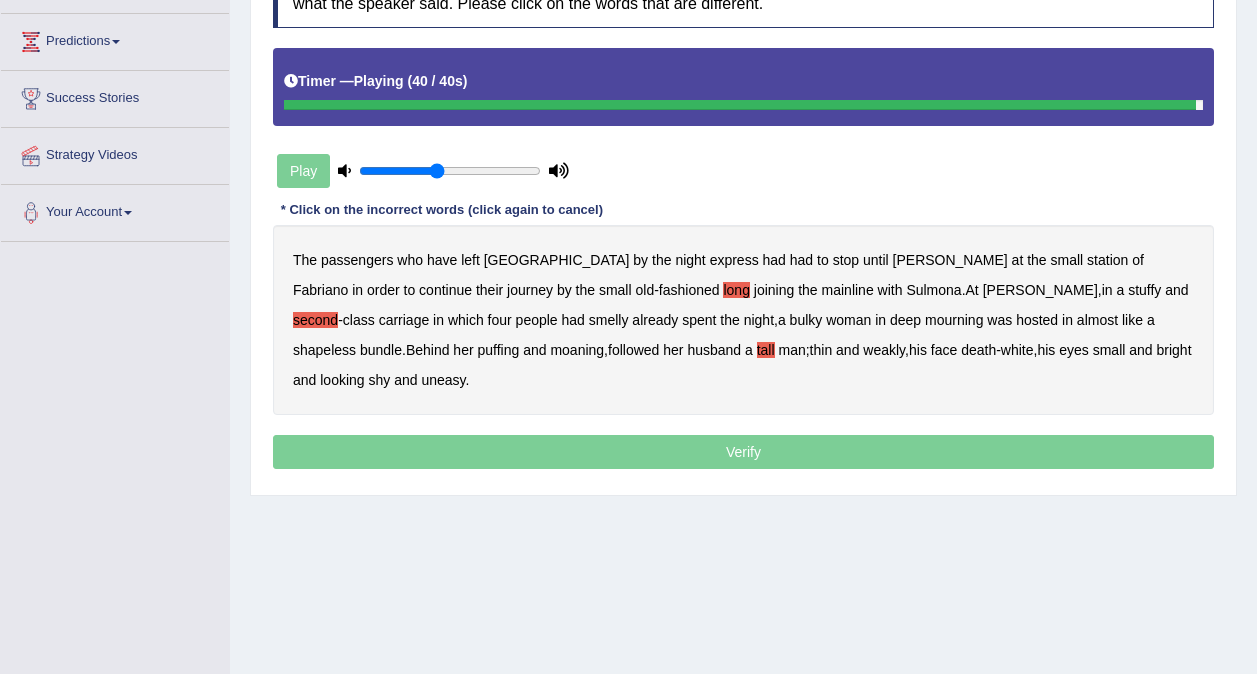 click on "Verify" at bounding box center [743, 452] 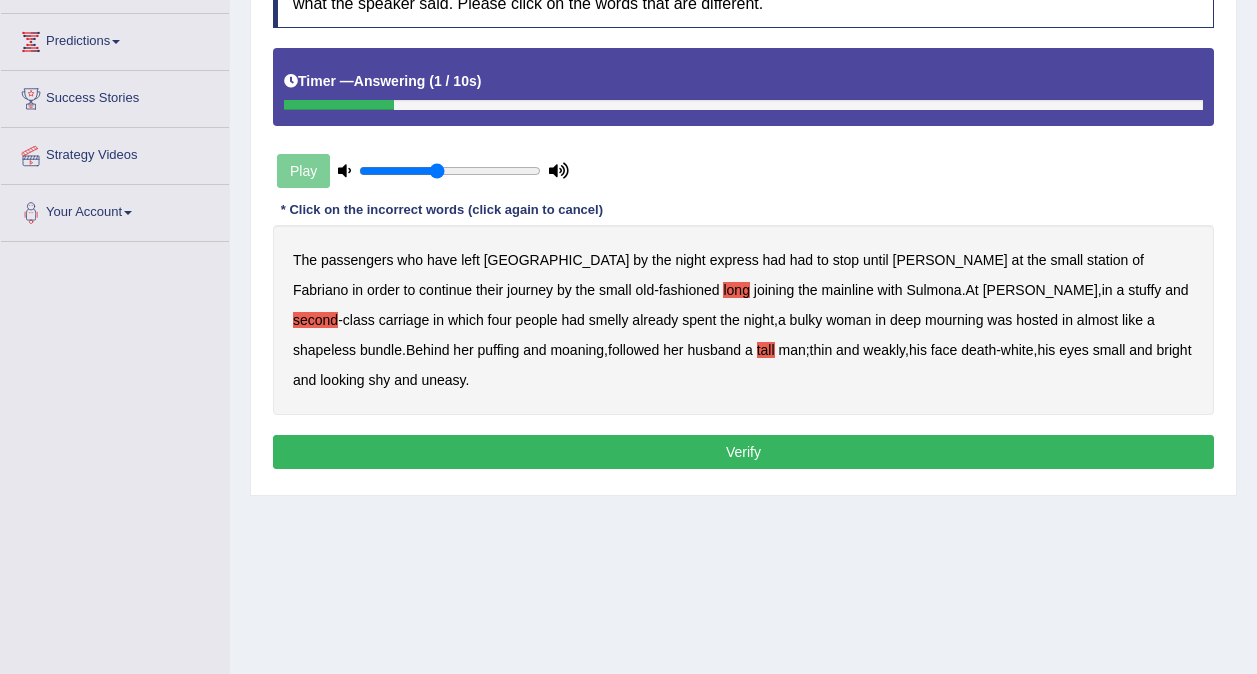click on "Verify" at bounding box center [743, 452] 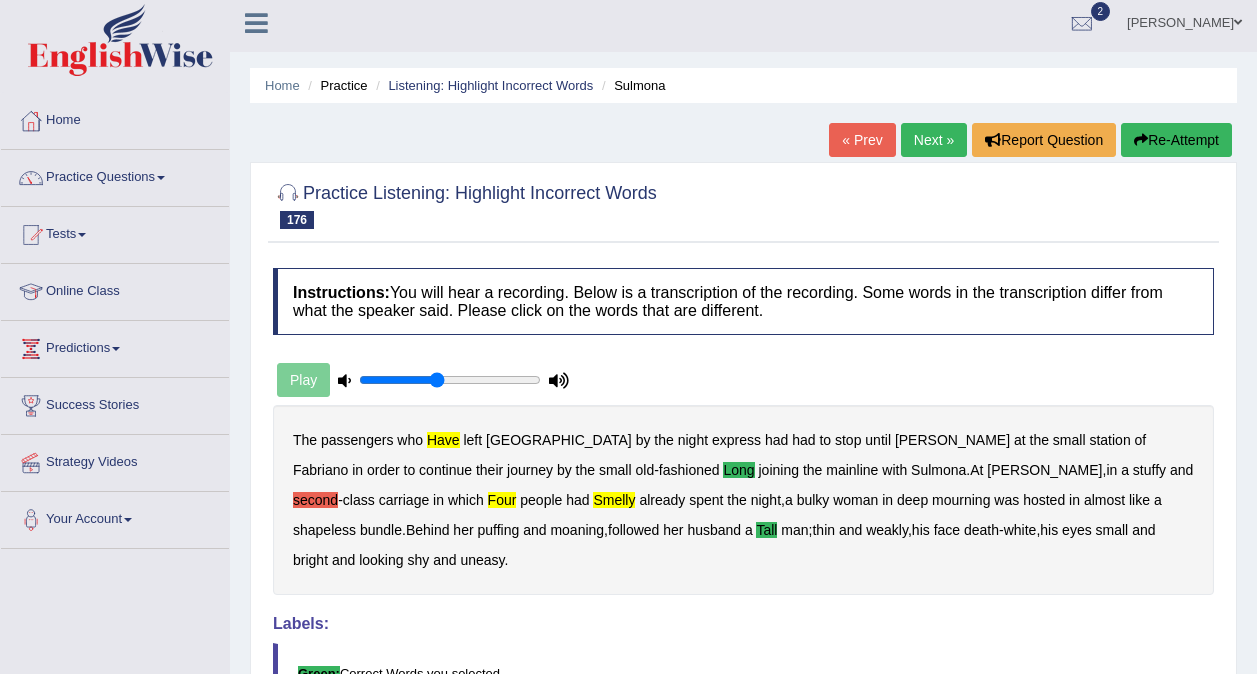 scroll, scrollTop: 0, scrollLeft: 0, axis: both 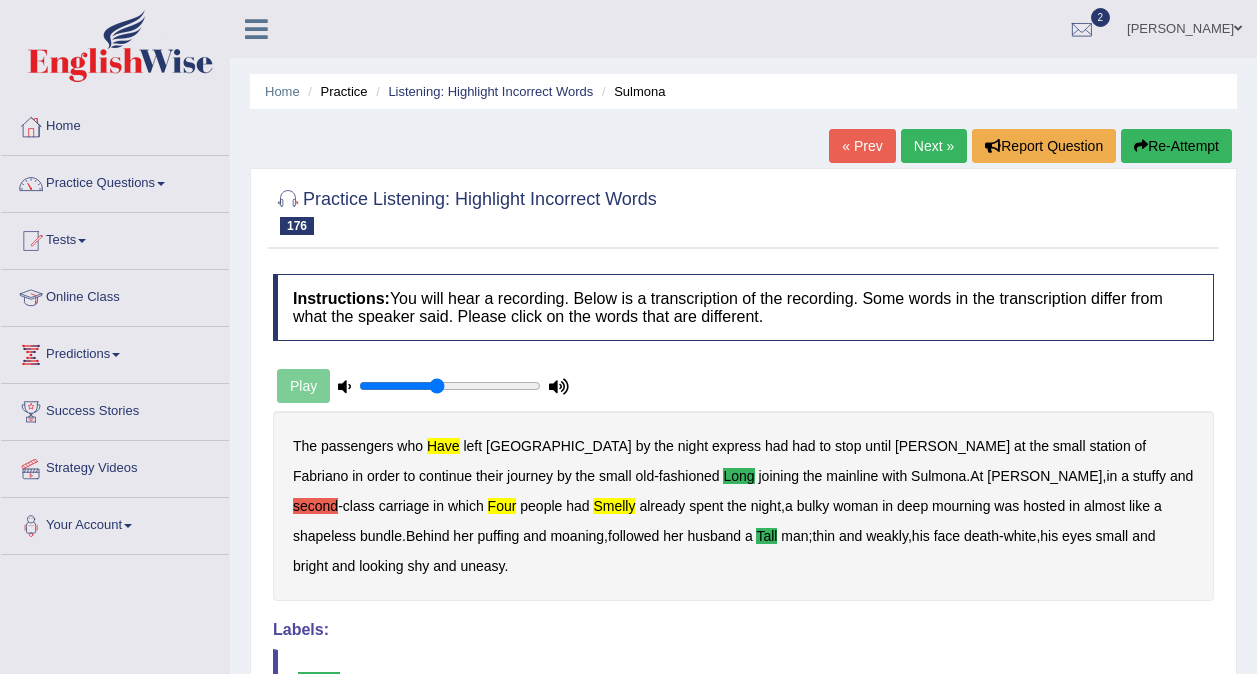 click on "Next »" at bounding box center [934, 146] 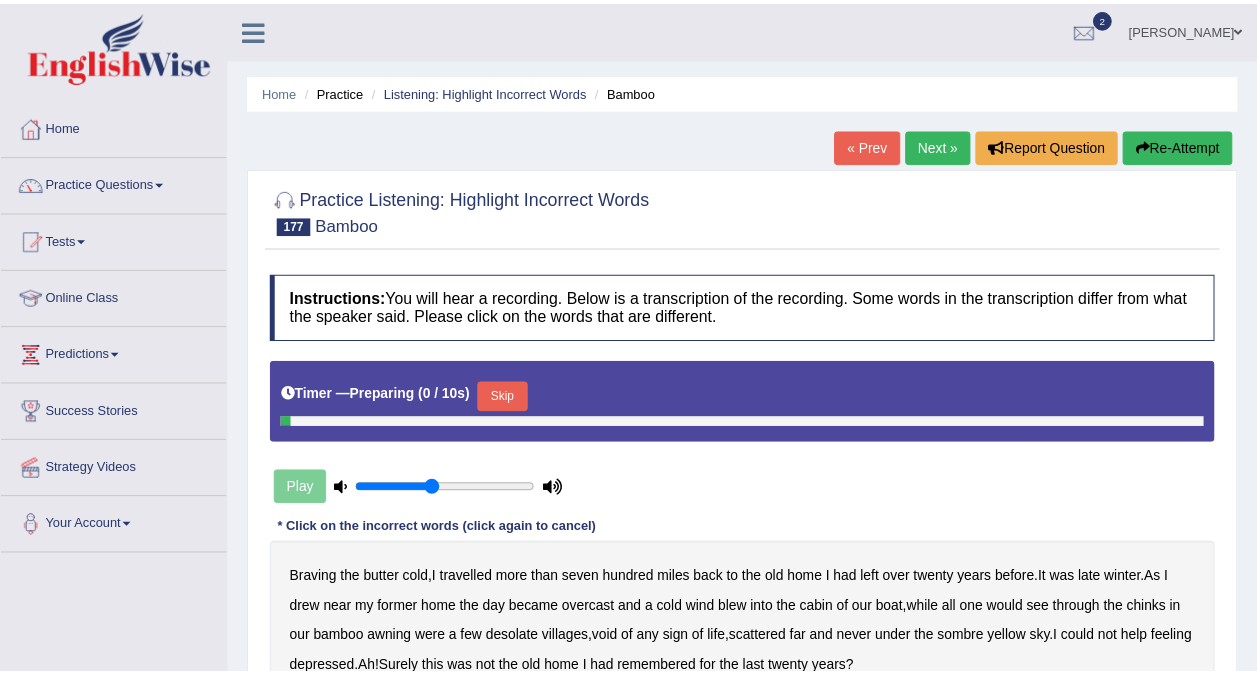 scroll, scrollTop: 0, scrollLeft: 0, axis: both 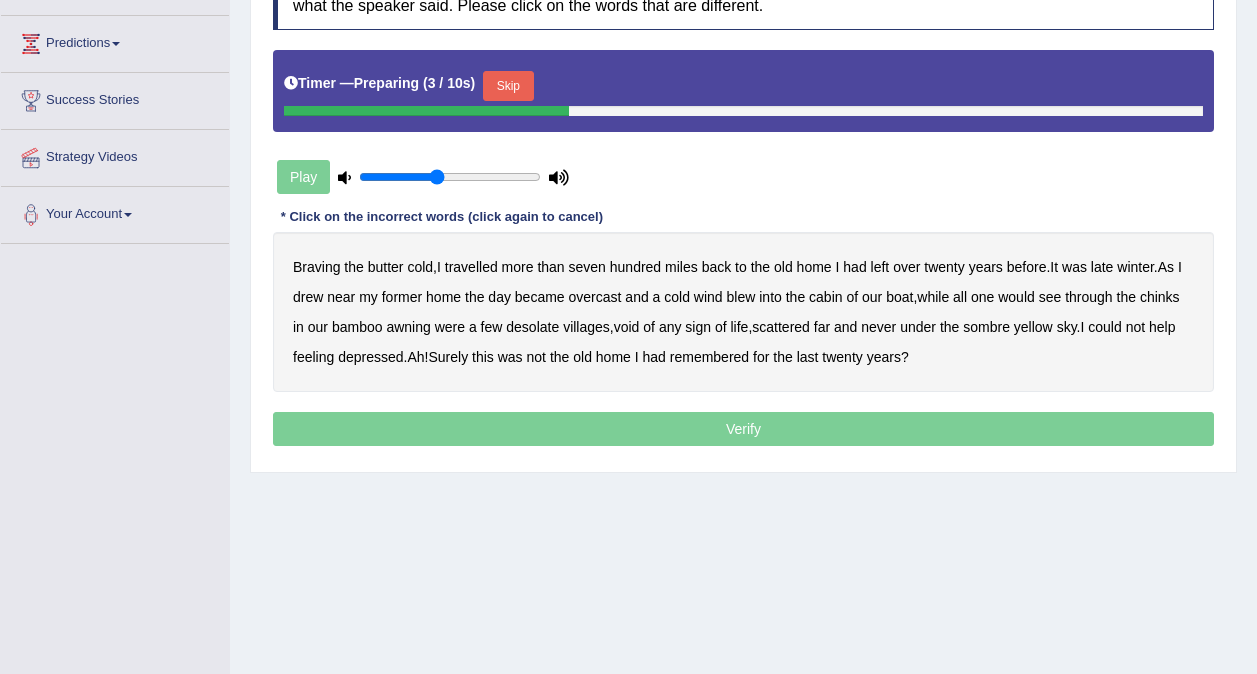 click on "Skip" at bounding box center [508, 86] 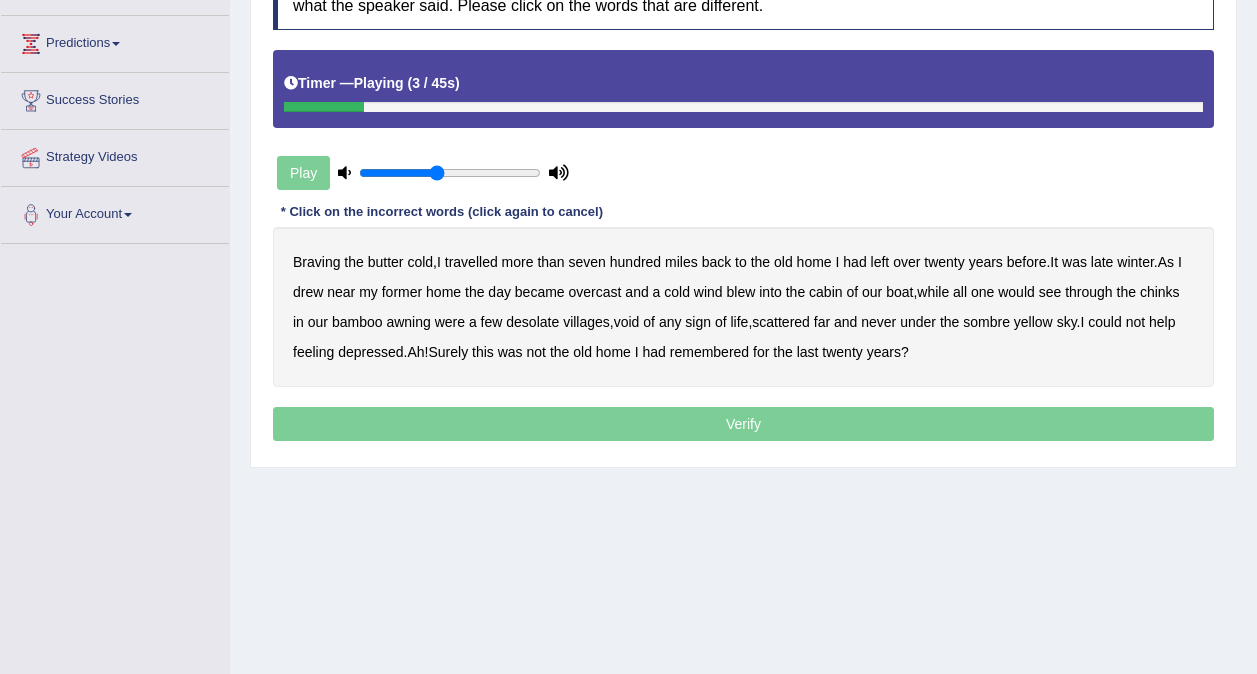 click on "butter" at bounding box center [386, 262] 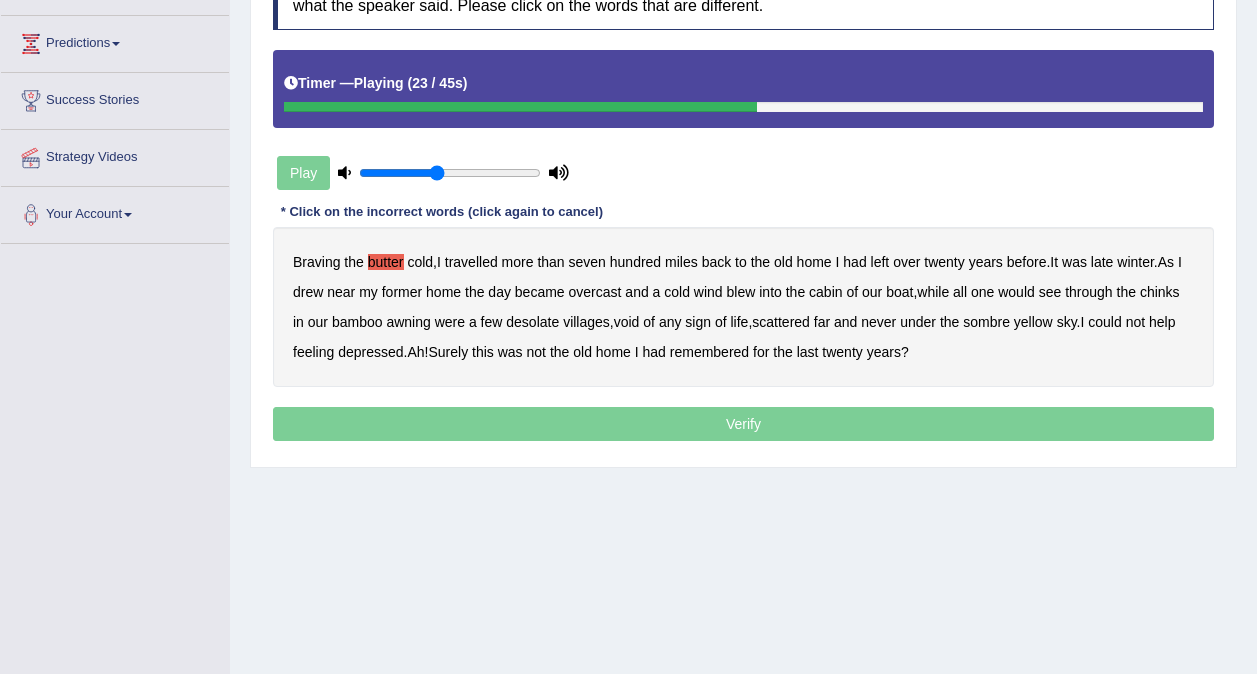 click on "would" at bounding box center [1016, 292] 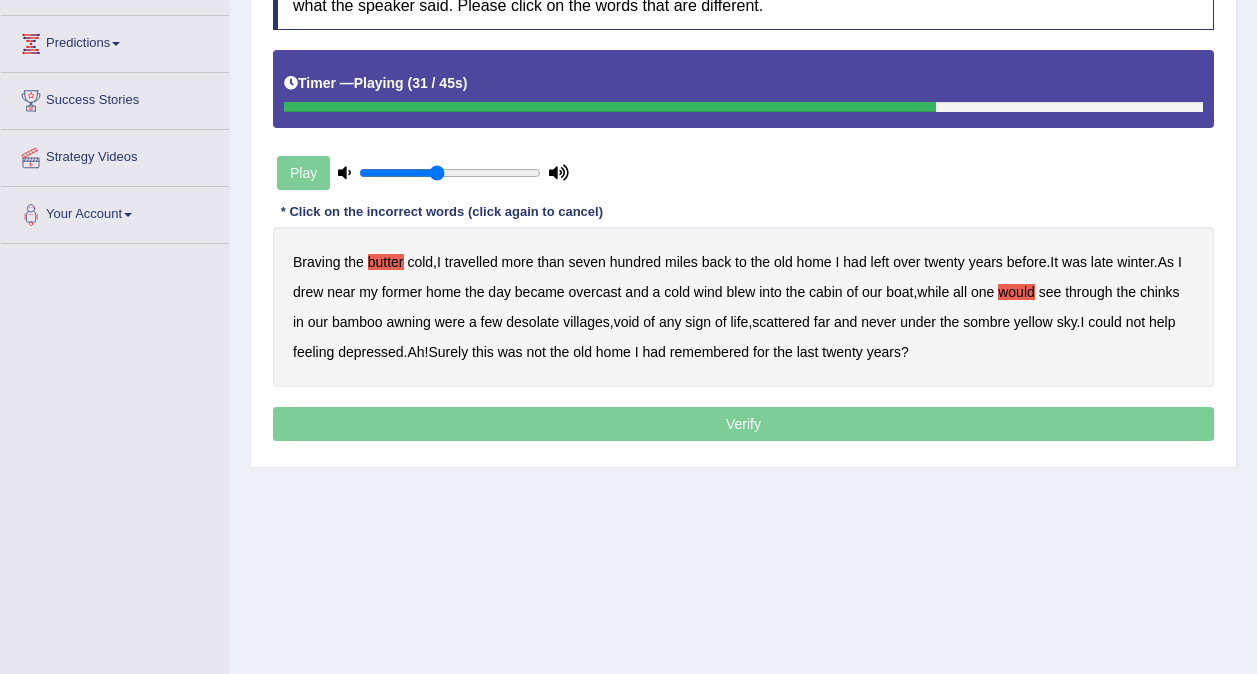 click on "never" at bounding box center (878, 322) 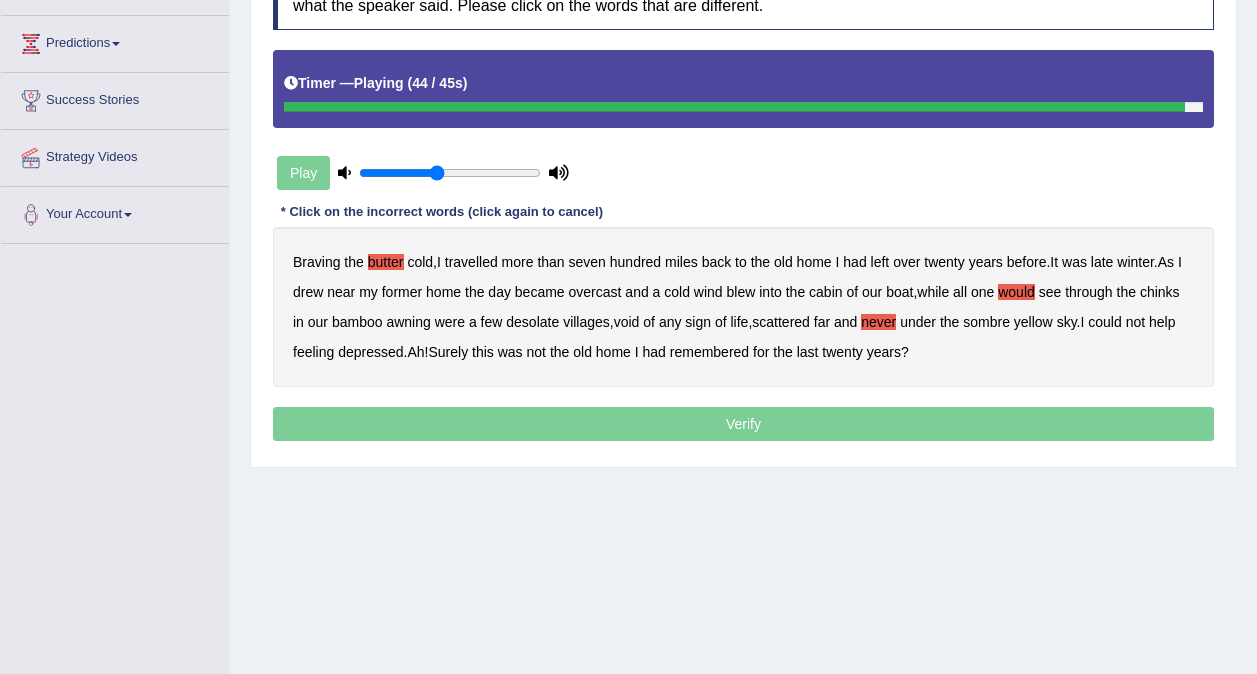 click on "last" at bounding box center [808, 352] 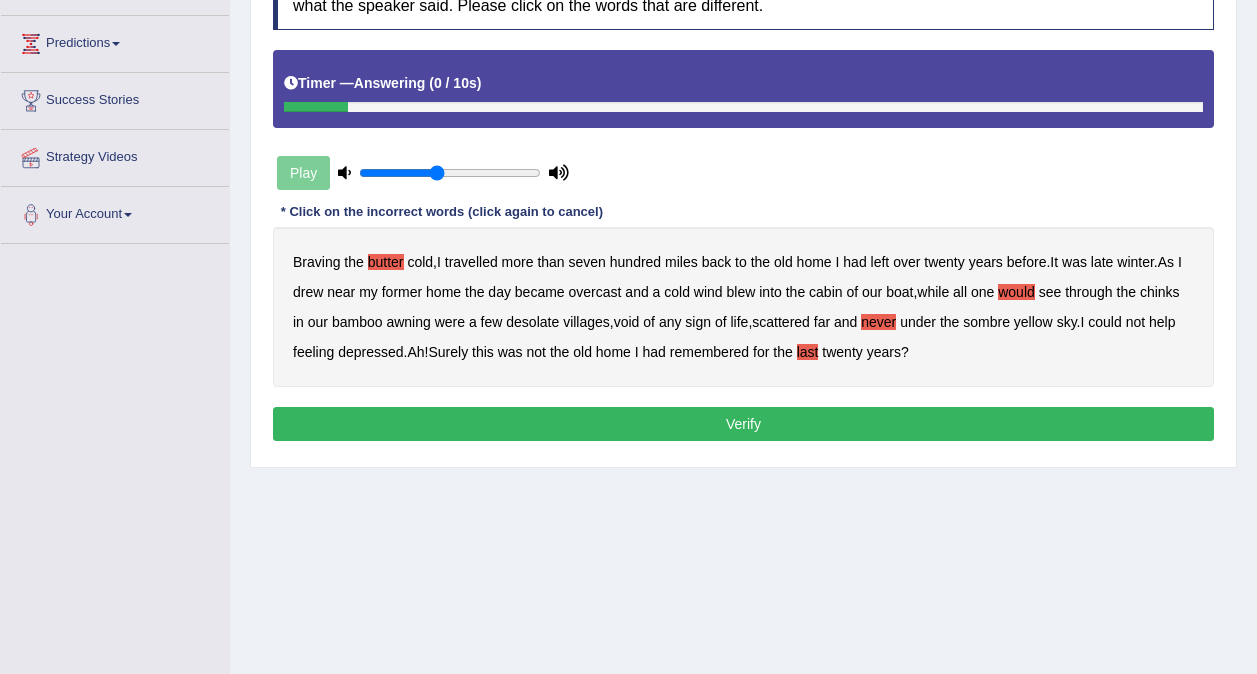 click on "Verify" at bounding box center [743, 424] 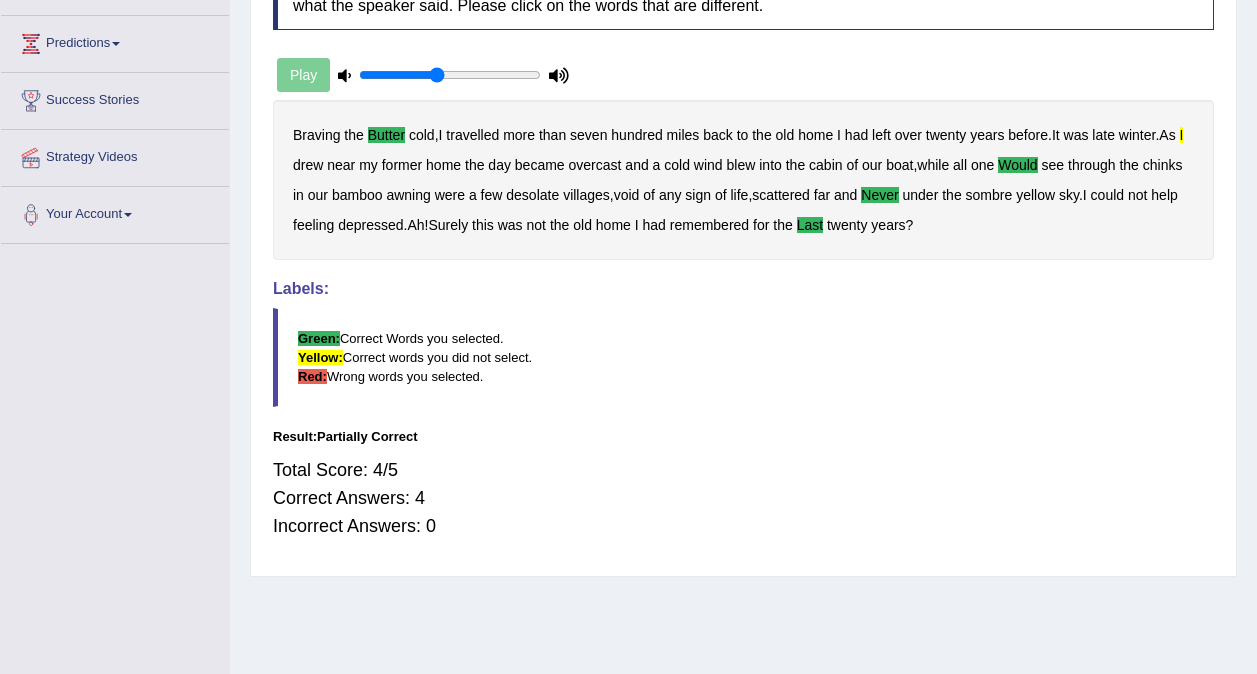 scroll, scrollTop: 0, scrollLeft: 0, axis: both 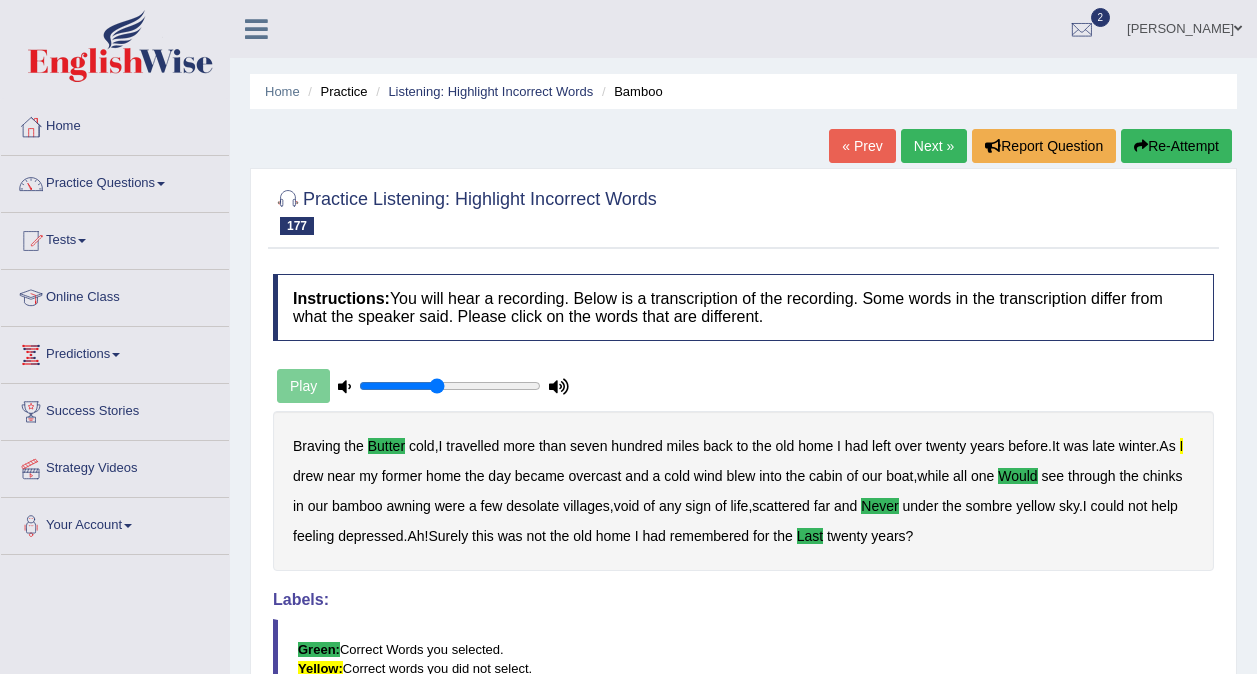 click on "Next »" at bounding box center (934, 146) 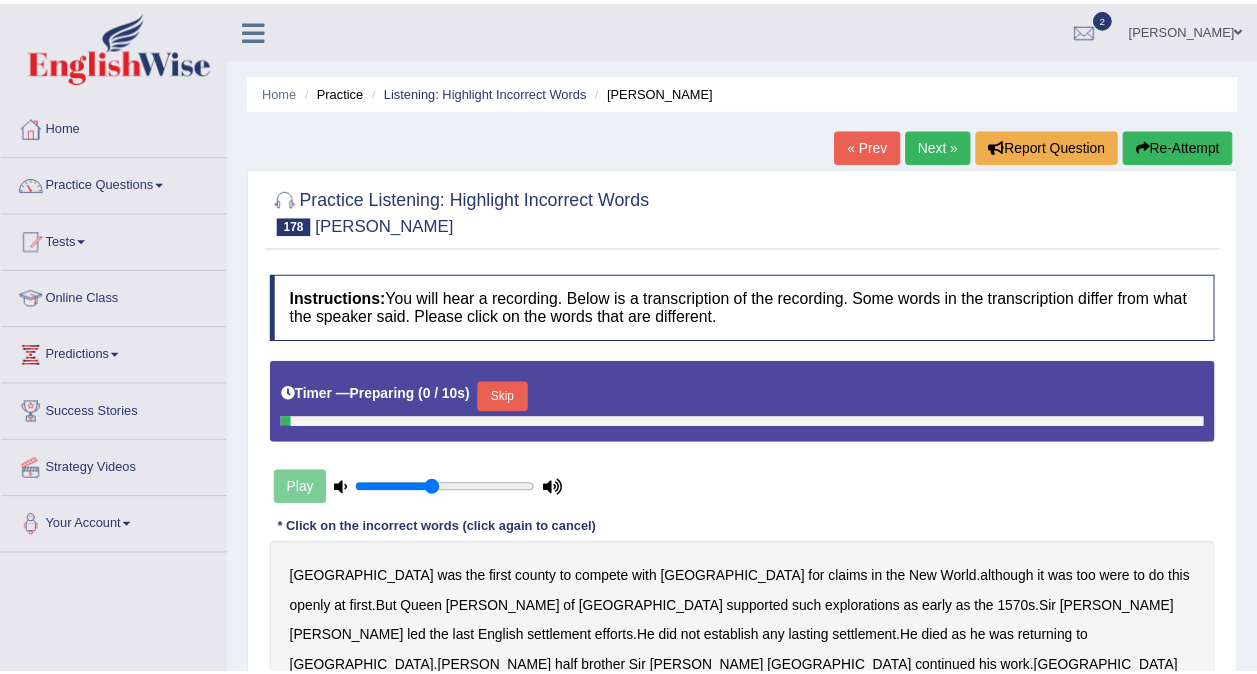 scroll, scrollTop: 0, scrollLeft: 0, axis: both 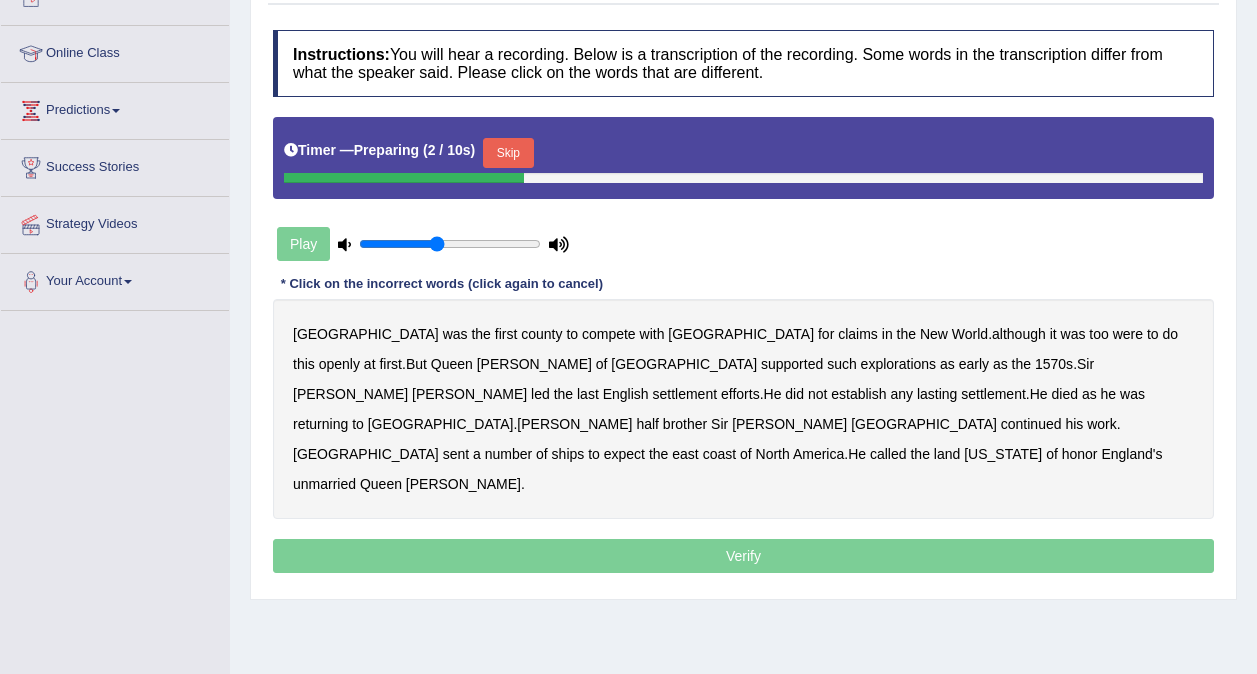 click on "Skip" at bounding box center (508, 153) 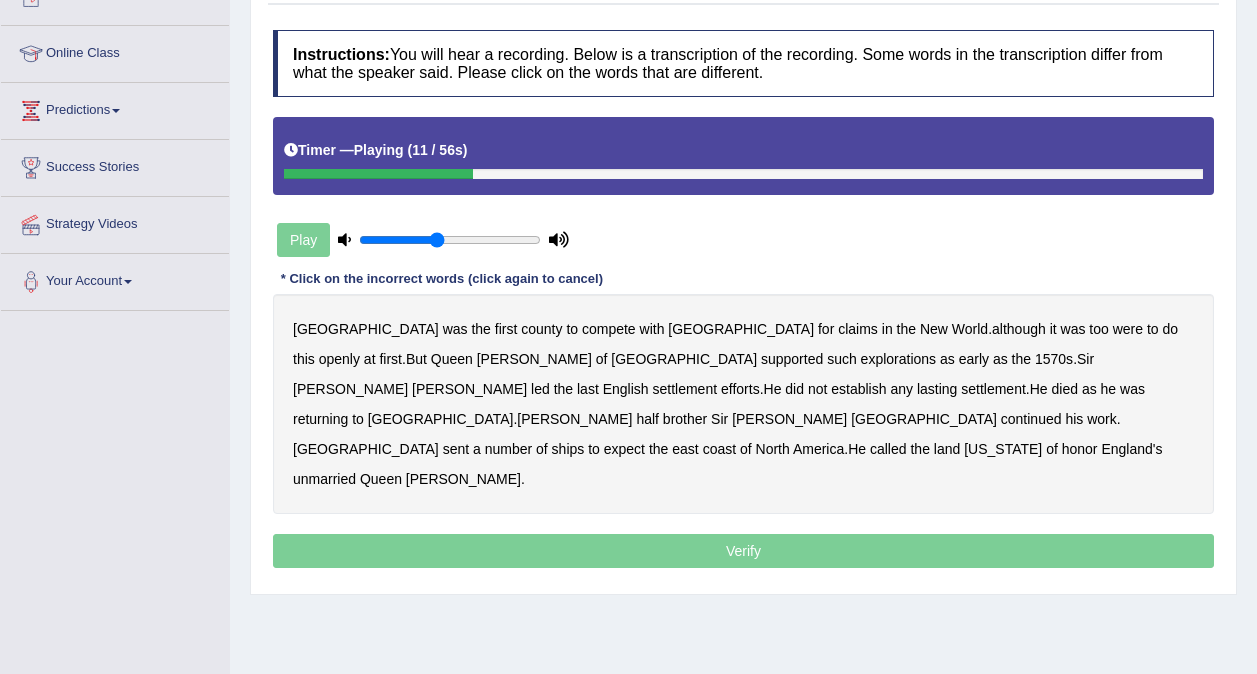 click on "were" at bounding box center (1128, 329) 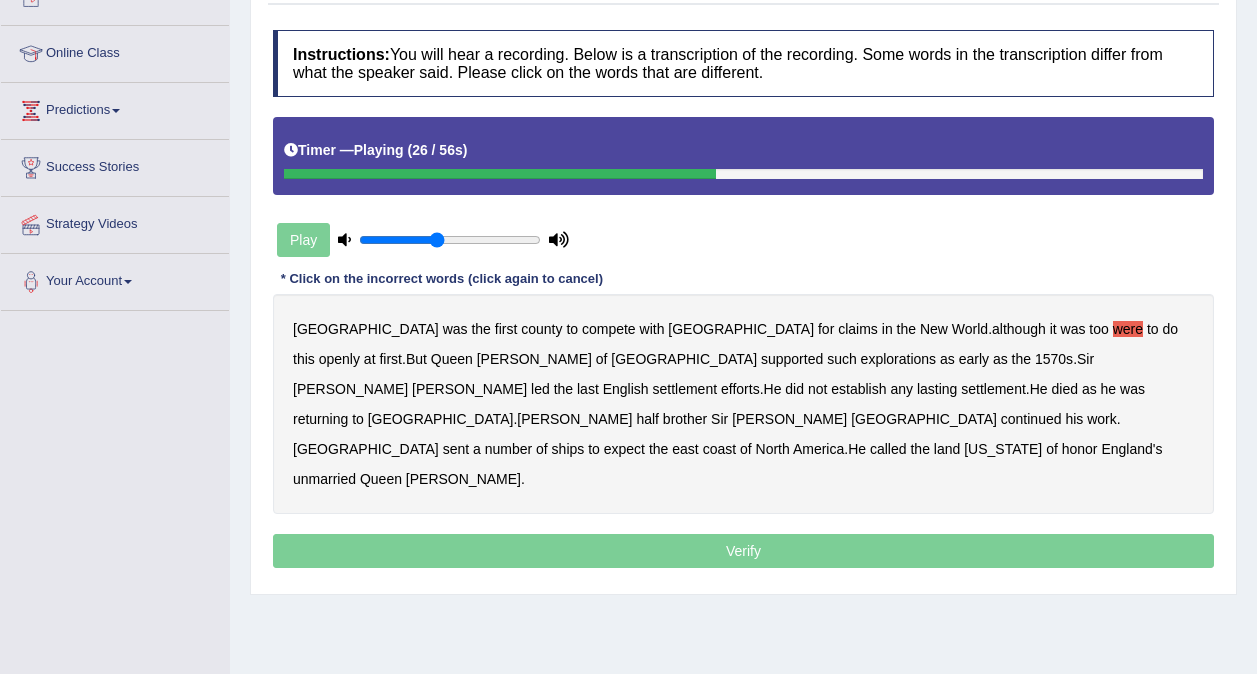 click on "last" at bounding box center (588, 389) 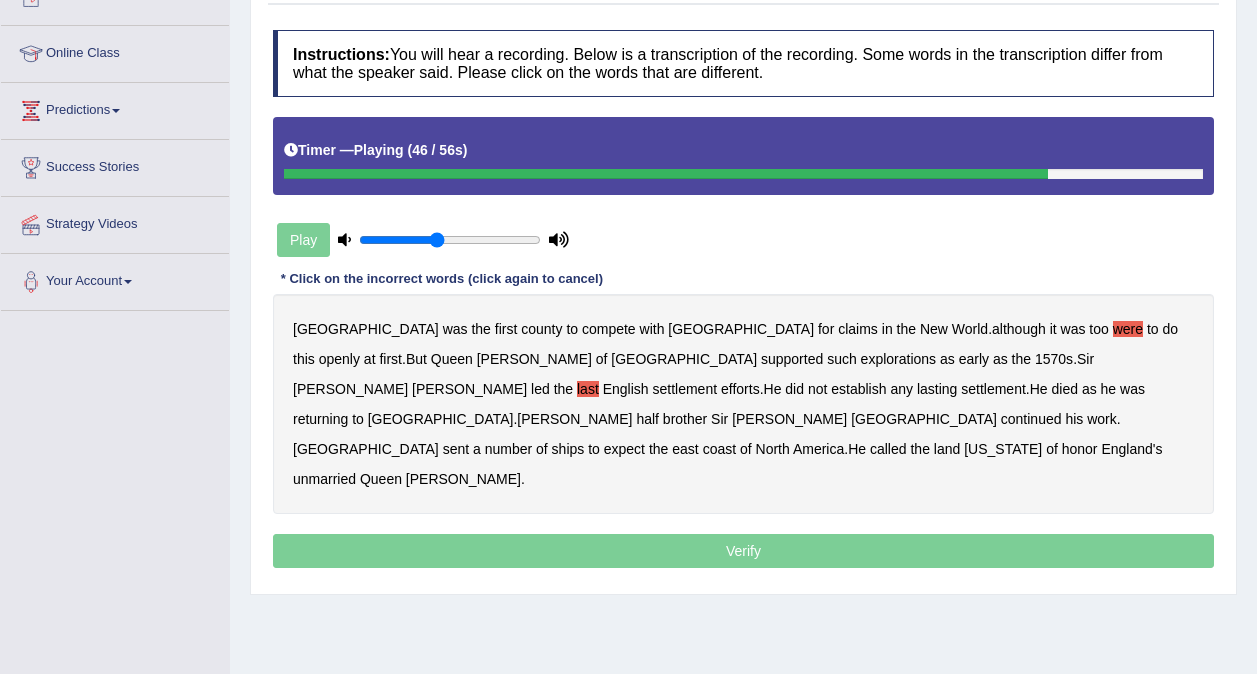 click on "expect" at bounding box center [624, 449] 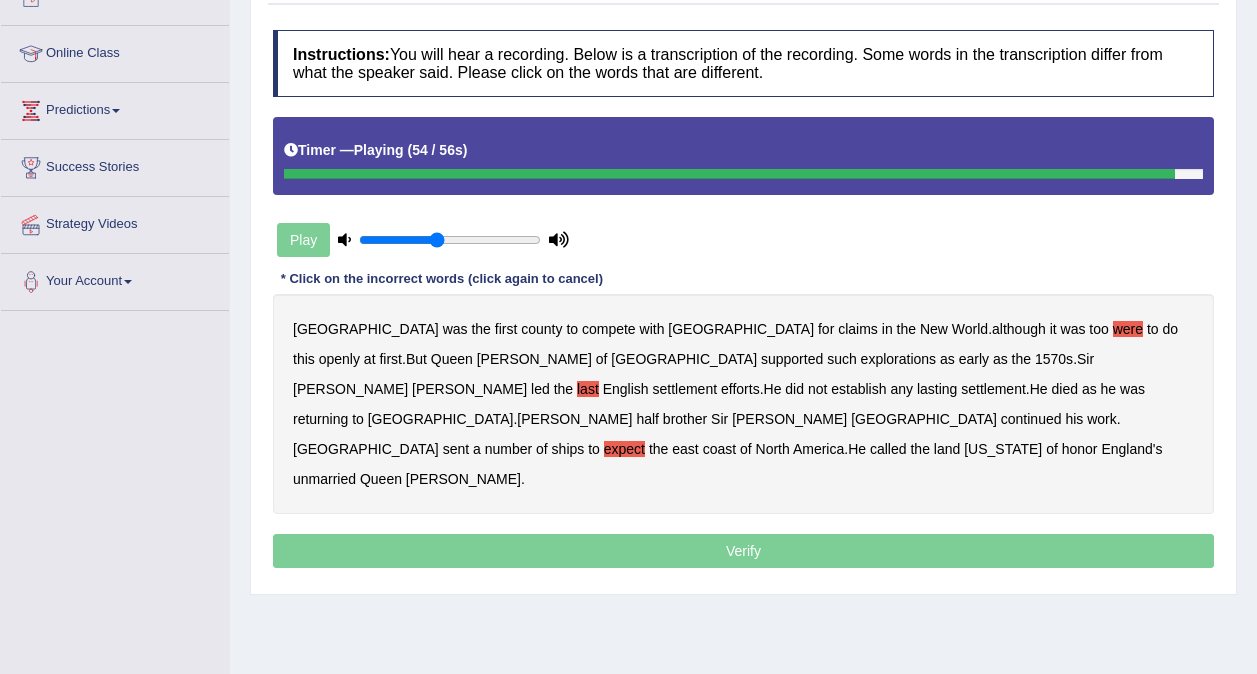 click on "of" at bounding box center (1052, 449) 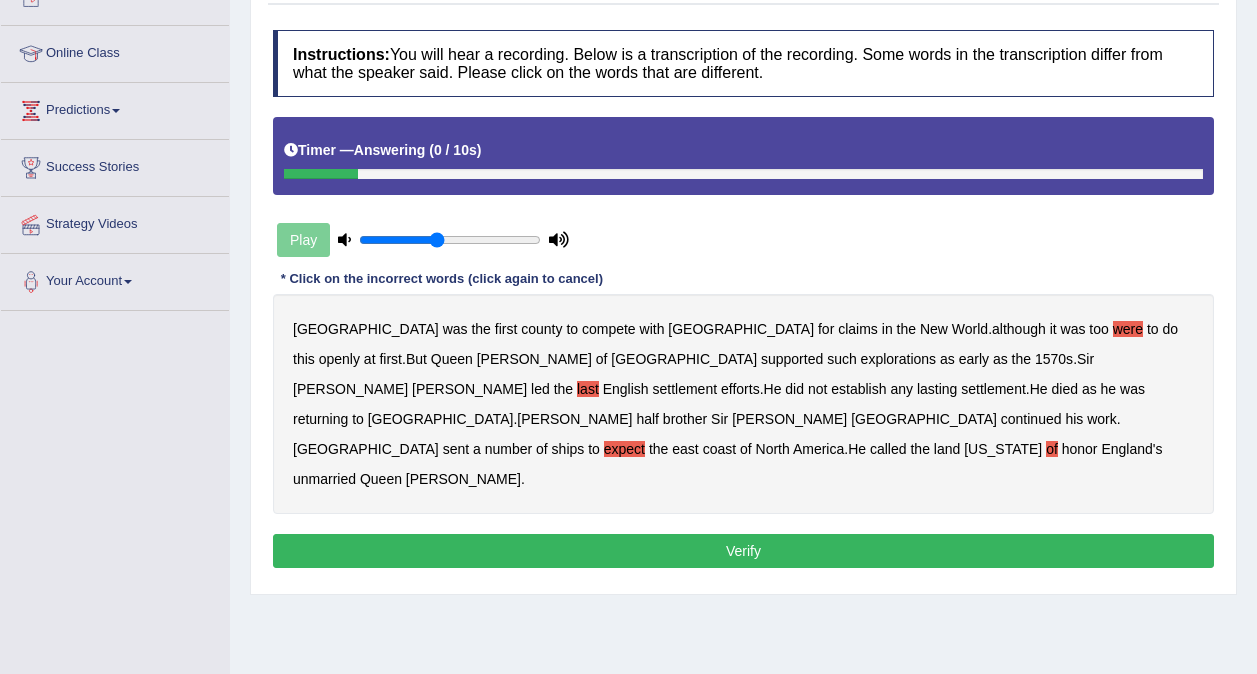click on "Verify" at bounding box center (743, 551) 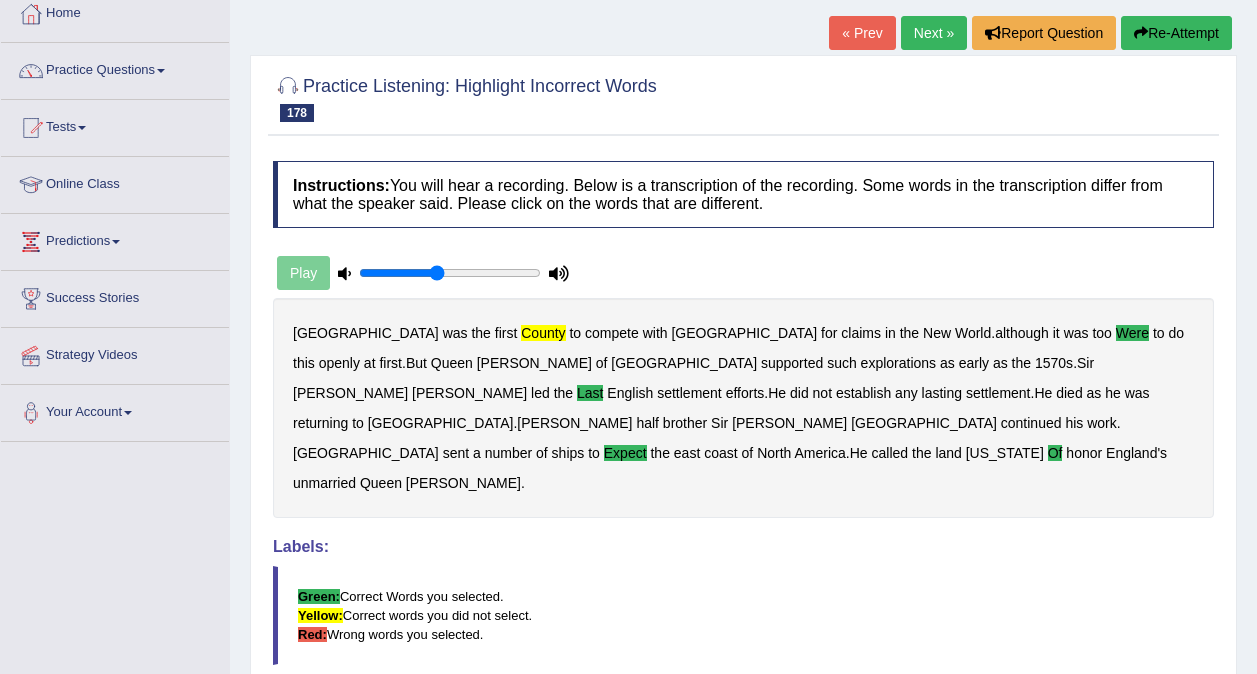 scroll, scrollTop: 0, scrollLeft: 0, axis: both 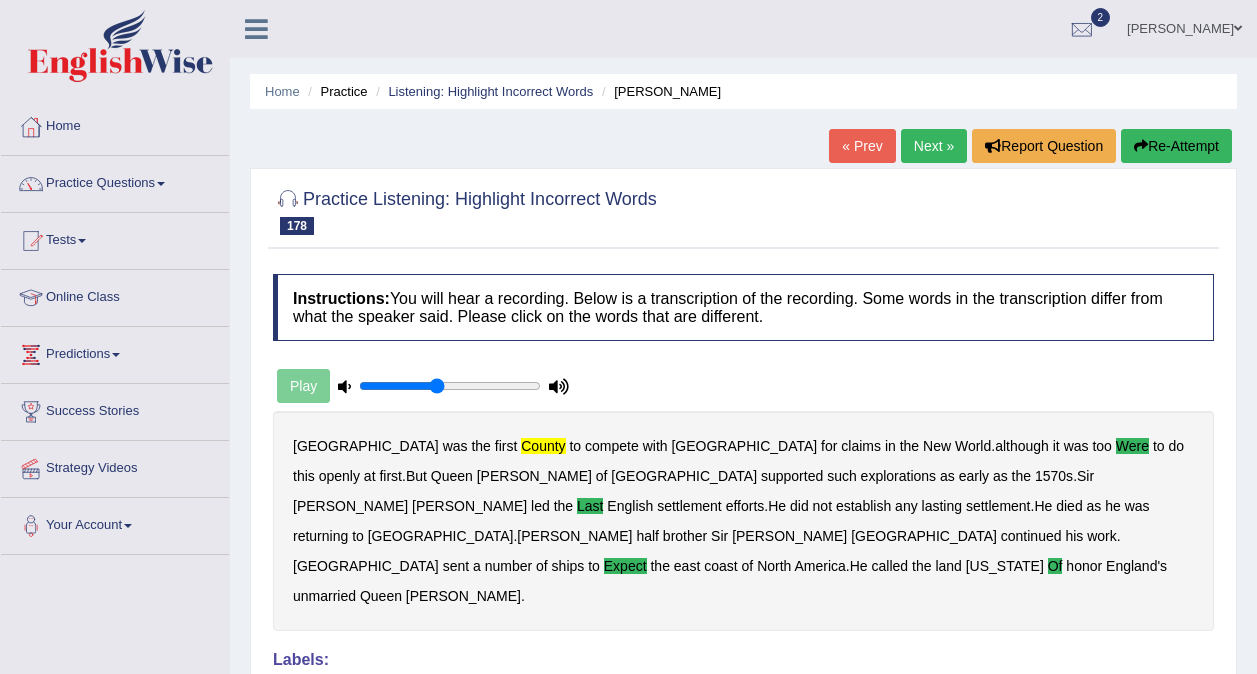 click on "Next »" at bounding box center [934, 146] 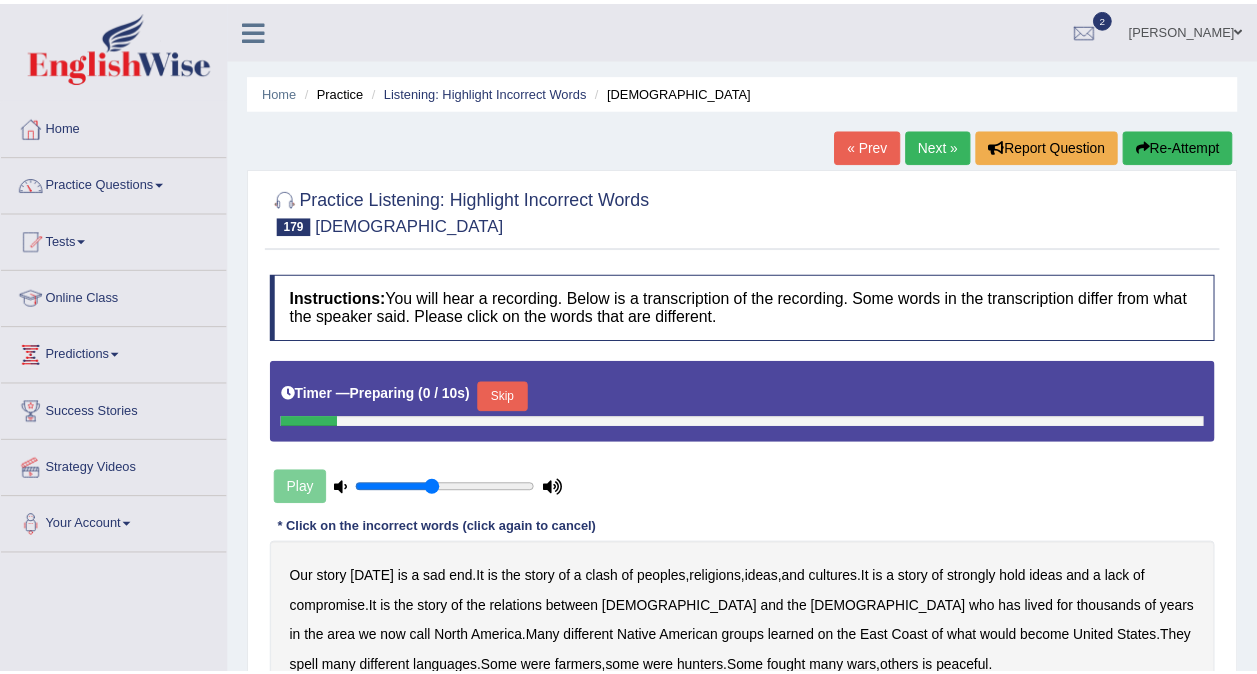 scroll, scrollTop: 258, scrollLeft: 0, axis: vertical 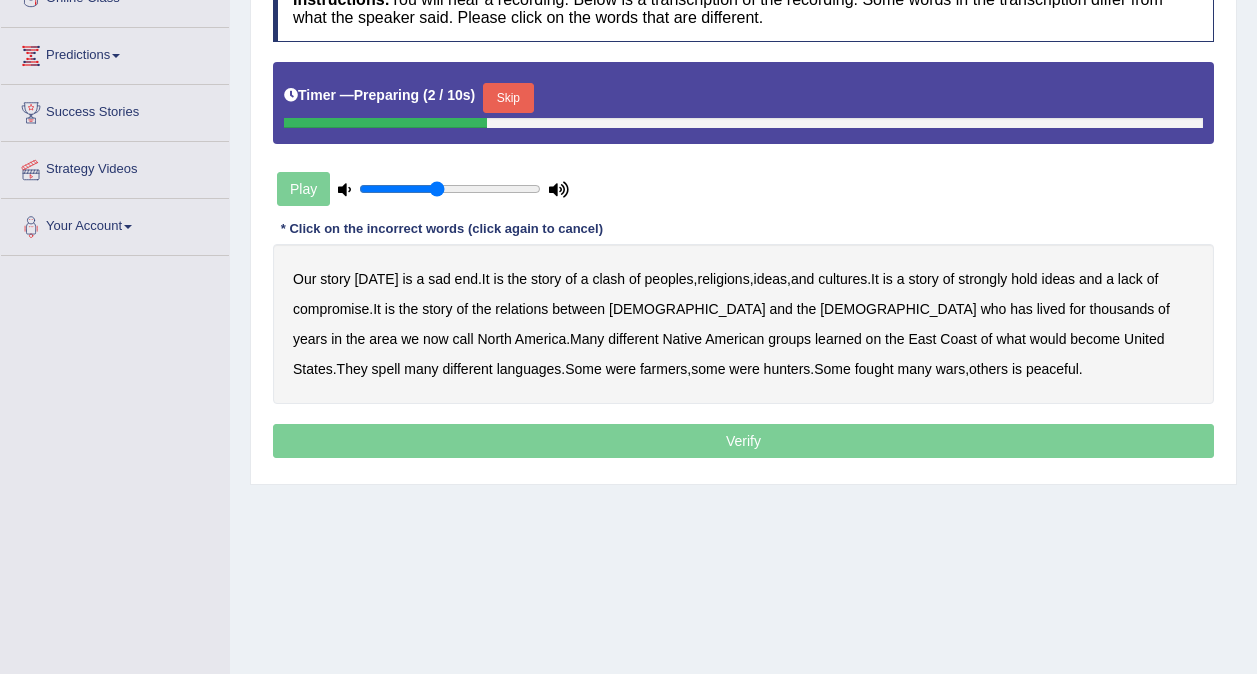 click on "Skip" at bounding box center (508, 98) 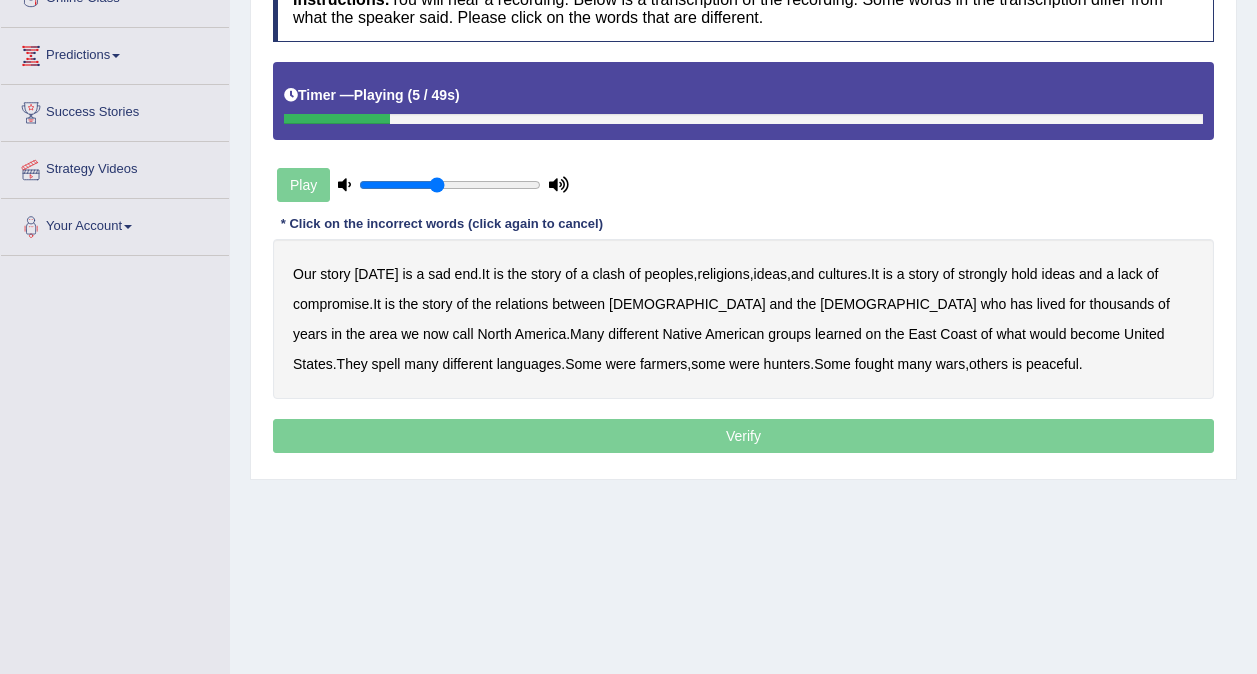 click on "end" at bounding box center (466, 274) 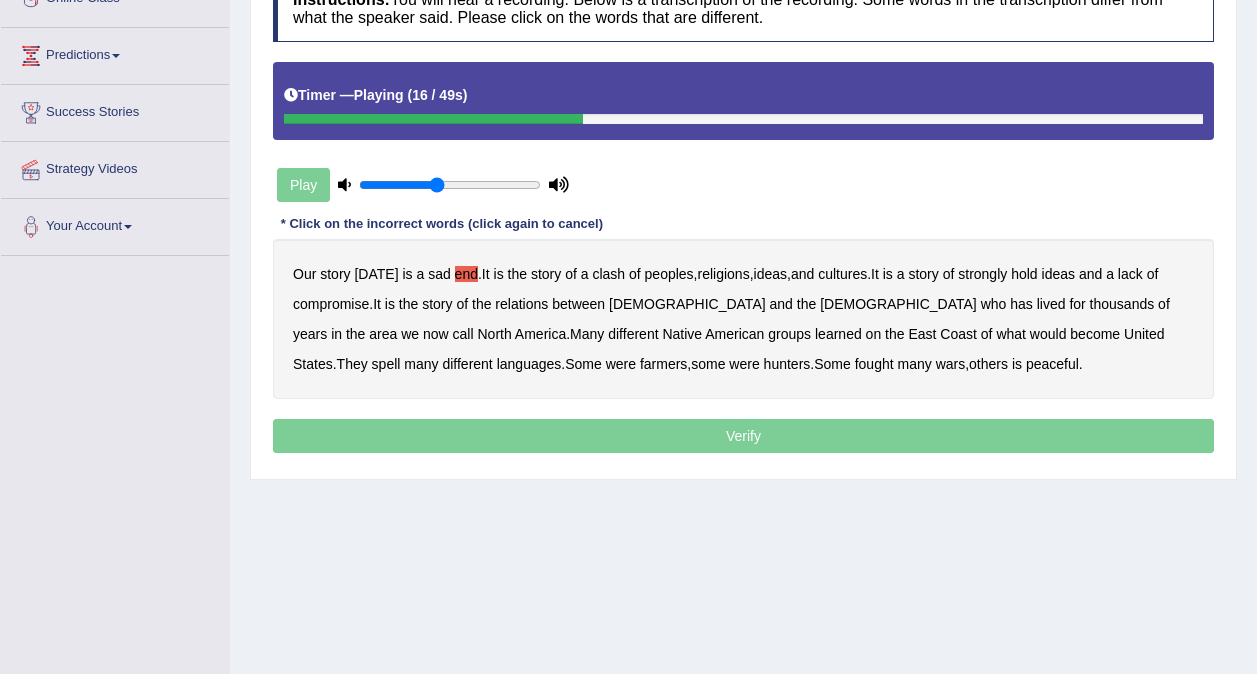 click on "hold" at bounding box center (1024, 274) 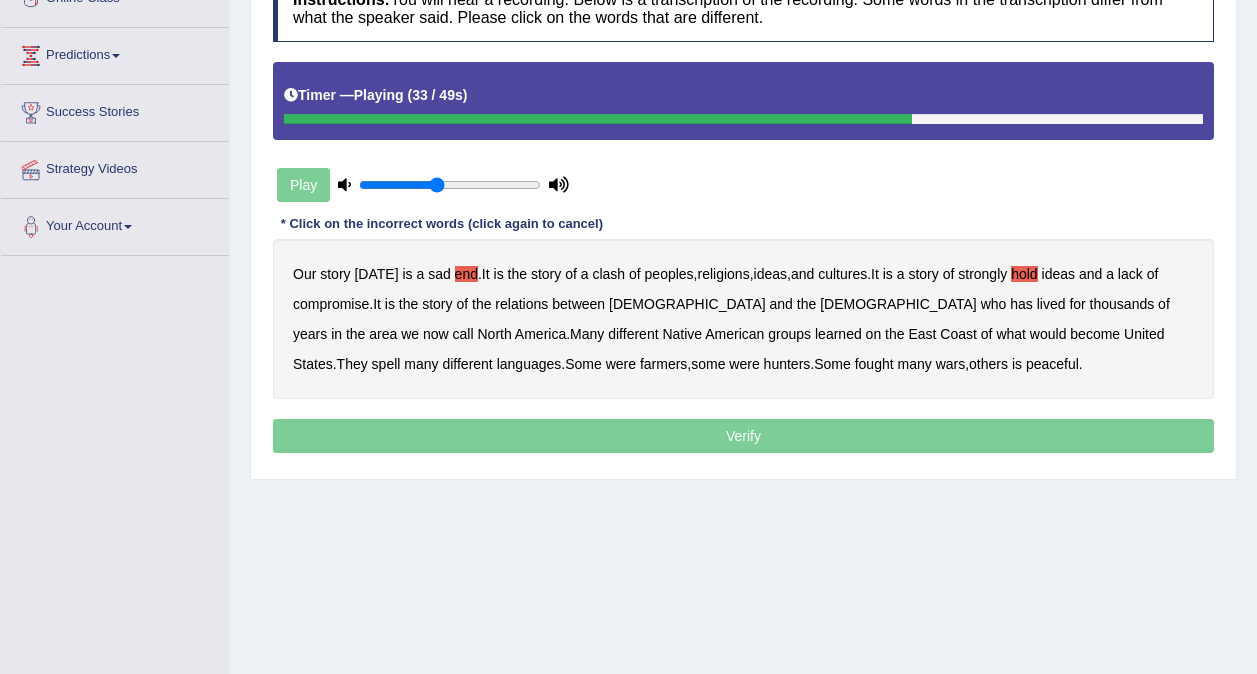 click on "learned" at bounding box center (838, 334) 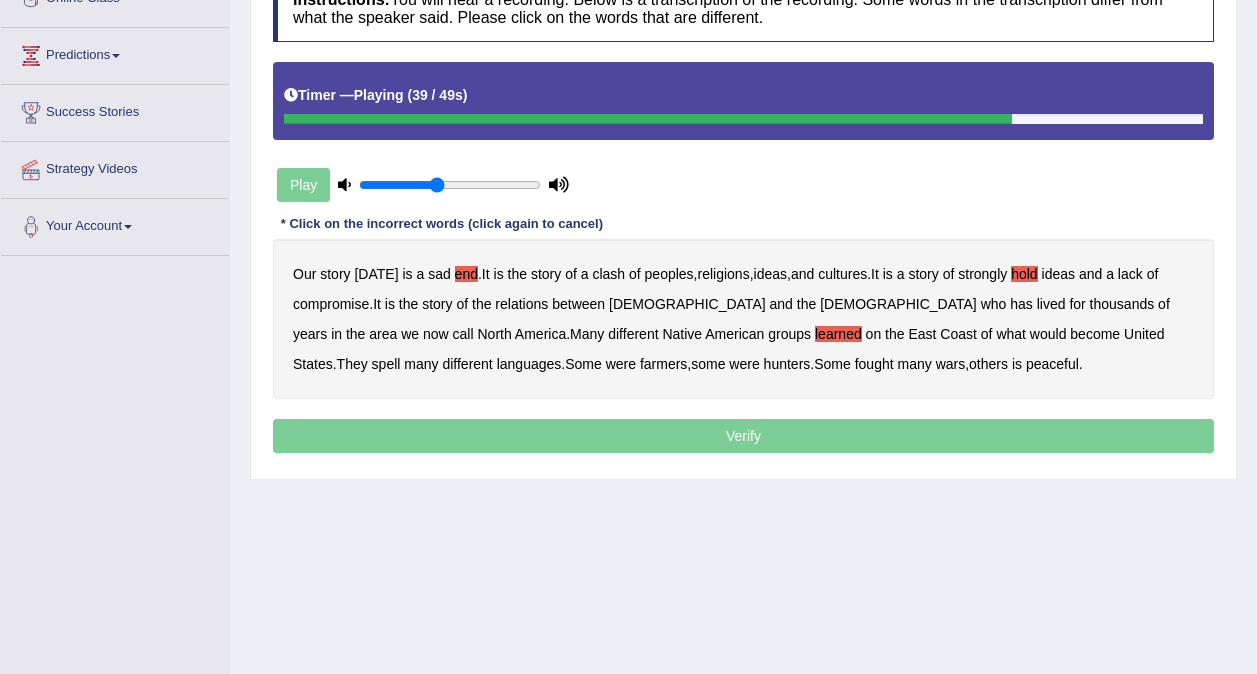 click on "spell" at bounding box center (386, 364) 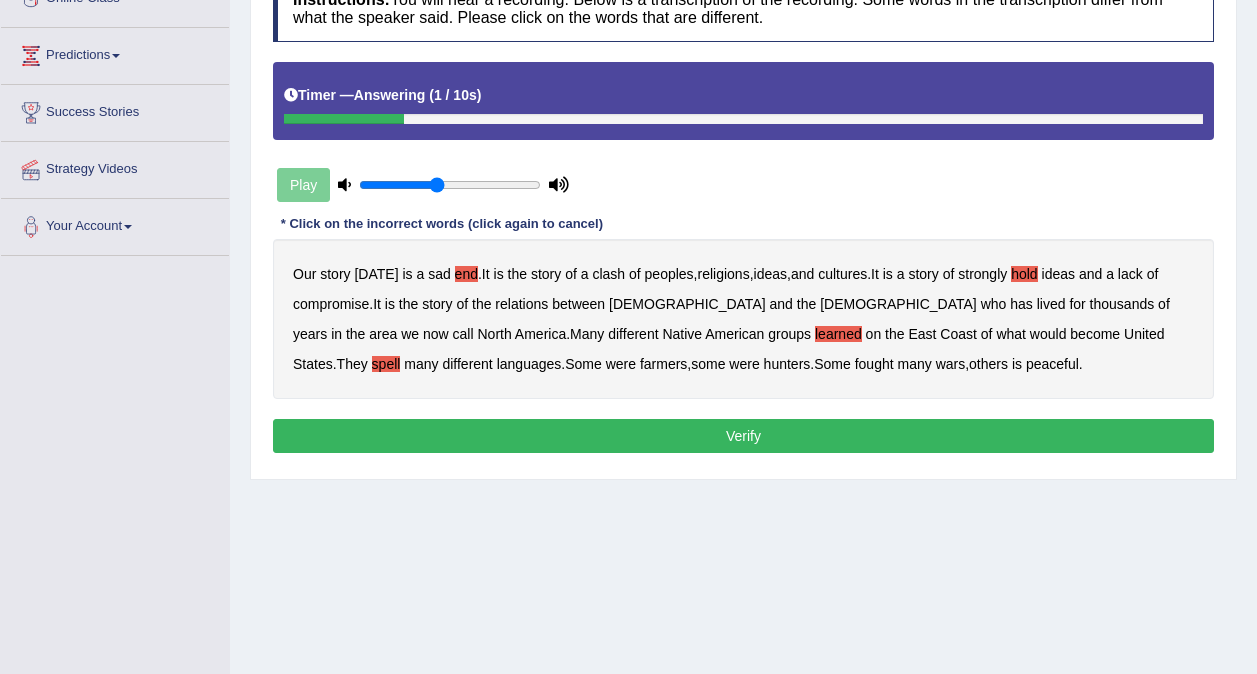 click on "is" at bounding box center (1017, 364) 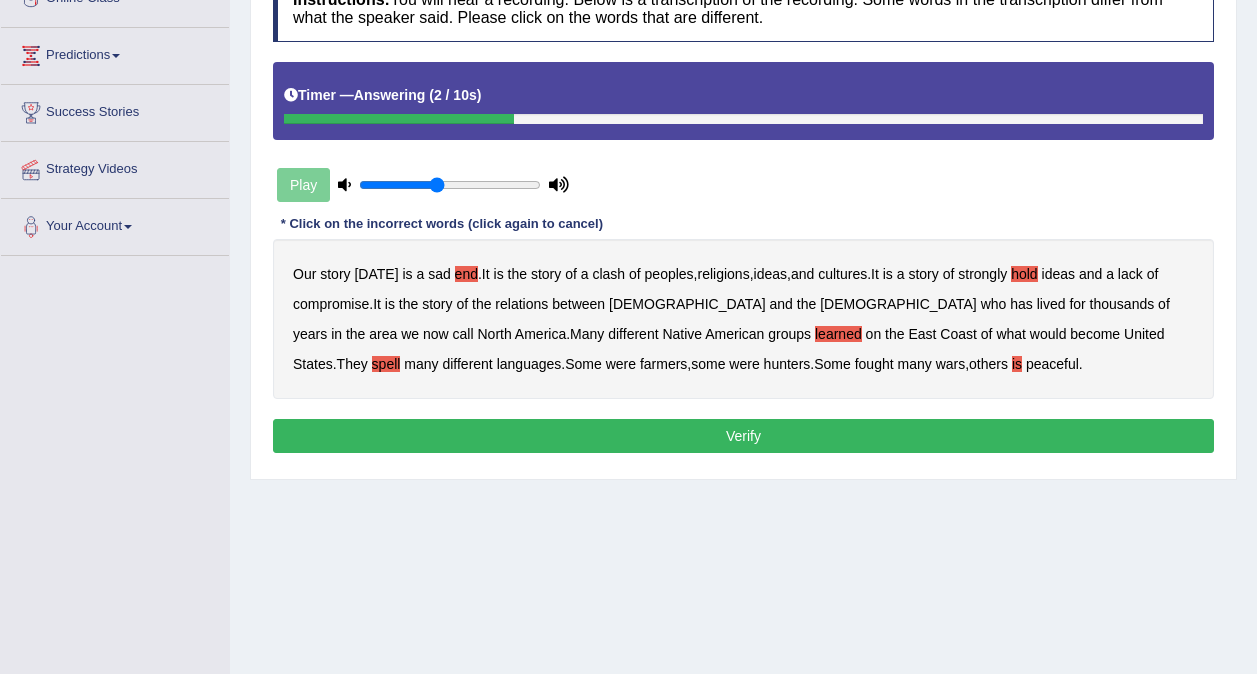 click on "Verify" at bounding box center (743, 436) 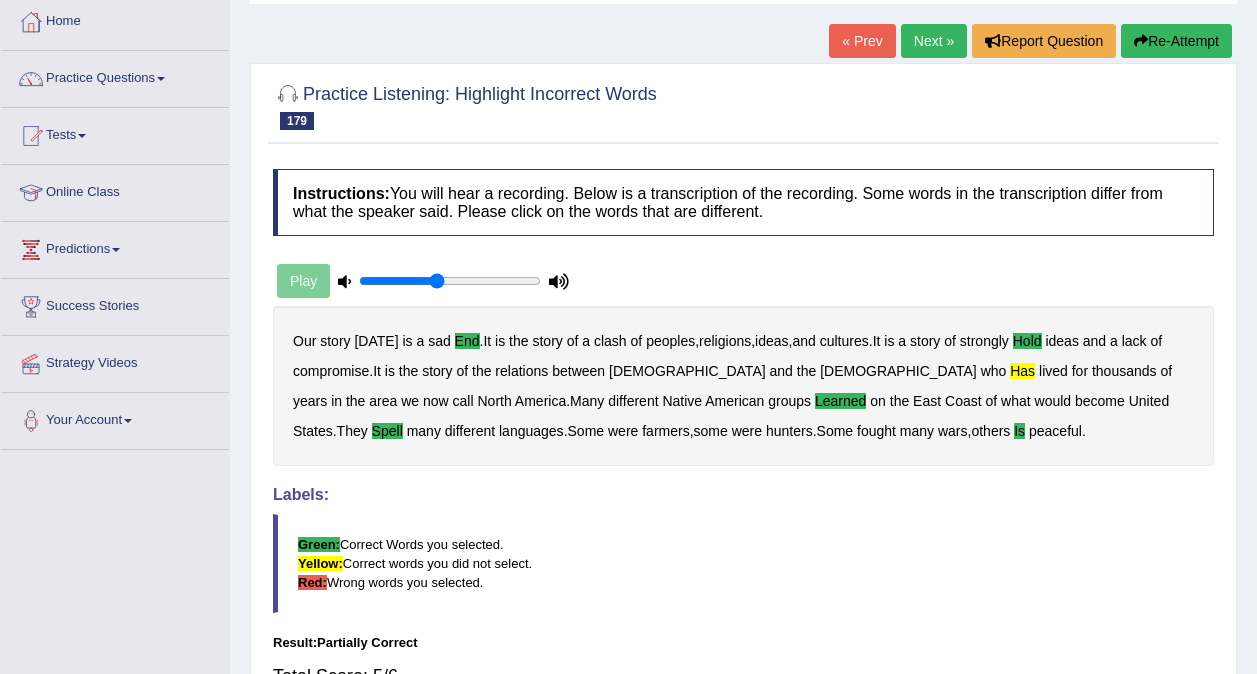 scroll, scrollTop: 0, scrollLeft: 0, axis: both 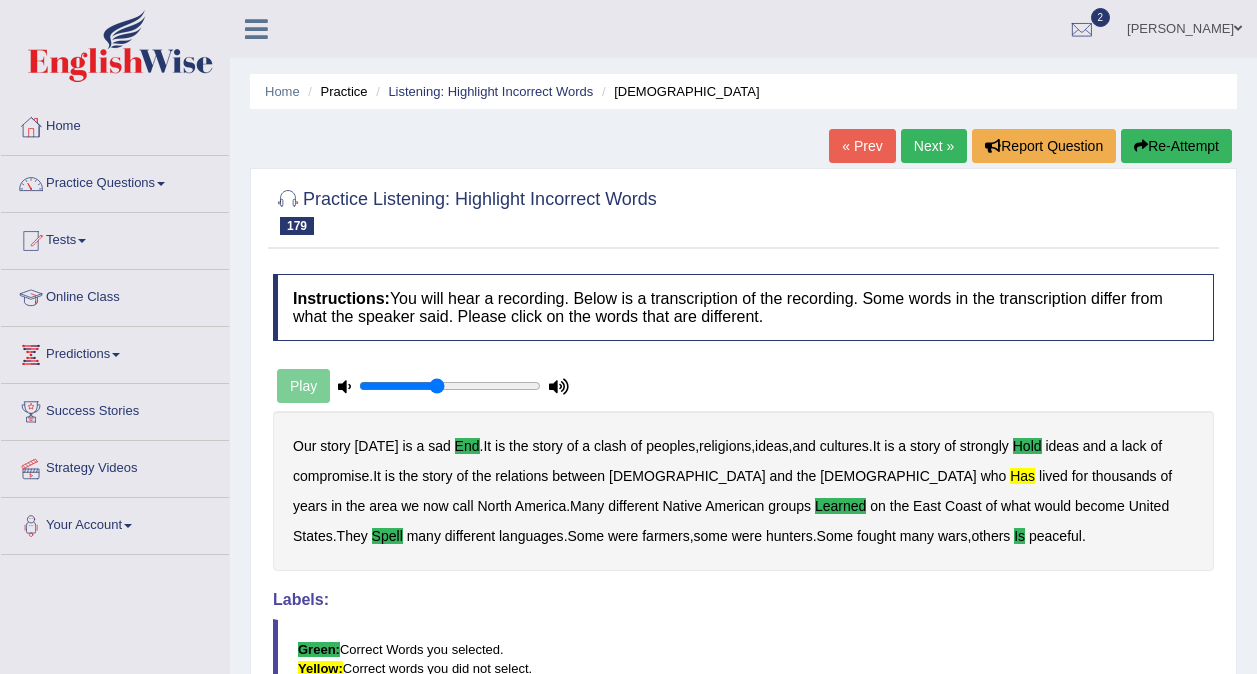 click on "Next »" at bounding box center (934, 146) 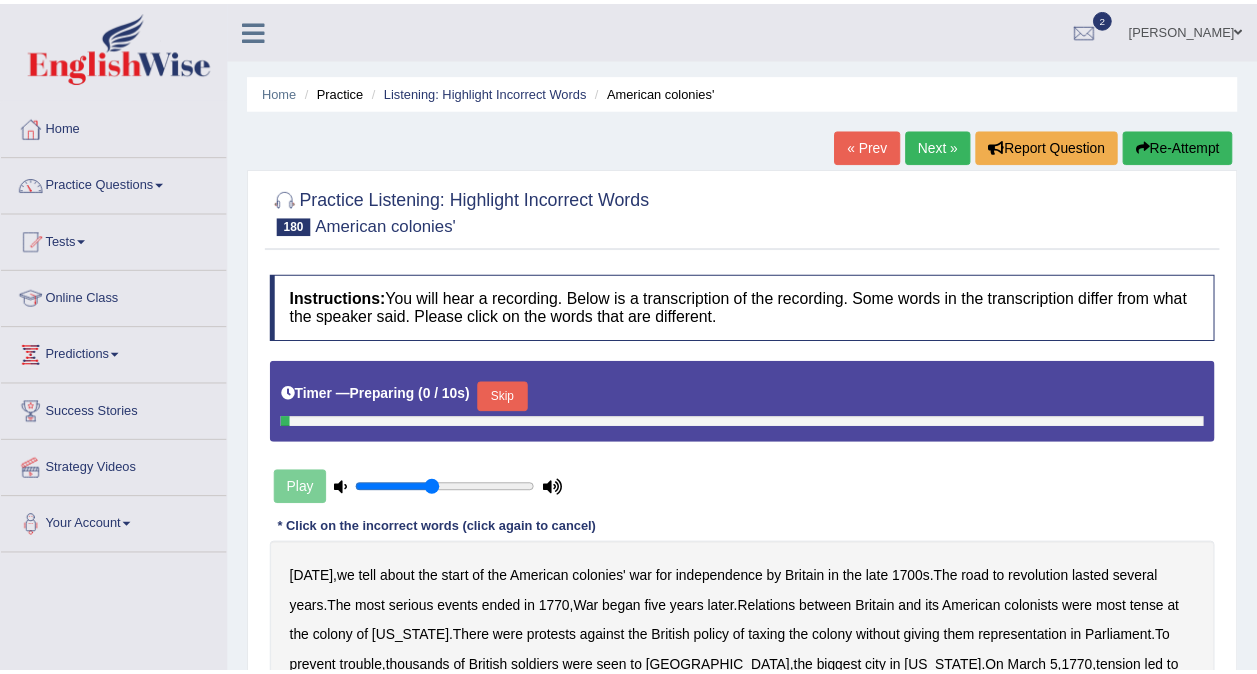 scroll, scrollTop: 0, scrollLeft: 0, axis: both 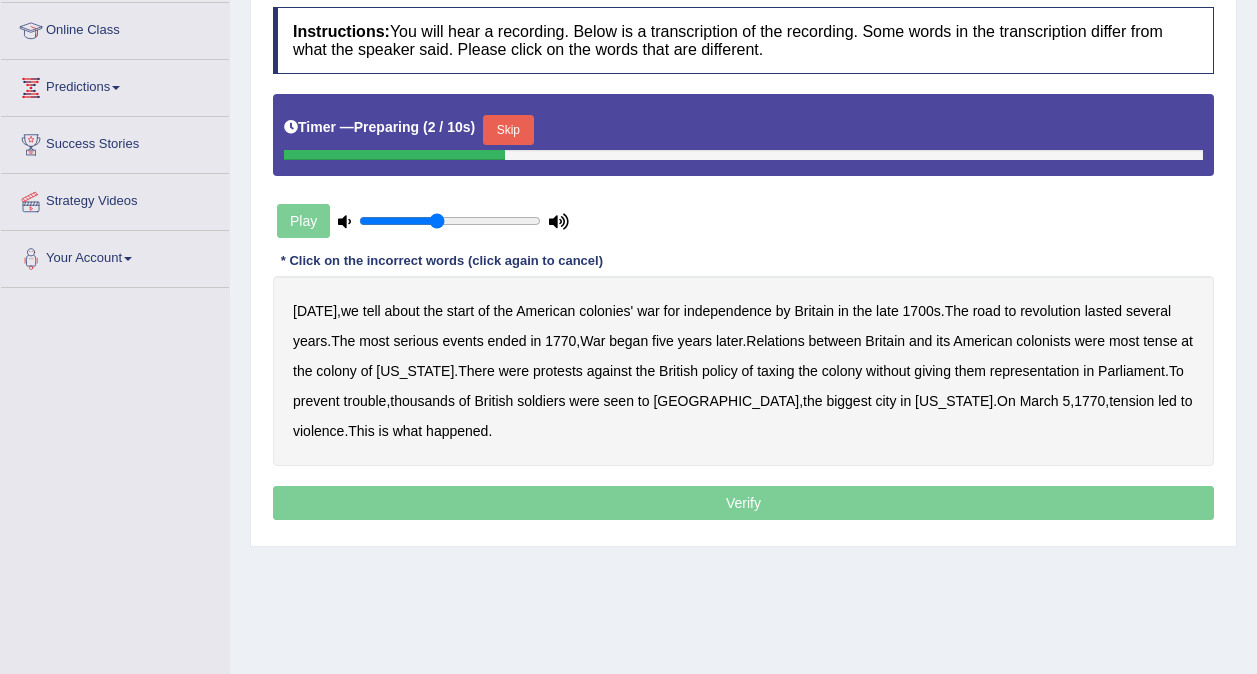 click on "Skip" at bounding box center (508, 130) 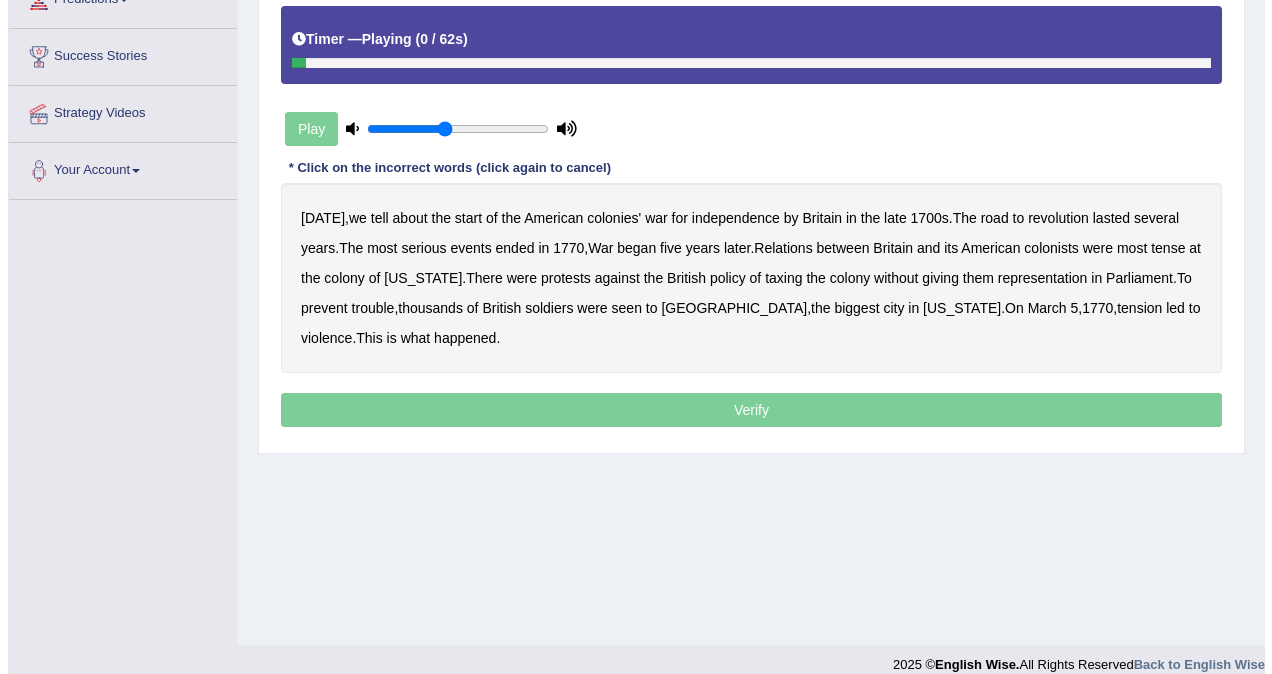 scroll, scrollTop: 361, scrollLeft: 0, axis: vertical 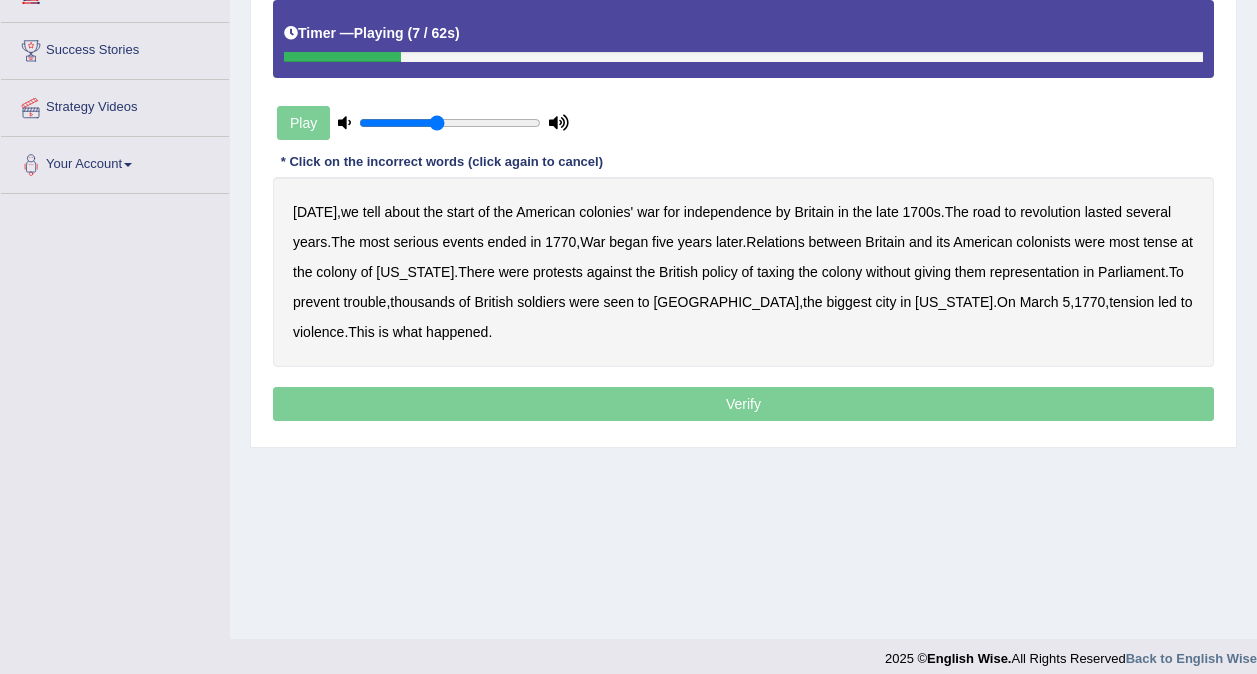 click on "by" at bounding box center [783, 212] 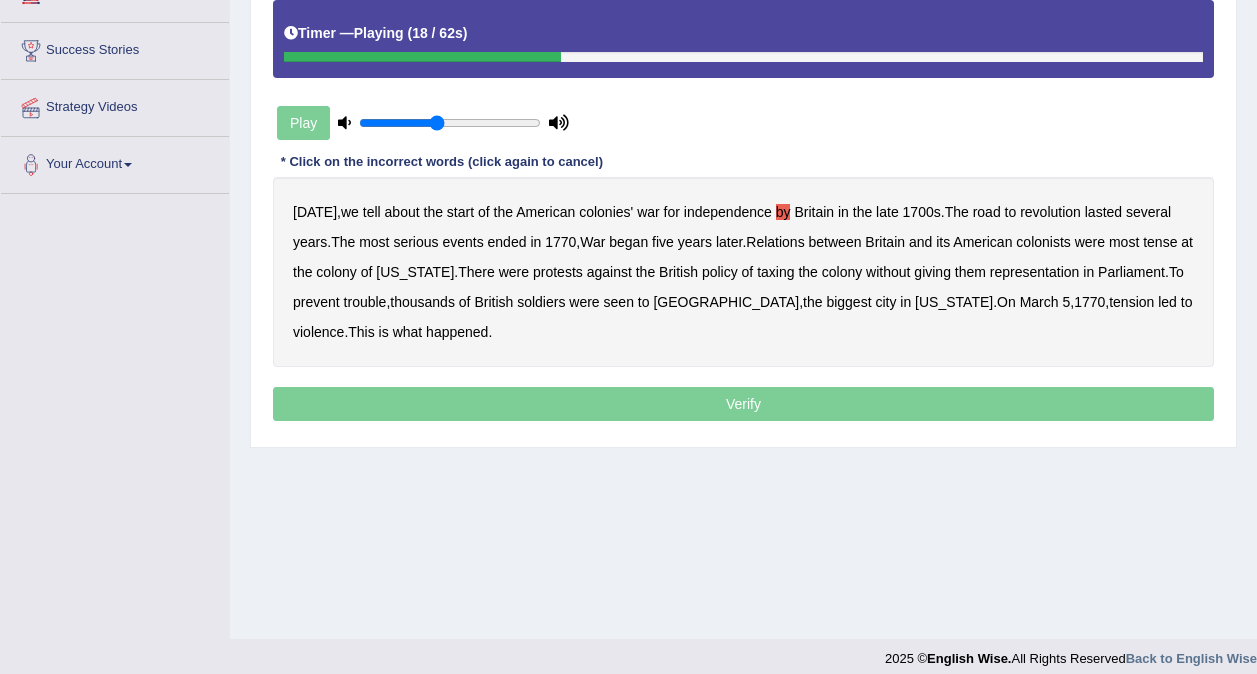 click on "ended" at bounding box center (507, 242) 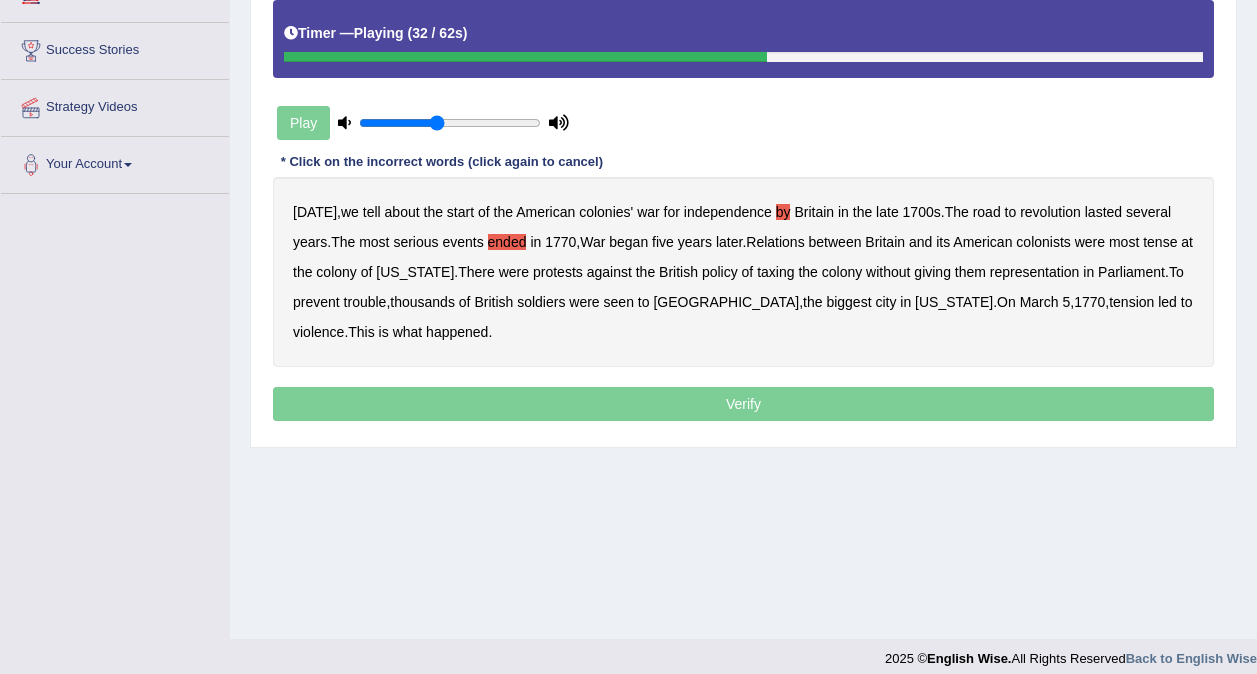 click on "at" at bounding box center [1187, 242] 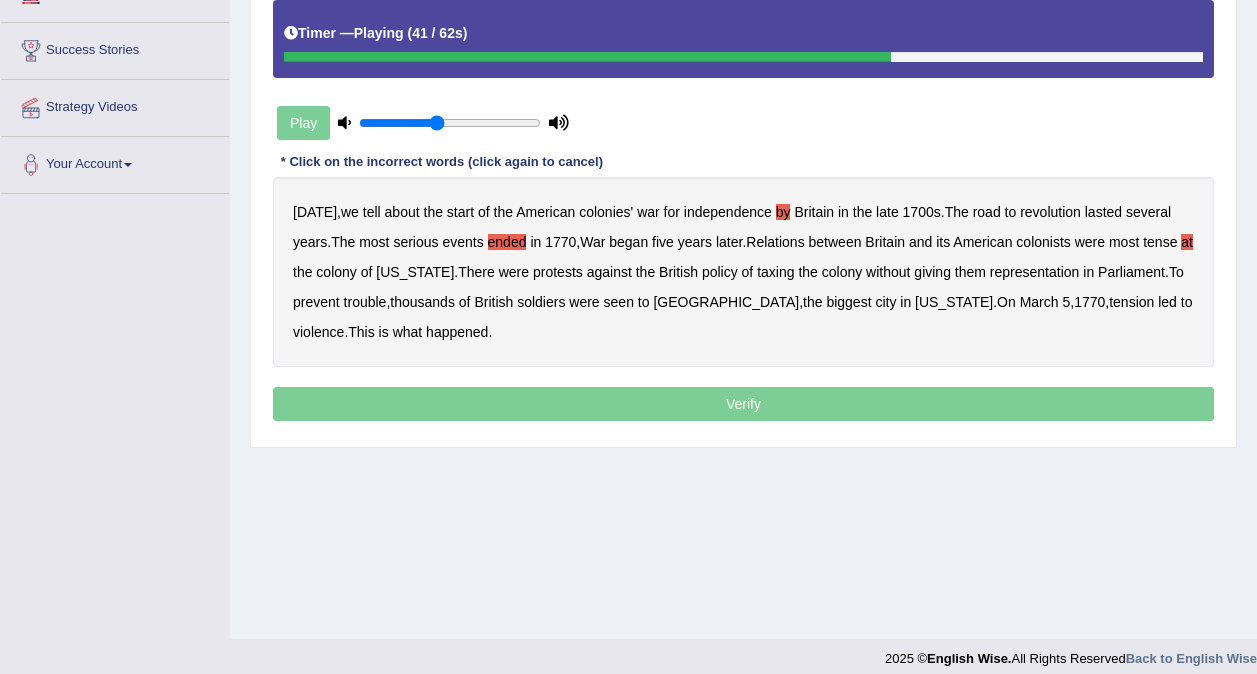 click on "colony" at bounding box center [842, 272] 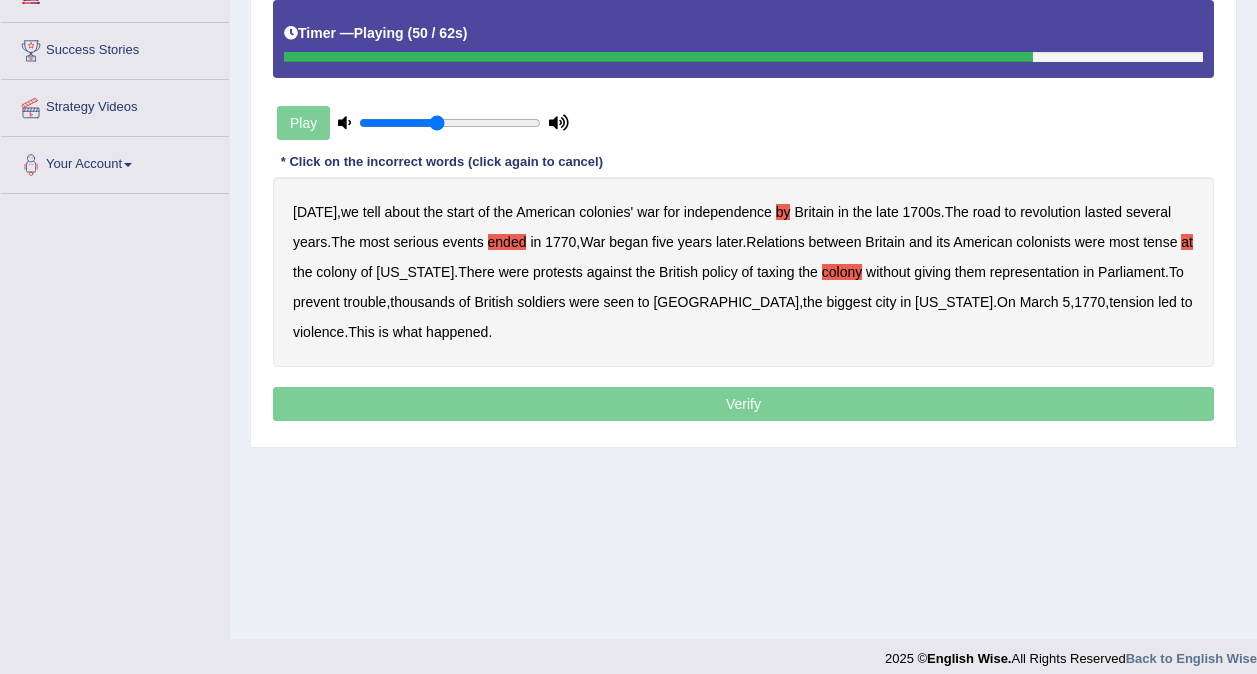 click on "seen" at bounding box center (619, 302) 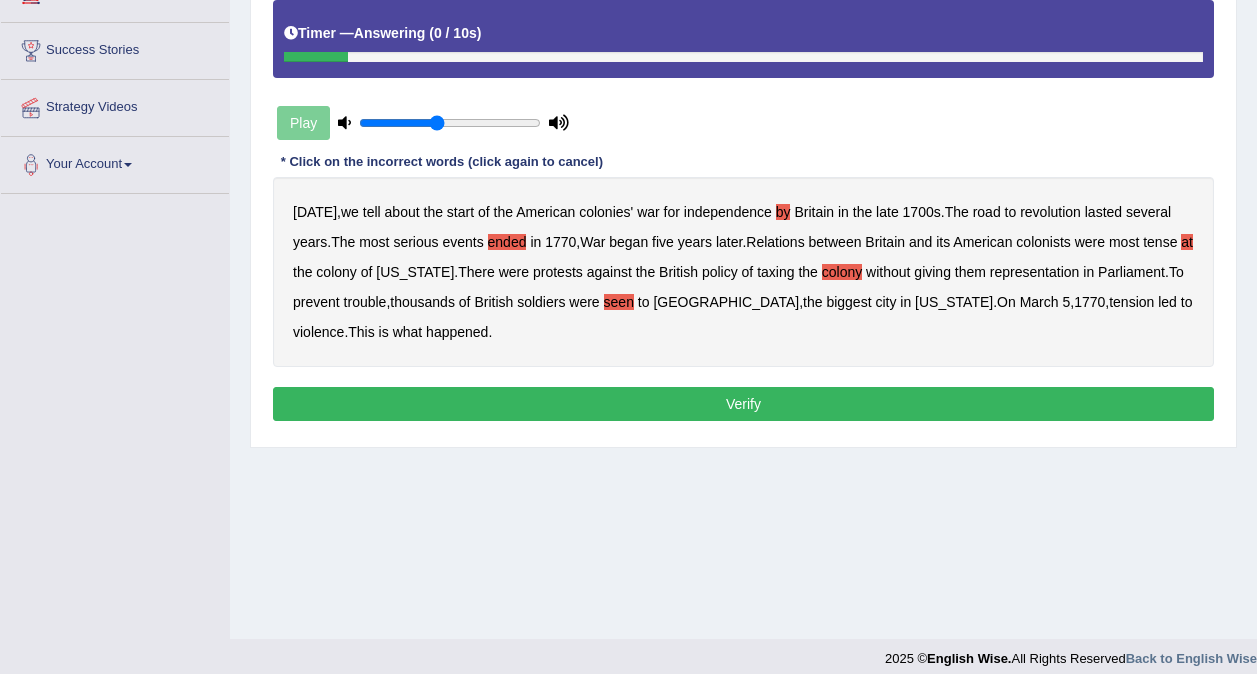 click on "Verify" at bounding box center [743, 404] 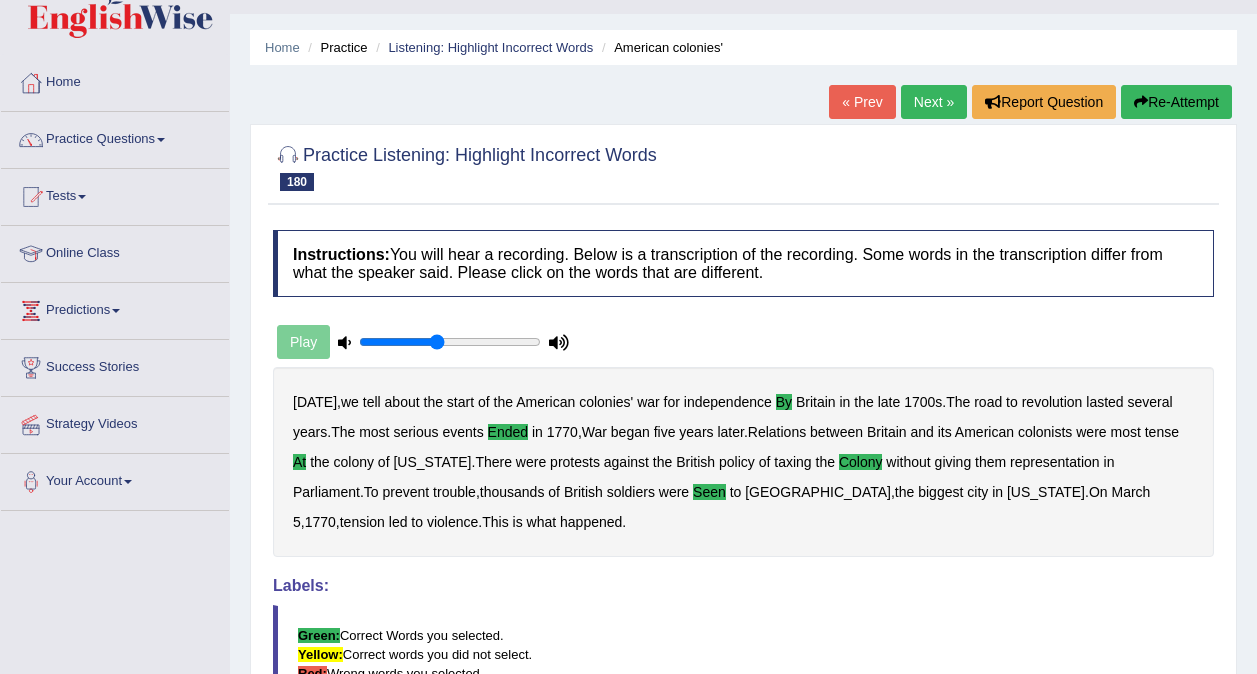 scroll, scrollTop: 0, scrollLeft: 0, axis: both 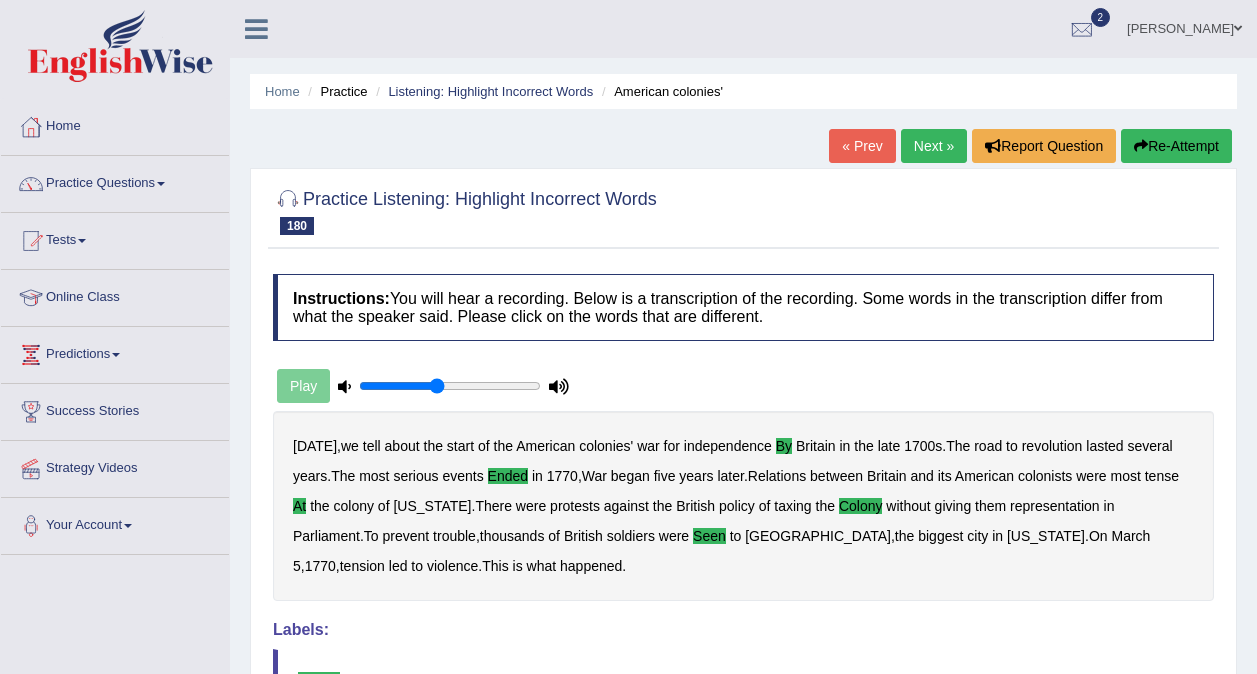 click on "Next »" at bounding box center (934, 146) 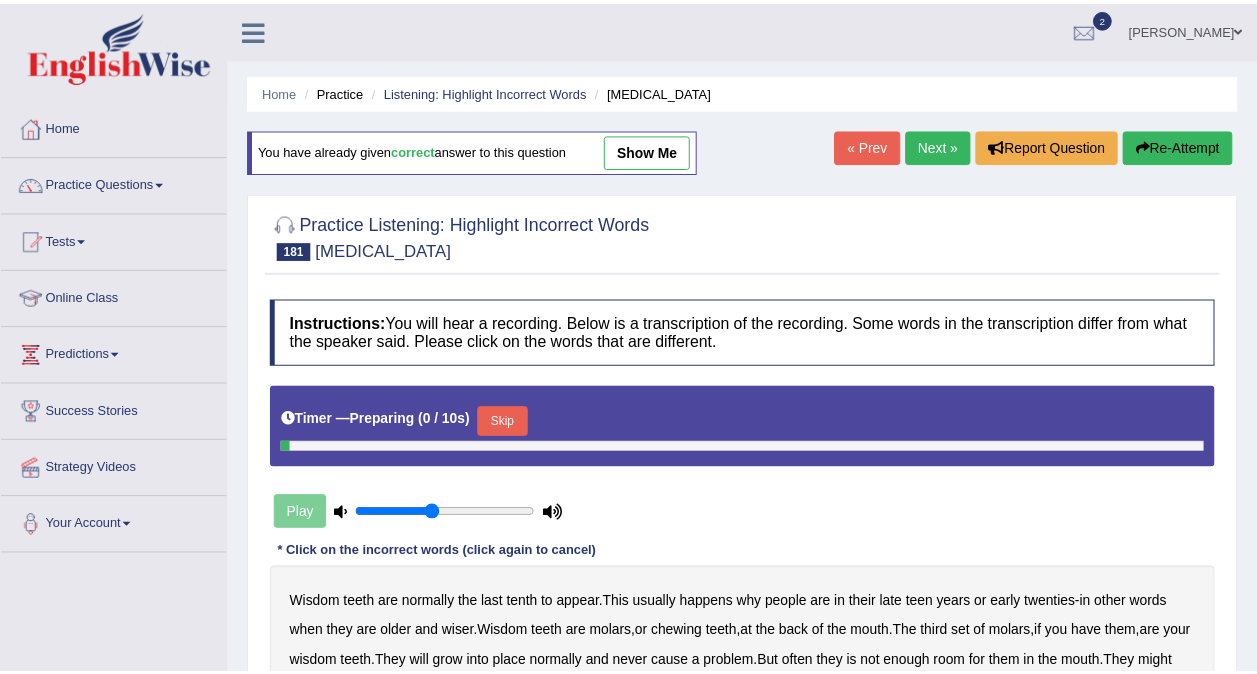 scroll, scrollTop: 0, scrollLeft: 0, axis: both 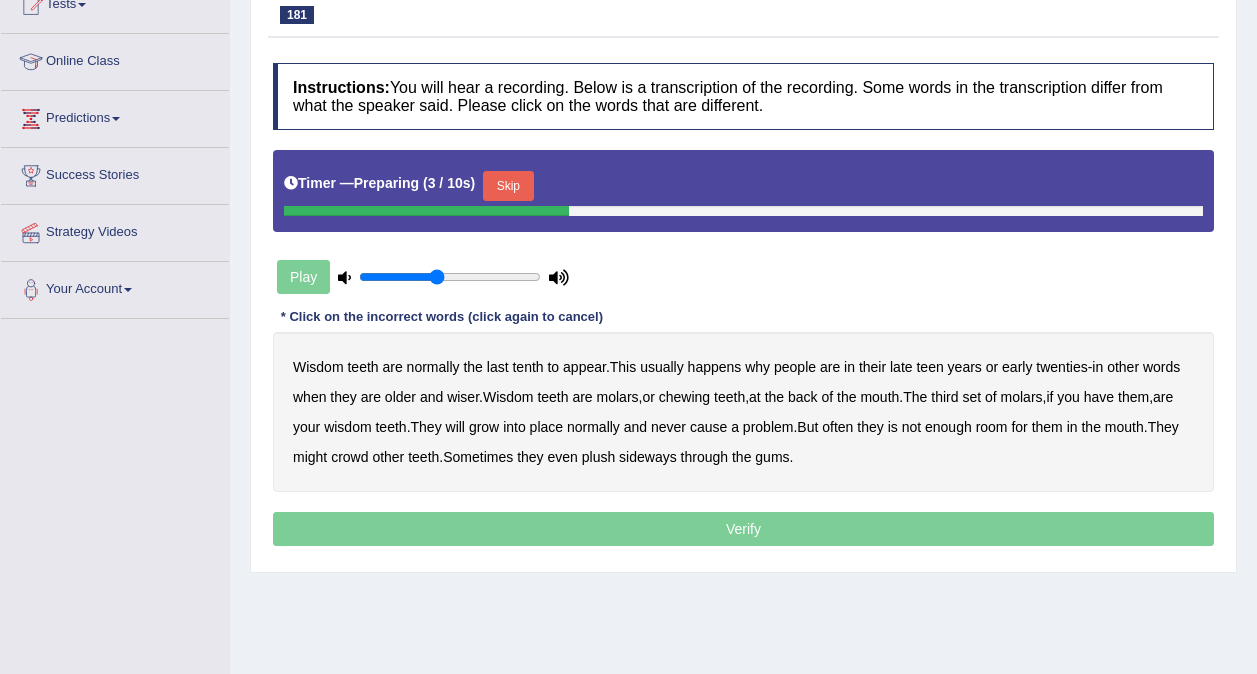 click on "Skip" at bounding box center (508, 186) 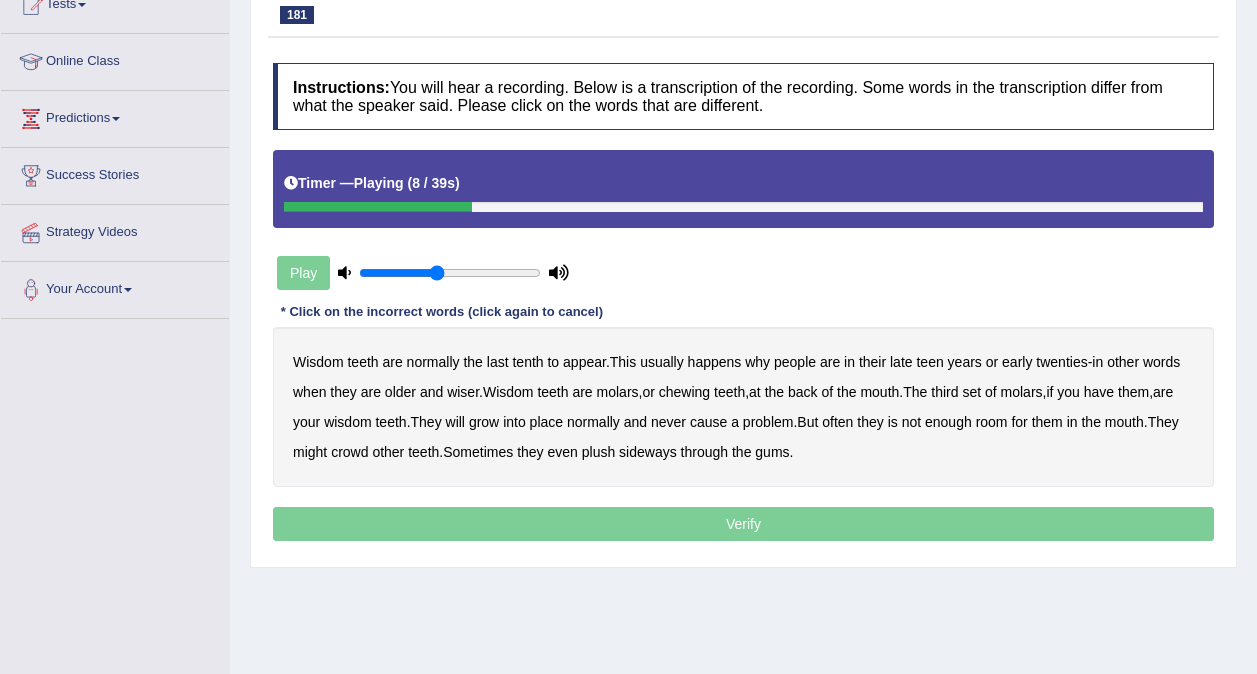 click on "why" at bounding box center [757, 362] 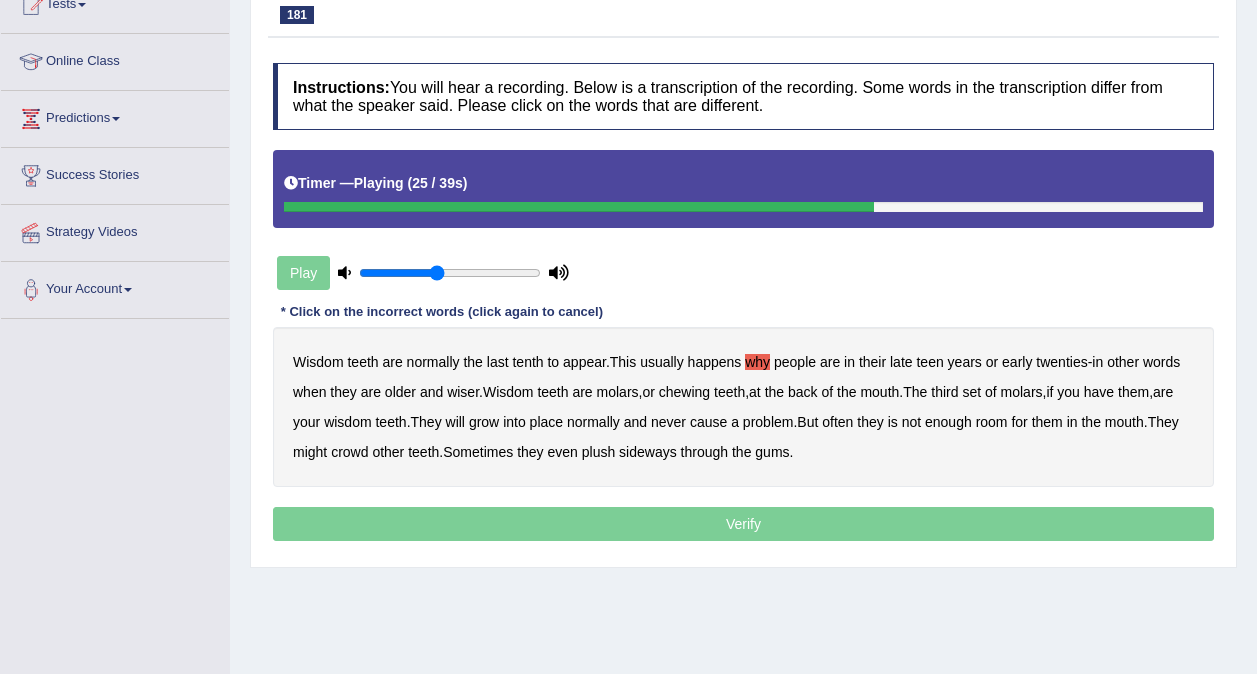 click on "will" at bounding box center [455, 422] 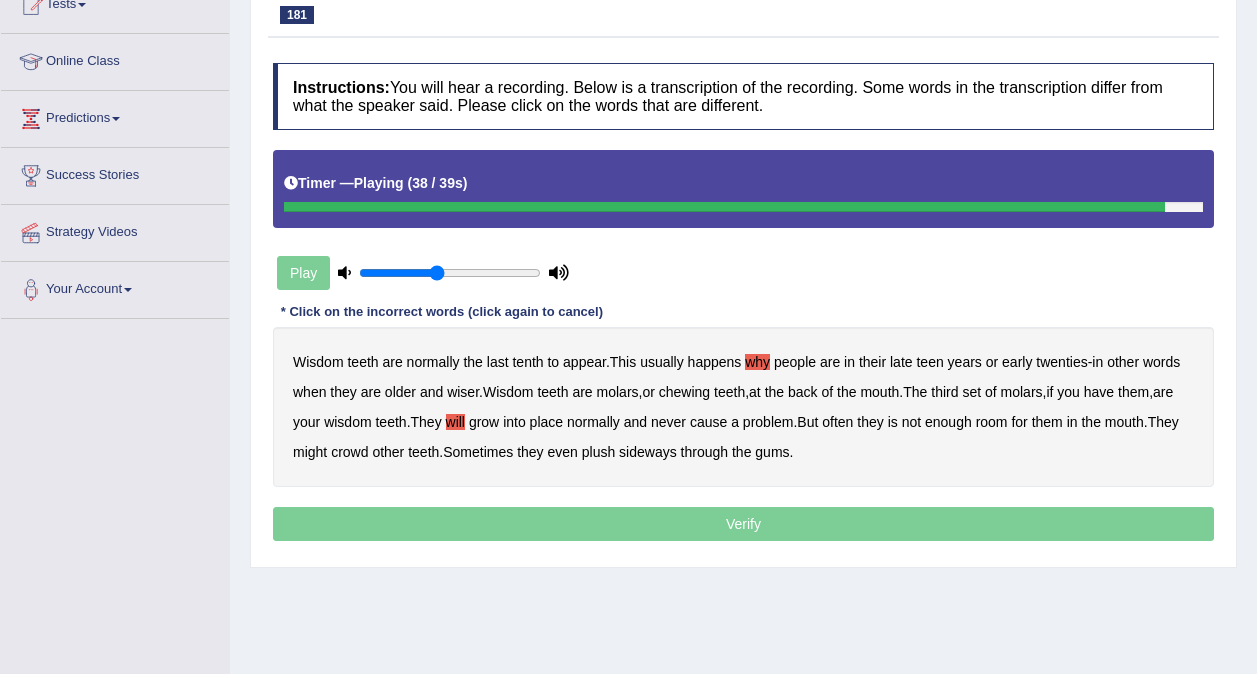 click on "plush" at bounding box center (598, 452) 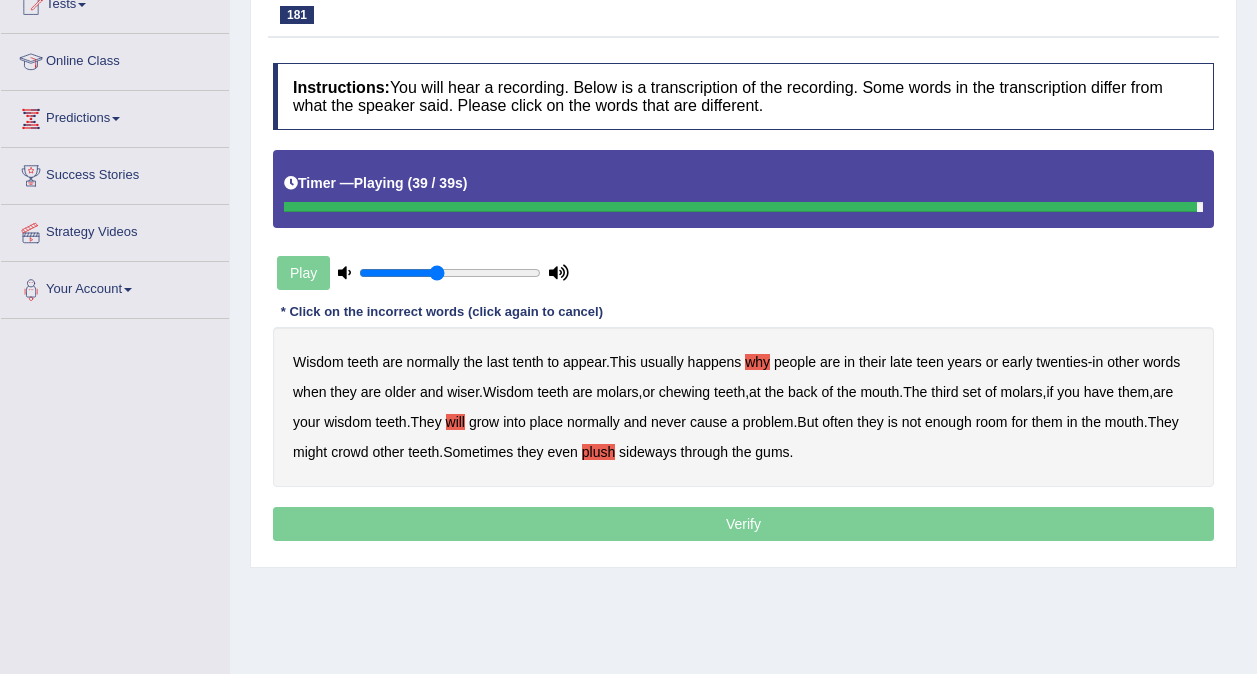click on "Verify" at bounding box center [743, 524] 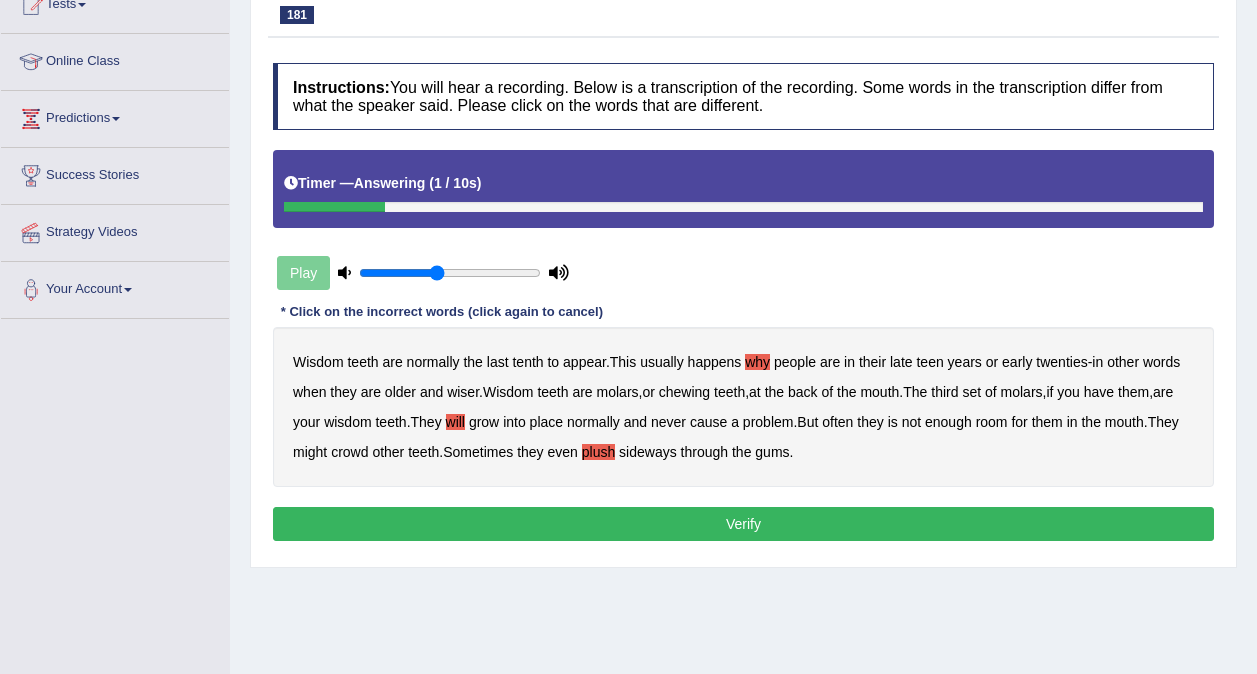 click on "Verify" at bounding box center (743, 524) 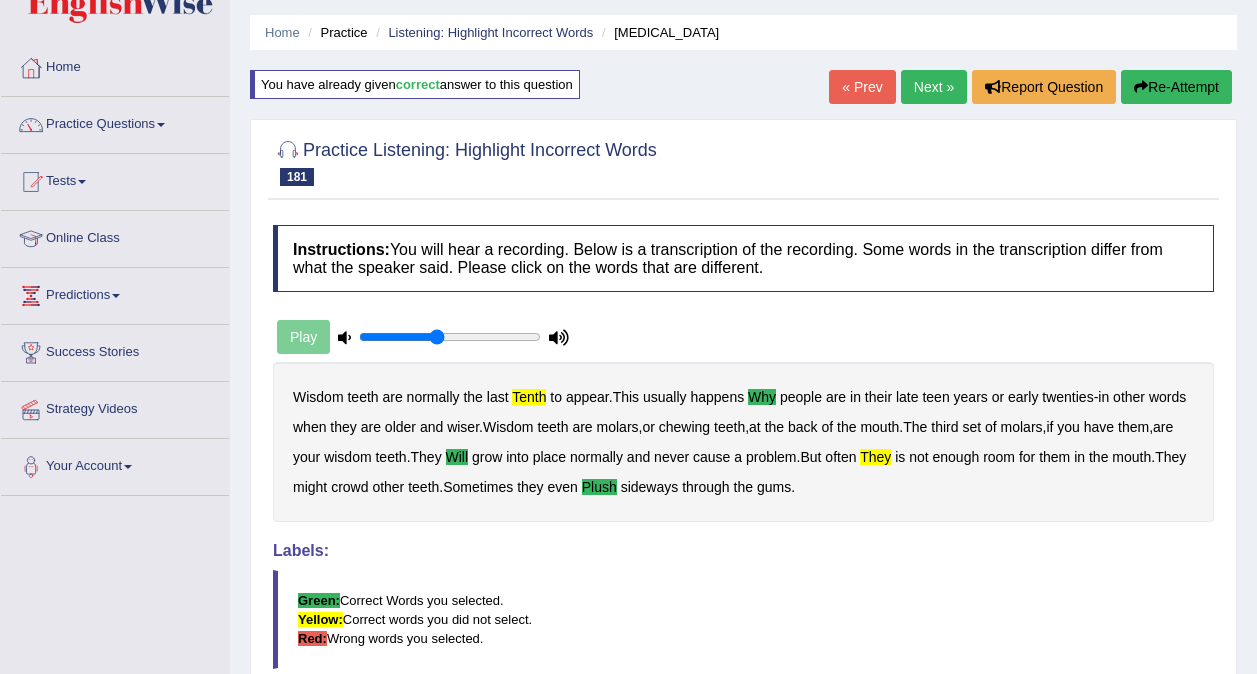 scroll, scrollTop: 0, scrollLeft: 0, axis: both 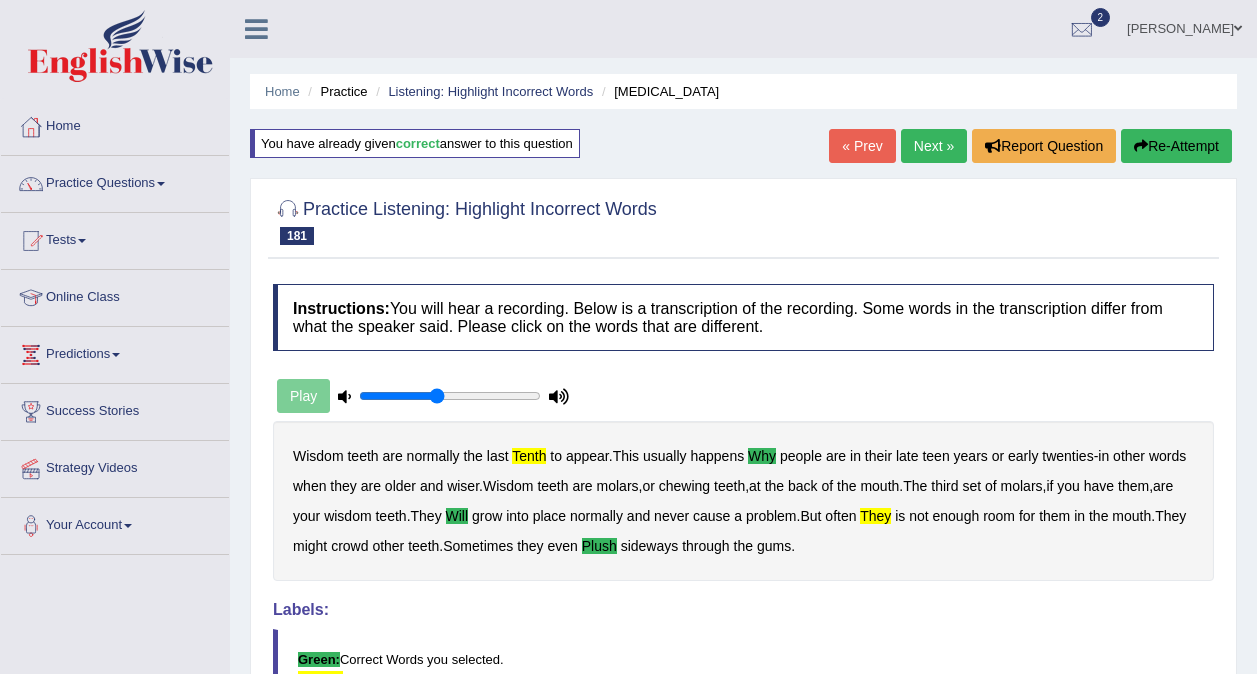 click on "Next »" at bounding box center [934, 146] 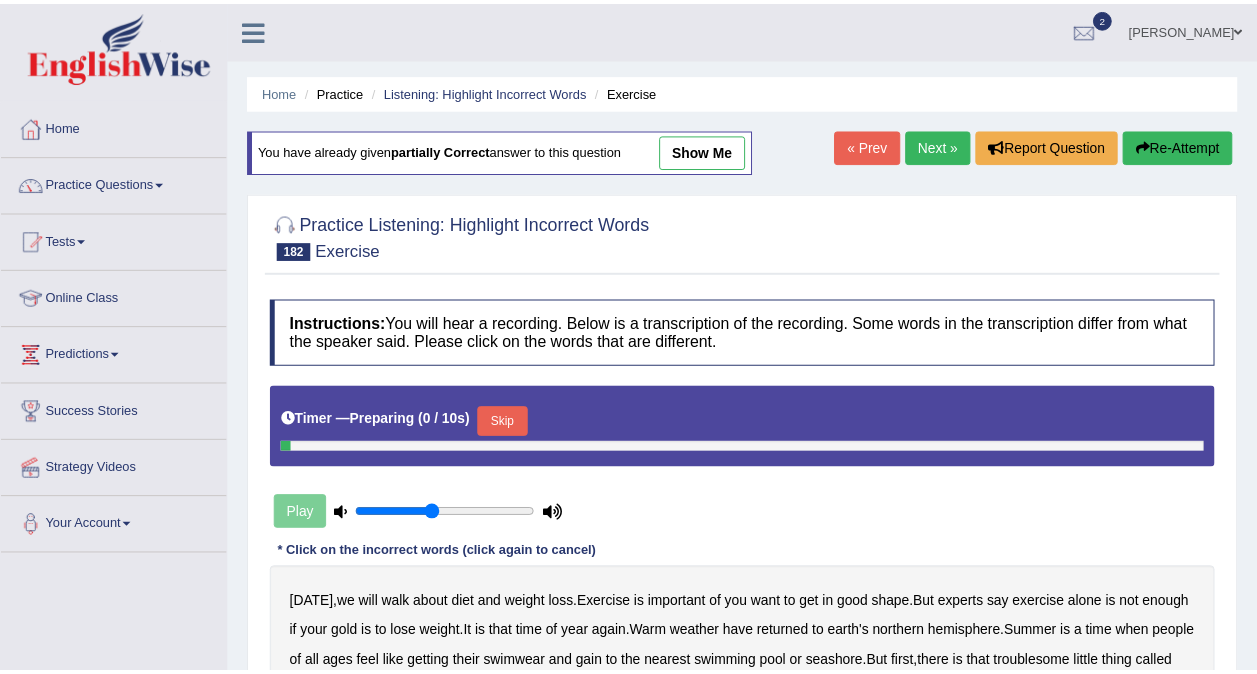 scroll, scrollTop: 0, scrollLeft: 0, axis: both 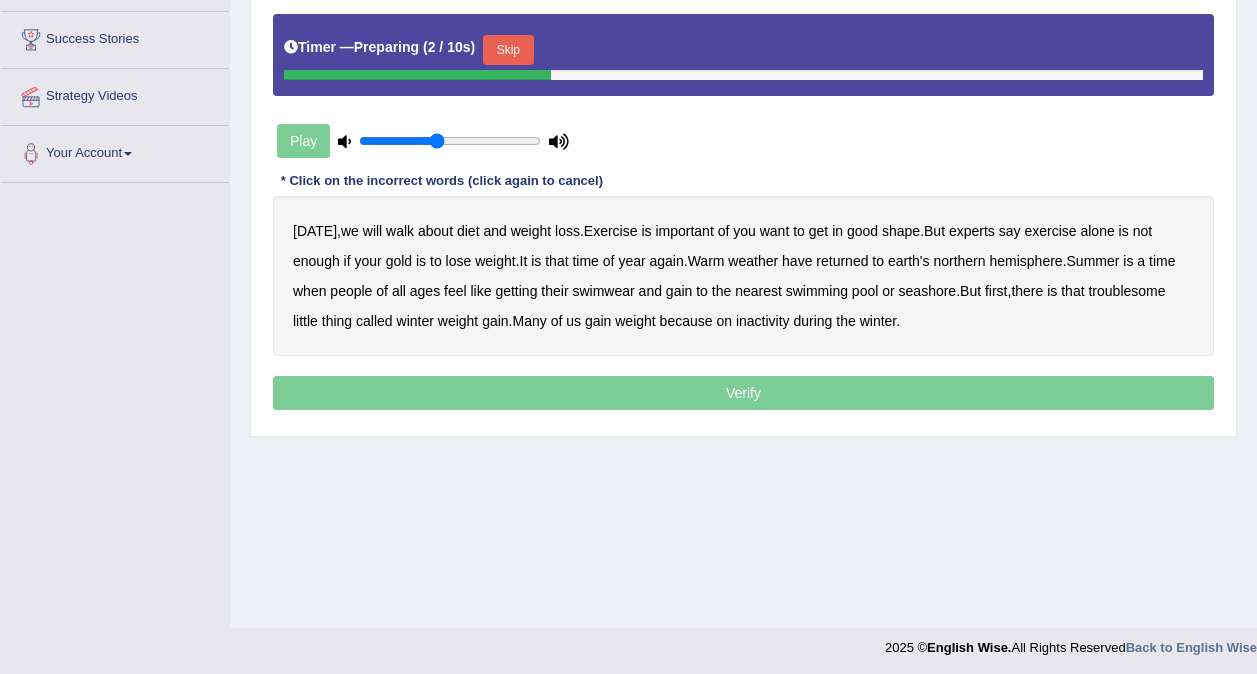 click on "Skip" at bounding box center (508, 50) 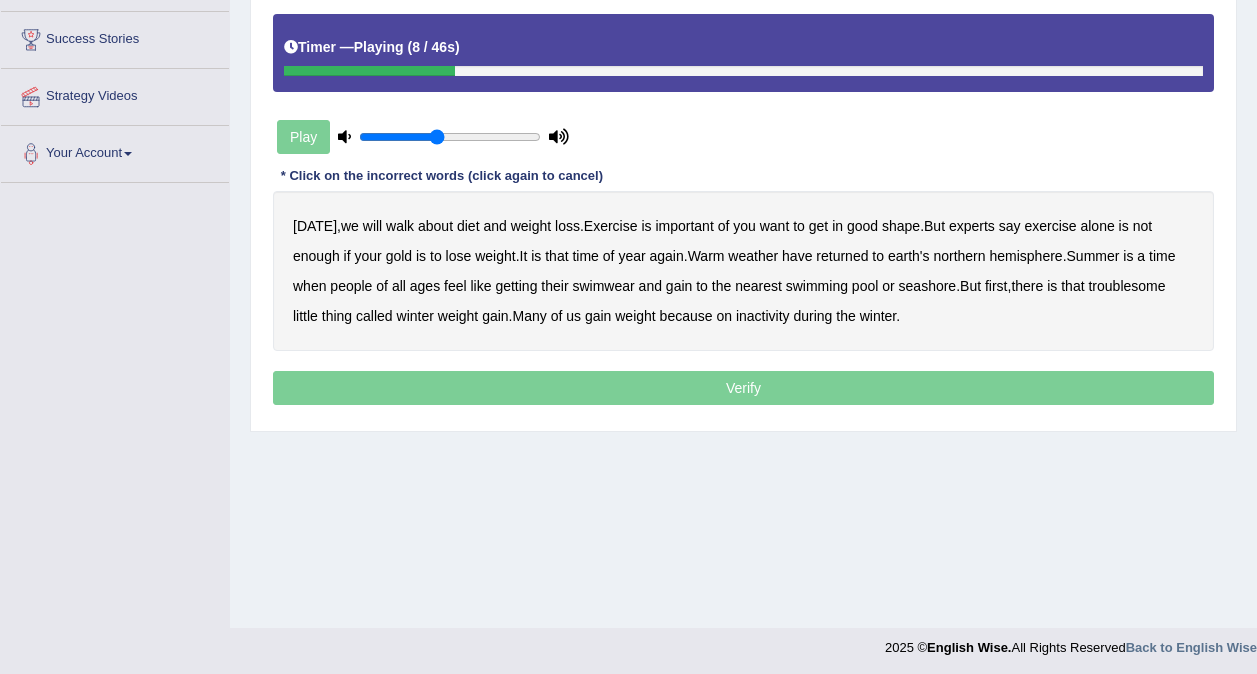 click on "Today ,  we   will   walk   about   diet   and   weight   loss .  Exercise   is   important   of   you   want   to   get   in   good   shape .  But   experts   say   exercise   alone   is   not   enough   if   your   gold   is   to   lose   weight .  It   is   that   time   of   year   again .  Warm   weather   have   returned   to   earth's   northern   hemisphere .  Summer   is   a   time   when   people   of   all   ages   feel   like   getting   their   swimwear   and   gain   to   the   nearest   swimming   pool   or   seashore .  But   first ,  there   is   that   troublesome   little   thing   called   winter   weight   gain .  Many   of   us   gain   weight   because   on   inactivity   during   the   winter ." at bounding box center [743, 271] 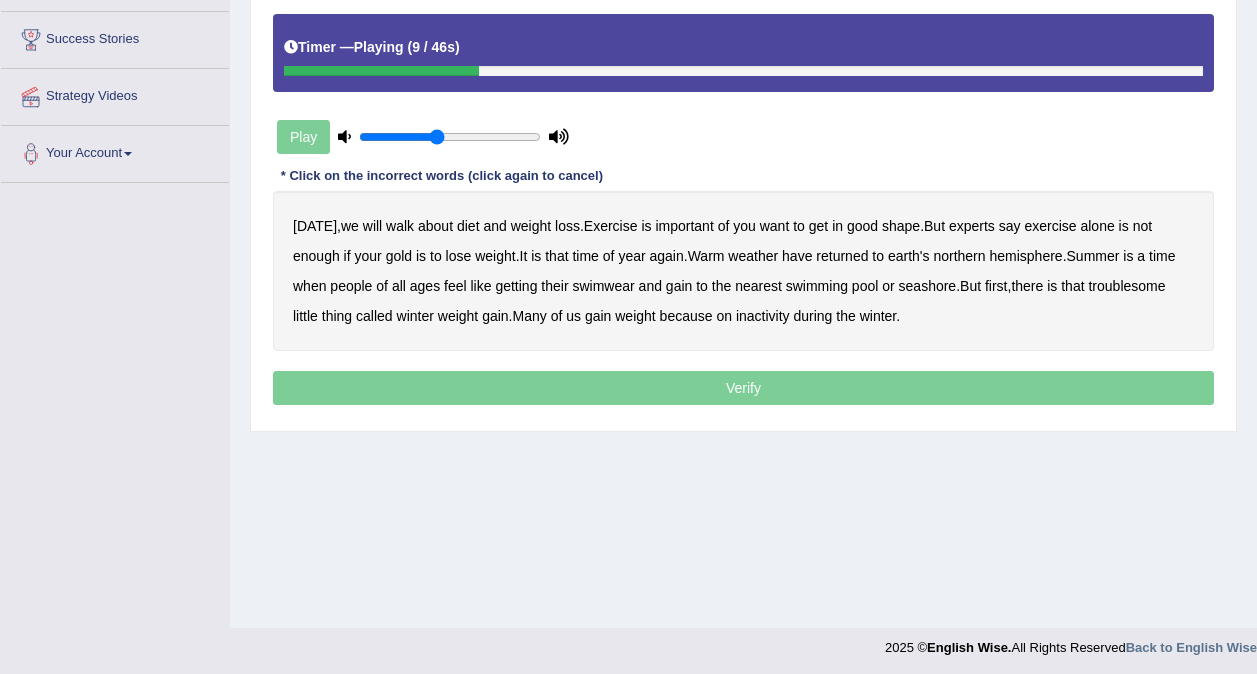 click on "of" at bounding box center (724, 226) 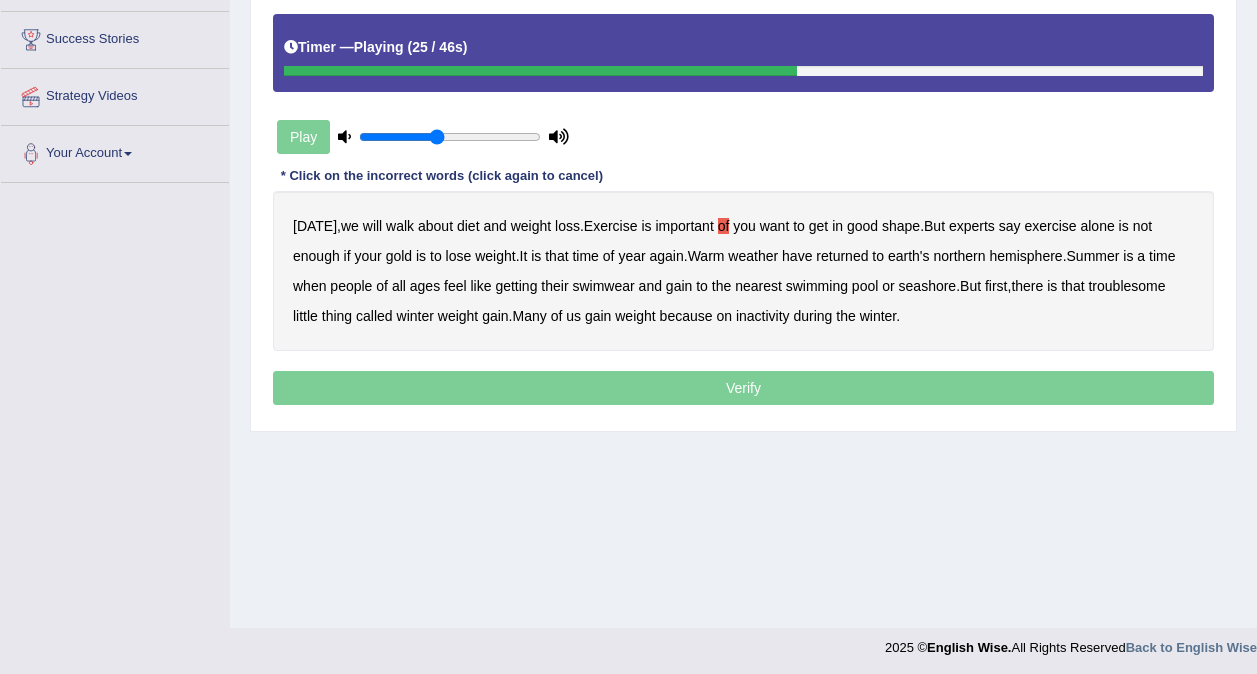 click on "have" at bounding box center (797, 256) 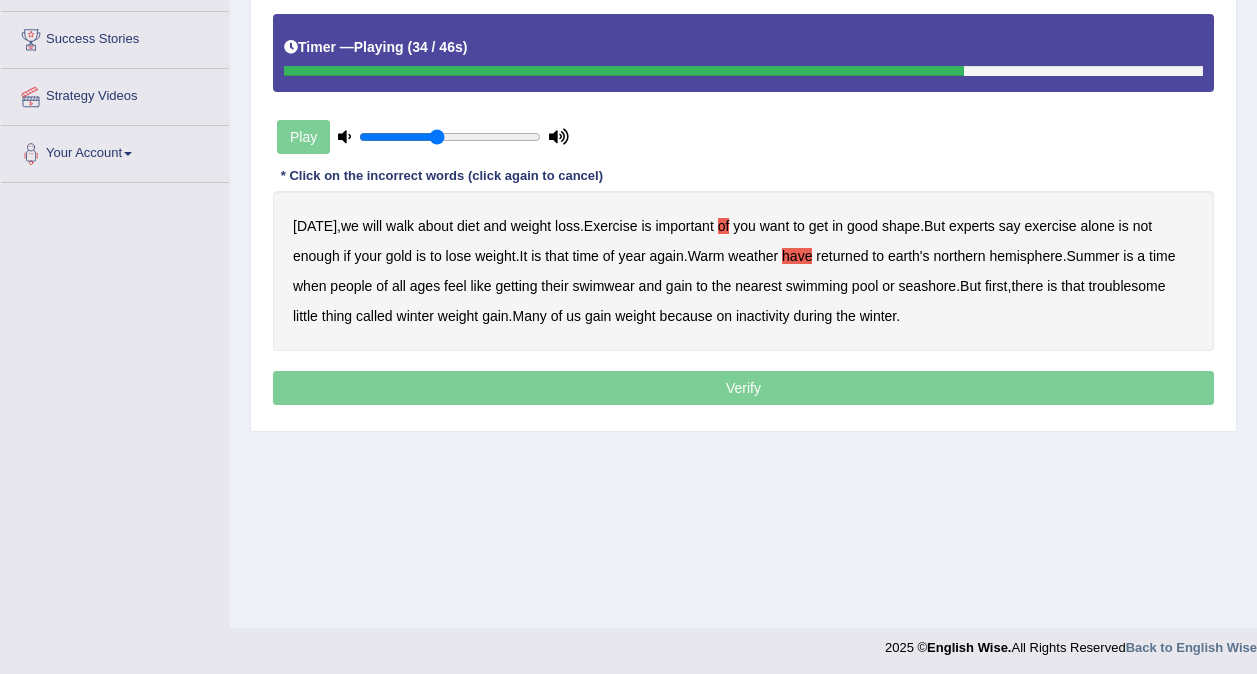 click on "gain" at bounding box center (679, 286) 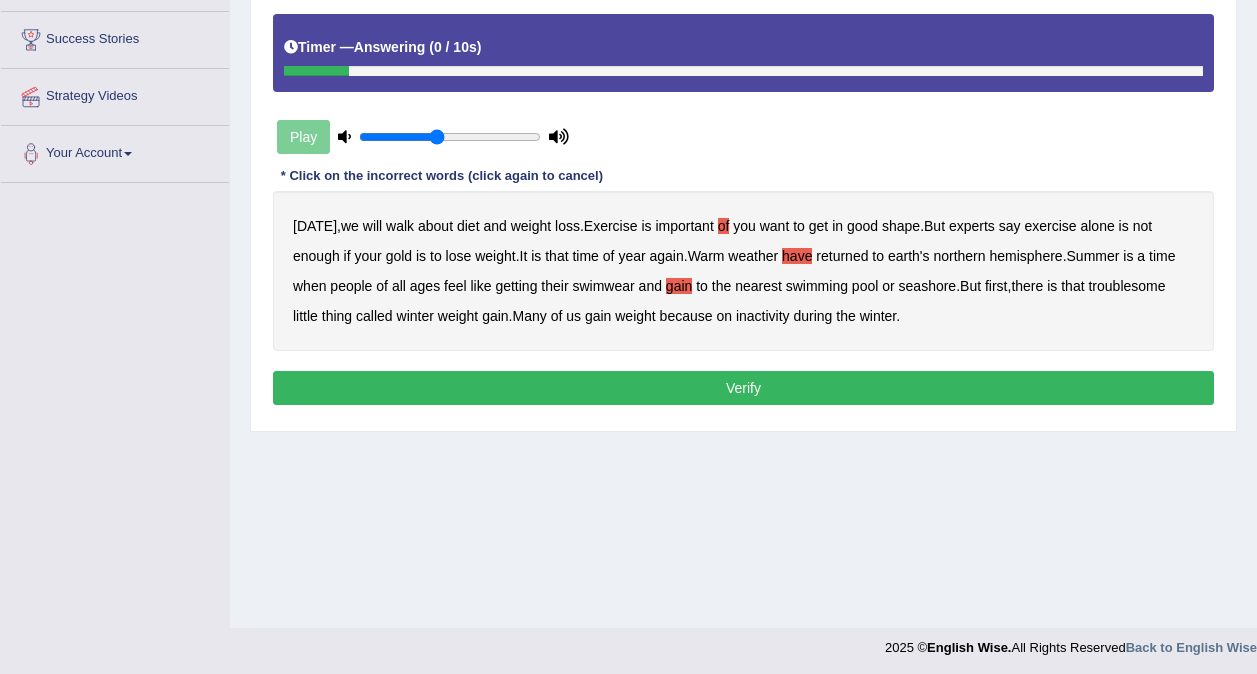 click on "Verify" at bounding box center (743, 388) 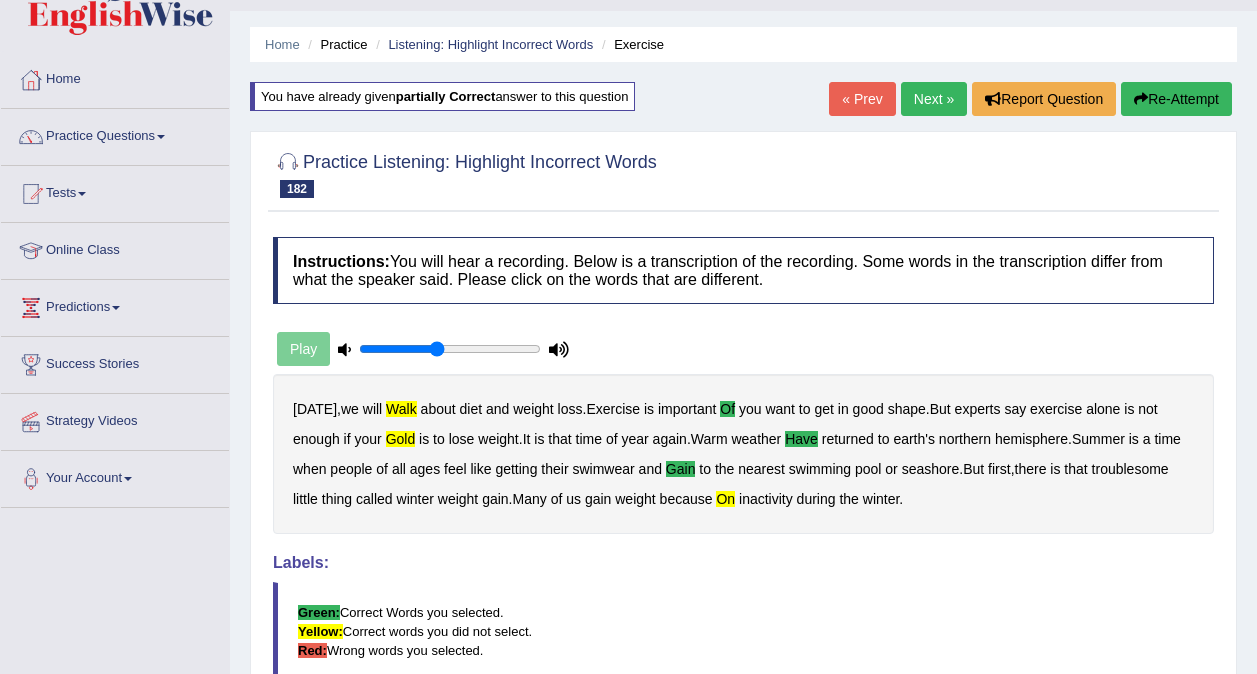 scroll, scrollTop: 0, scrollLeft: 0, axis: both 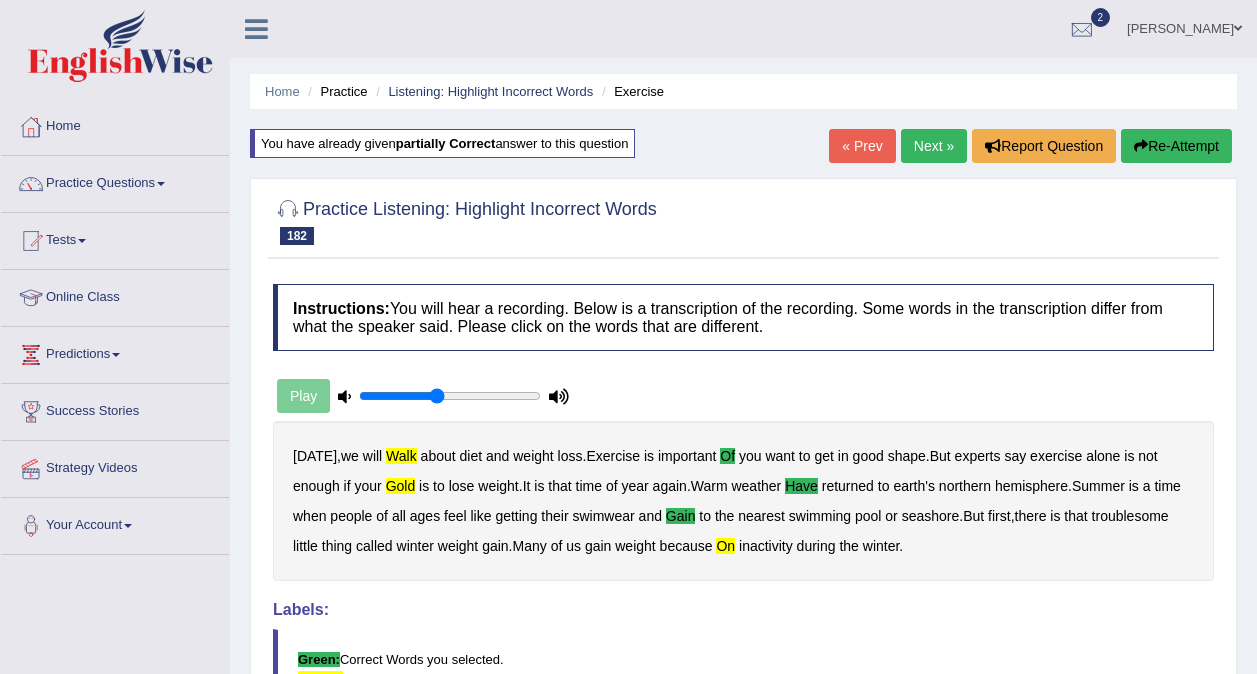 click on "Next »" at bounding box center (934, 146) 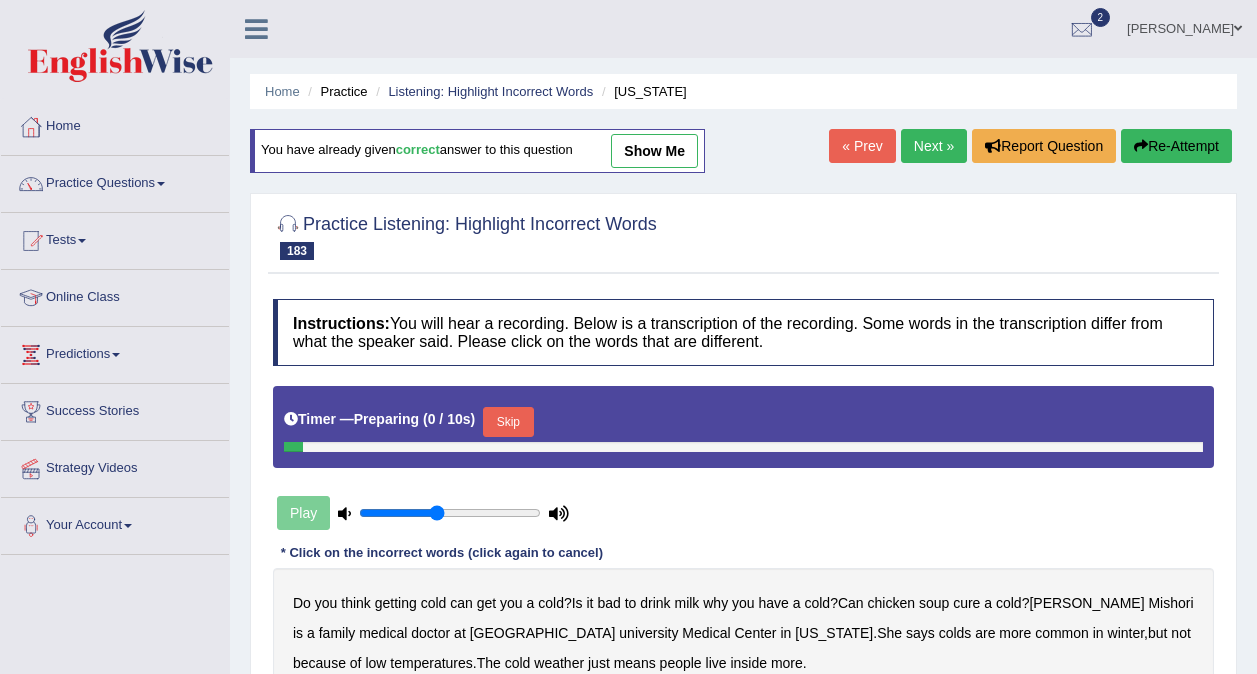 scroll, scrollTop: 0, scrollLeft: 0, axis: both 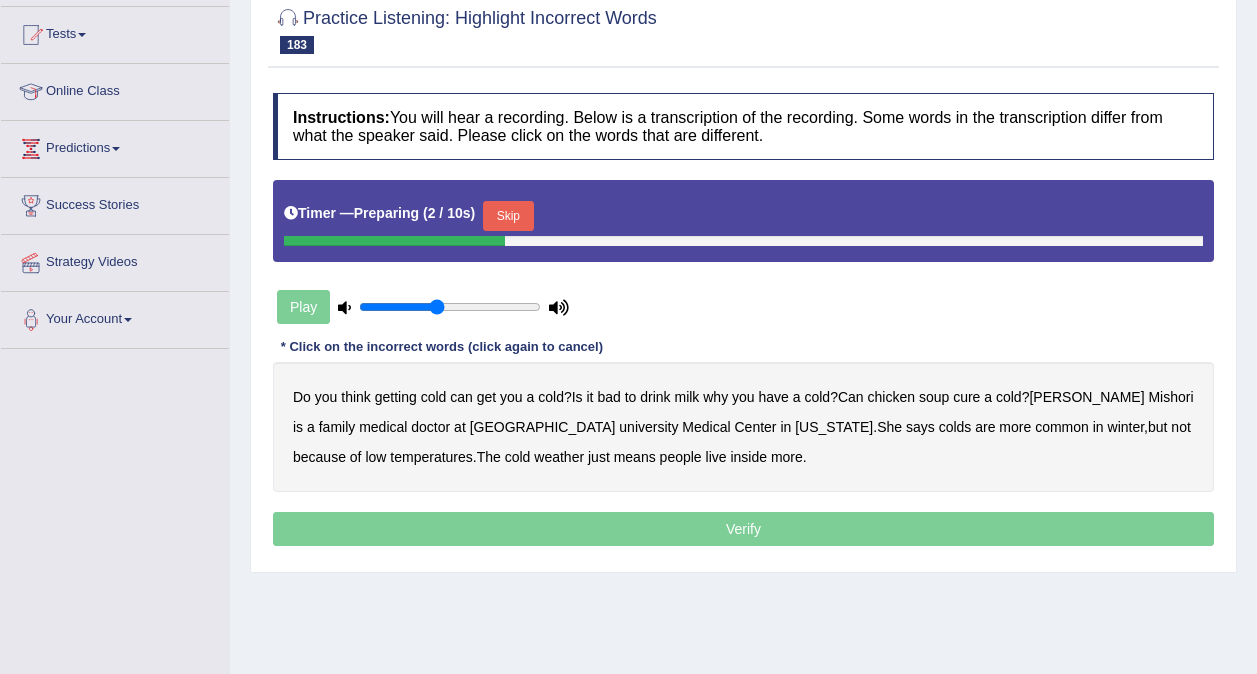 click on "Skip" at bounding box center [508, 216] 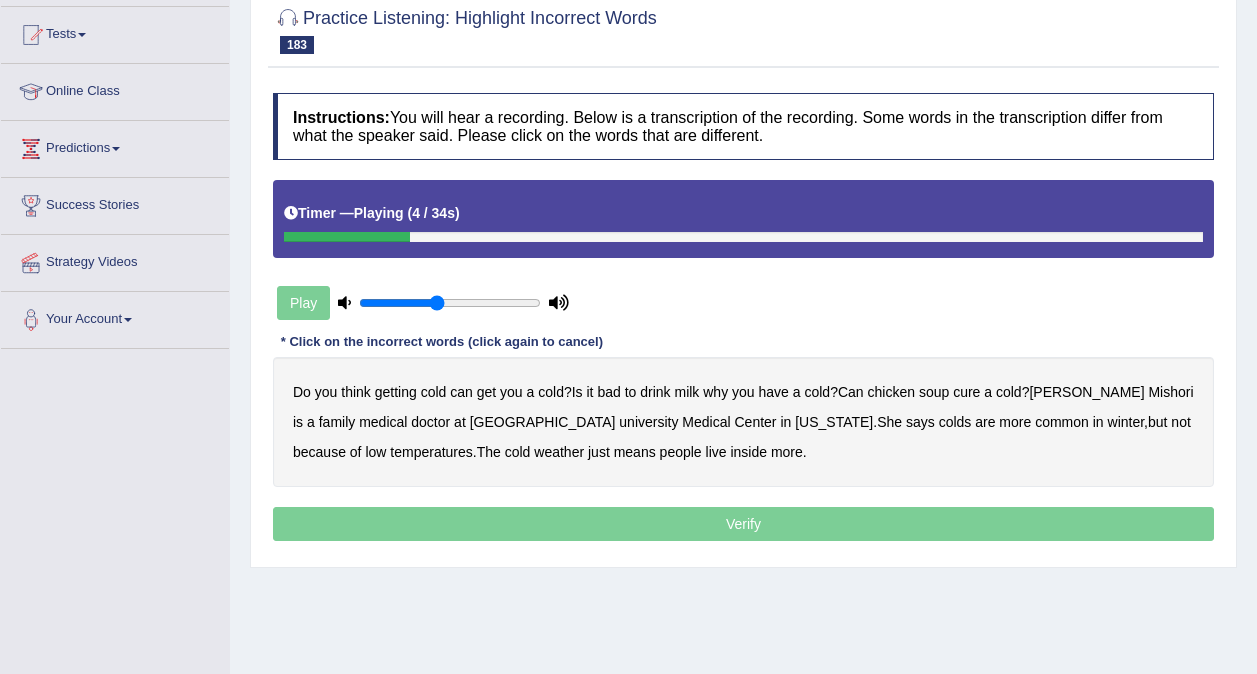 click on "get" at bounding box center (486, 392) 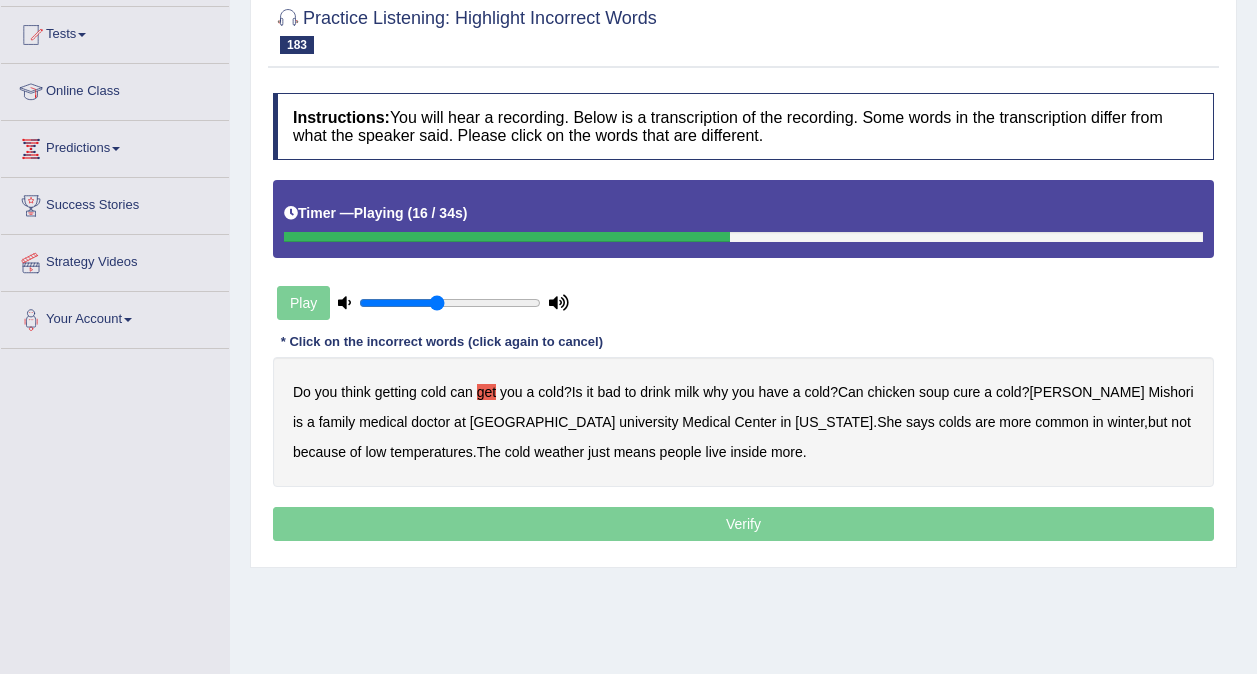 click on "medical" at bounding box center (383, 422) 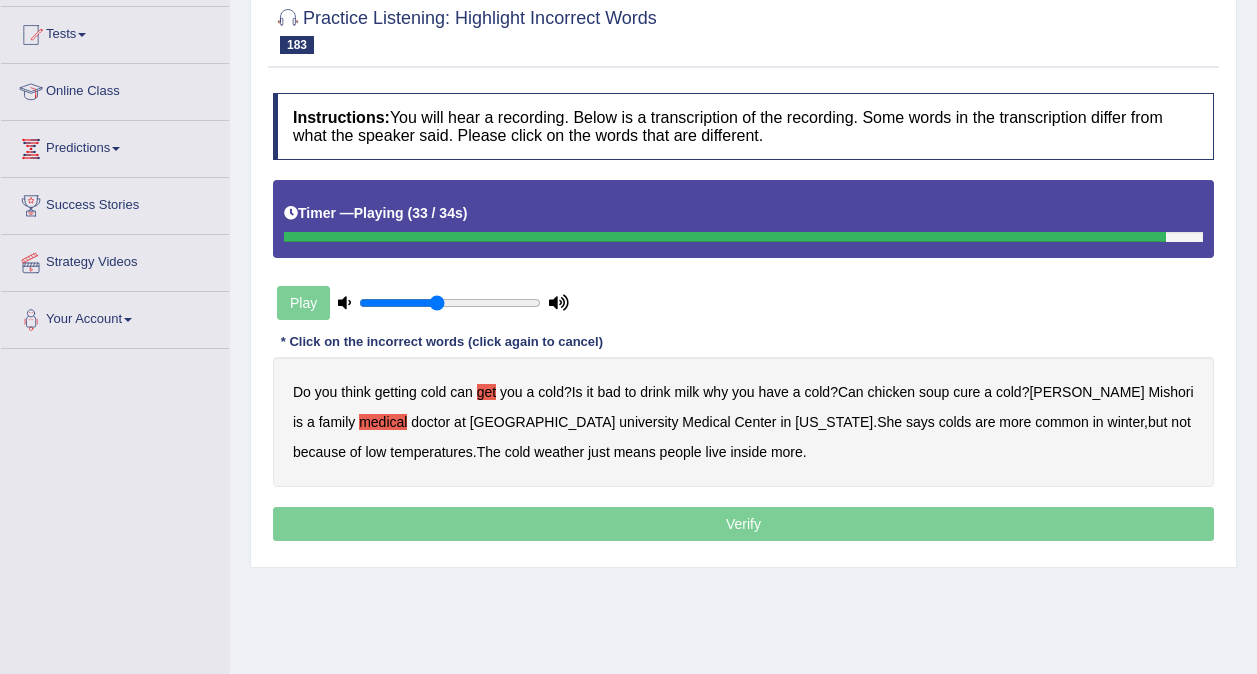 click on "live" at bounding box center (716, 452) 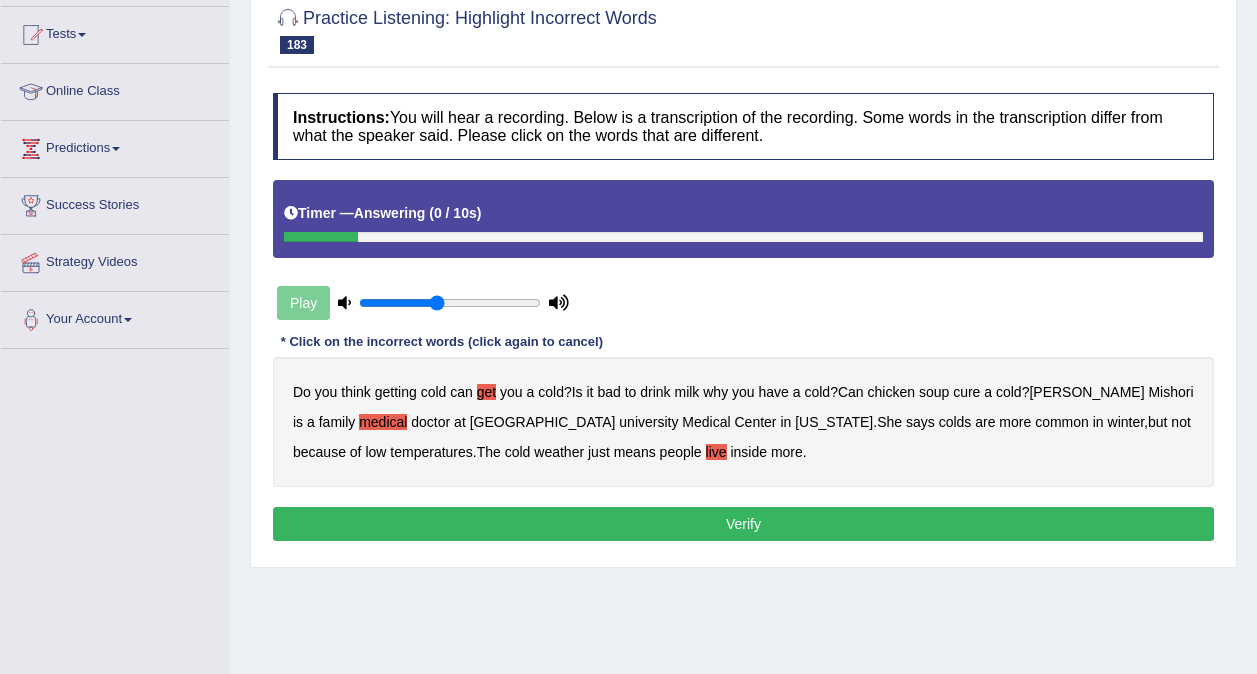 click on "Verify" at bounding box center (743, 524) 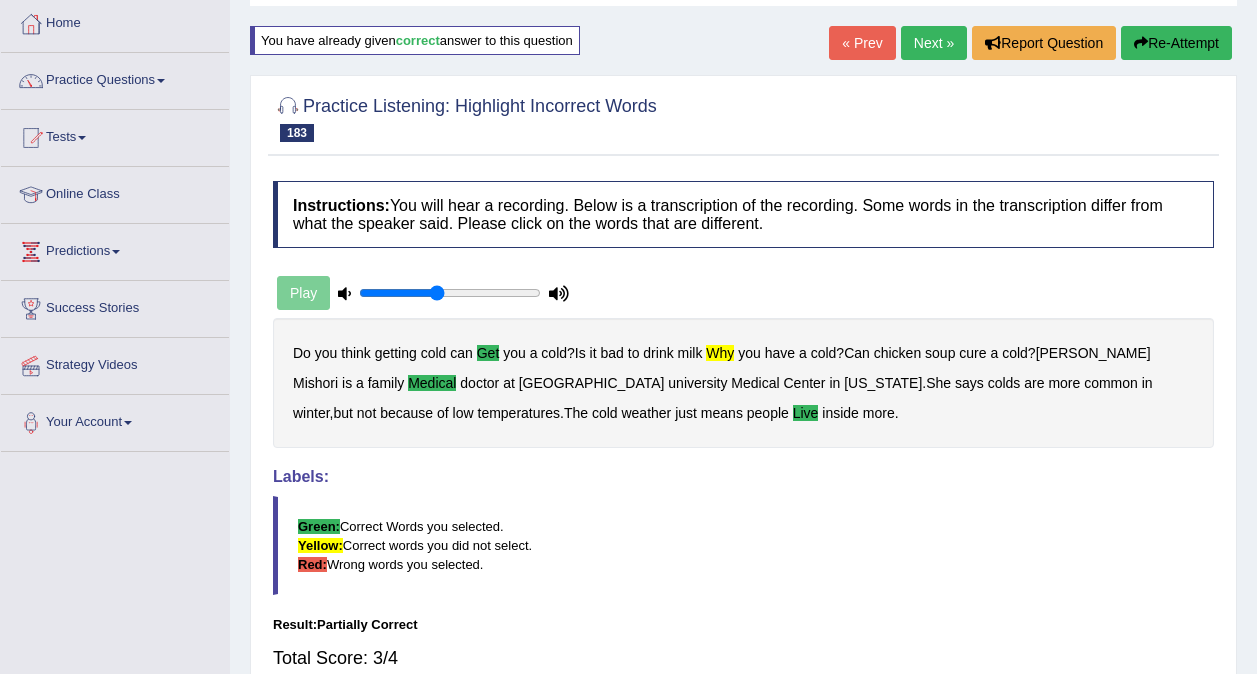 scroll, scrollTop: 0, scrollLeft: 0, axis: both 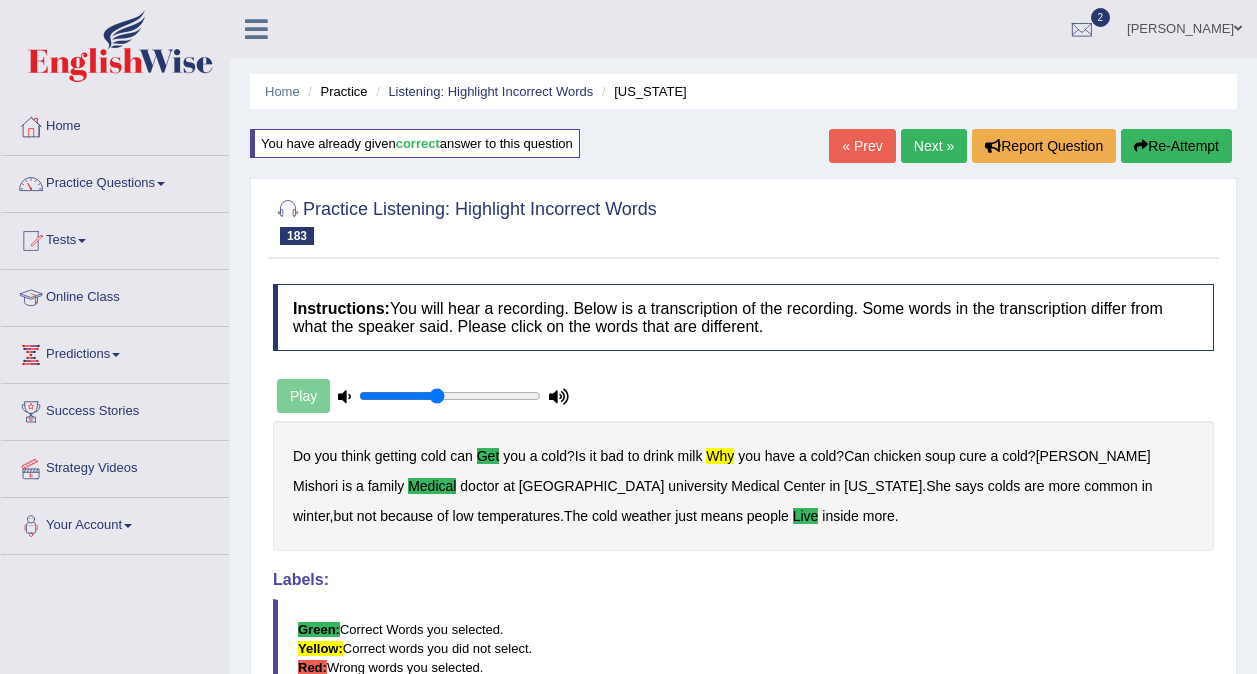 click on "Next »" at bounding box center (934, 146) 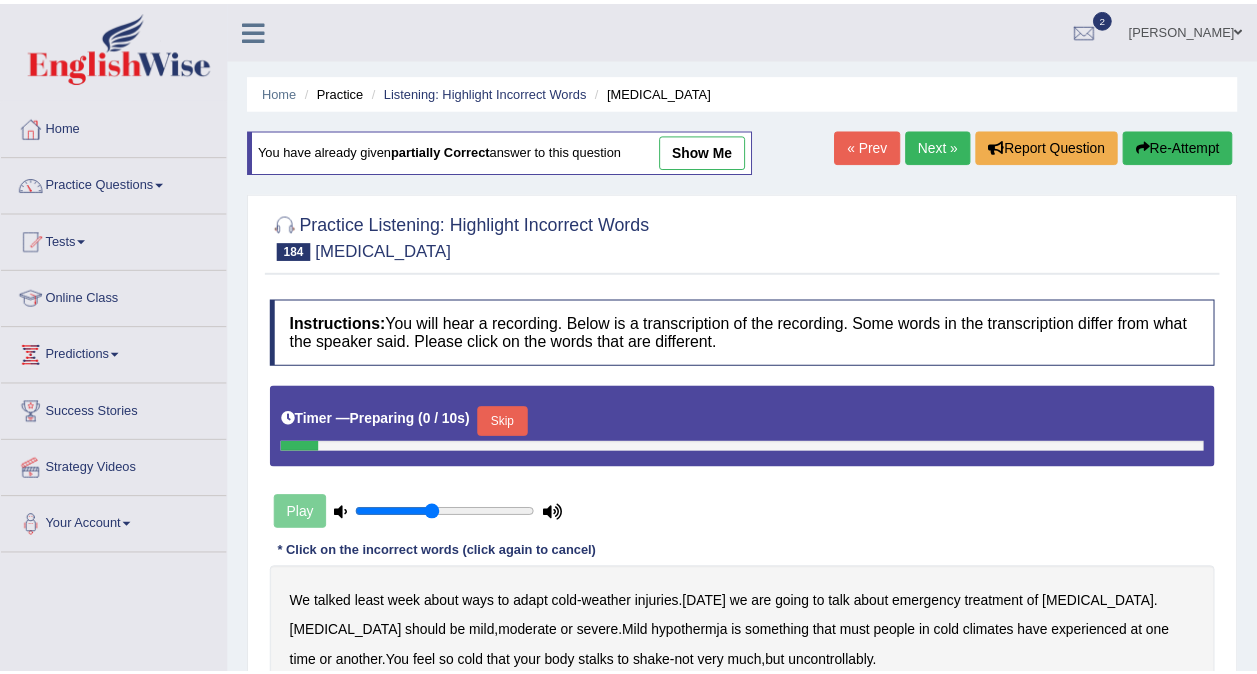 scroll, scrollTop: 223, scrollLeft: 0, axis: vertical 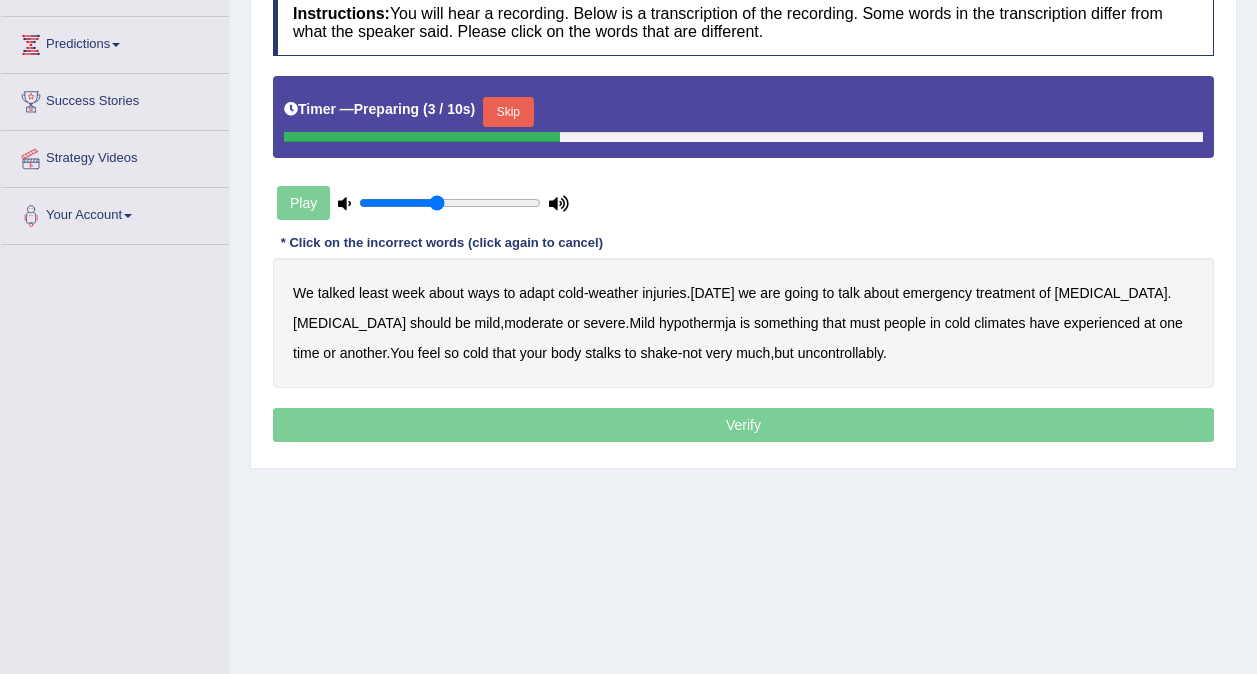 click on "Skip" at bounding box center (508, 112) 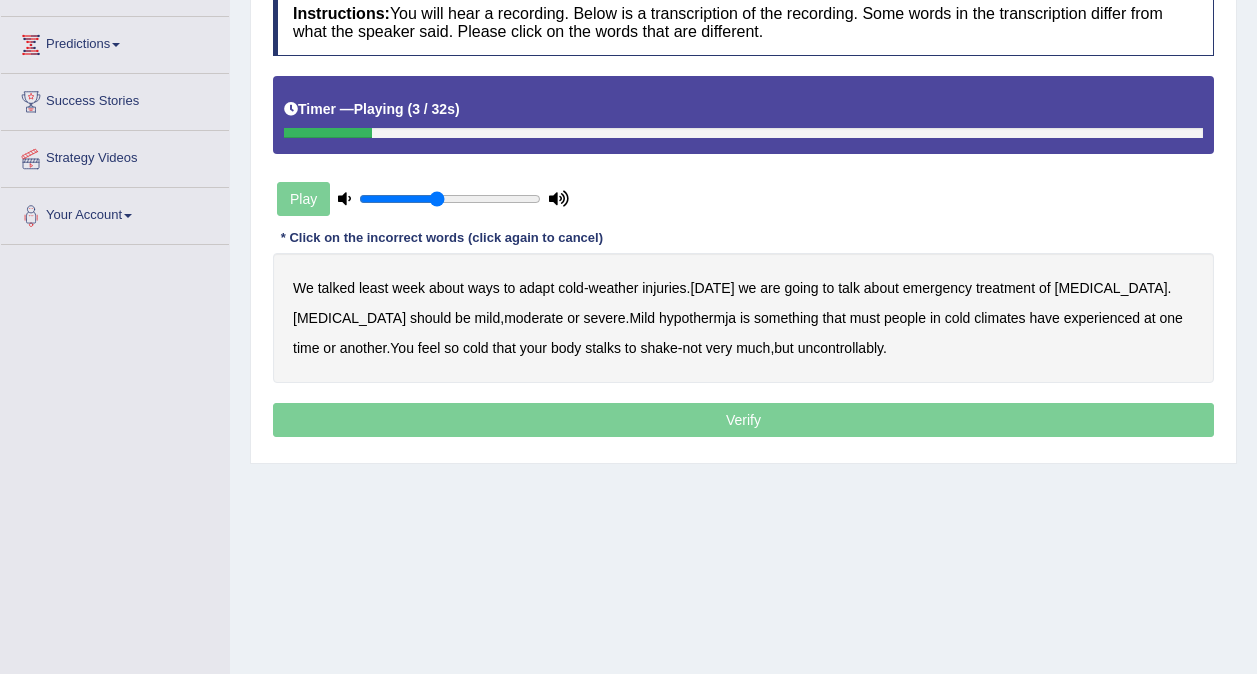 click on "least" at bounding box center [374, 288] 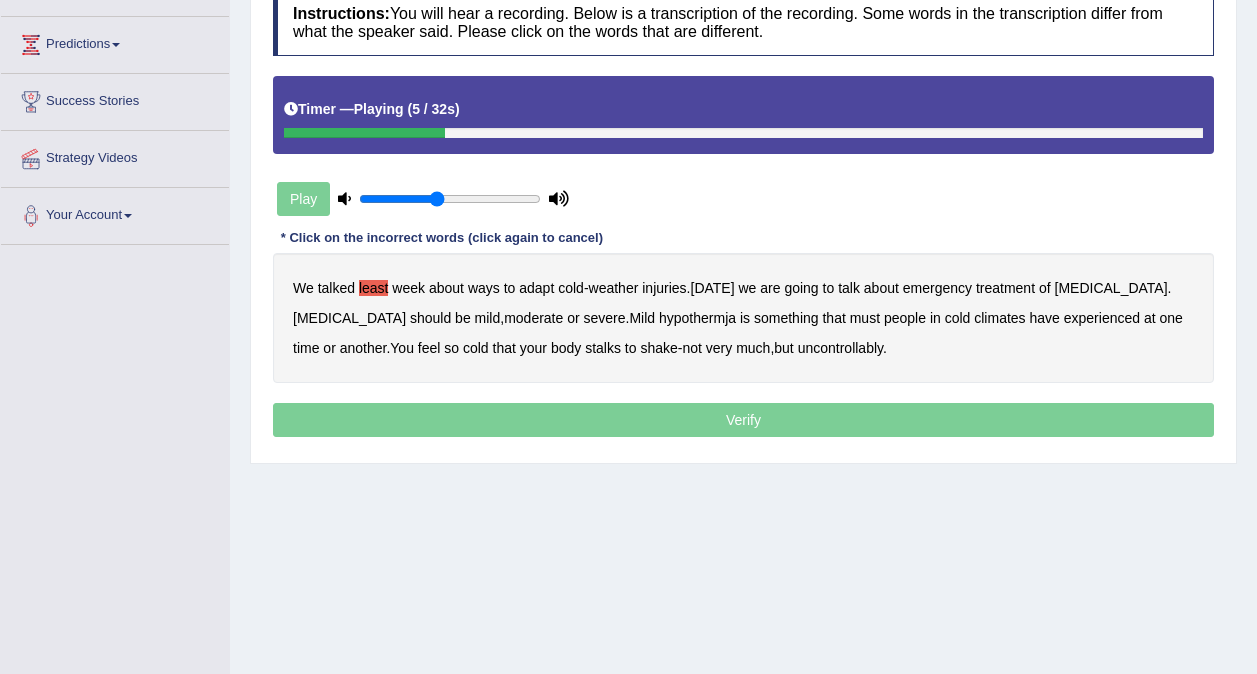 click on "adapt" at bounding box center (536, 288) 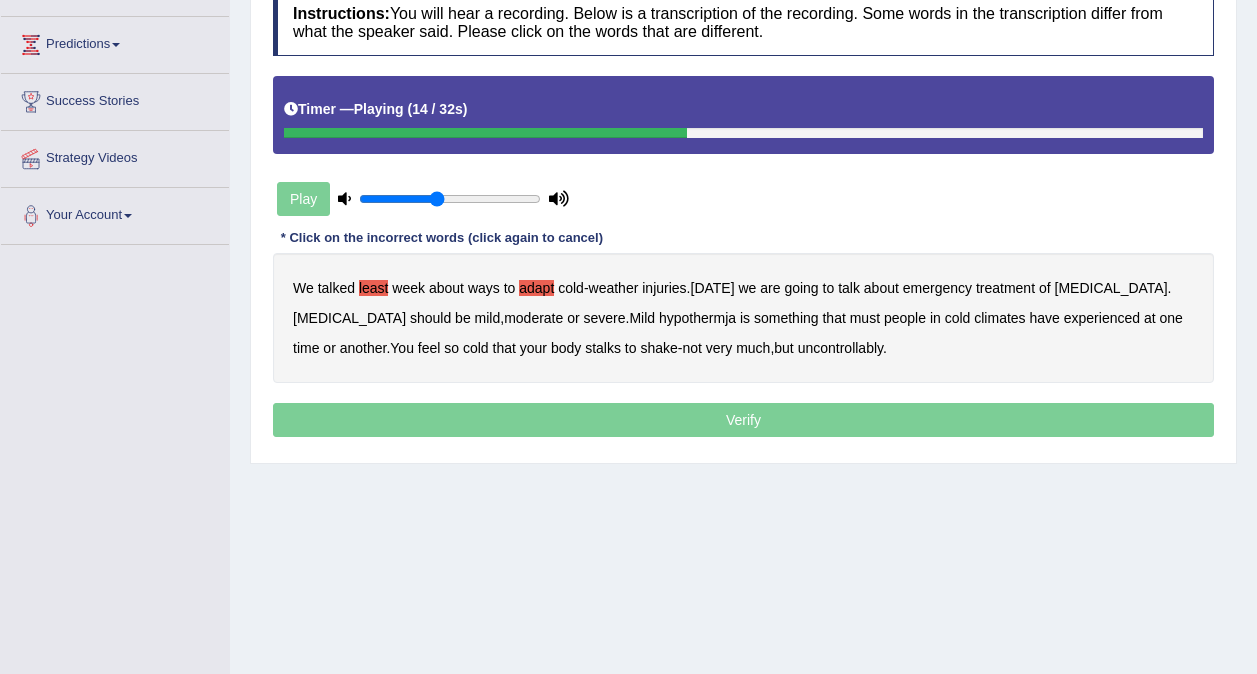 click on "should" at bounding box center (430, 318) 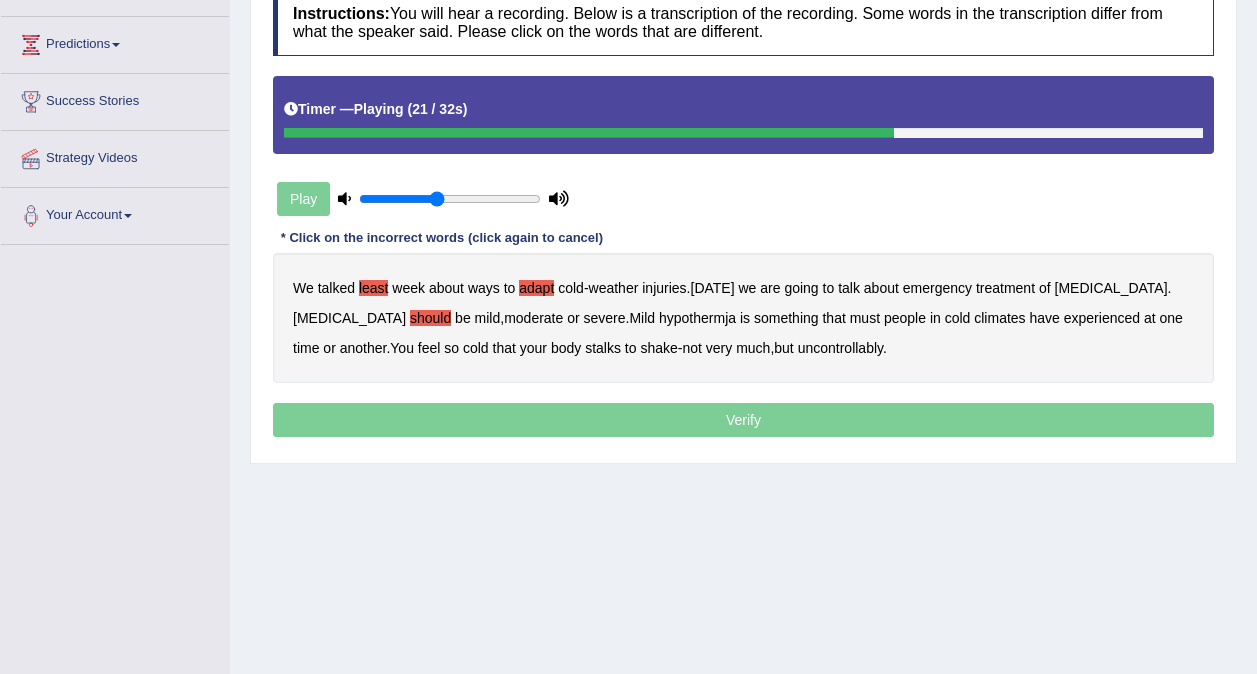 click on "must" at bounding box center [865, 318] 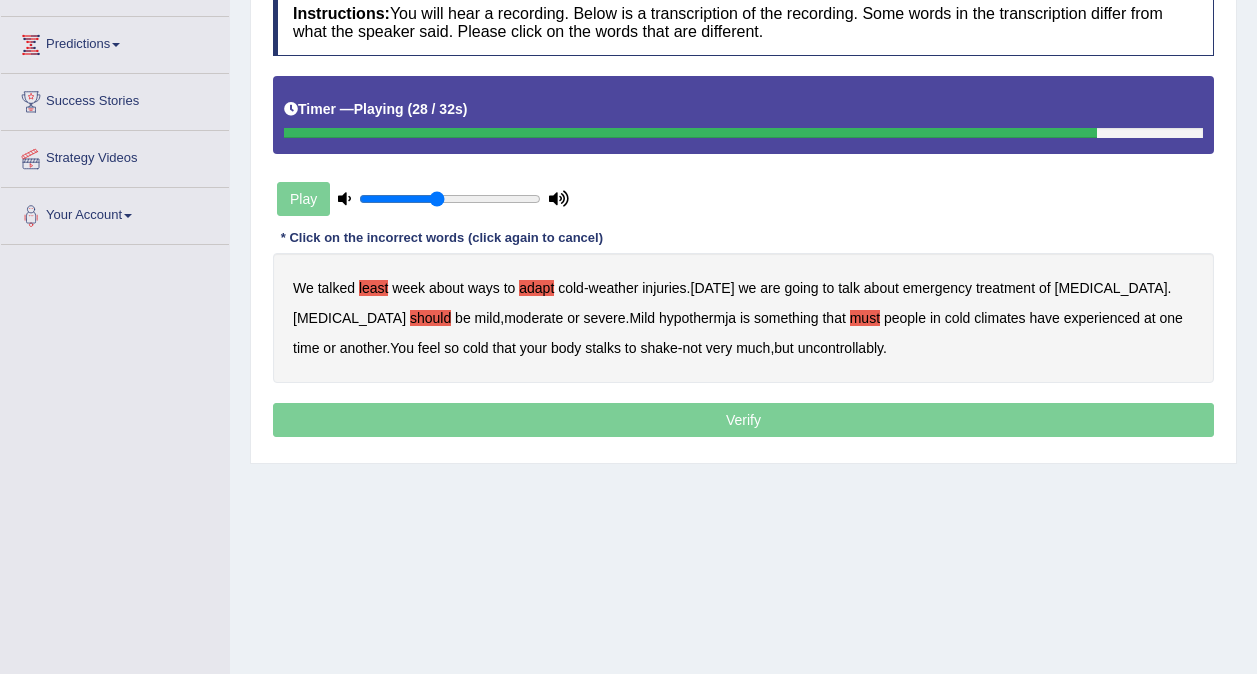 click on "stalks" at bounding box center [603, 348] 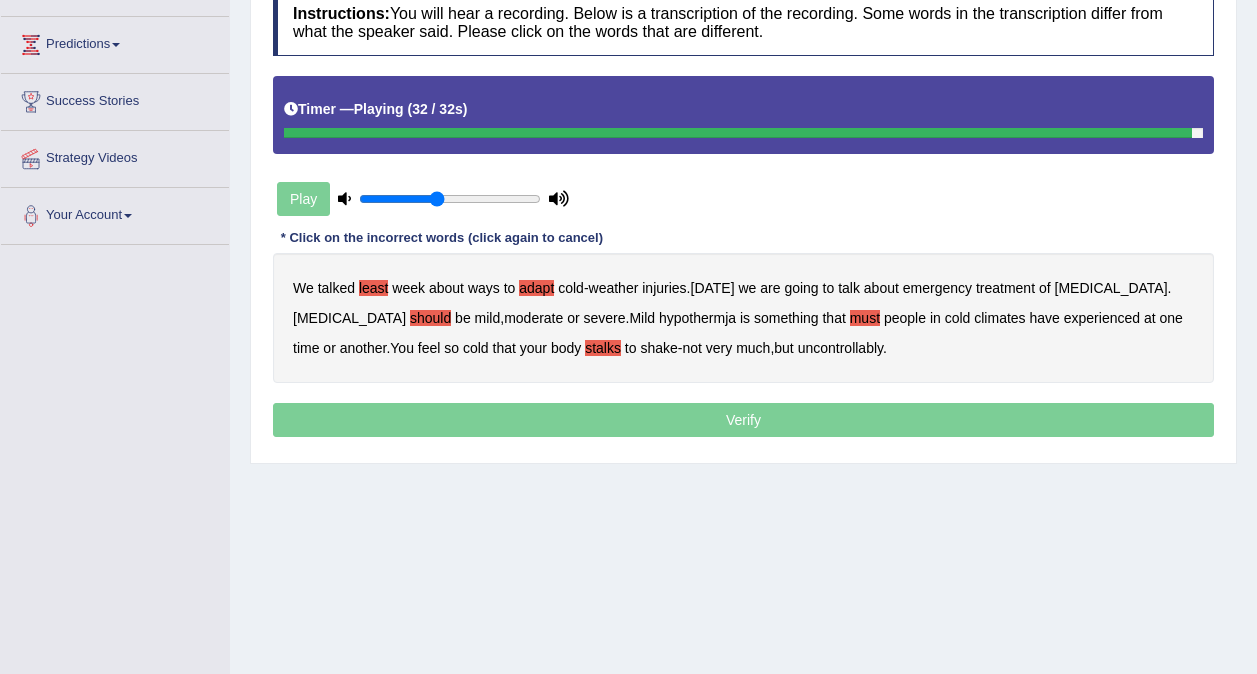 click on "Verify" at bounding box center [743, 420] 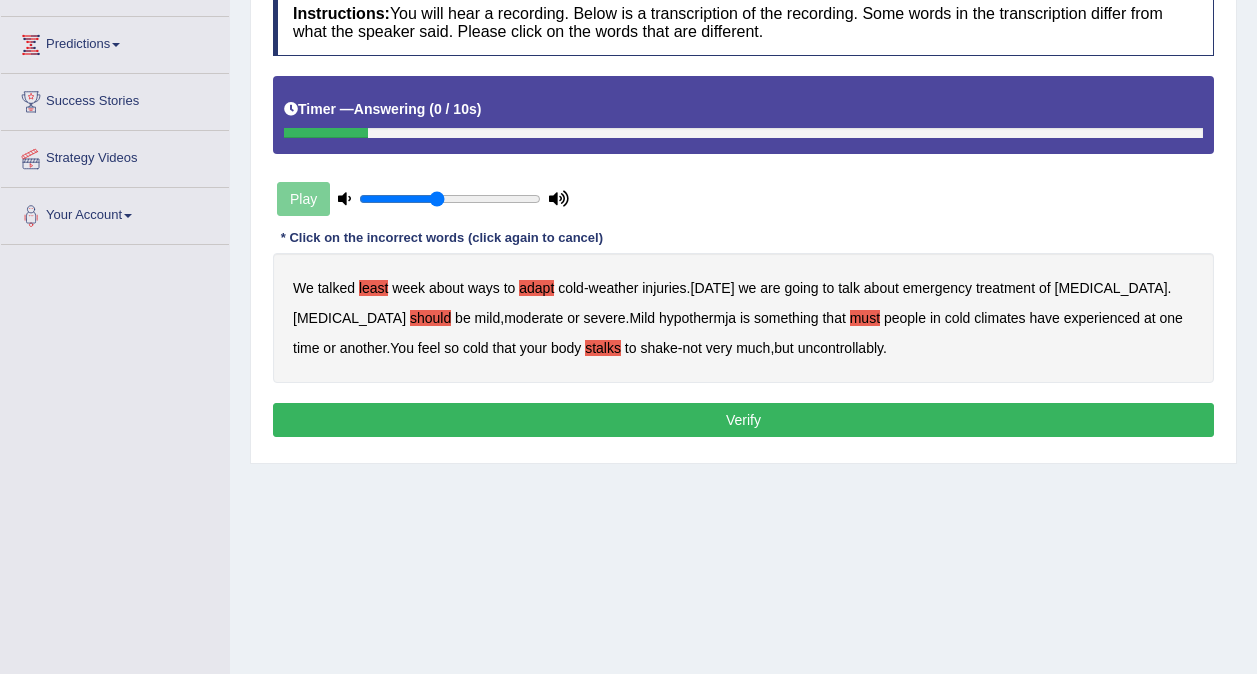 click on "Verify" at bounding box center (743, 420) 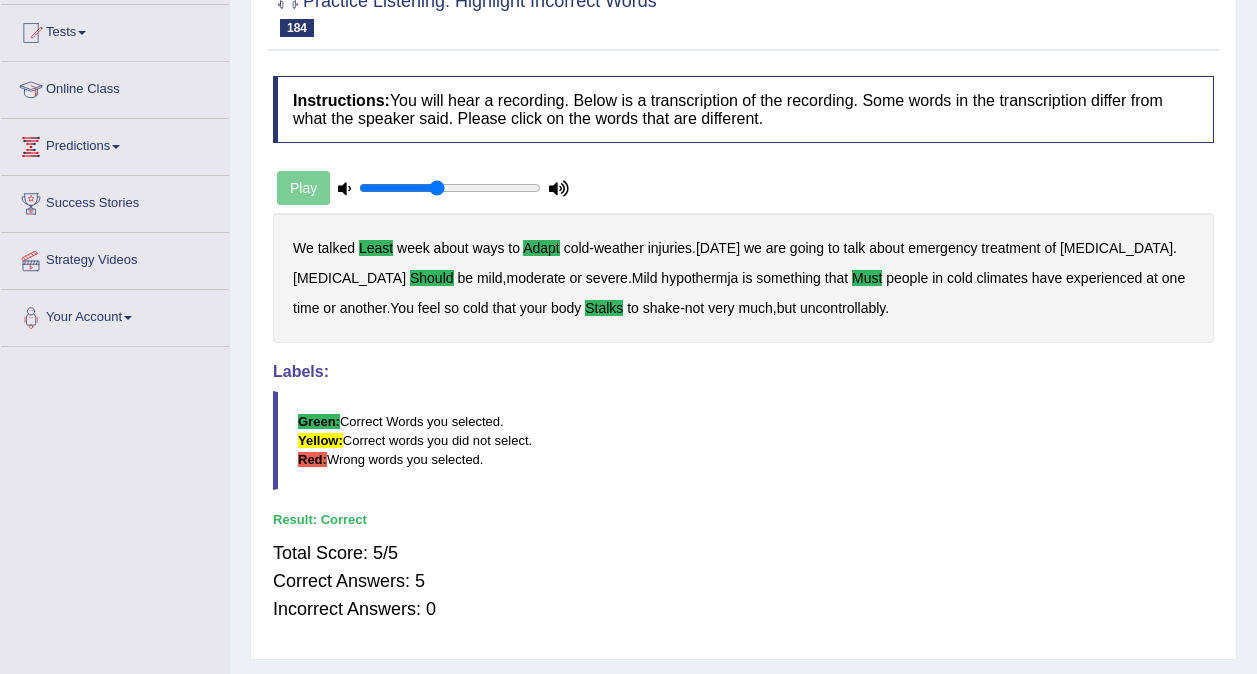 scroll, scrollTop: 0, scrollLeft: 0, axis: both 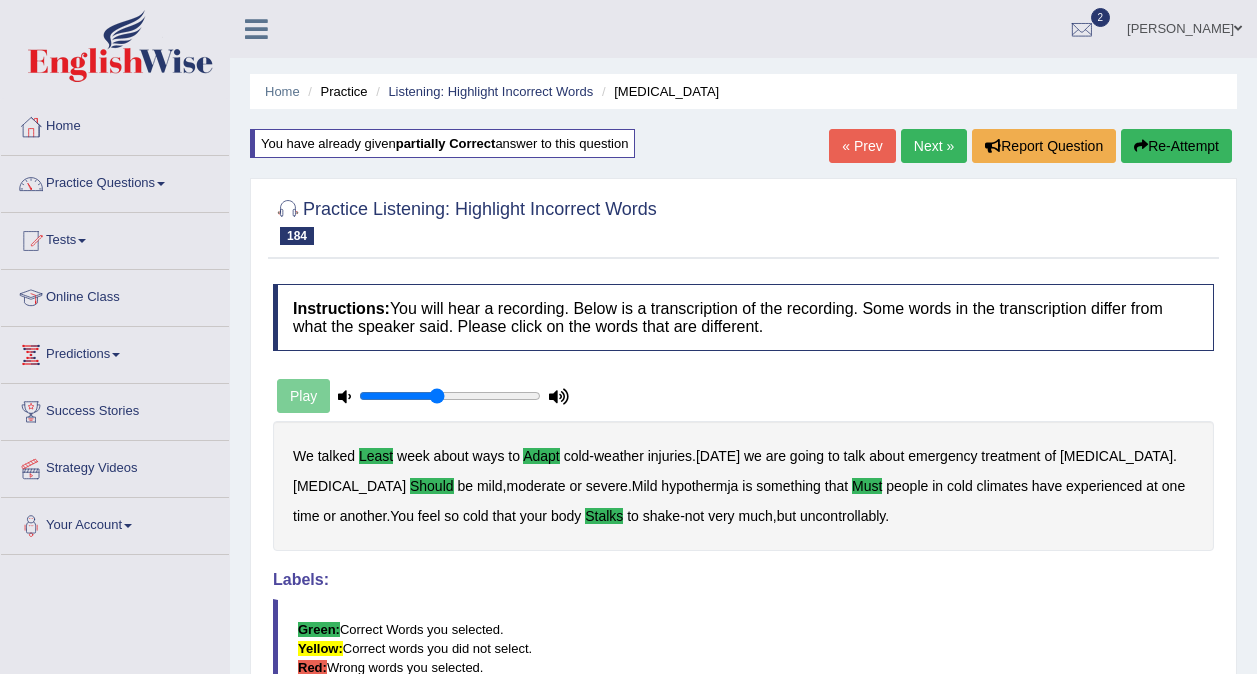 click on "Next »" at bounding box center (934, 146) 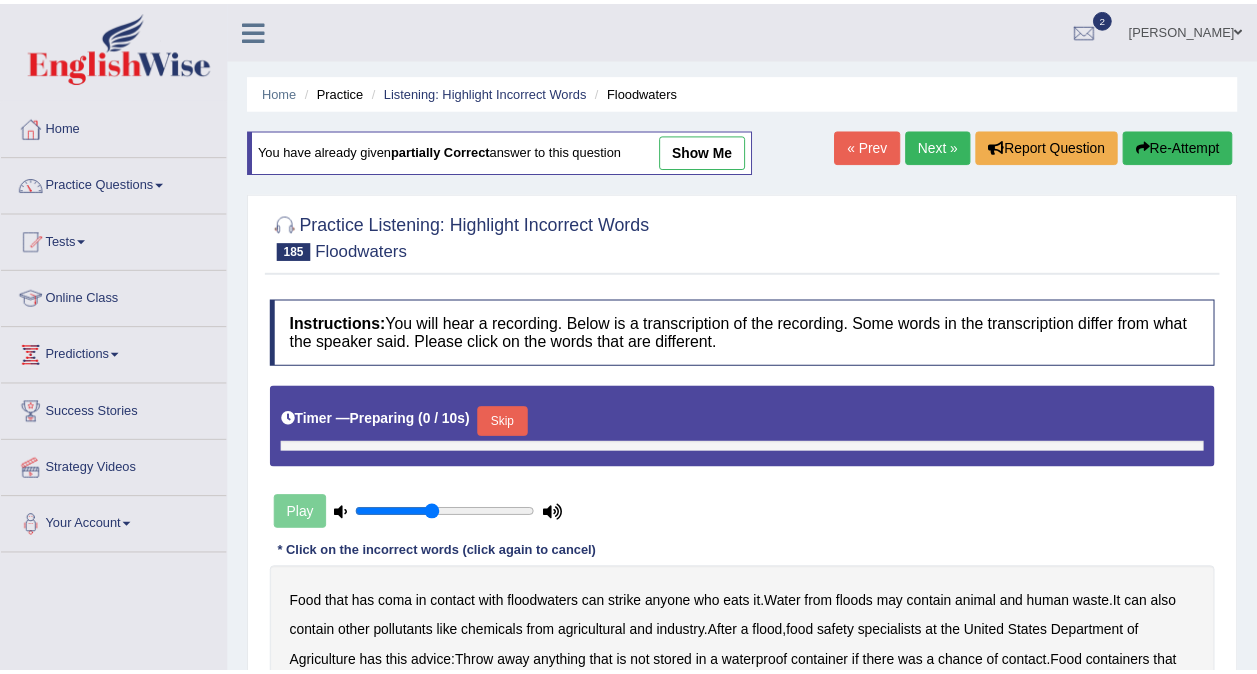 scroll, scrollTop: 0, scrollLeft: 0, axis: both 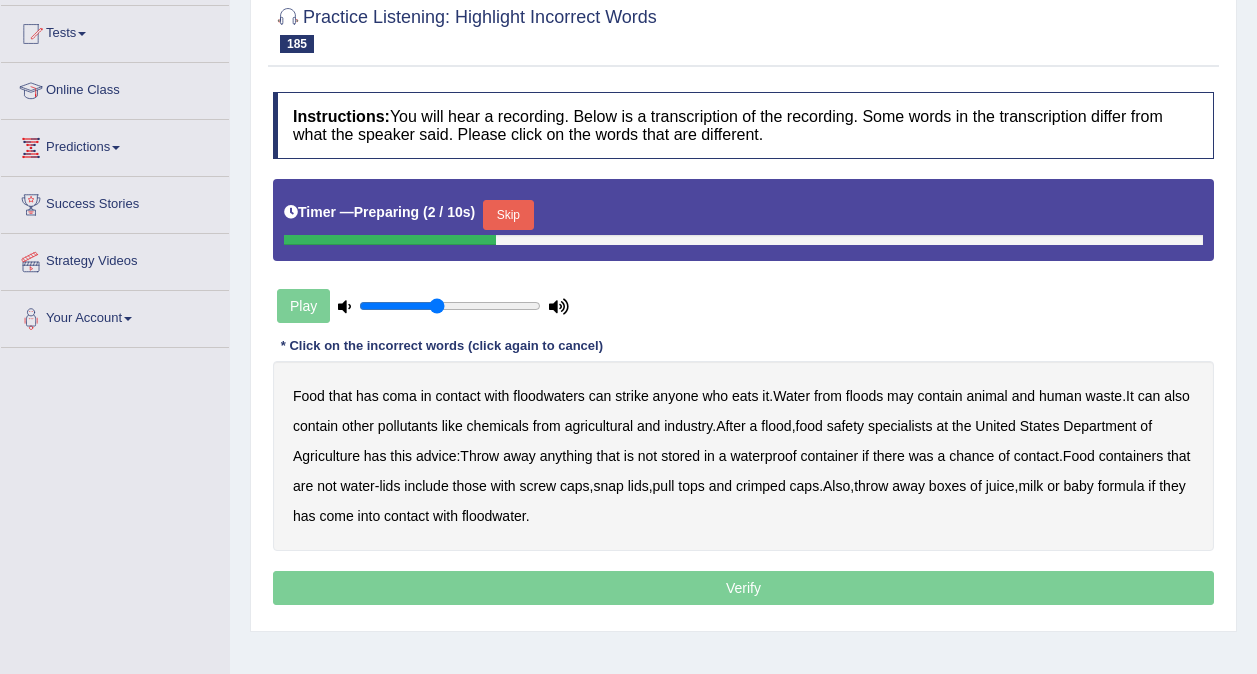 click on "Skip" at bounding box center (508, 215) 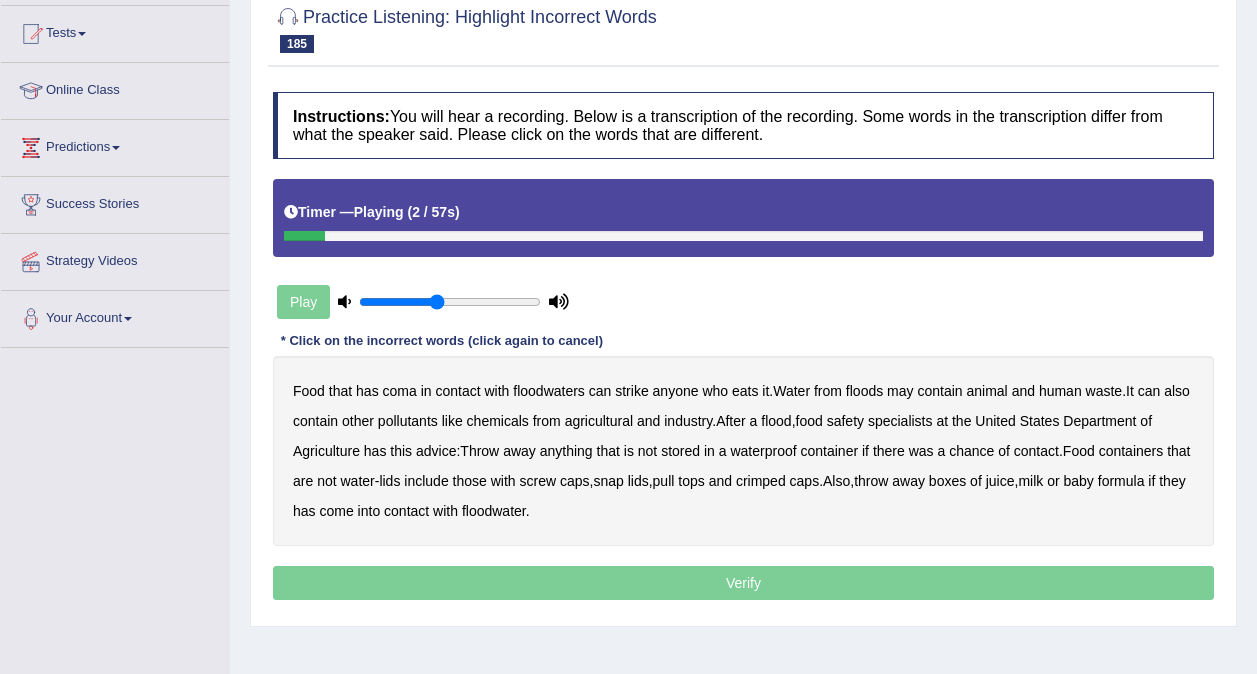 click on "coma" at bounding box center (400, 391) 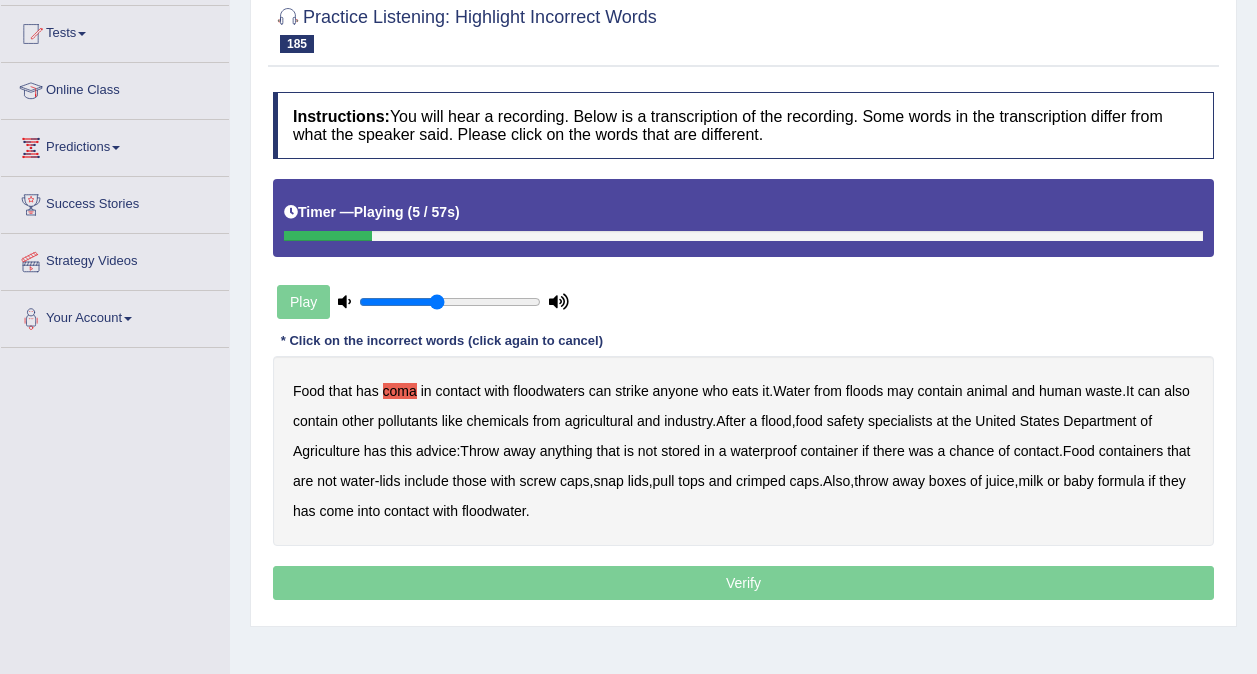 click on "strike" at bounding box center [631, 391] 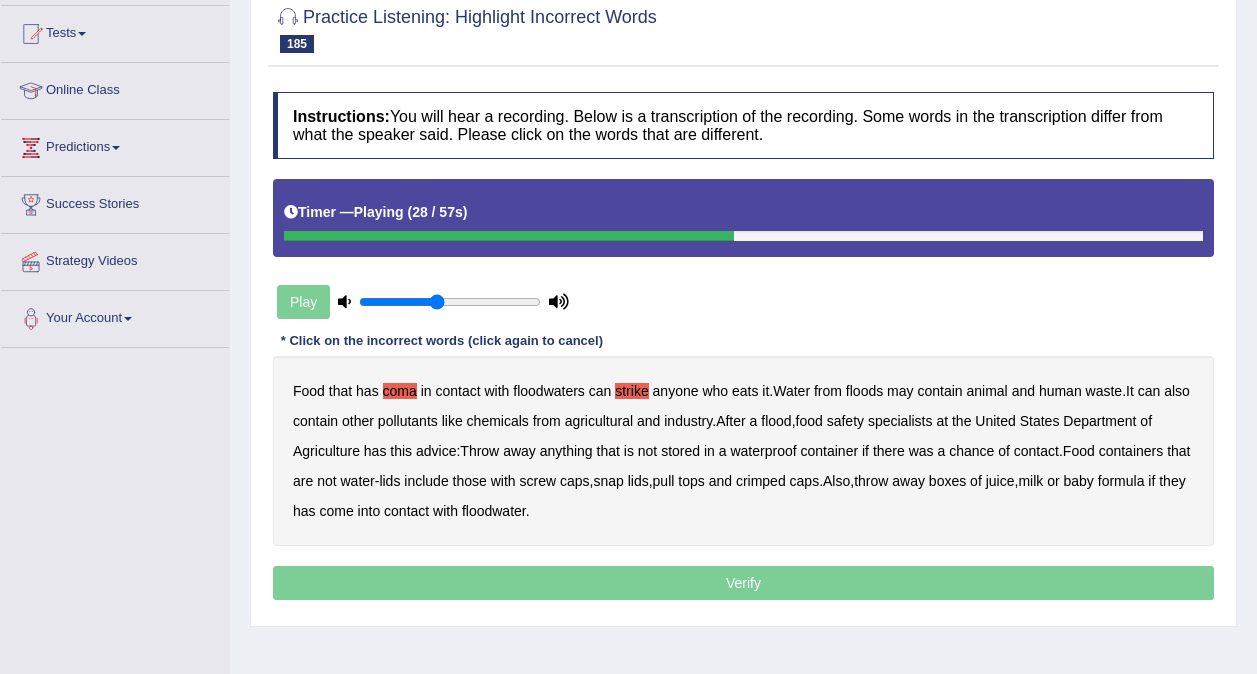 click on "has" at bounding box center [375, 451] 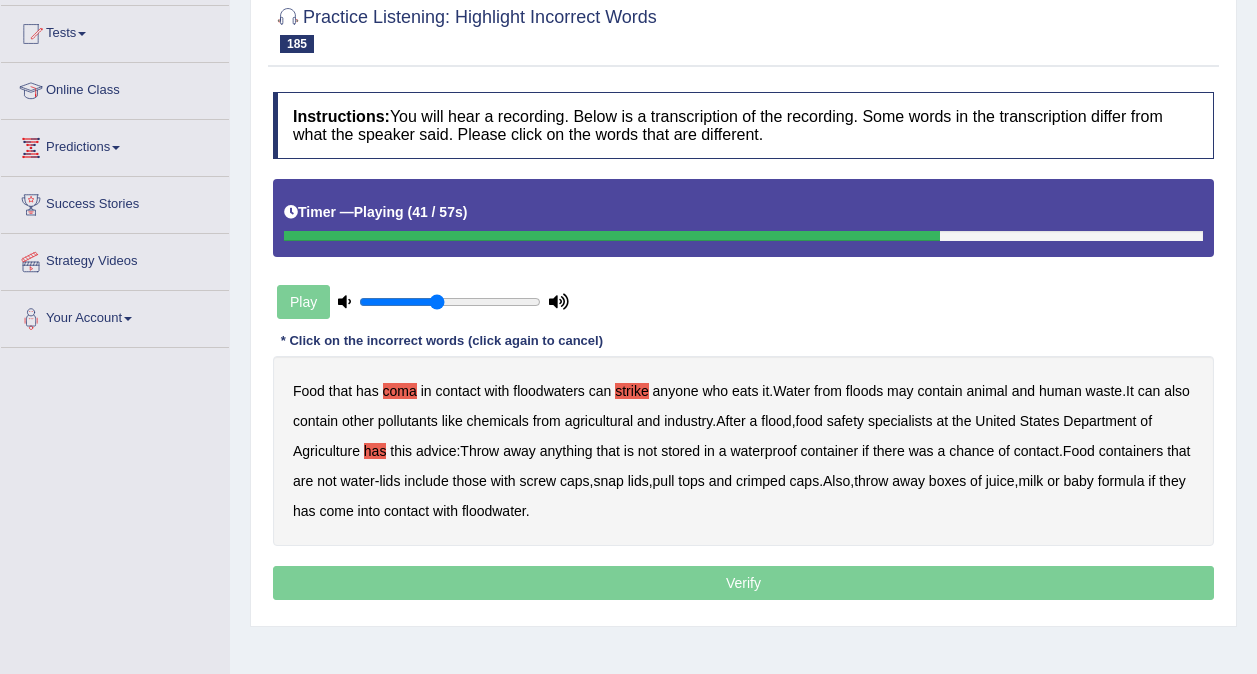 click on "lids" at bounding box center [389, 481] 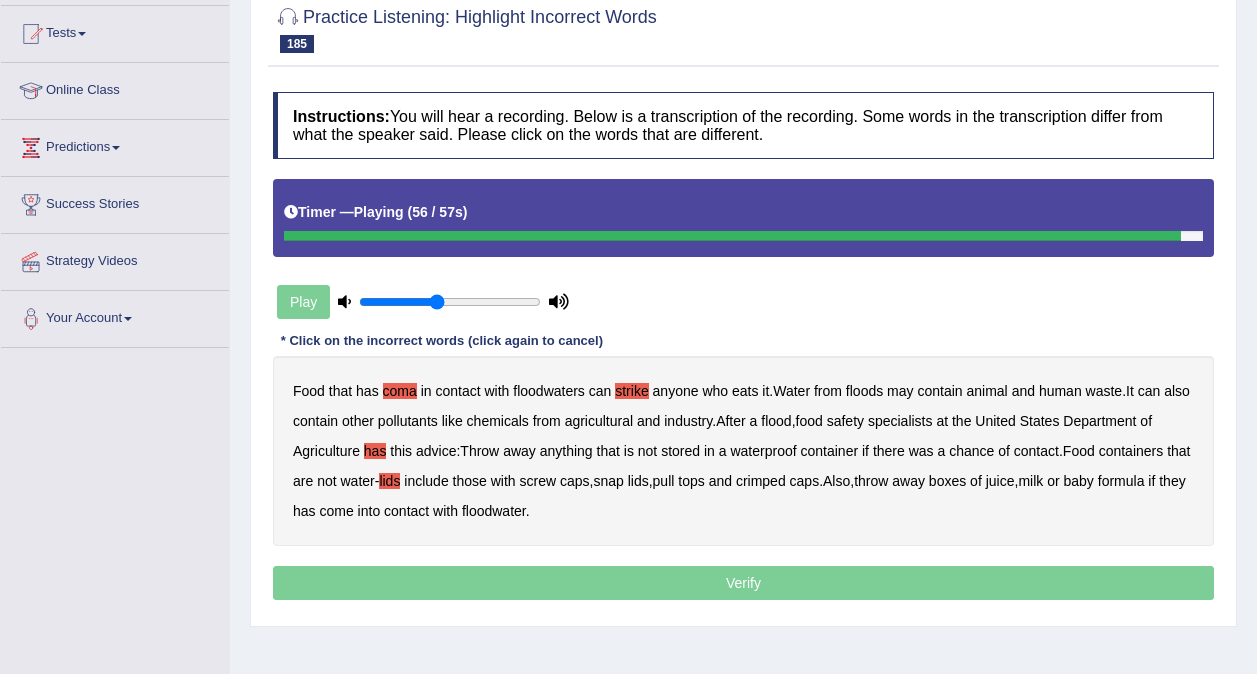 click on "has" at bounding box center [304, 511] 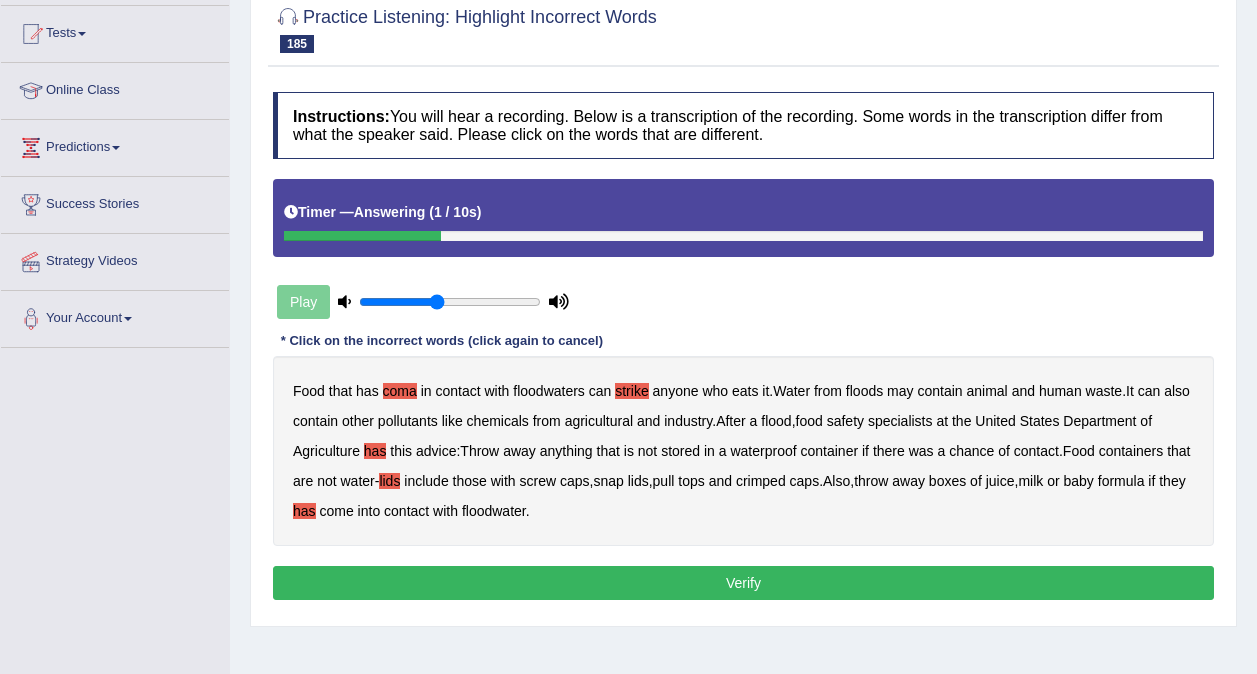 click on "Verify" at bounding box center [743, 583] 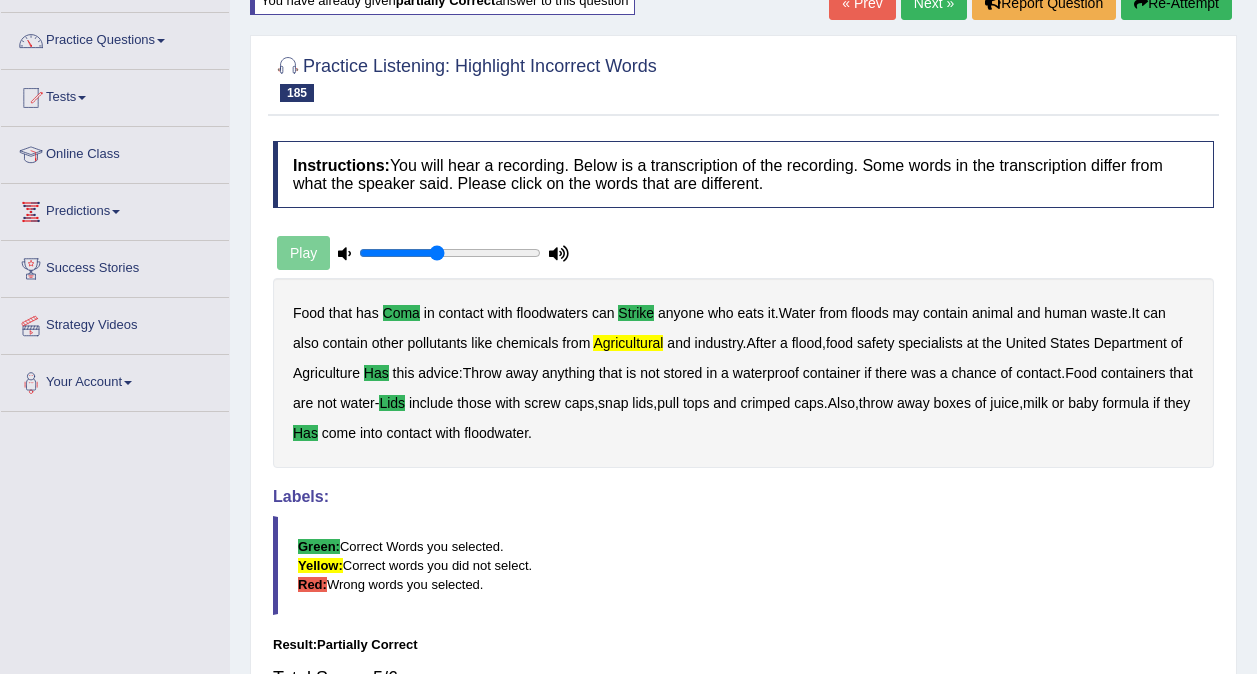 scroll, scrollTop: 0, scrollLeft: 0, axis: both 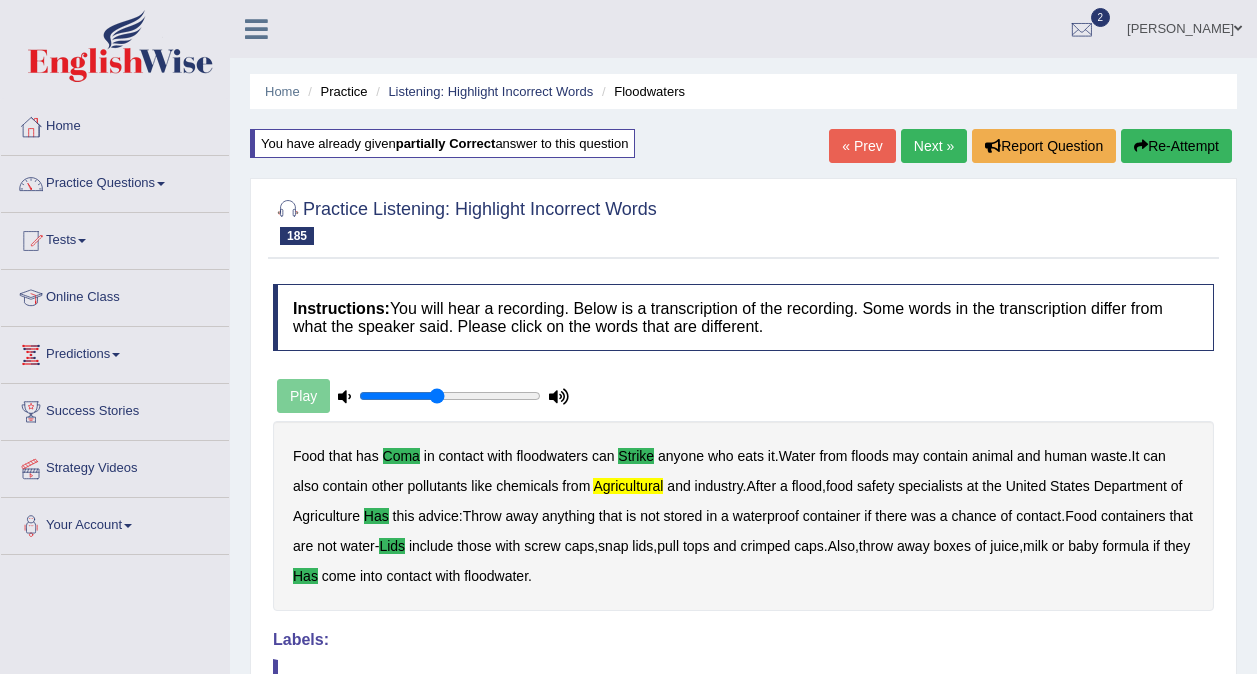 click on "Next »" at bounding box center (934, 146) 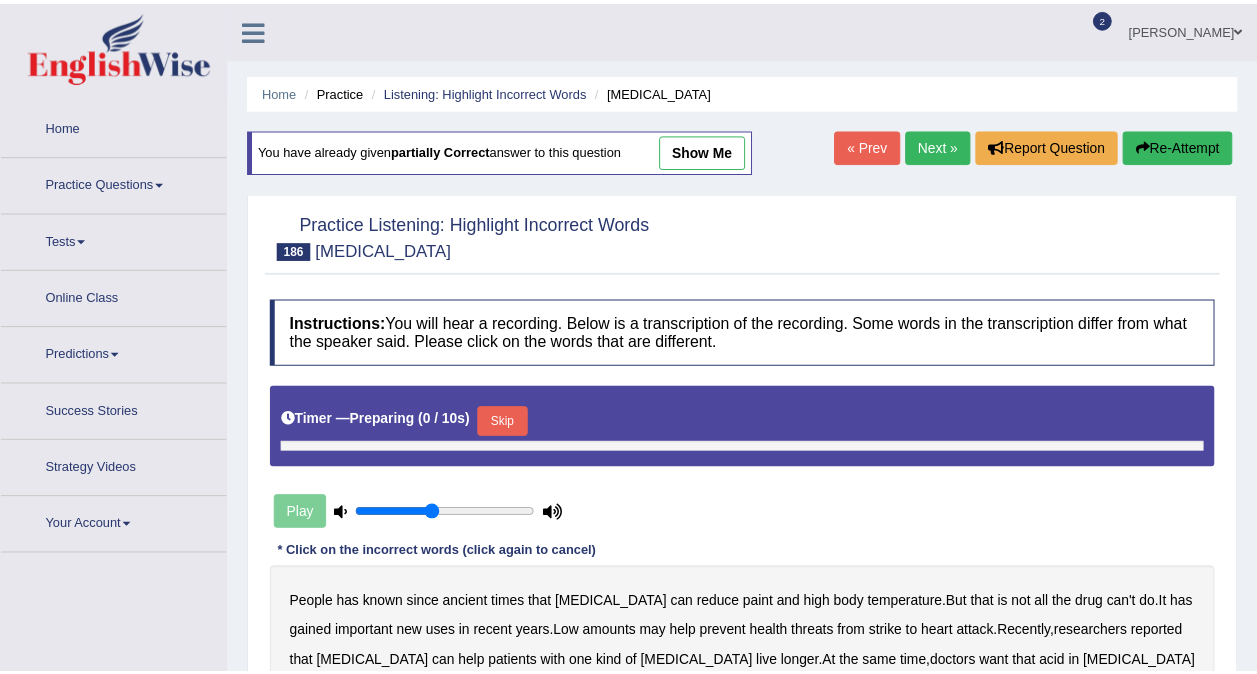 scroll, scrollTop: 0, scrollLeft: 0, axis: both 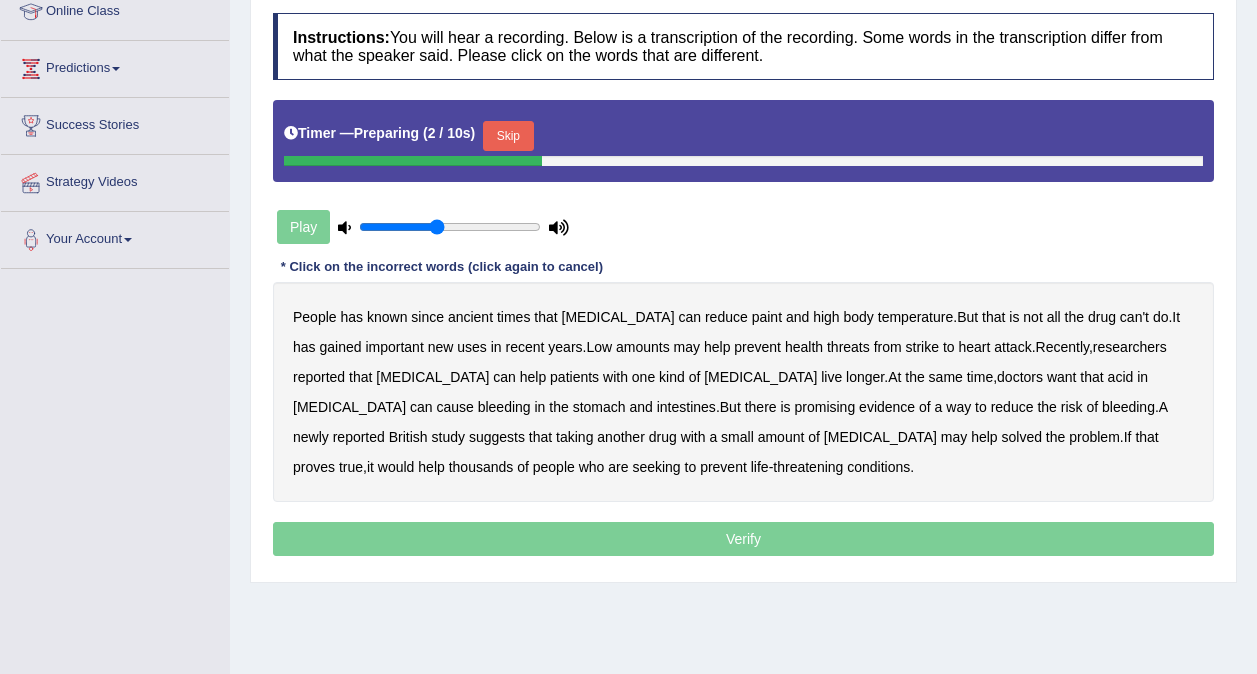 click on "Skip" at bounding box center [508, 136] 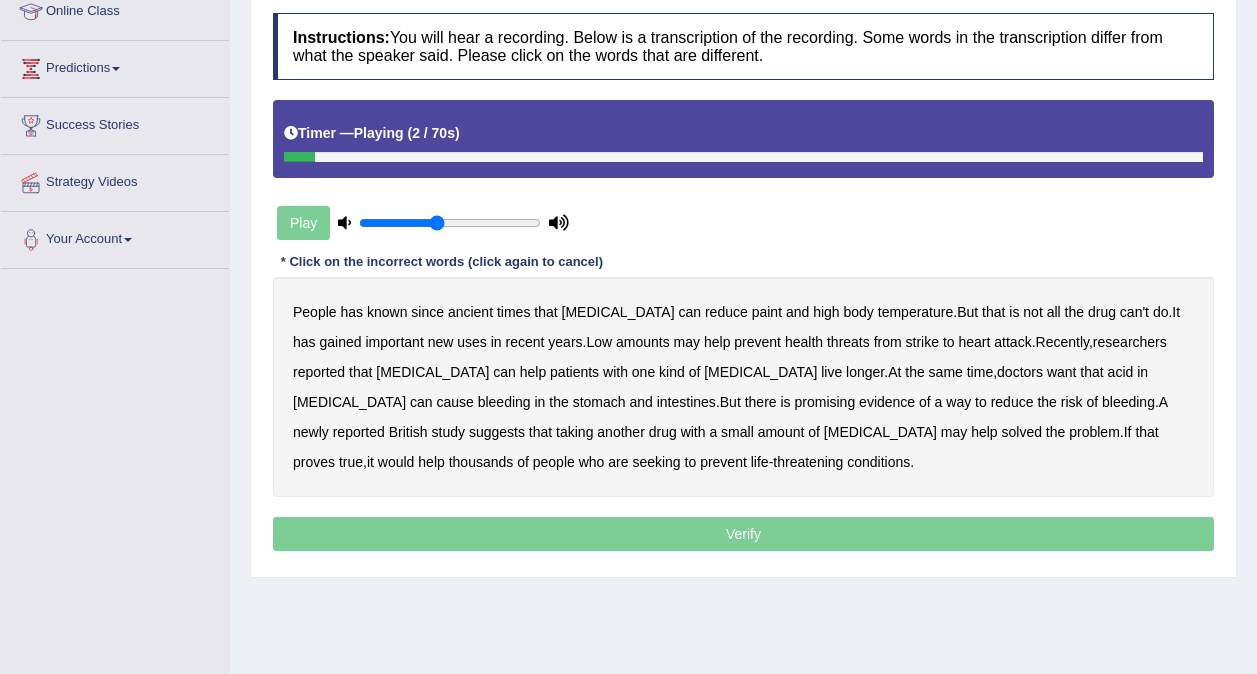 click on "has" at bounding box center (351, 312) 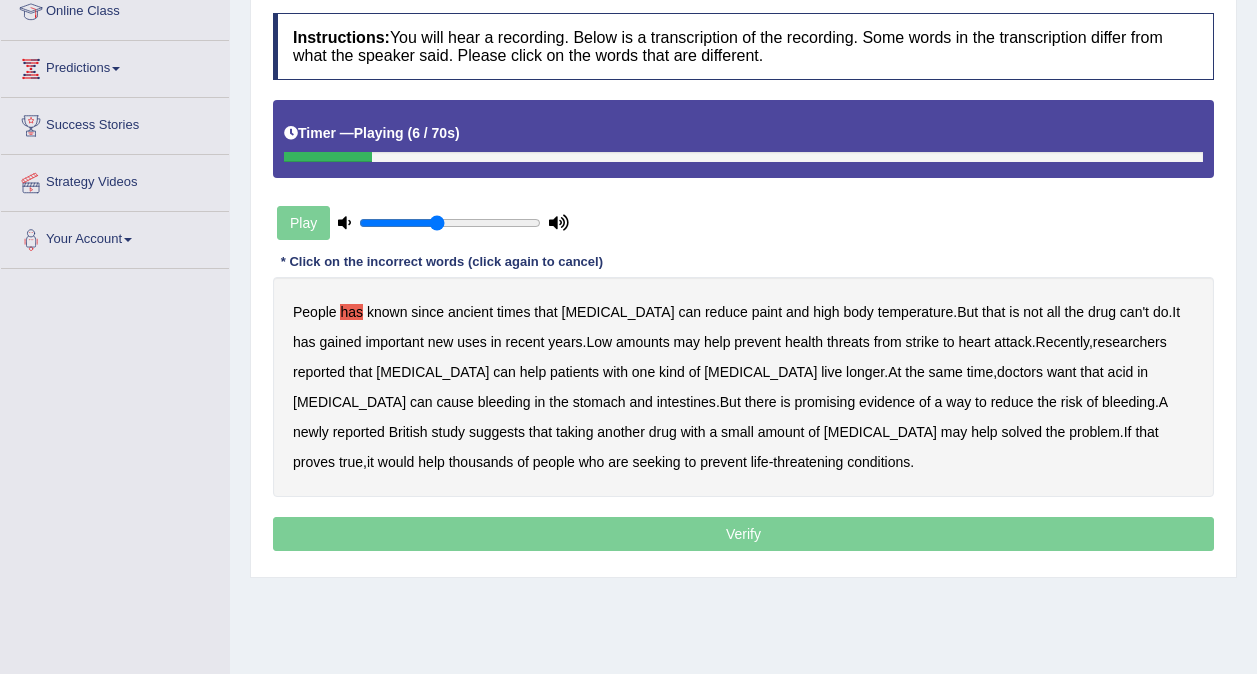 click on "paint" at bounding box center (767, 312) 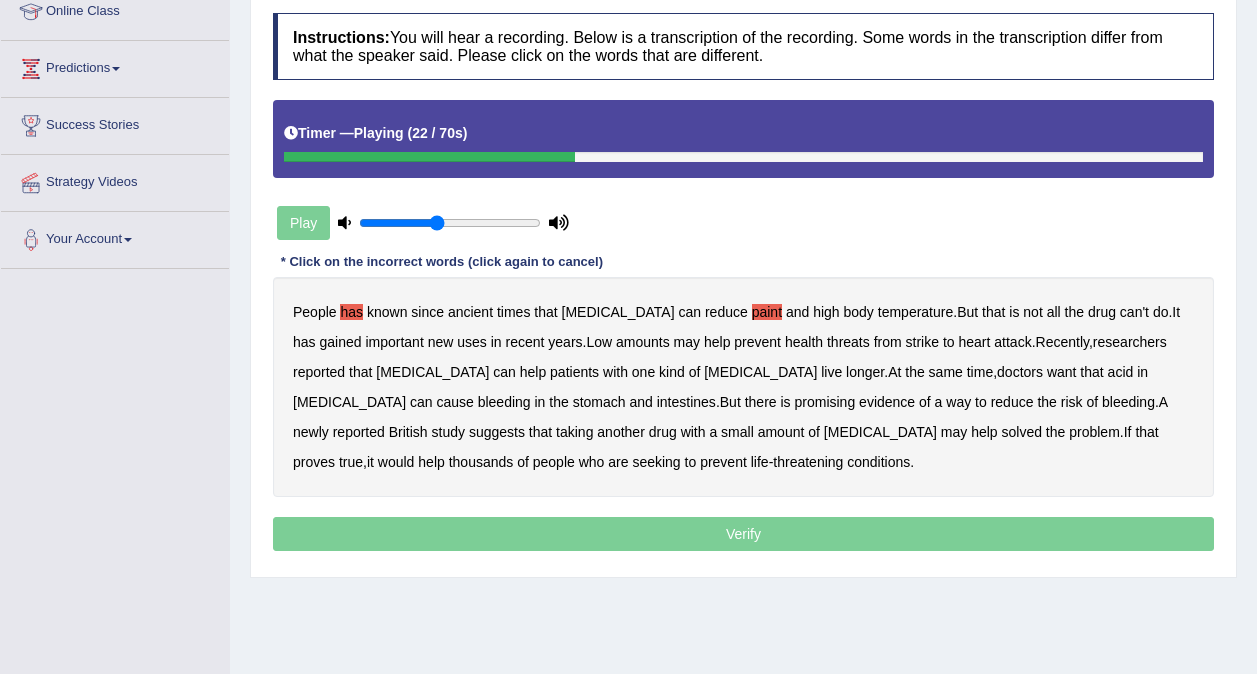 click on "strike" at bounding box center (922, 342) 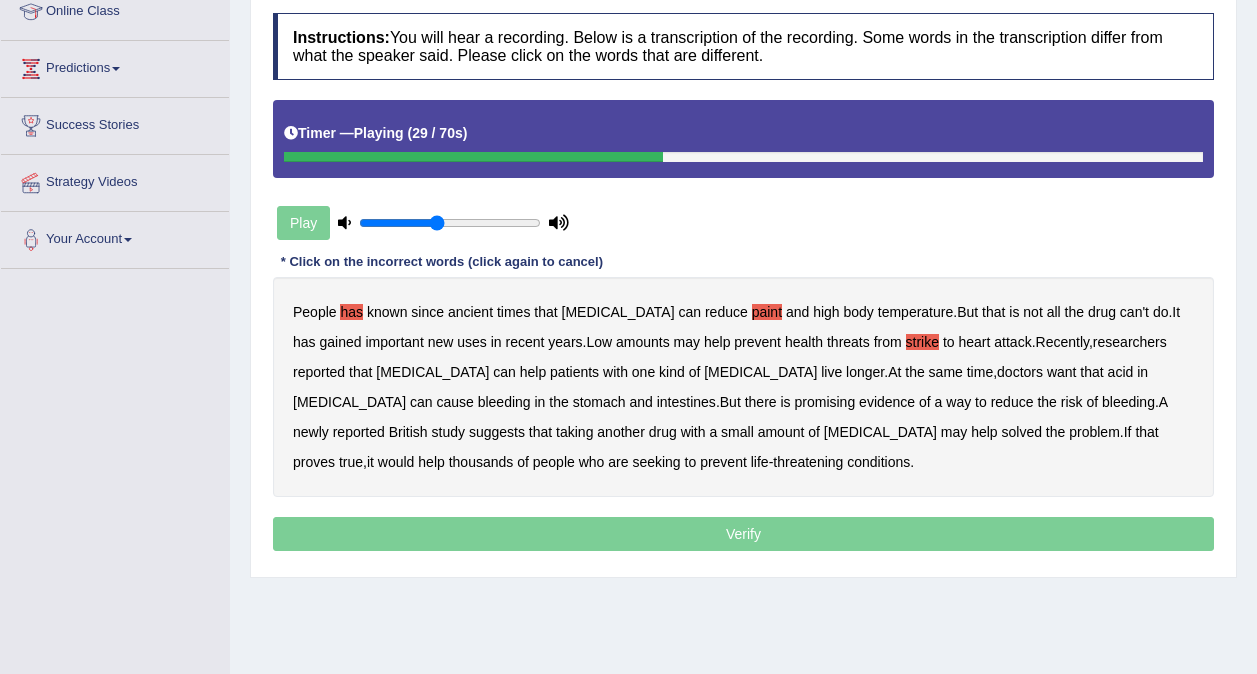 click on "can" at bounding box center [504, 372] 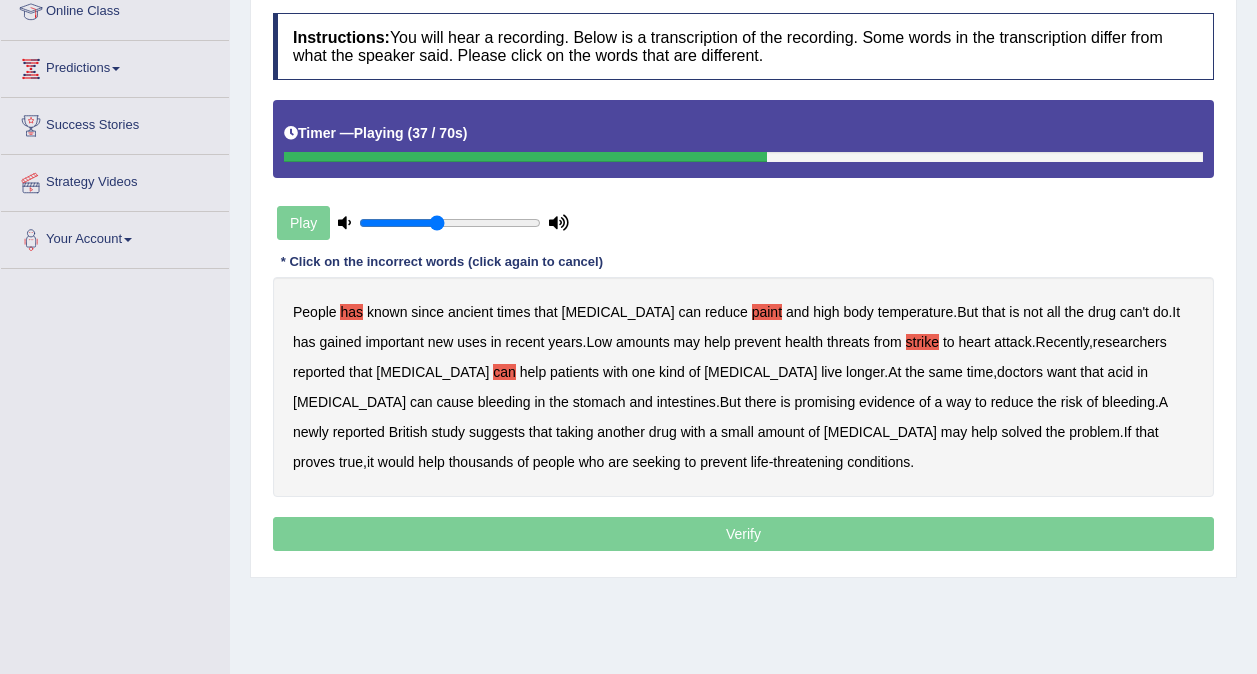 click on "want" at bounding box center [1062, 372] 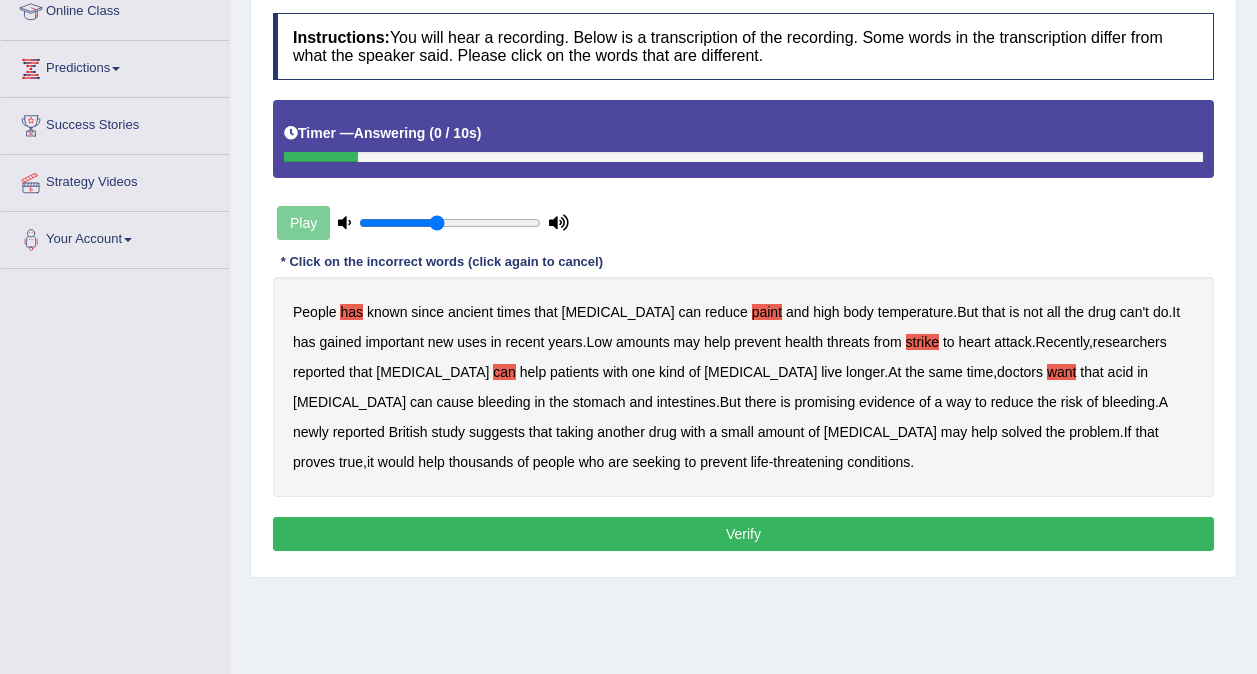 click on "Verify" at bounding box center (743, 534) 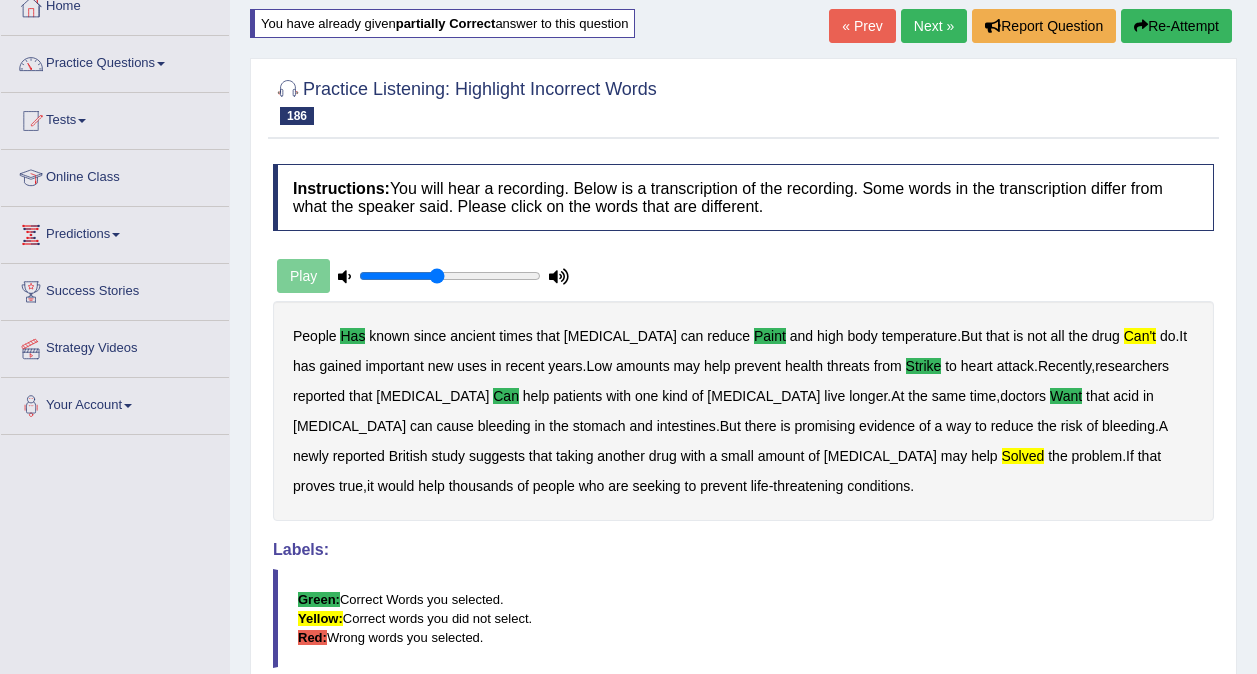 scroll, scrollTop: 112, scrollLeft: 0, axis: vertical 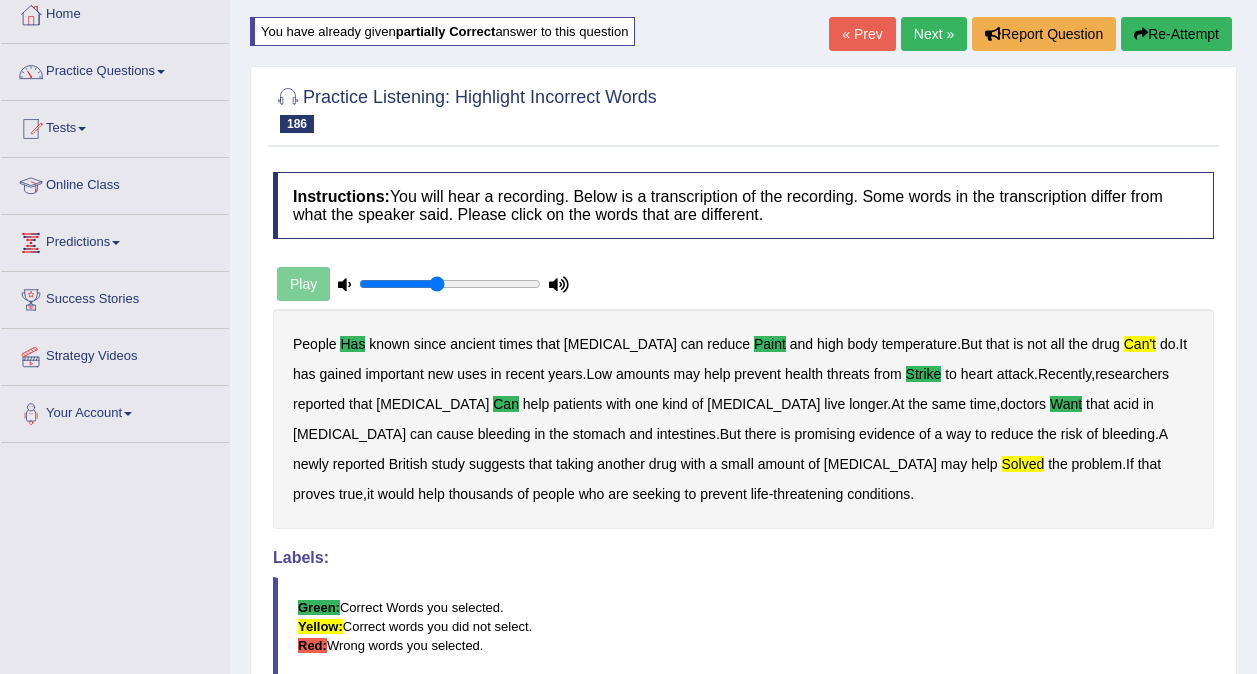 click on "Next »" at bounding box center [934, 34] 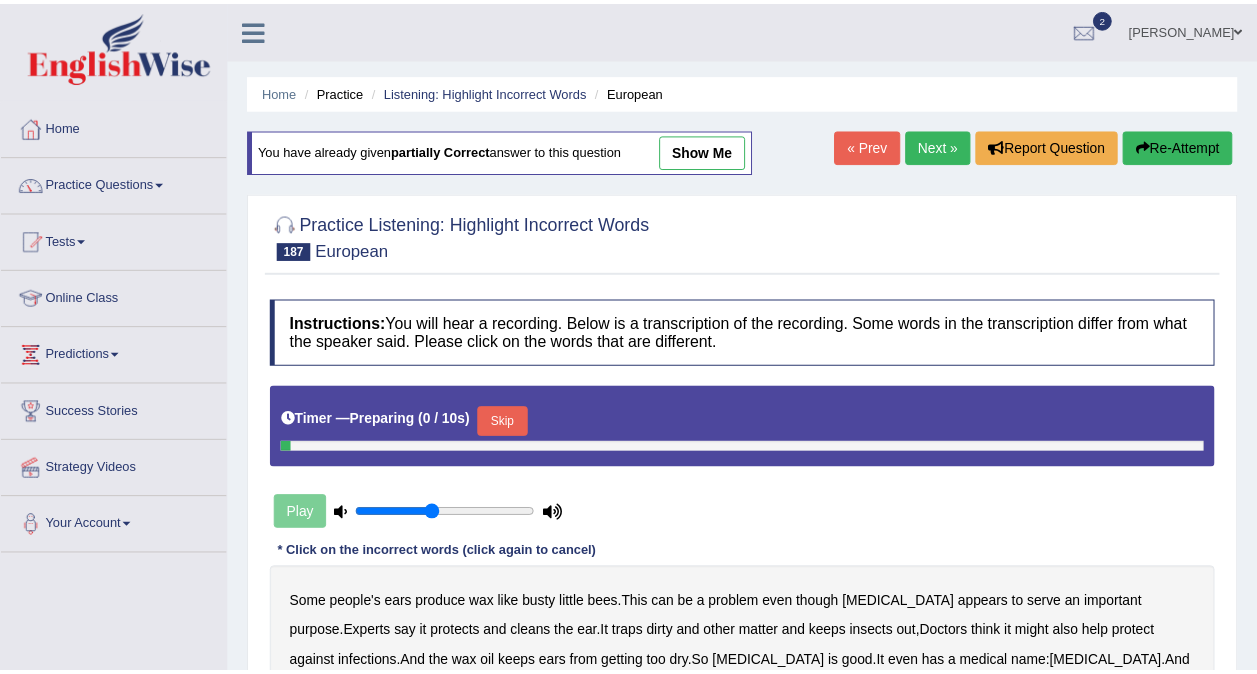 scroll, scrollTop: 0, scrollLeft: 0, axis: both 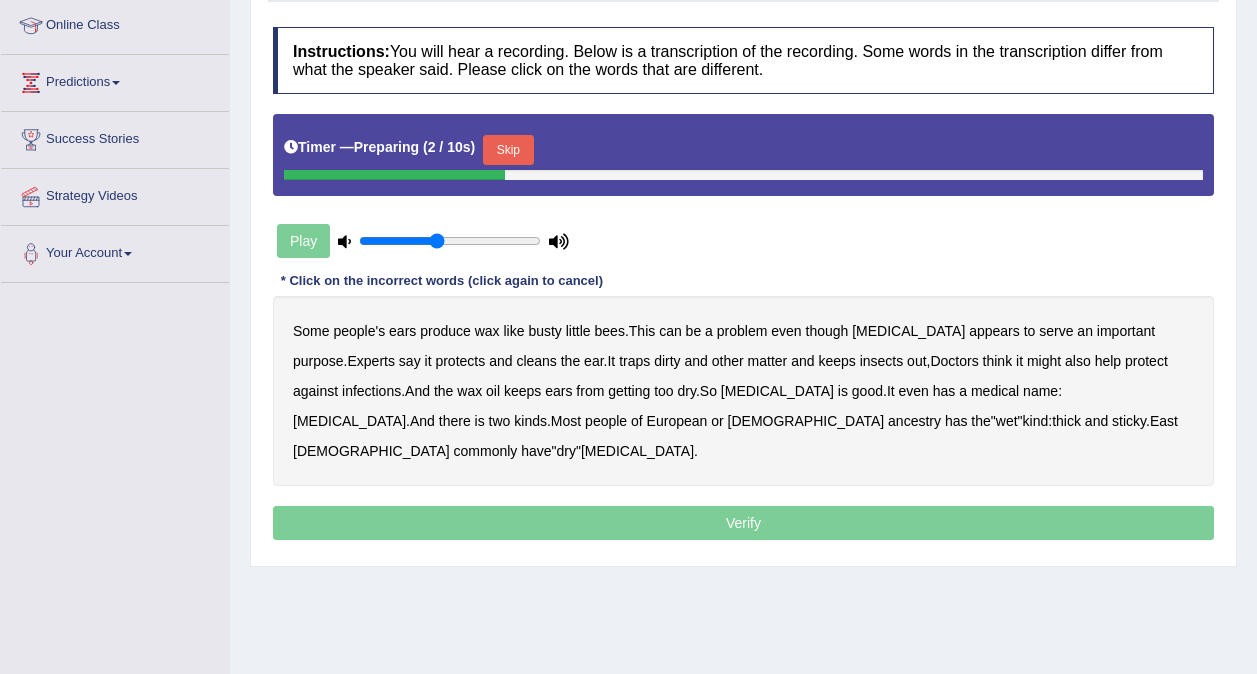 click on "Skip" at bounding box center [508, 150] 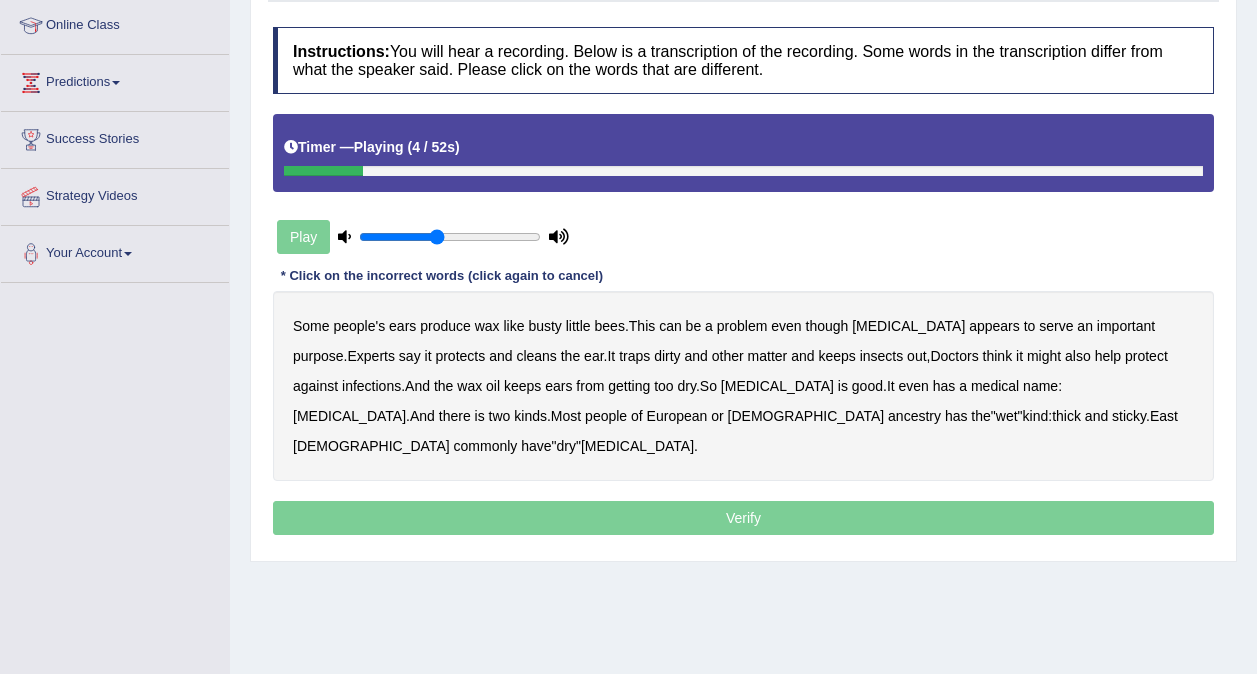 click on "busty" at bounding box center (544, 326) 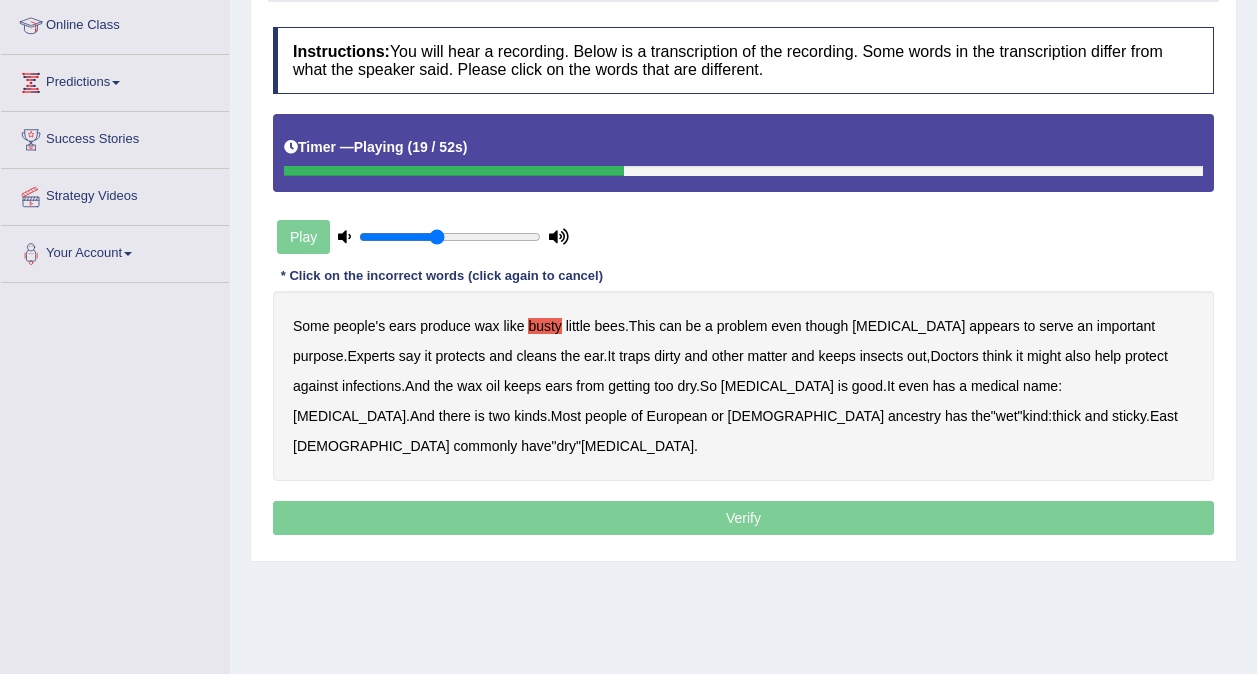 click on "dirty" at bounding box center (667, 356) 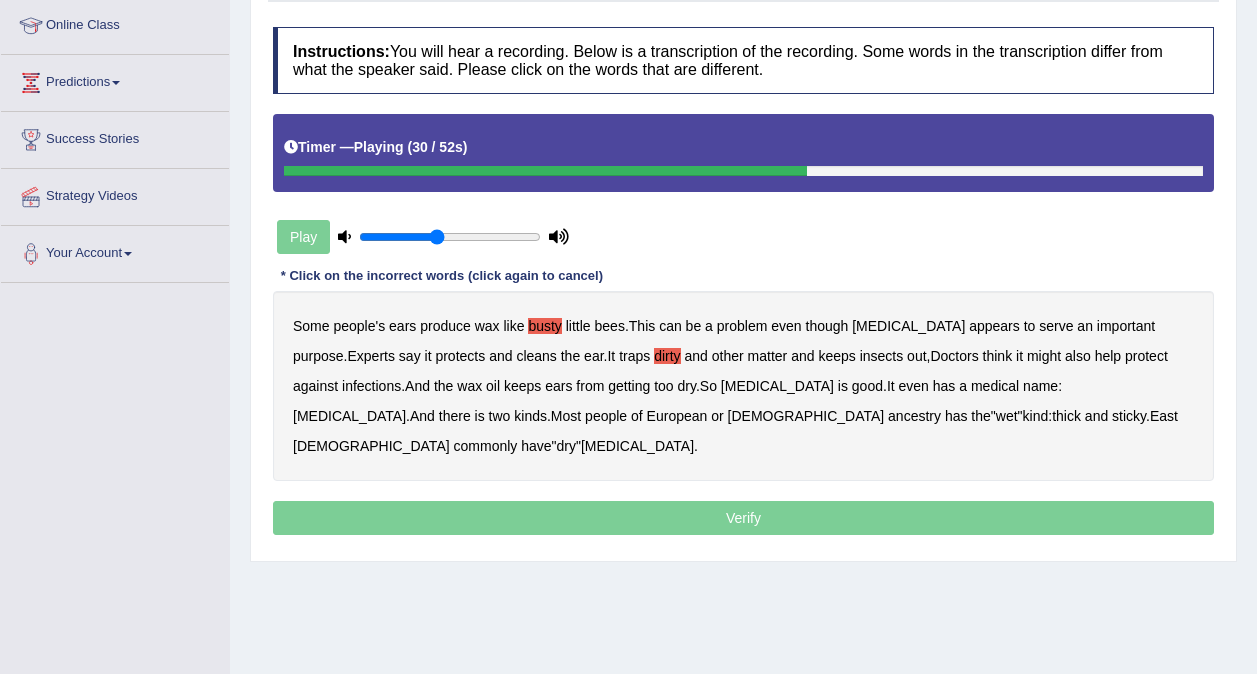 click on "wax" at bounding box center (469, 386) 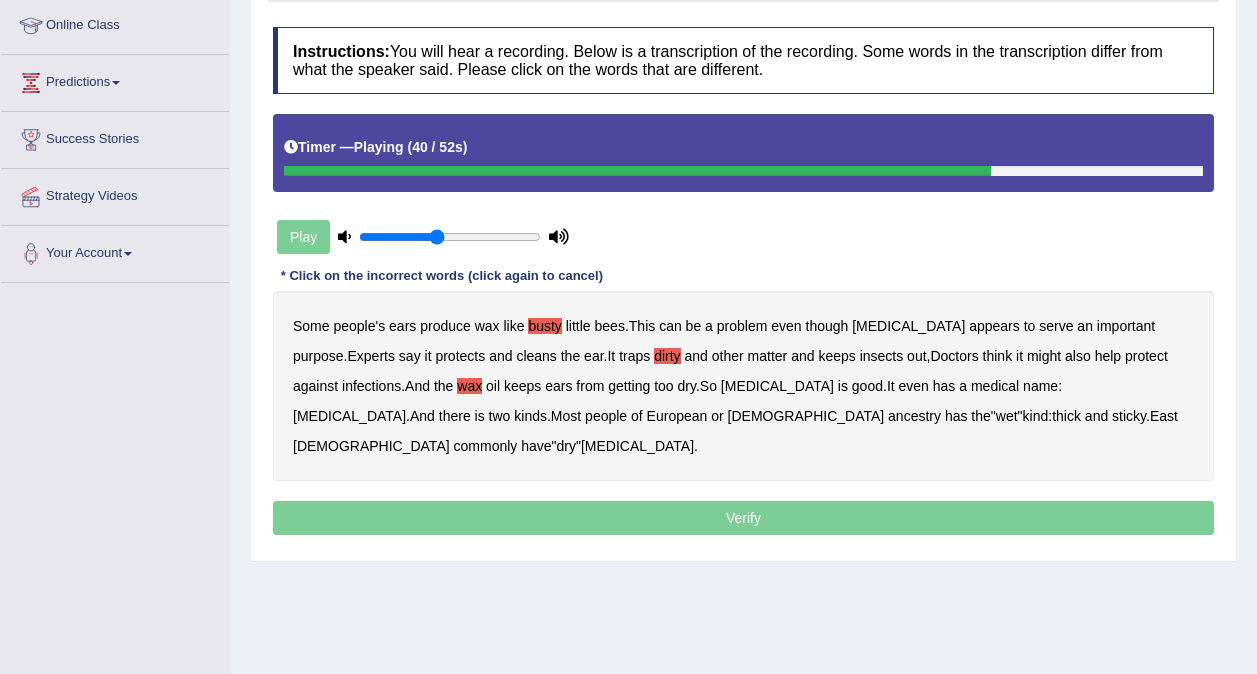click on "is" at bounding box center (480, 416) 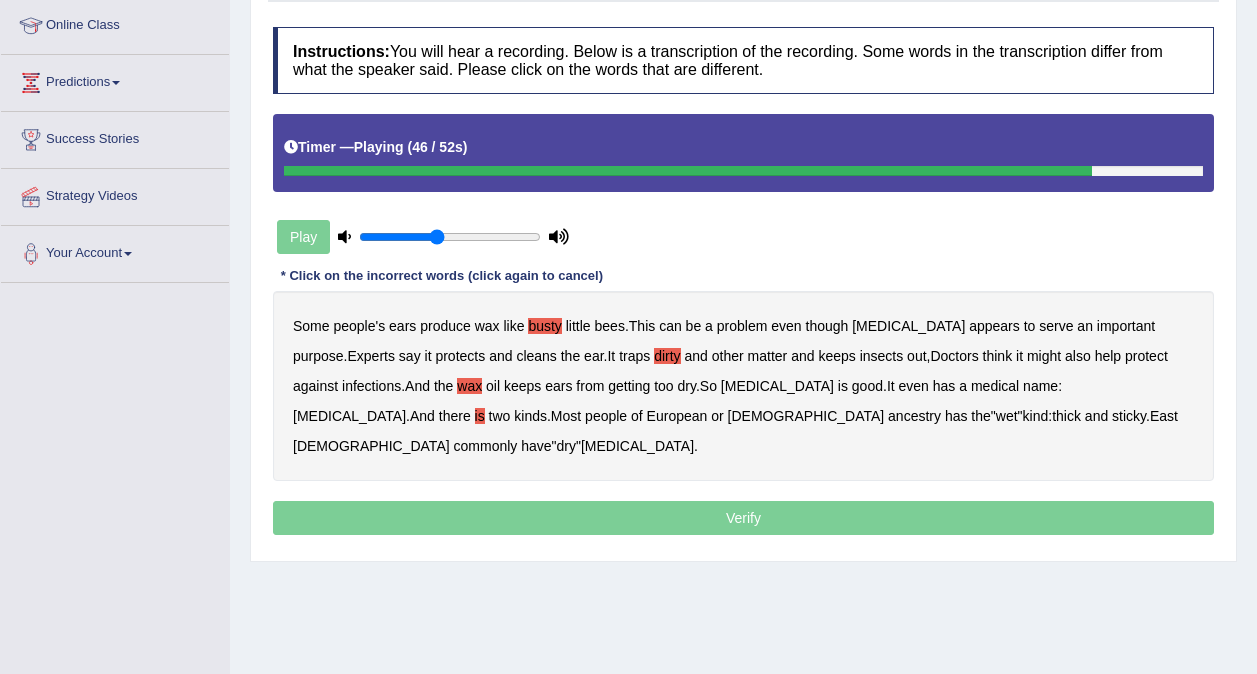 click on "has" at bounding box center [956, 416] 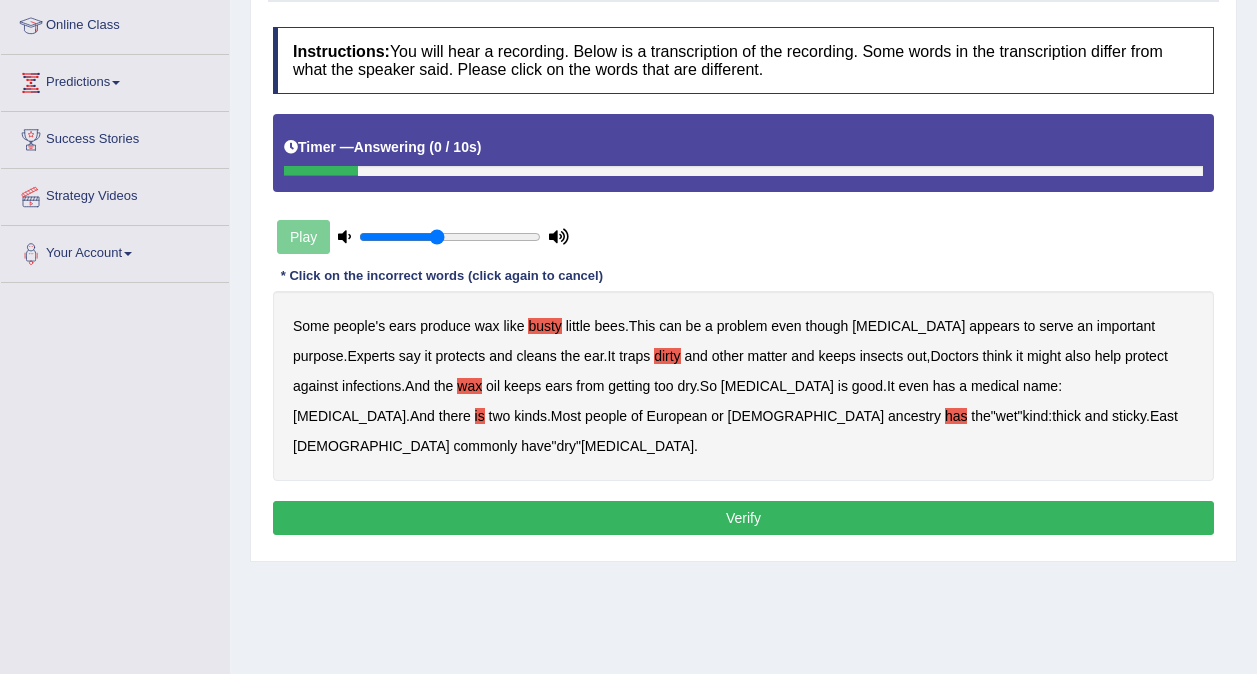 click on "Verify" at bounding box center (743, 518) 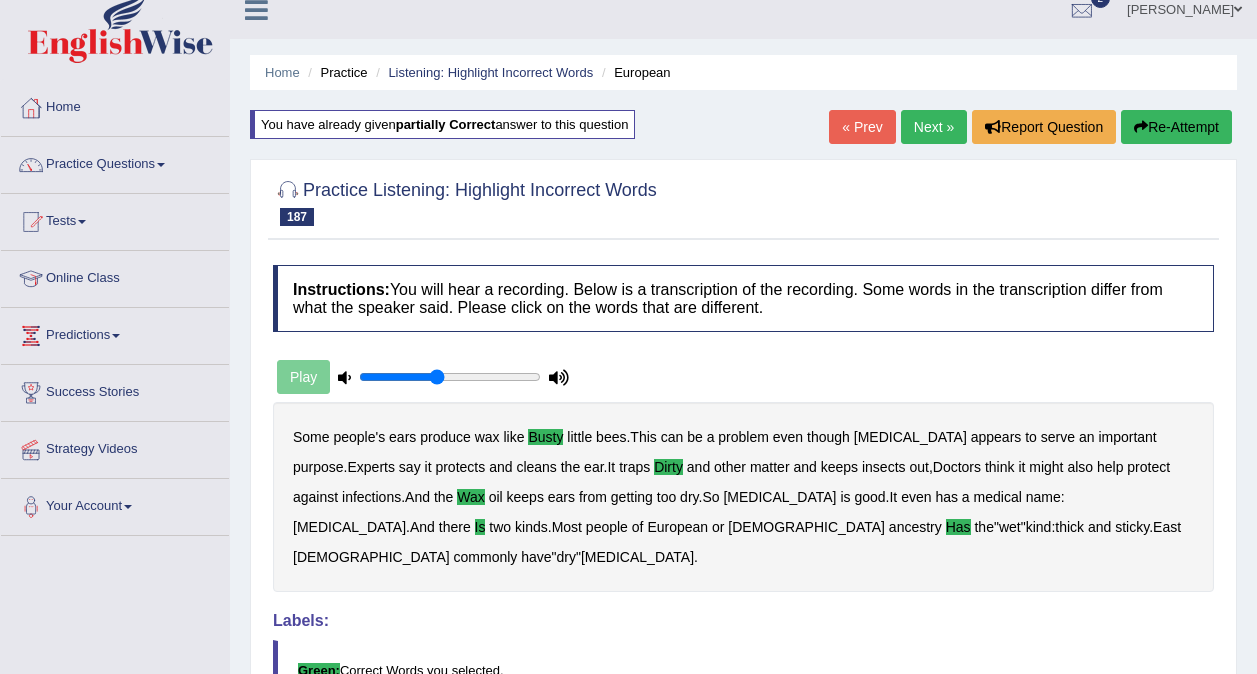 scroll, scrollTop: 0, scrollLeft: 0, axis: both 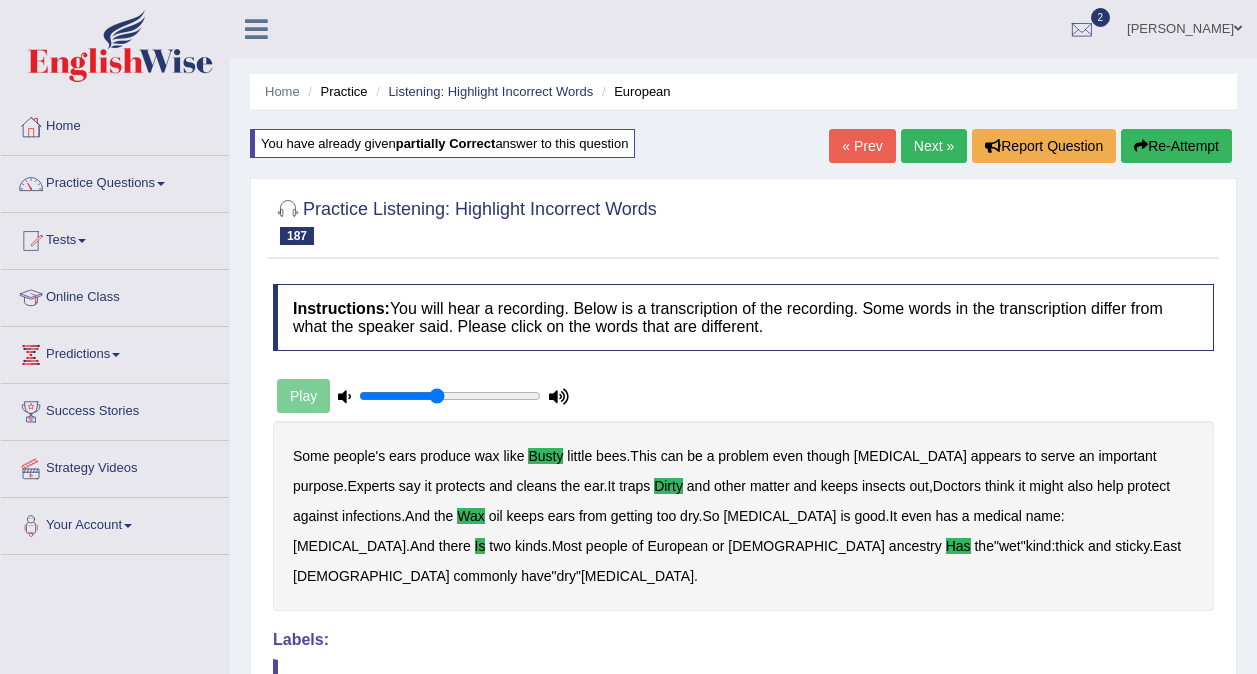 click on "Next »" at bounding box center (934, 146) 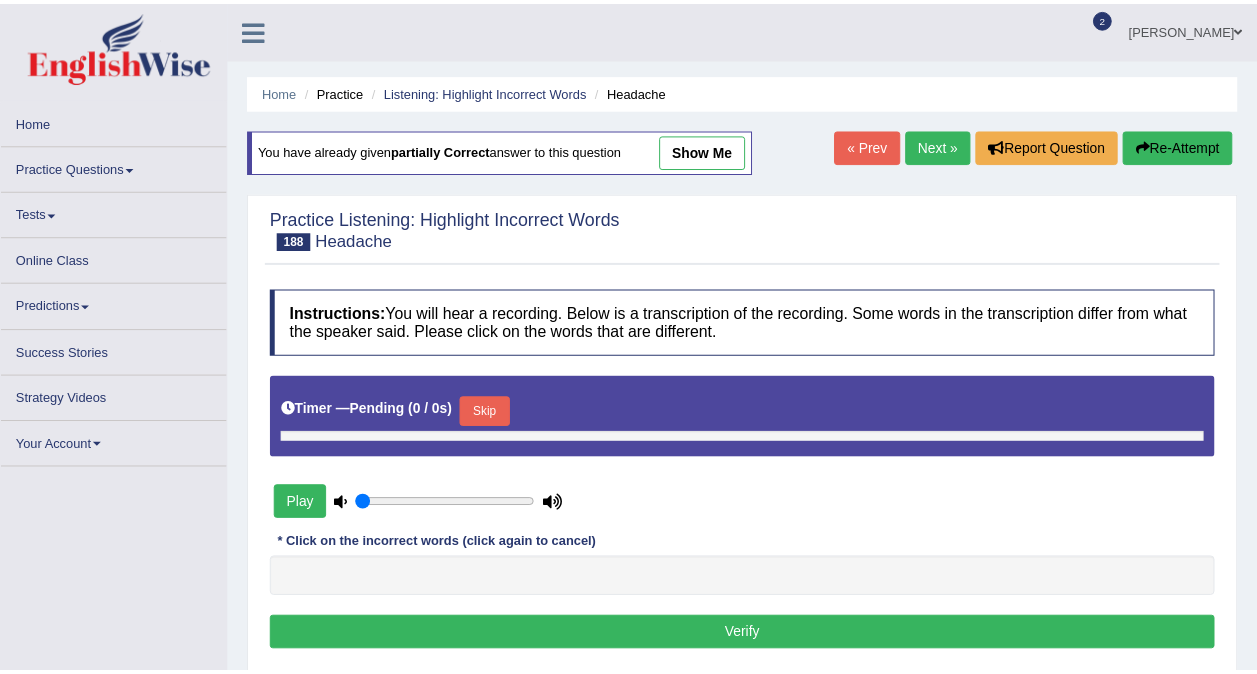 scroll, scrollTop: 0, scrollLeft: 0, axis: both 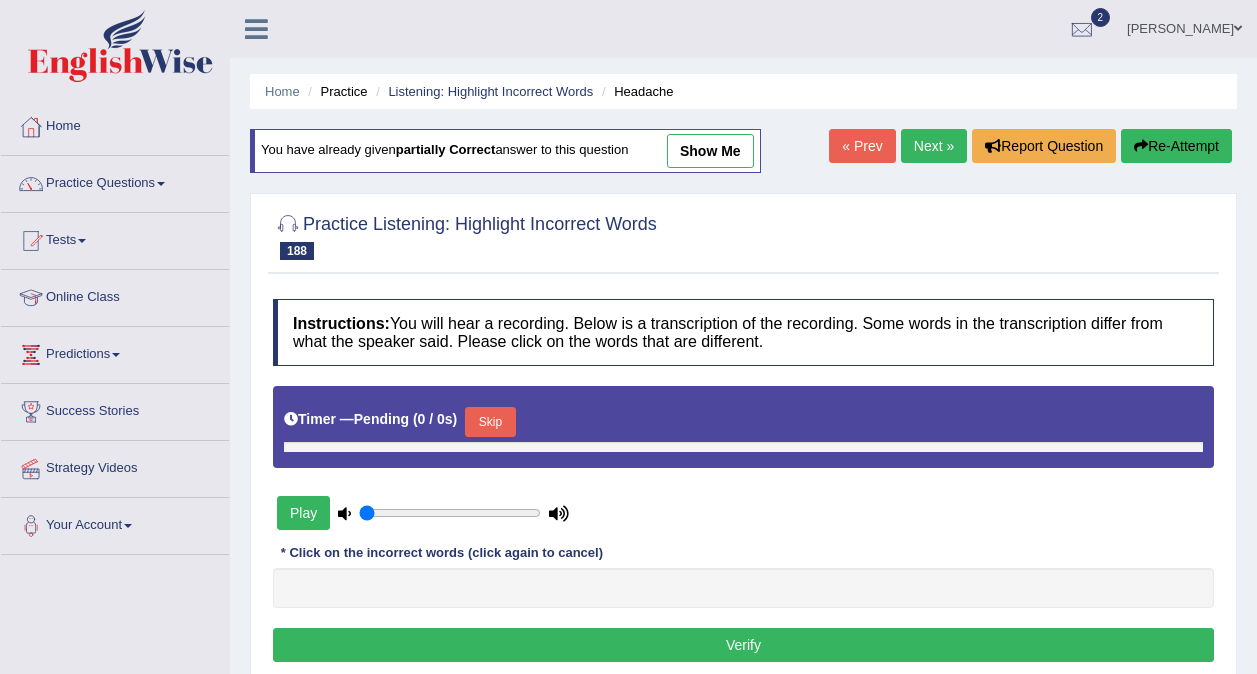 type on "0.45" 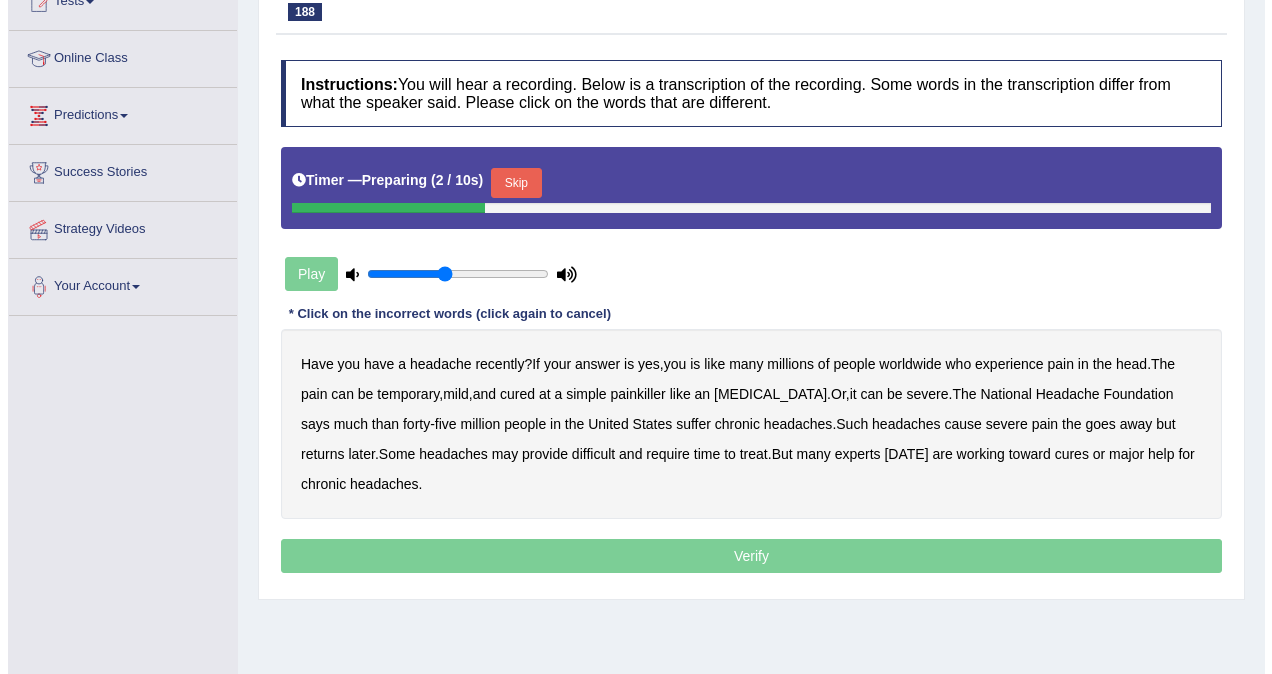 scroll, scrollTop: 247, scrollLeft: 0, axis: vertical 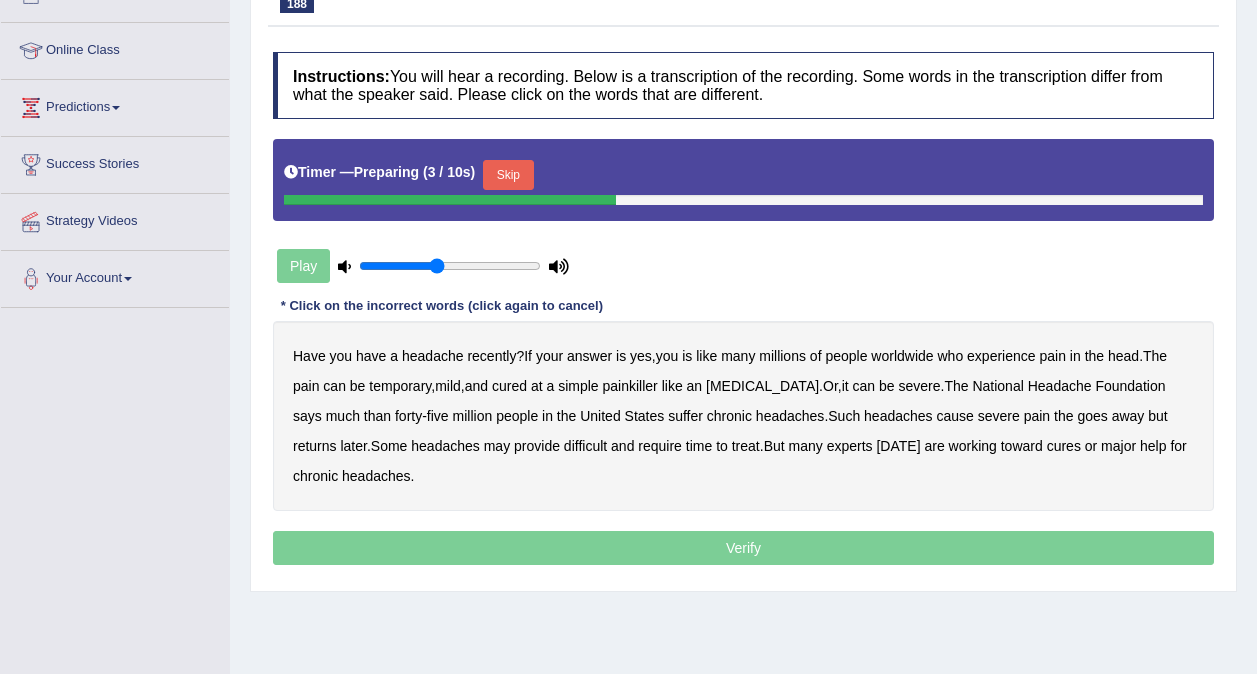 click on "Skip" at bounding box center (508, 175) 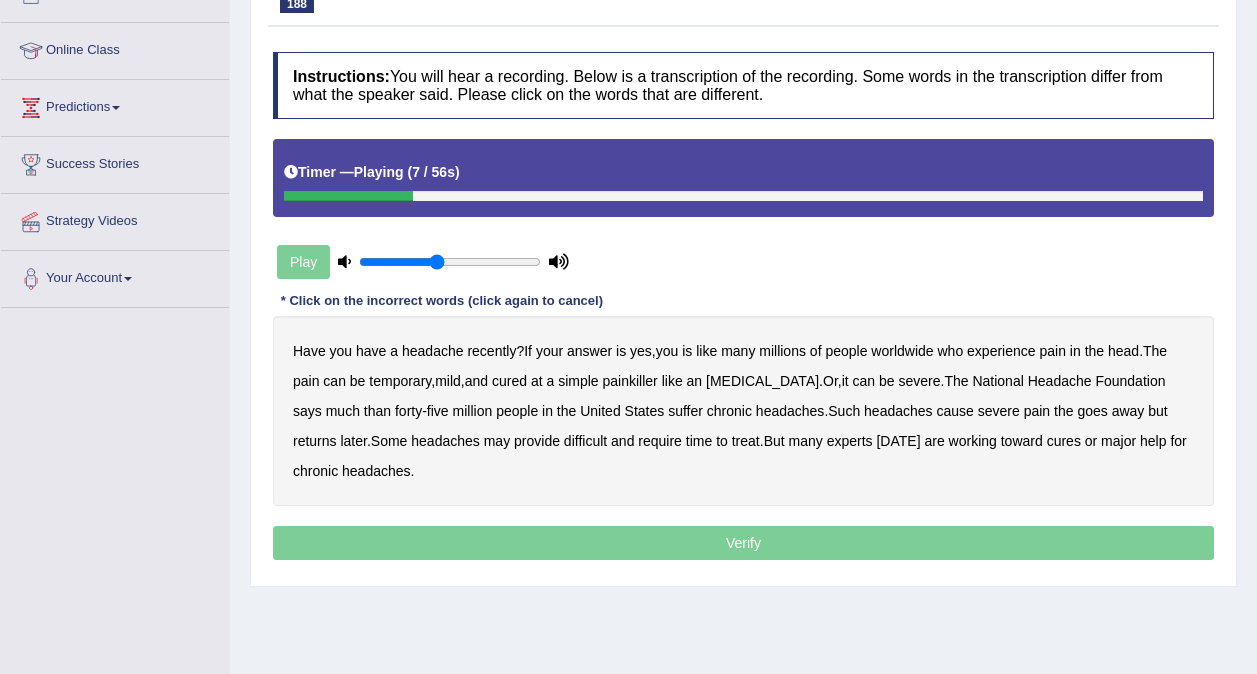 click on "Have   you   have   a   headache   recently ?  If   your   answer   is   yes ,  you   is   like   many   millions   of   people   worldwide   who   experience   pain   in   the   head .  The   pain   can   be   temporary ,  mild ,  and   cured   at   a   simple   painkiller   like   an   aspirin .  Or ,  it   can   be   severe .  The   National   Headache   Foundation   says   much   than   forty - five   million   people   in   the   United   States   suffer   chronic   headaches .  Such   headaches   cause   severe   pain   the   goes   away   but   returns   later .  Some   headaches   may   provide   difficult   and   require   time   to   treat .  But   many   experts   today   are   working   toward   cures   or   major   help   for   chronic   headaches ." at bounding box center [743, 411] 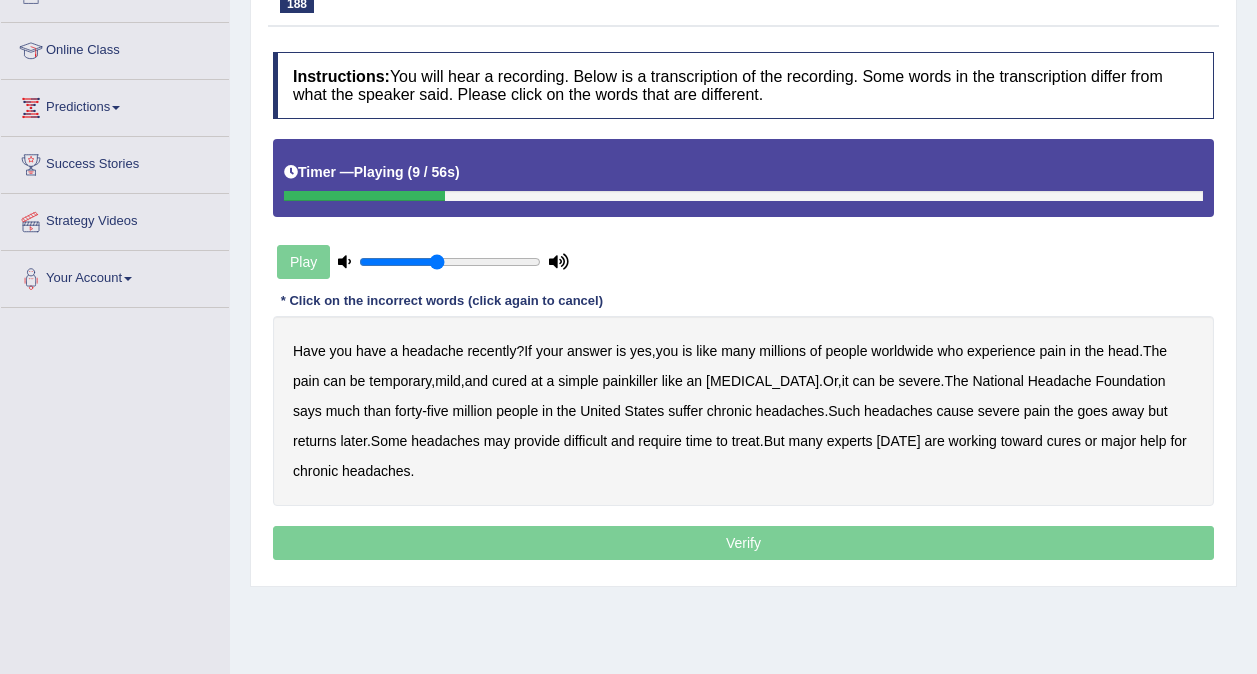 click on "is" at bounding box center (687, 351) 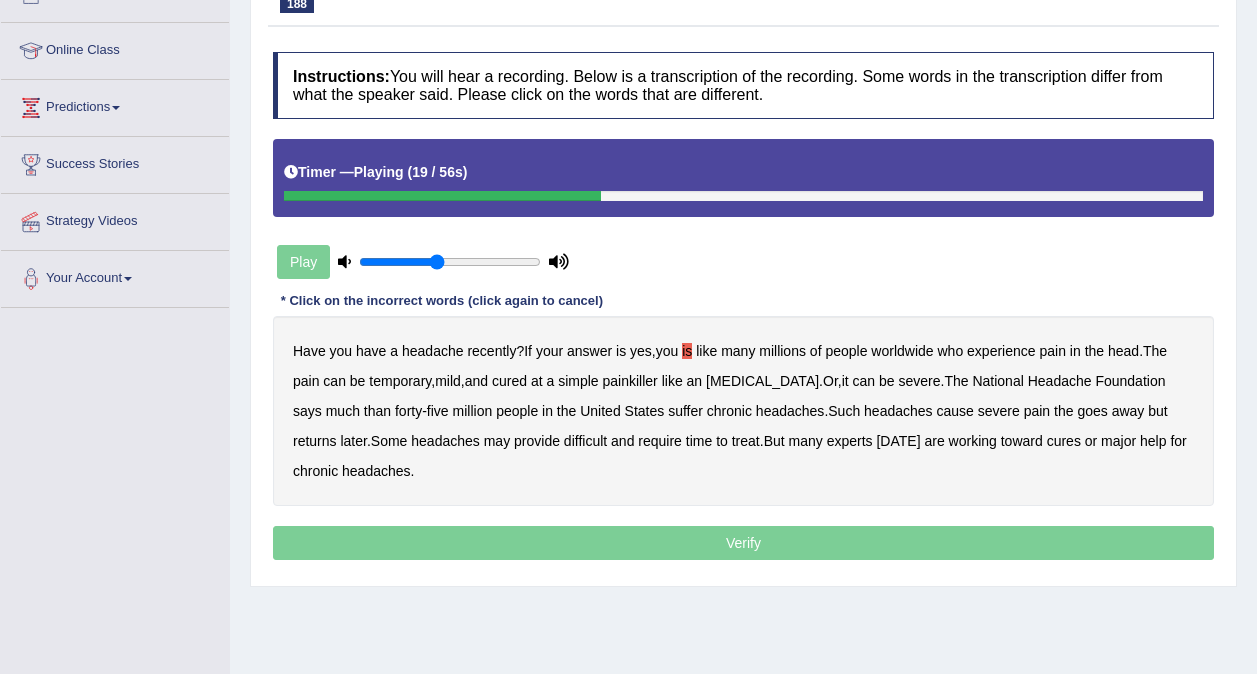 click on "at" at bounding box center [537, 381] 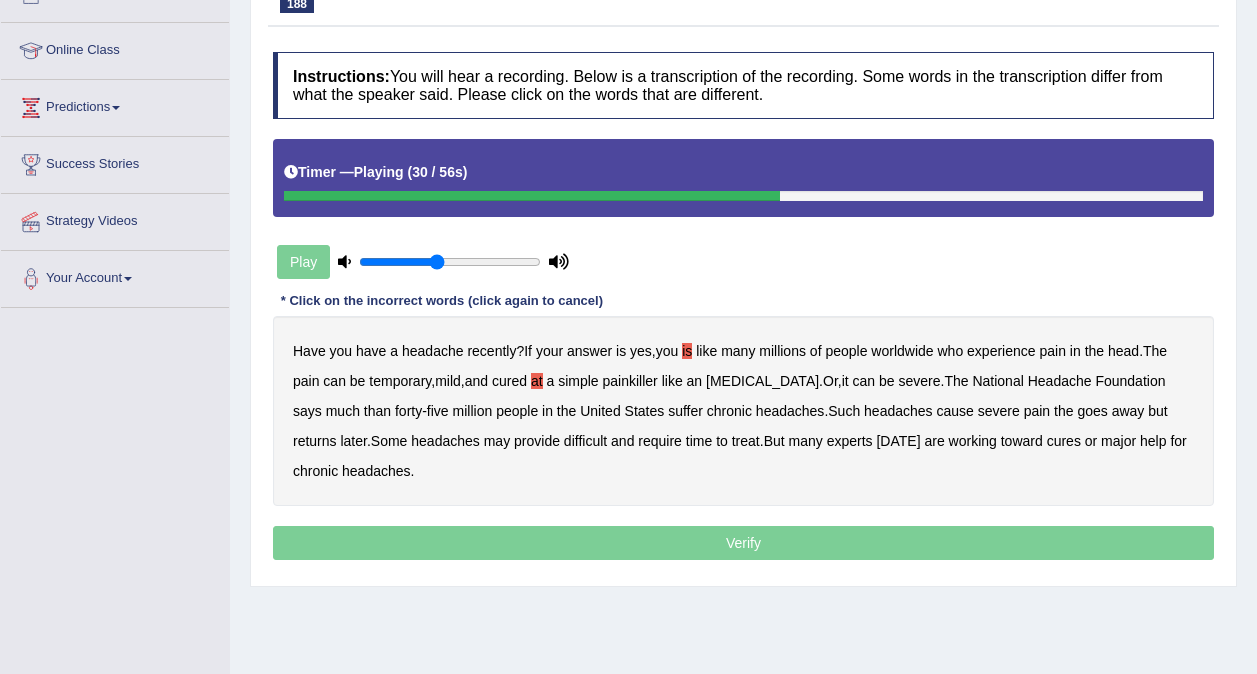 click on "much" at bounding box center (343, 411) 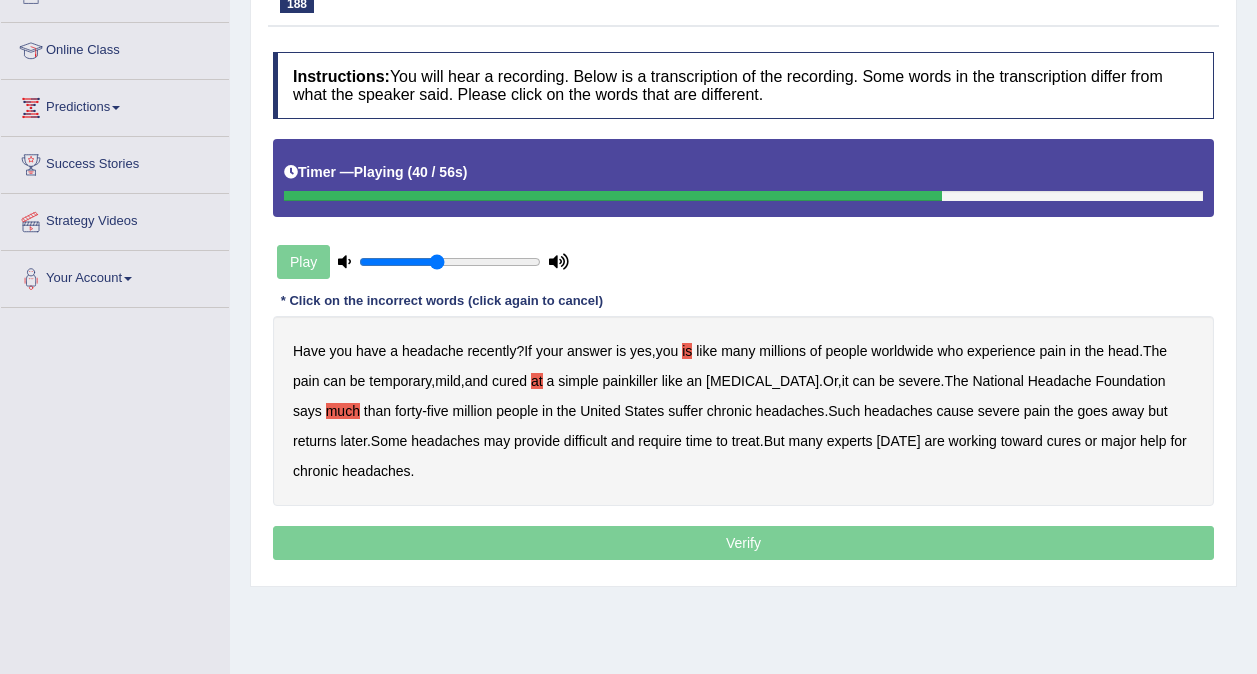 click on "the" at bounding box center [1063, 411] 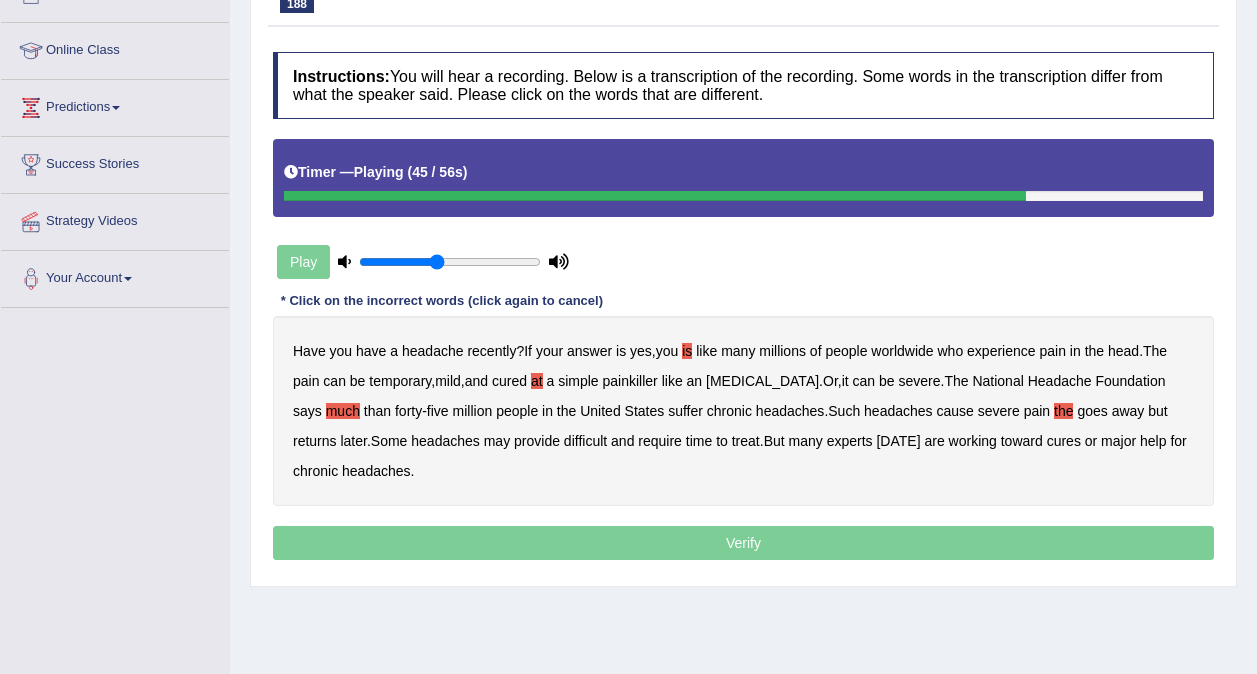 click on "provide" at bounding box center [537, 441] 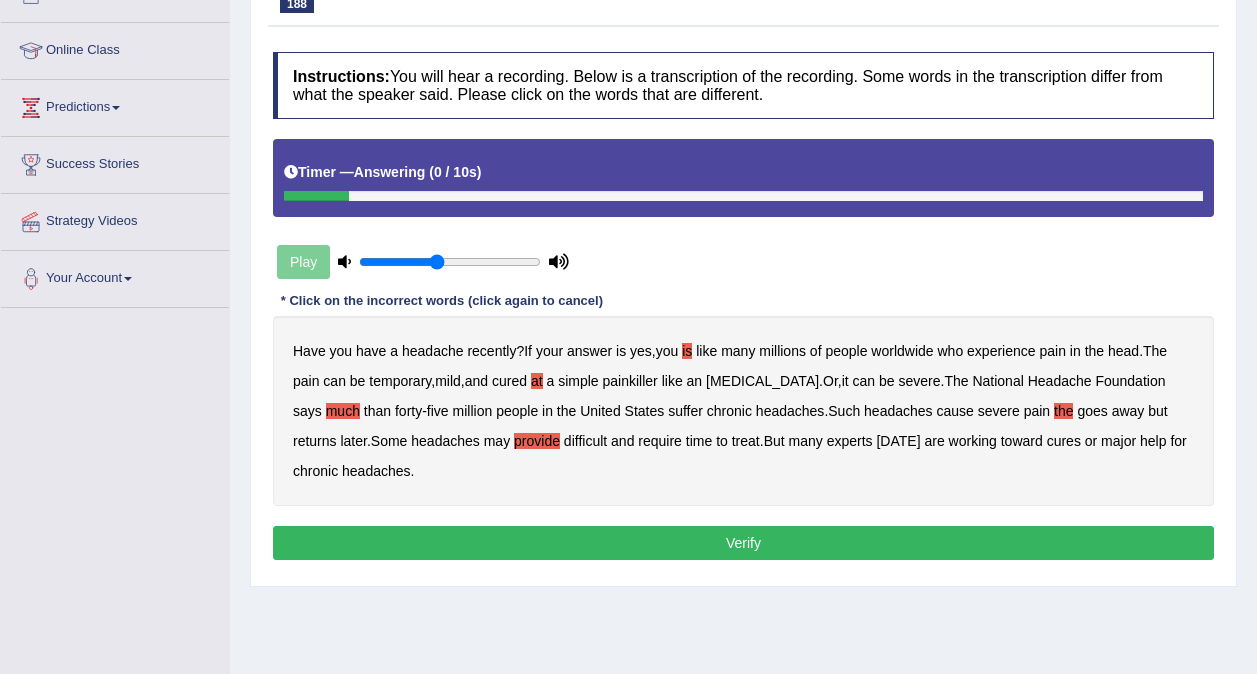 click on "Verify" at bounding box center [743, 543] 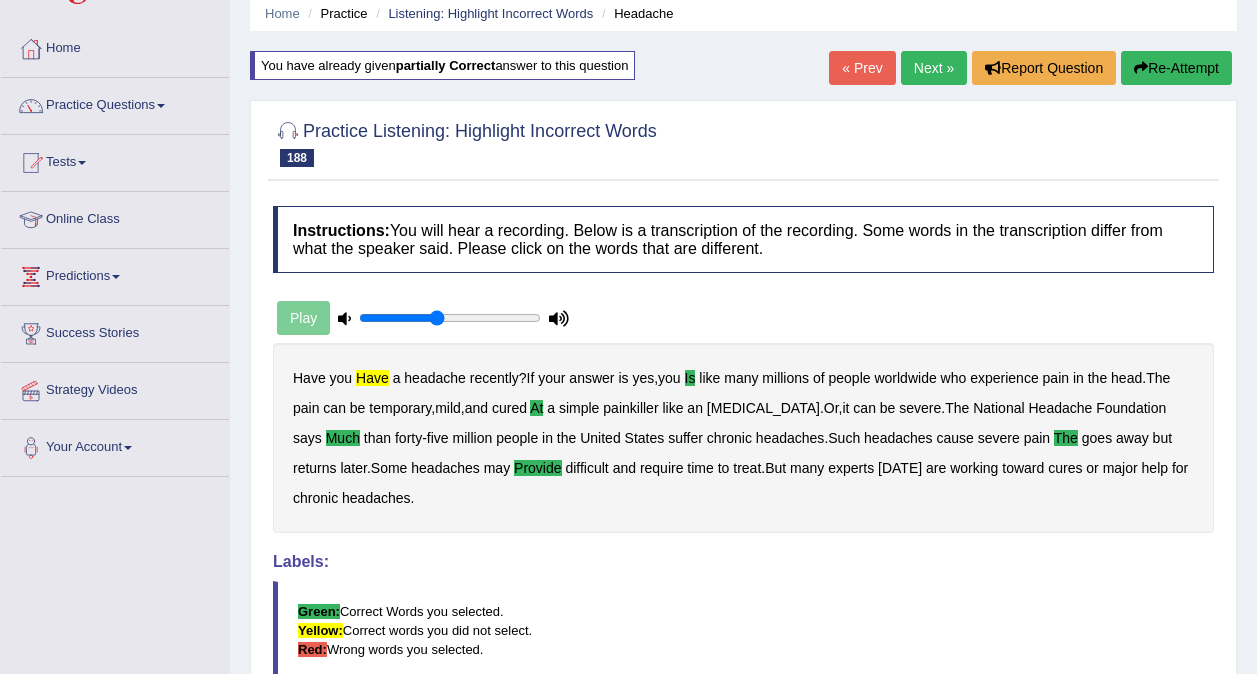 scroll, scrollTop: 76, scrollLeft: 0, axis: vertical 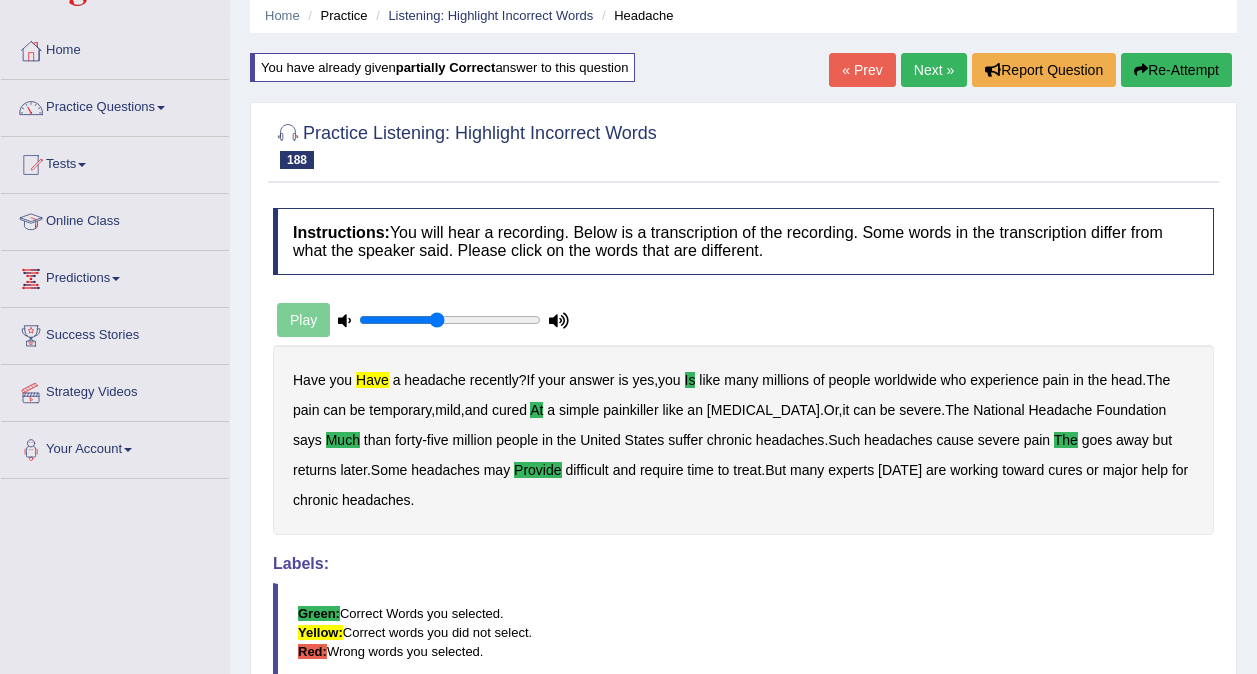 click on "Next »" at bounding box center (934, 70) 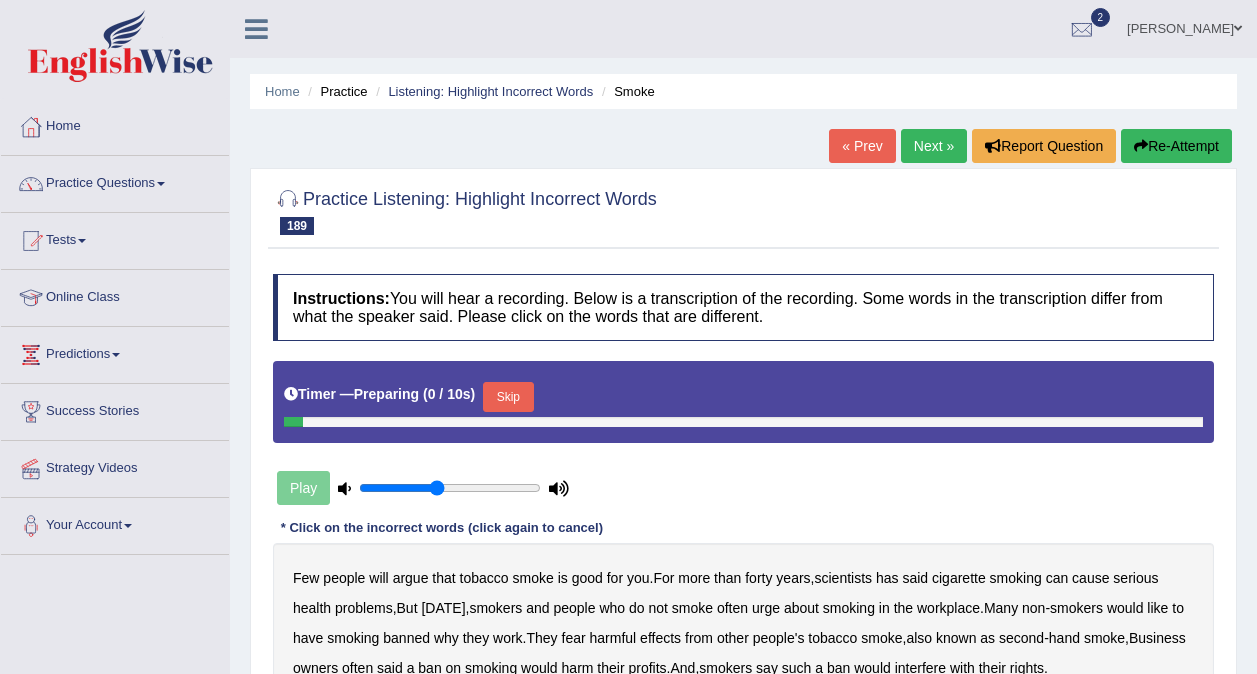 scroll, scrollTop: 0, scrollLeft: 0, axis: both 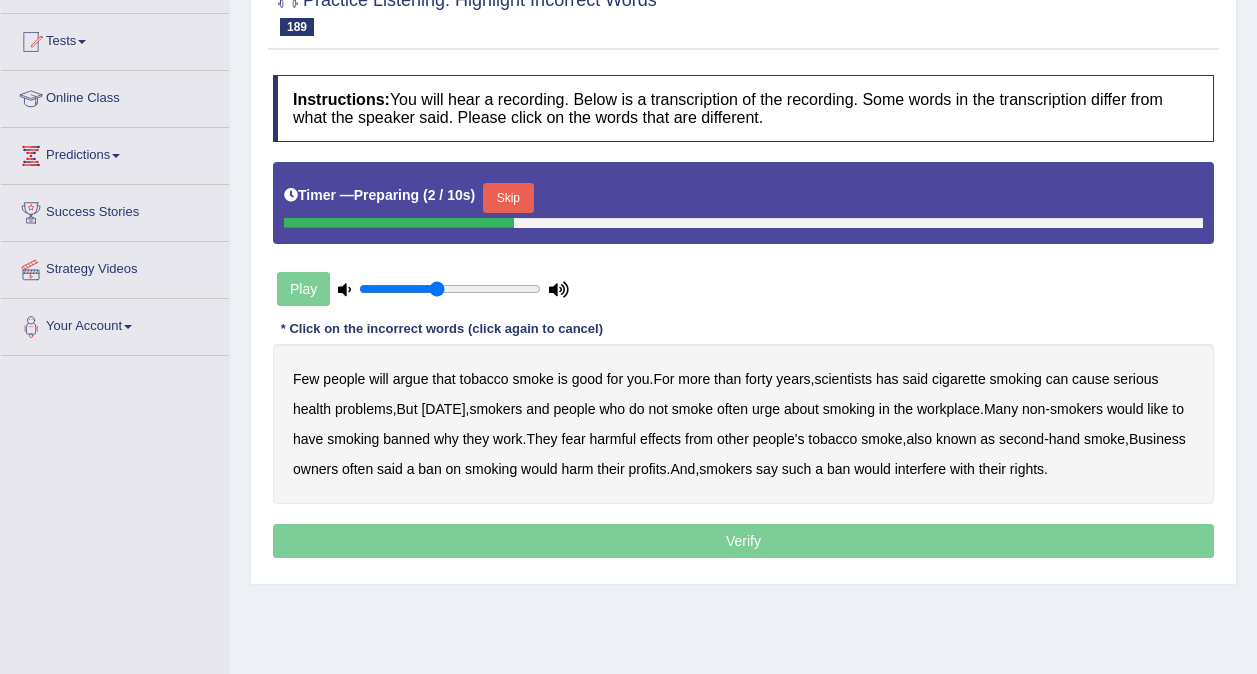click on "Skip" at bounding box center [508, 198] 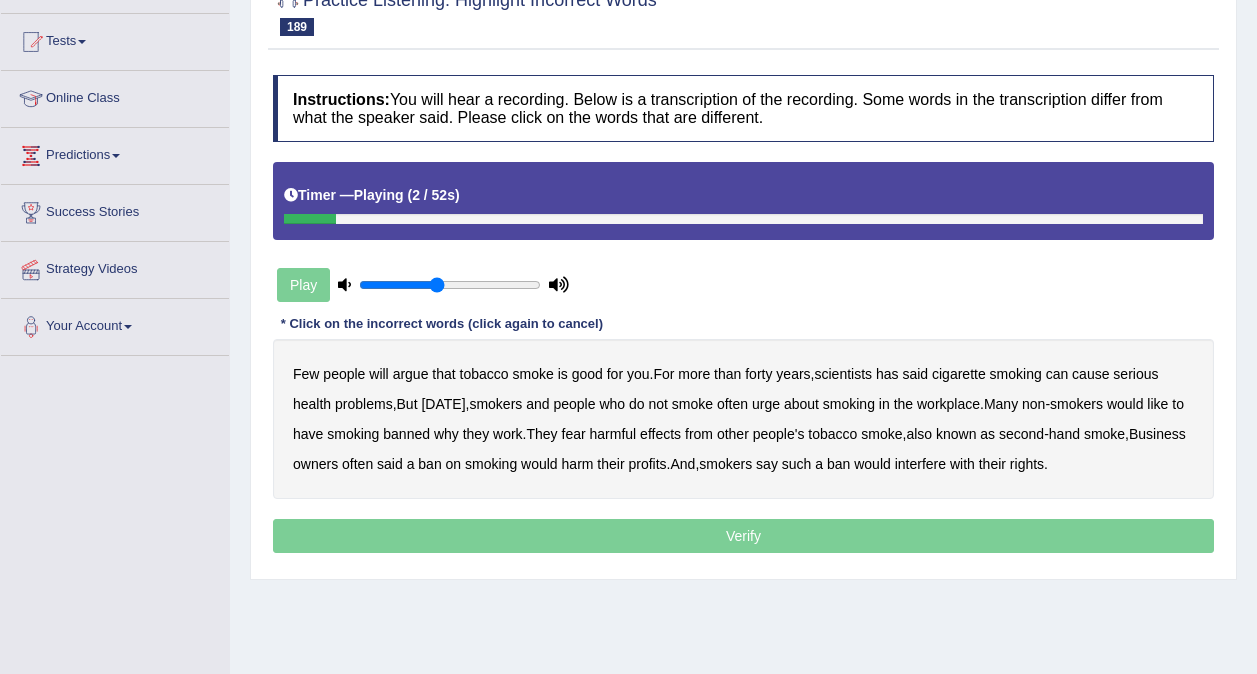 click on "will" at bounding box center [378, 374] 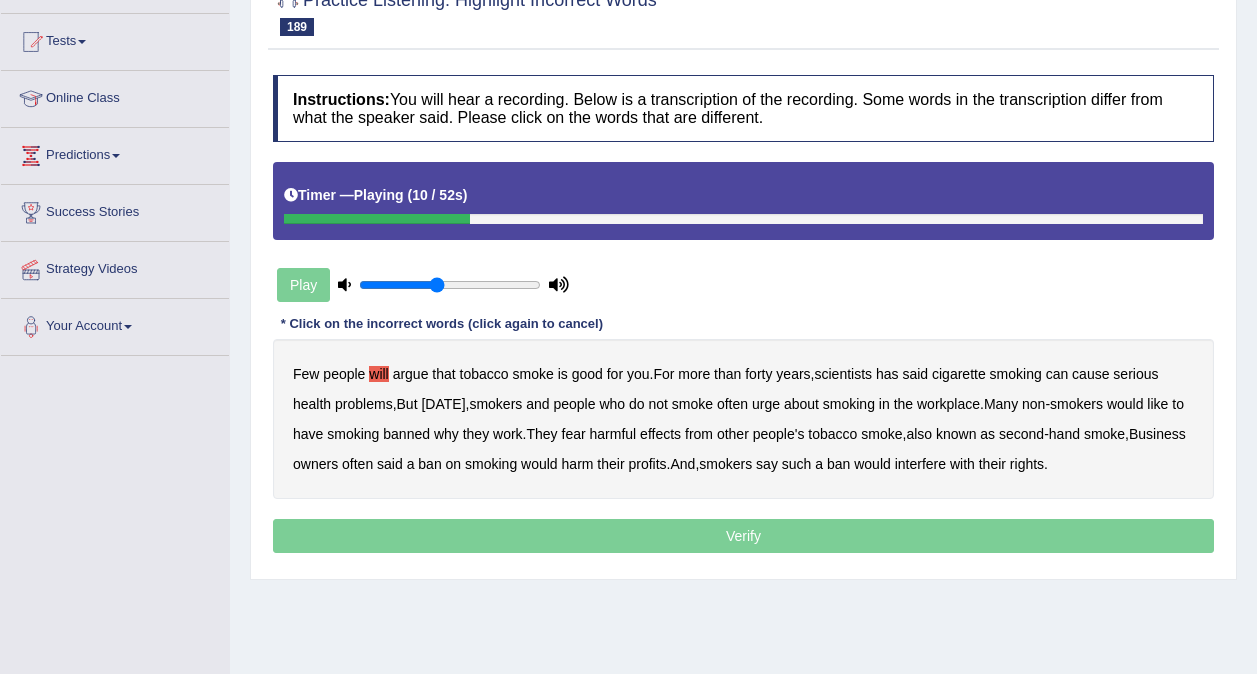 click on "has" at bounding box center (887, 374) 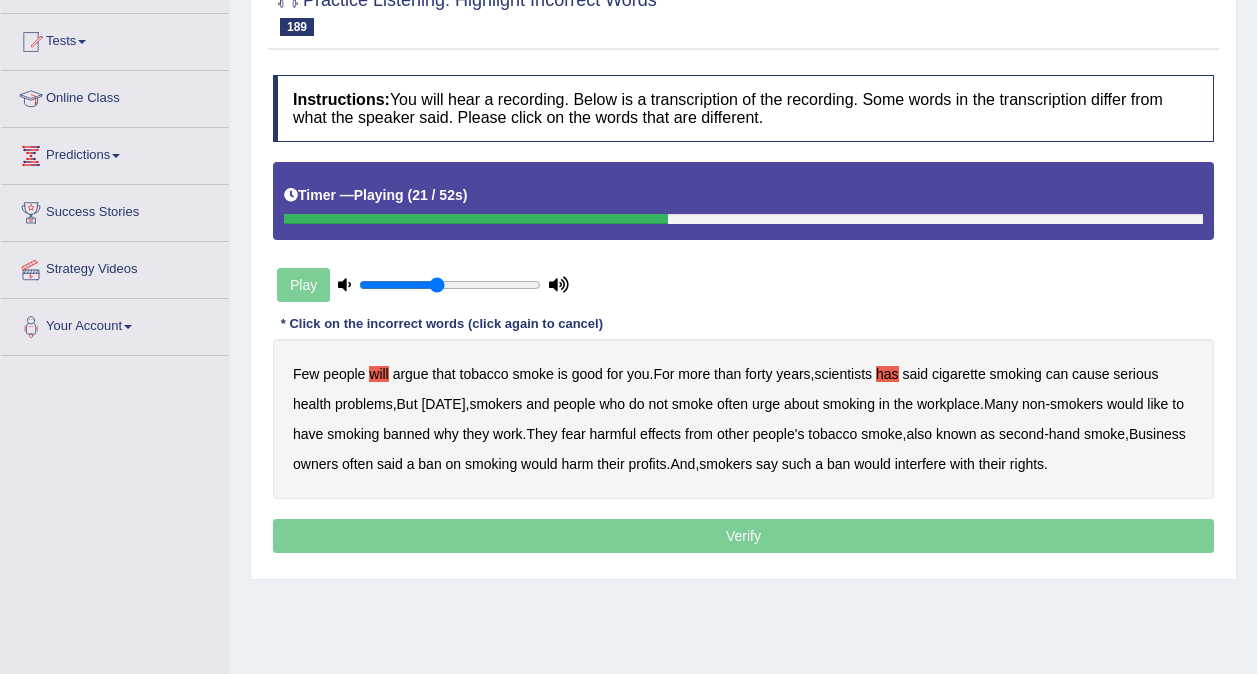 click on "urge" at bounding box center (766, 404) 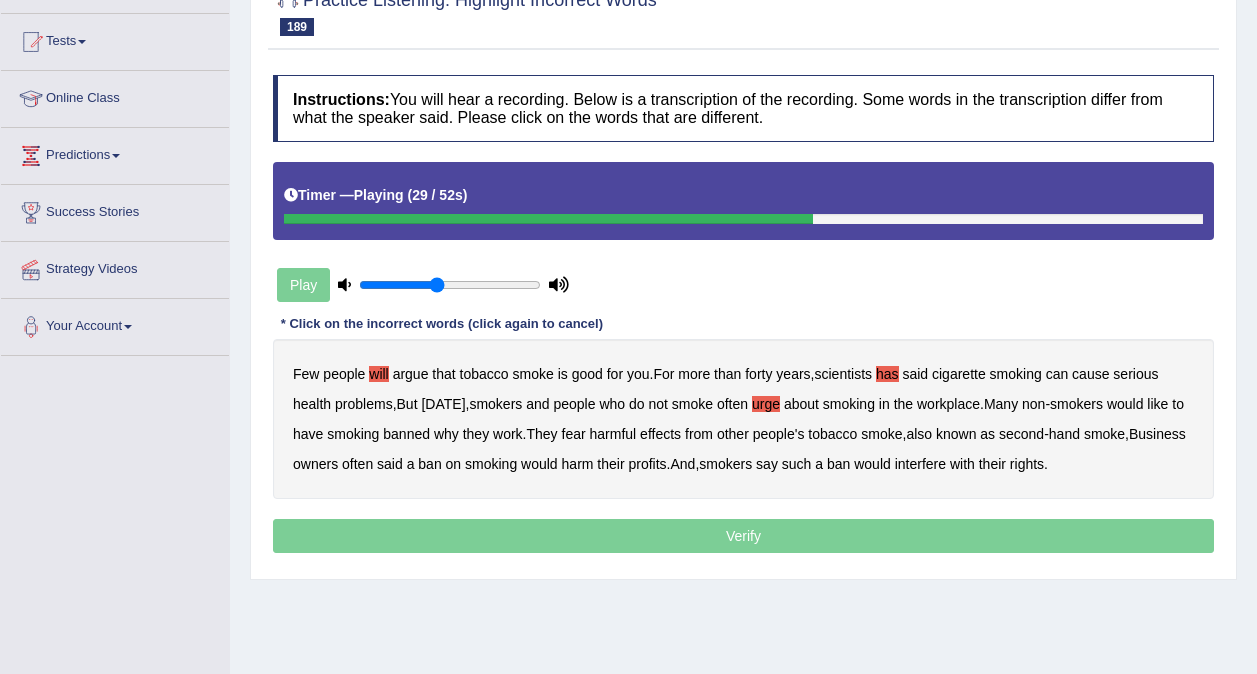 click on "Few   people   will   argue   that   tobacco   smoke   is   good   for   you .  For   more   than   forty   years ,  scientists   has   said   cigarette   smoking   can   cause   serious   health   problems ,  But   today ,  smokers   and   people   who   do   not   smoke   often   urge   about   smoking   in   the   workplace .  Many   non - smokers   would   like   to   have   smoking   banned   why   they   work .  They   fear   harmful   effects   from   other   people's   tobacco   smoke ,  also   known   as   second - hand   smoke ,  Business   owners   often   said   a   ban   on   smoking   would   harm   their   profits .  And ,  smokers   say   such   a   ban   would   interfere   with   their   rights ." at bounding box center (743, 419) 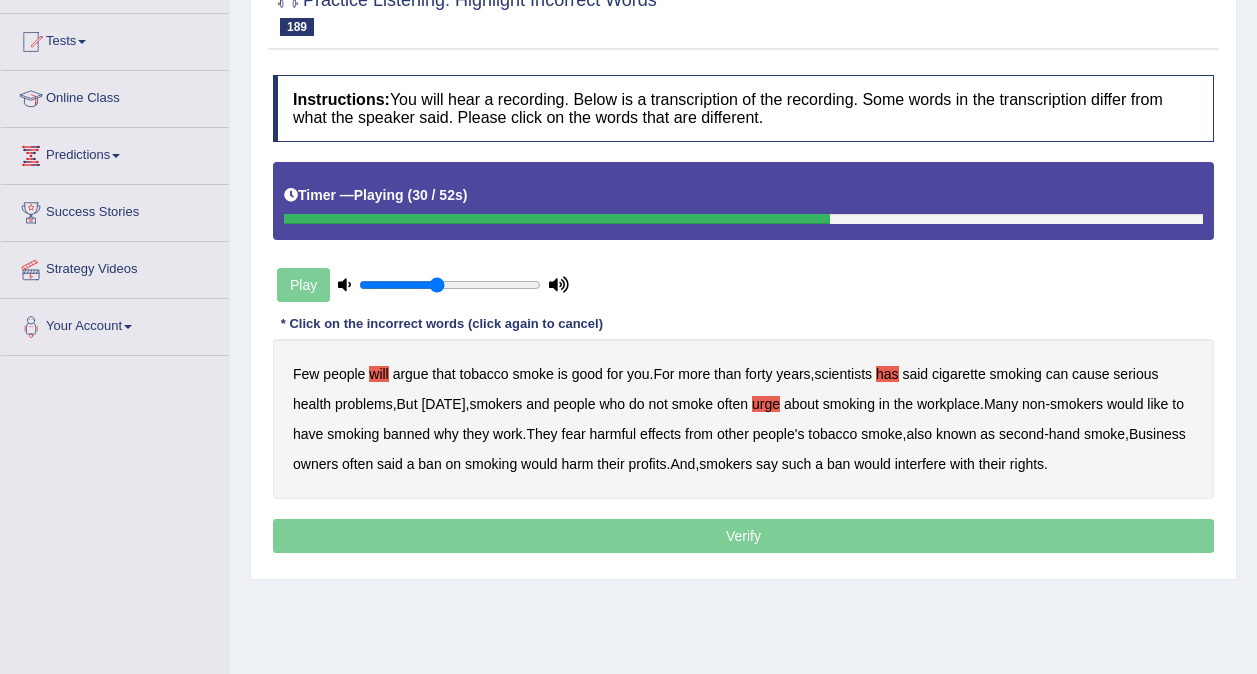 click on "why" at bounding box center (446, 434) 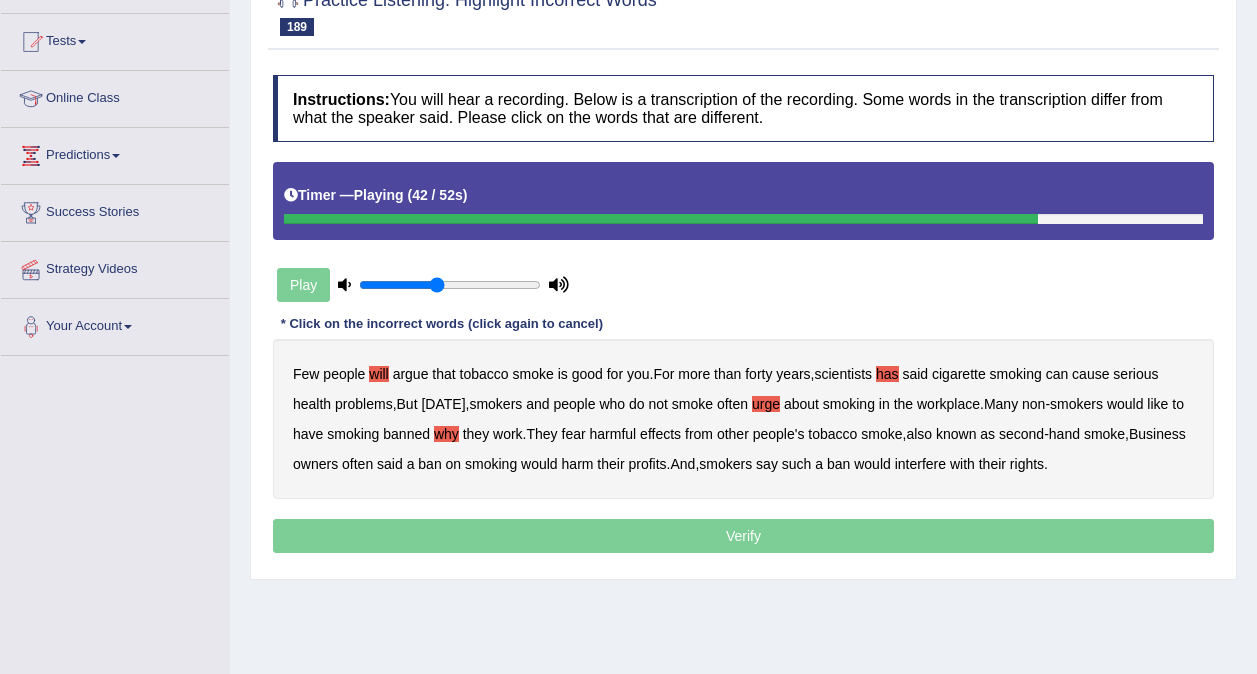click on "said" at bounding box center [390, 464] 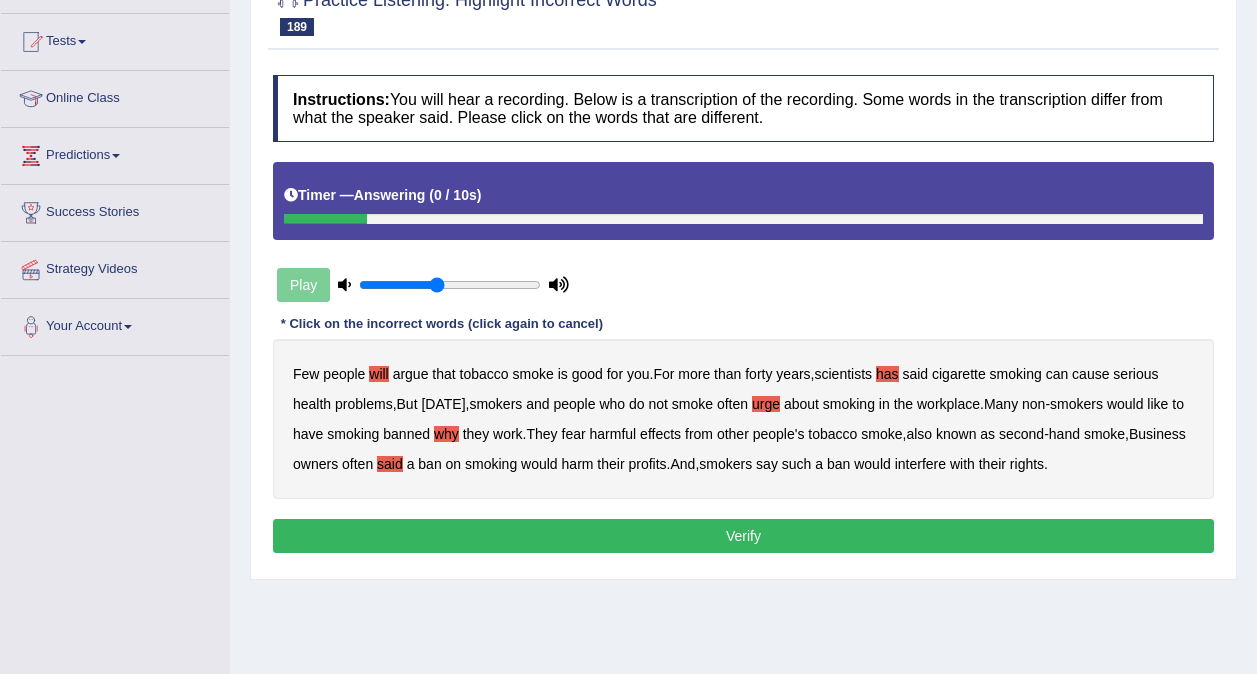 click on "Verify" at bounding box center [743, 536] 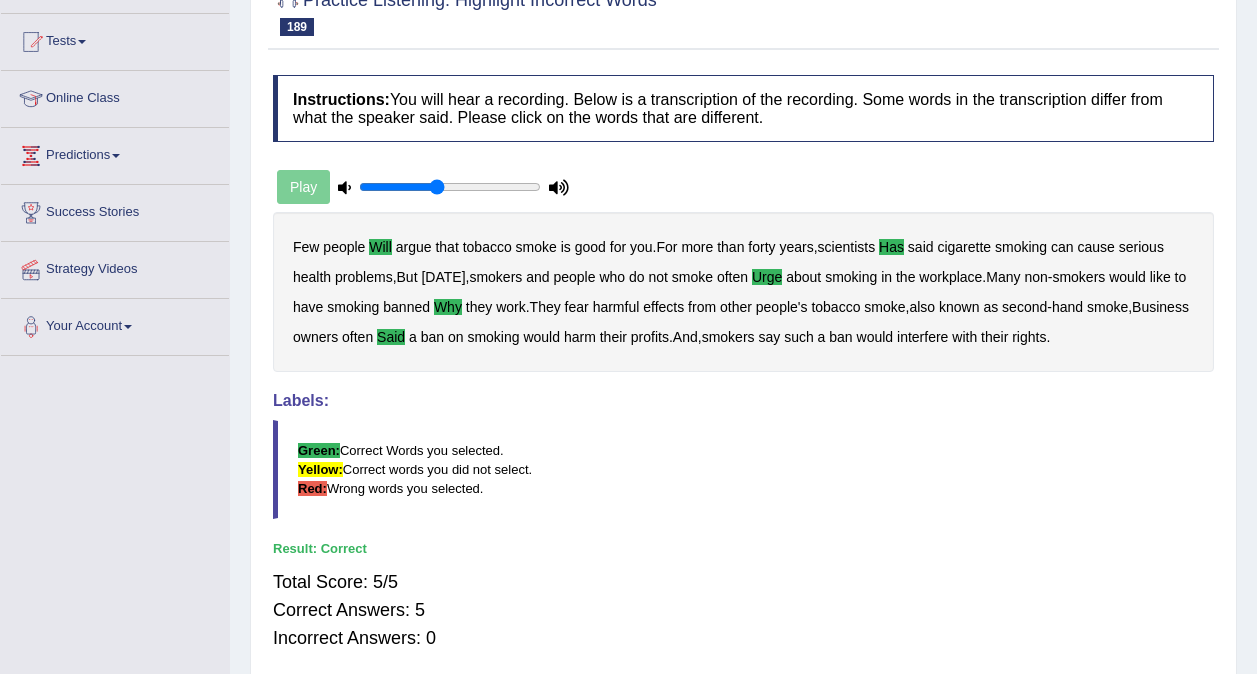 scroll, scrollTop: 0, scrollLeft: 0, axis: both 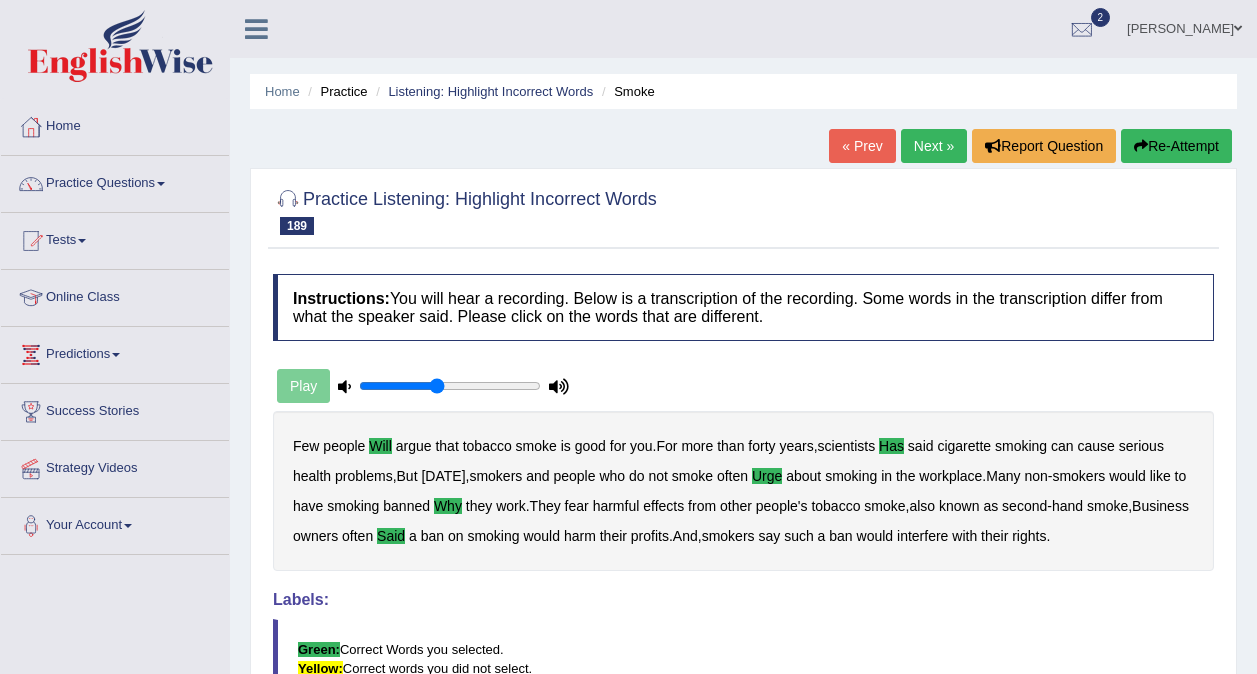 click on "Next »" at bounding box center [934, 146] 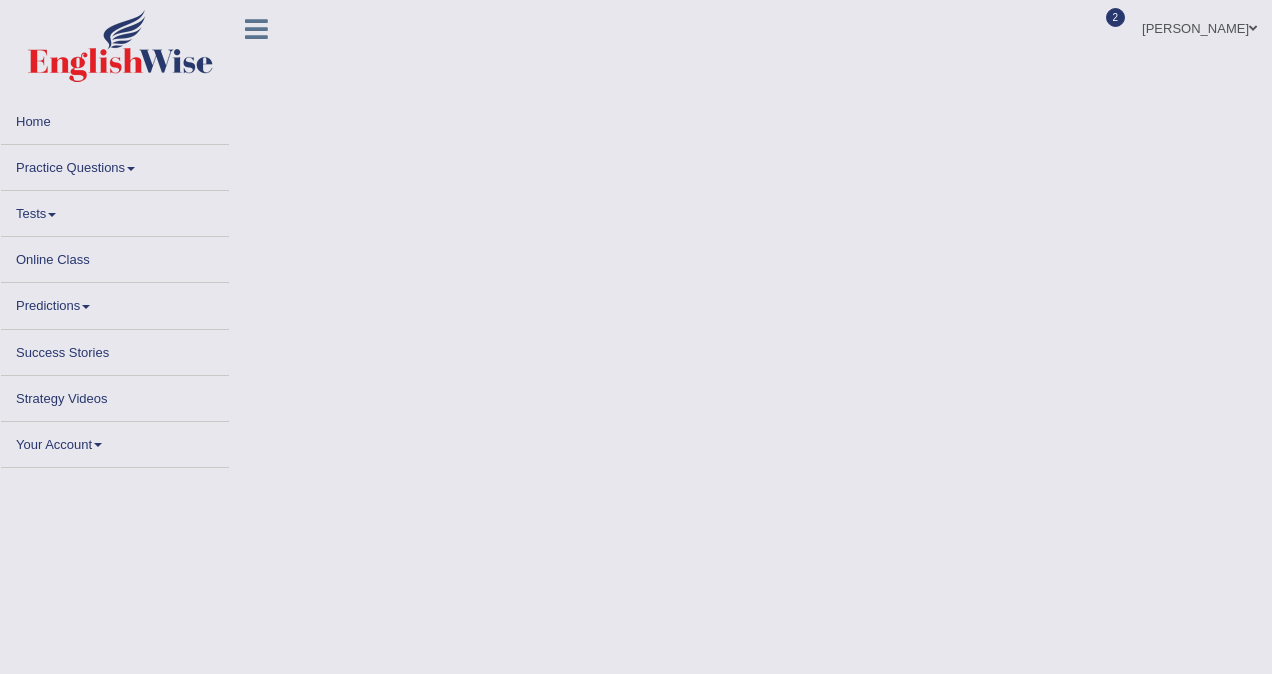 scroll, scrollTop: 0, scrollLeft: 0, axis: both 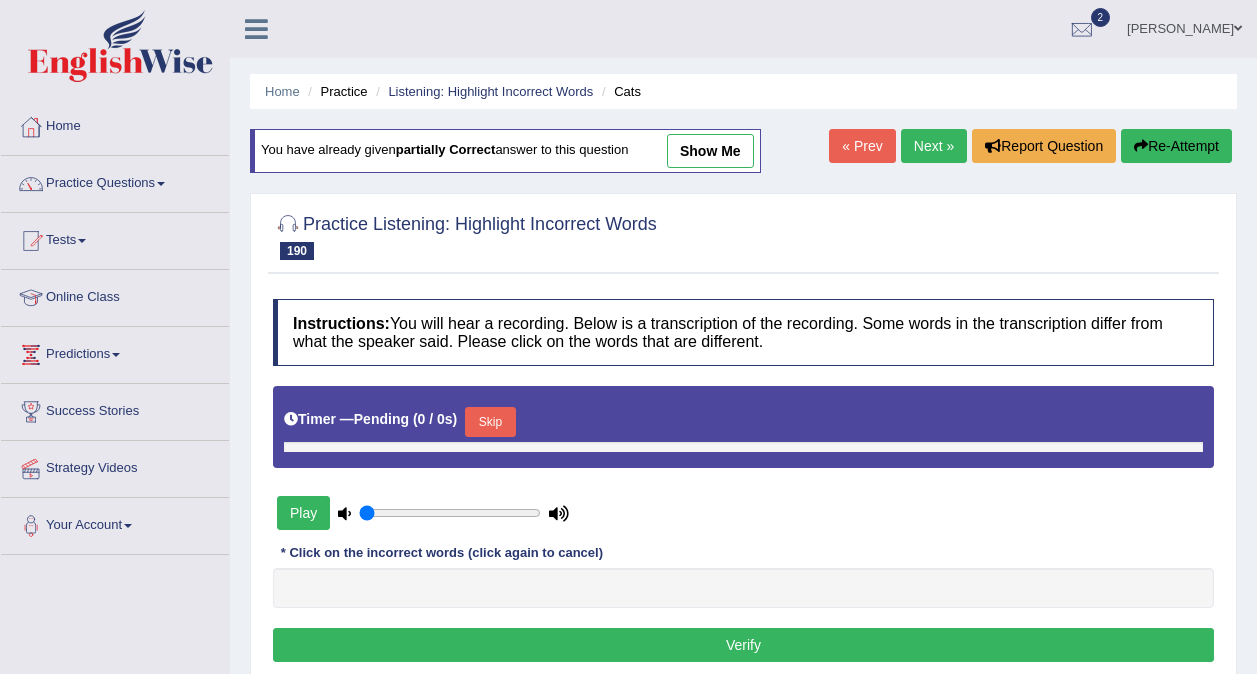type on "0.45" 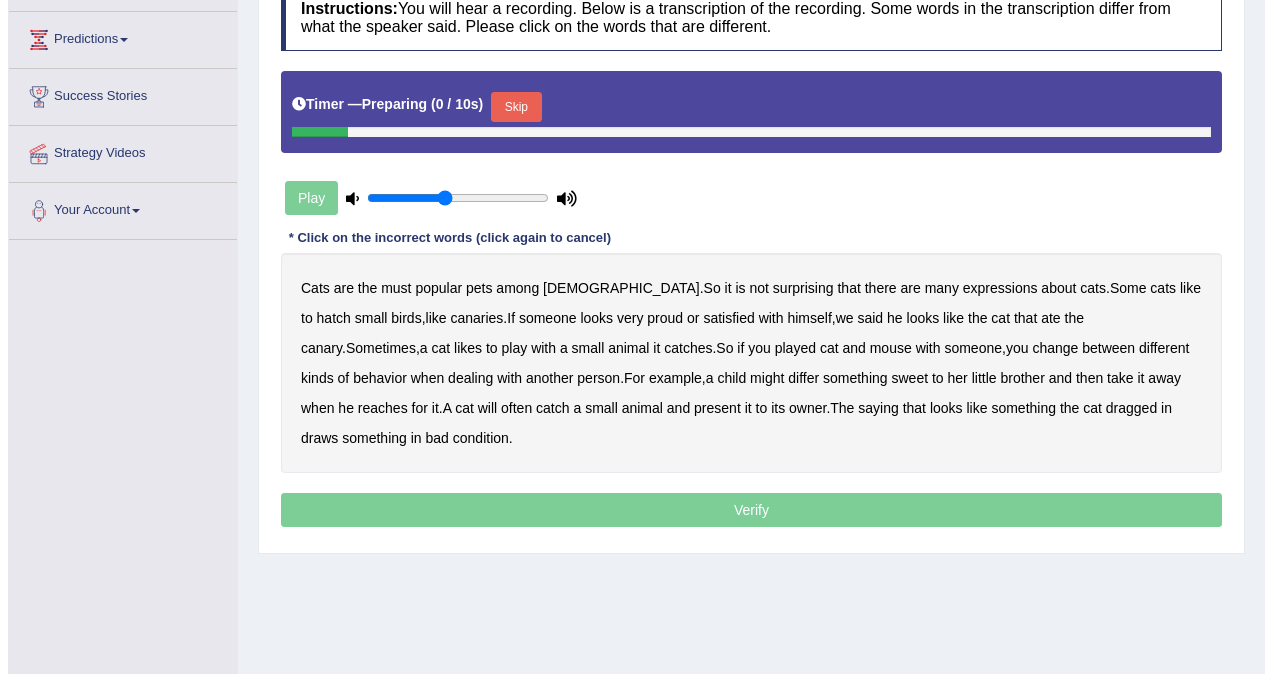 scroll, scrollTop: 342, scrollLeft: 0, axis: vertical 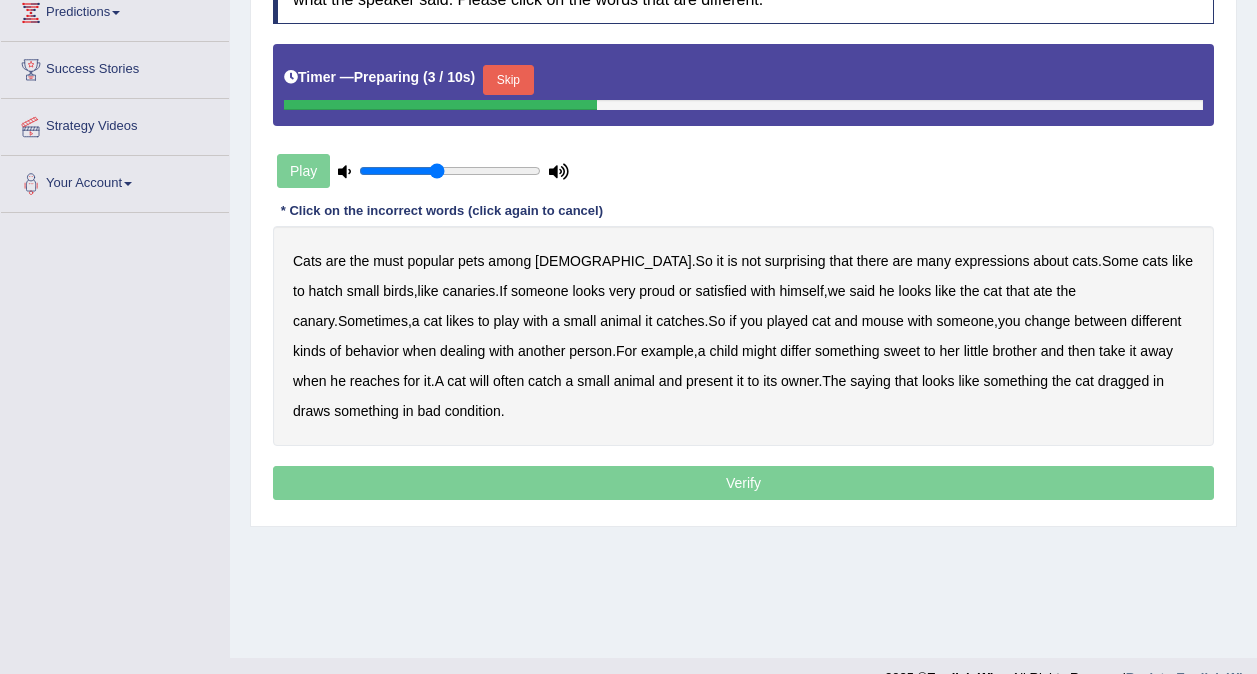 click on "Skip" at bounding box center (508, 80) 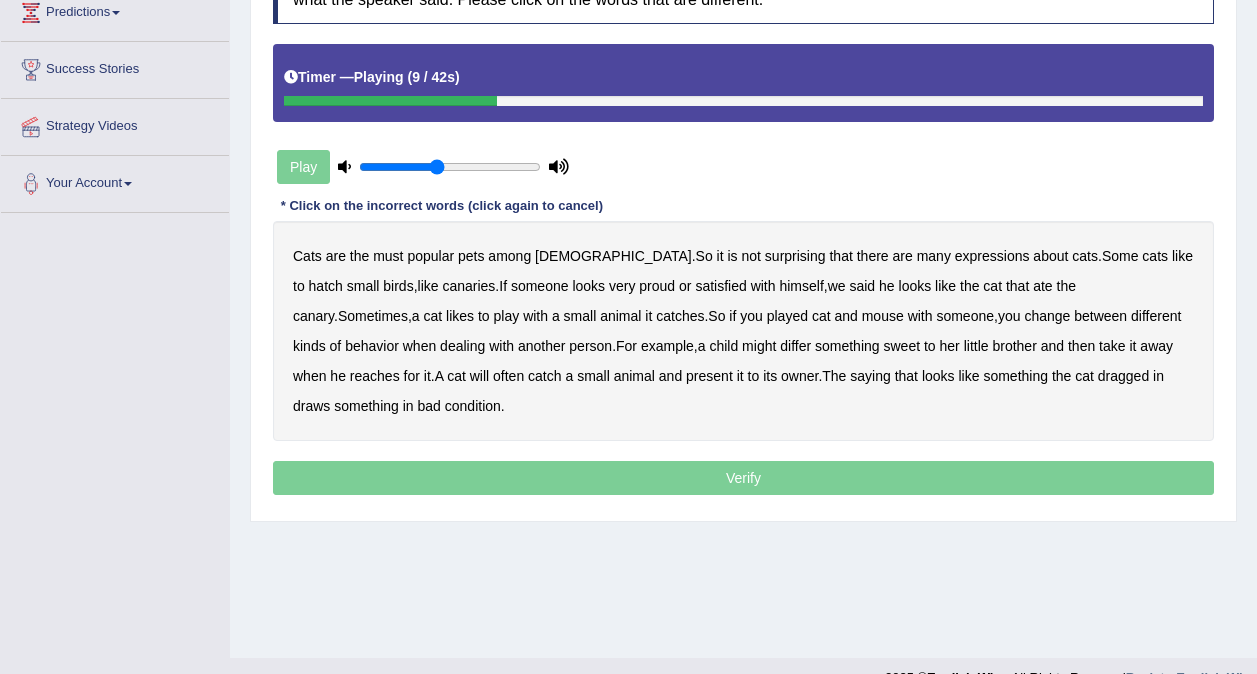 click on "hatch" at bounding box center [326, 286] 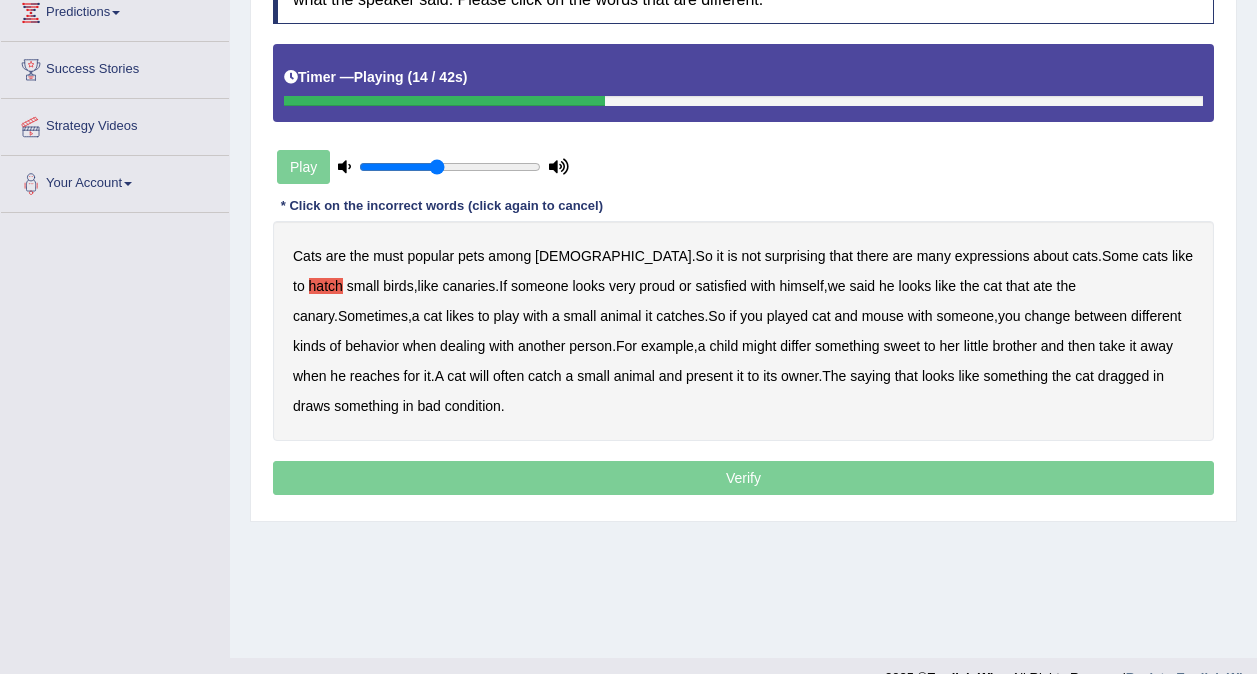 click on "said" at bounding box center (862, 286) 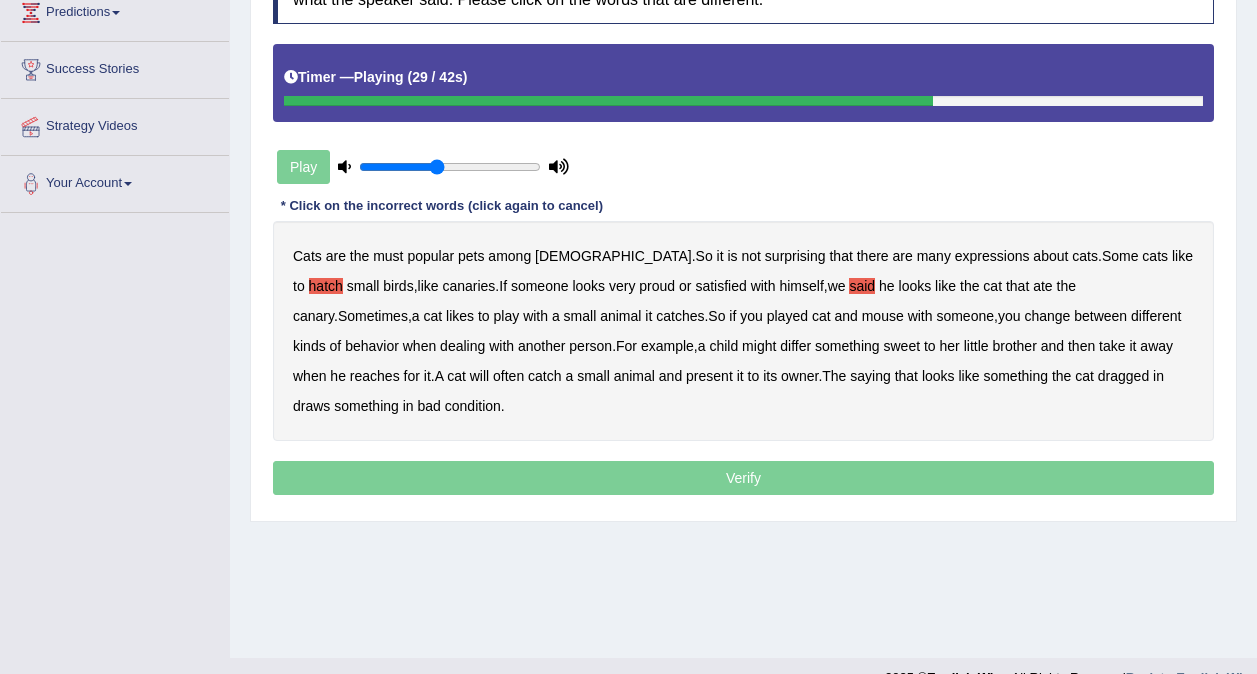 click on "differ" at bounding box center (795, 346) 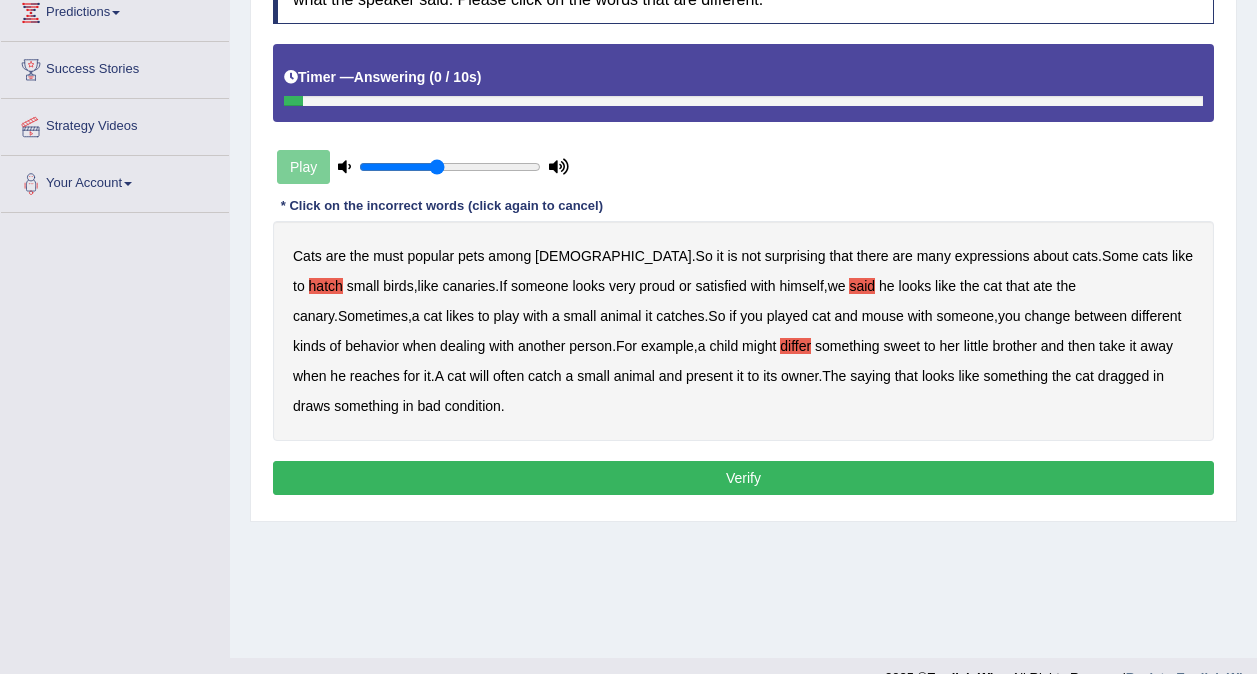 click on "draws" at bounding box center [311, 406] 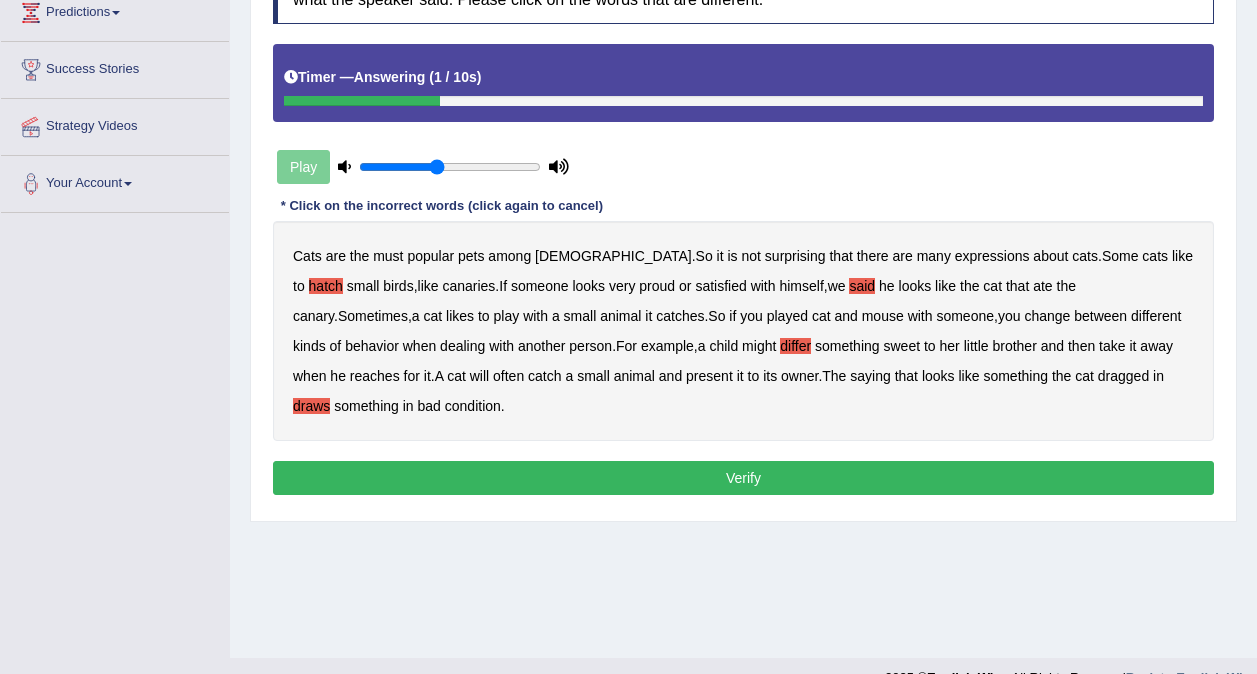 click on "Verify" at bounding box center [743, 478] 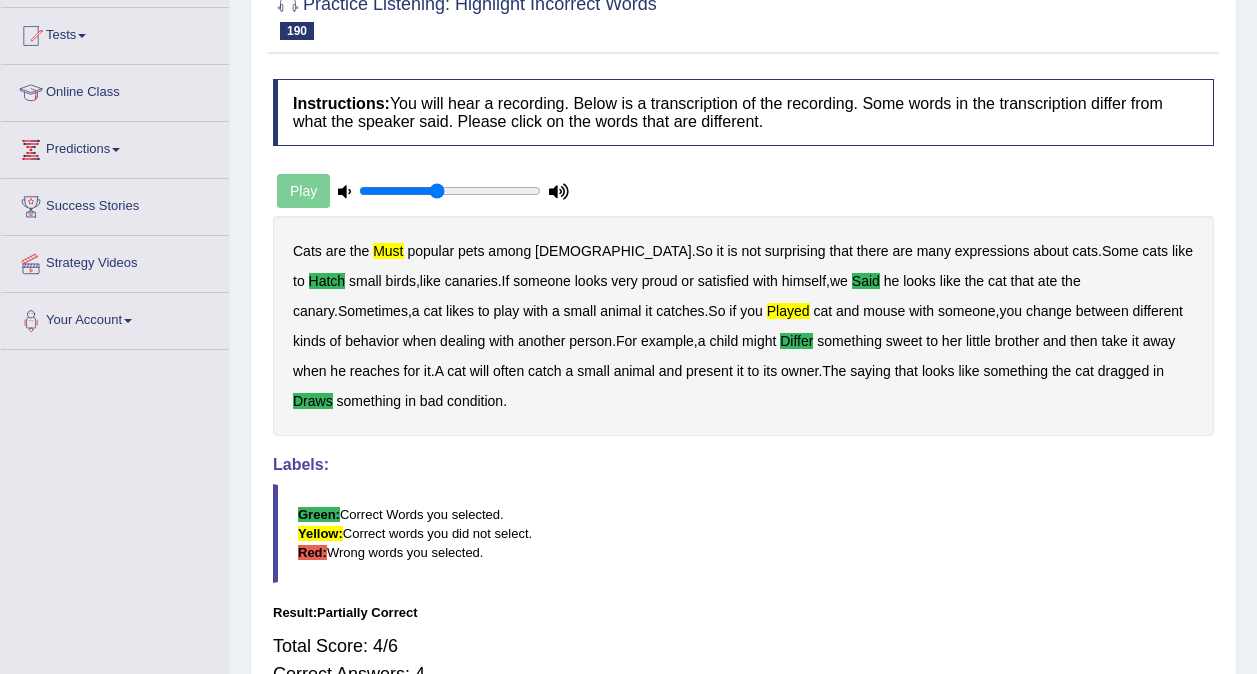 scroll, scrollTop: 0, scrollLeft: 0, axis: both 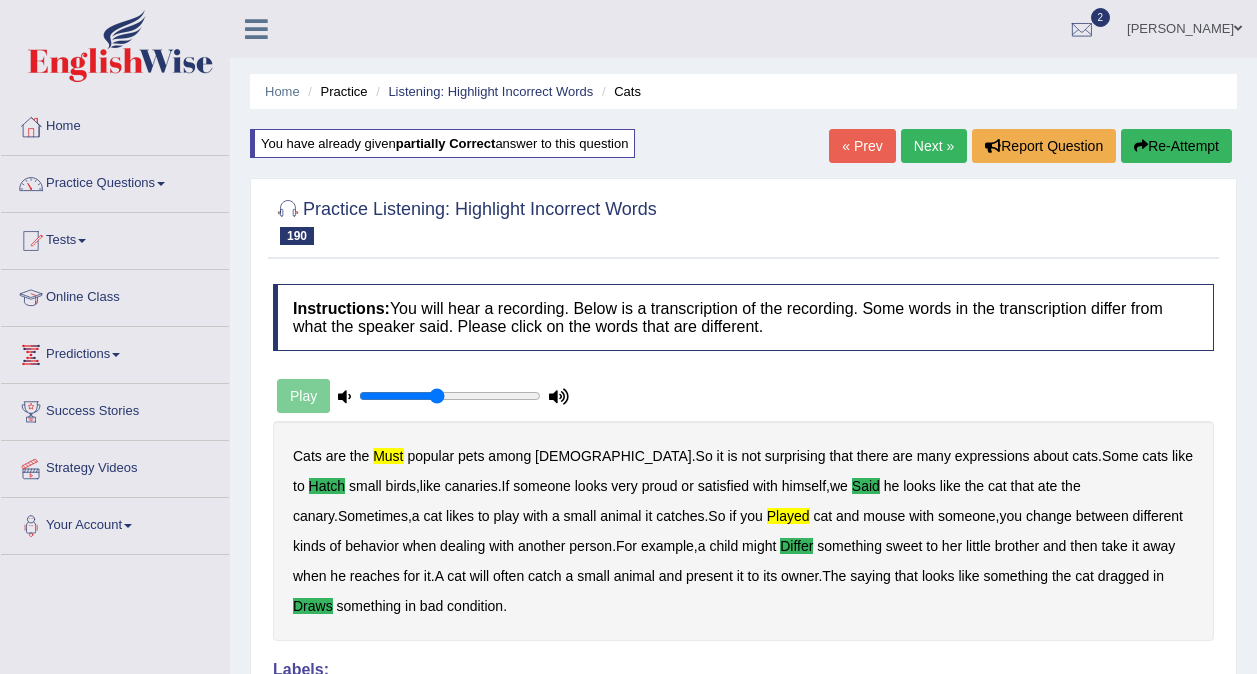 click on "Next »" at bounding box center [934, 146] 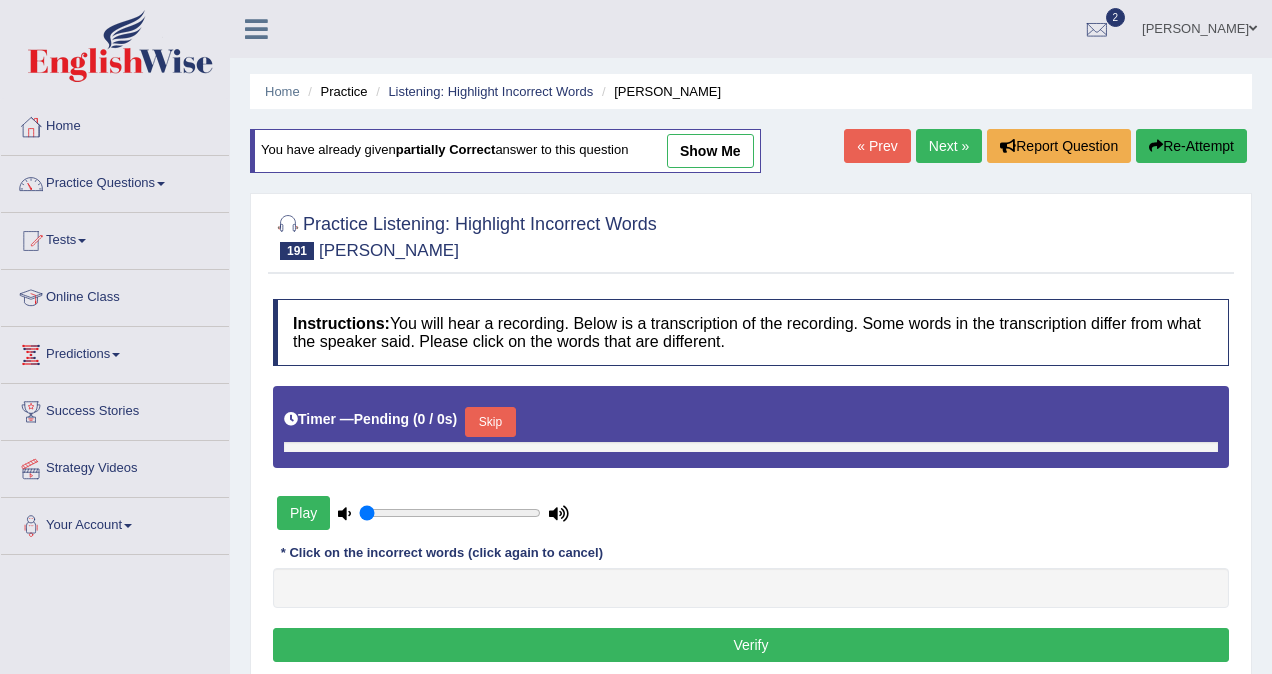 type on "0.45" 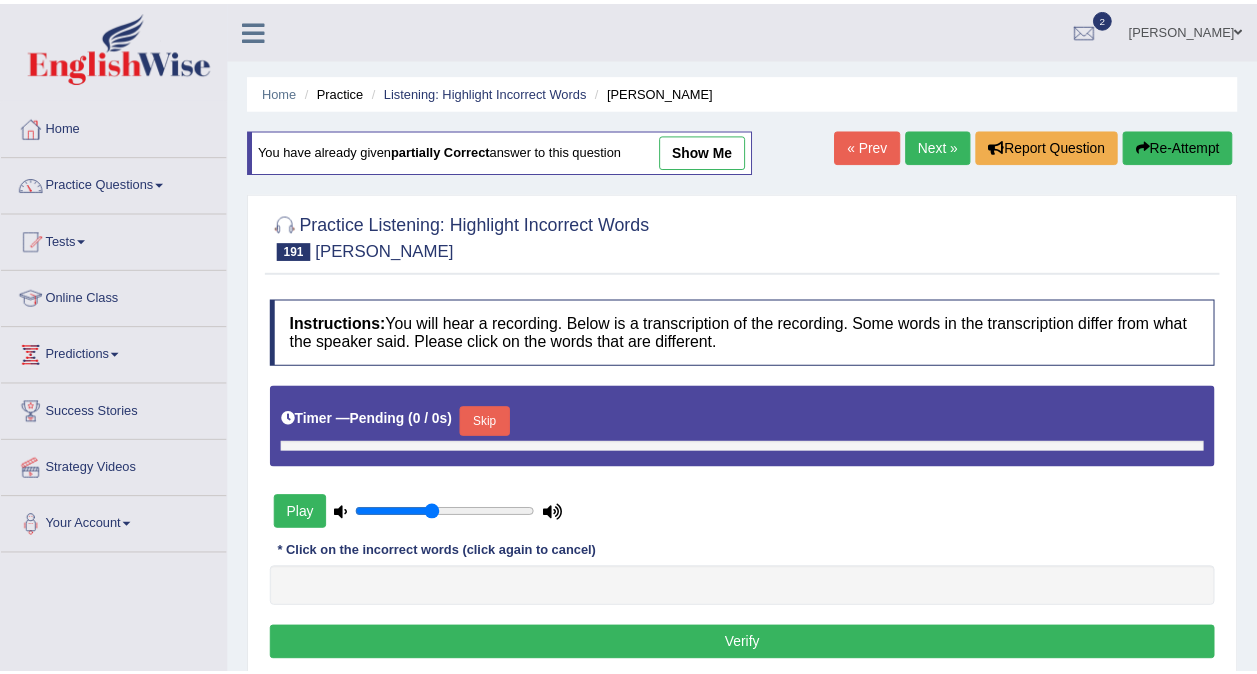 scroll, scrollTop: 219, scrollLeft: 0, axis: vertical 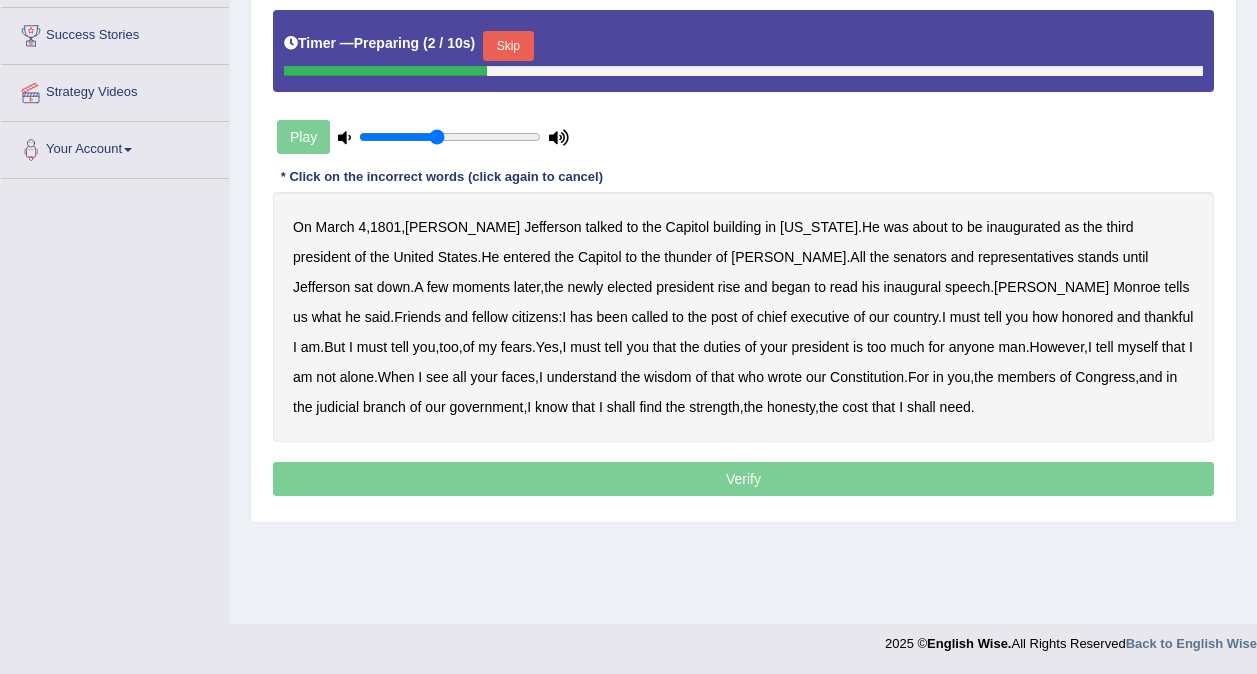 click on "Skip" at bounding box center [508, 46] 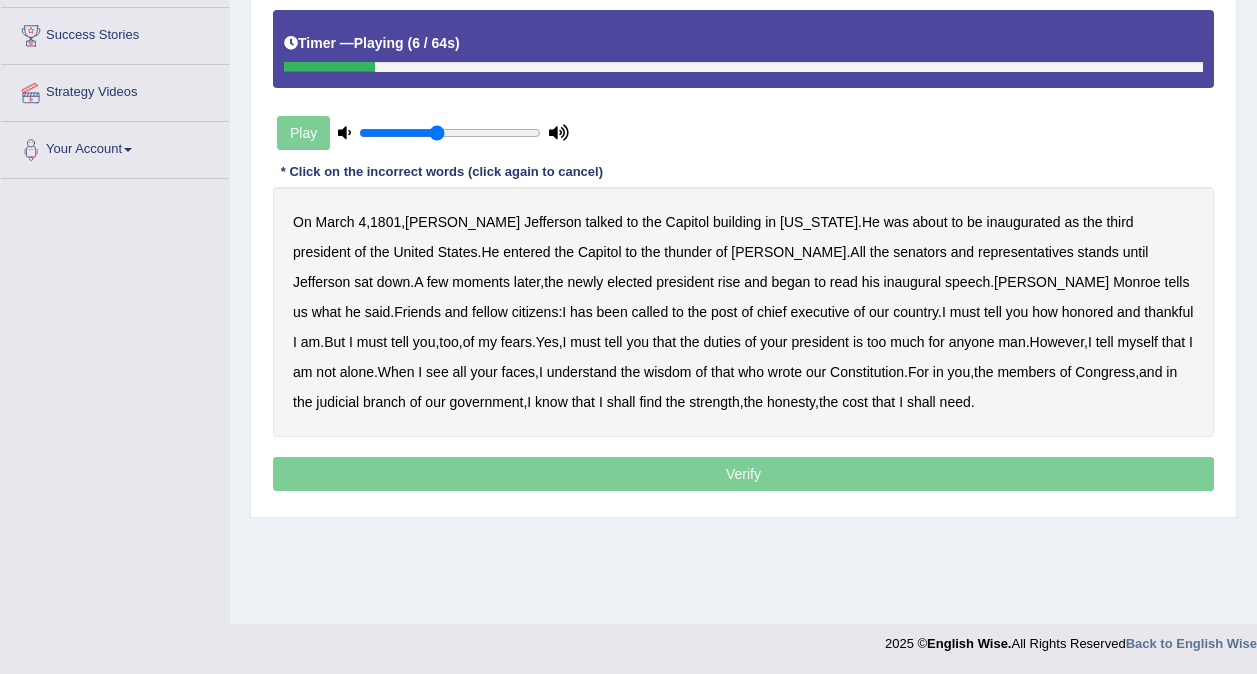 drag, startPoint x: 570, startPoint y: 234, endPoint x: 839, endPoint y: 230, distance: 269.02972 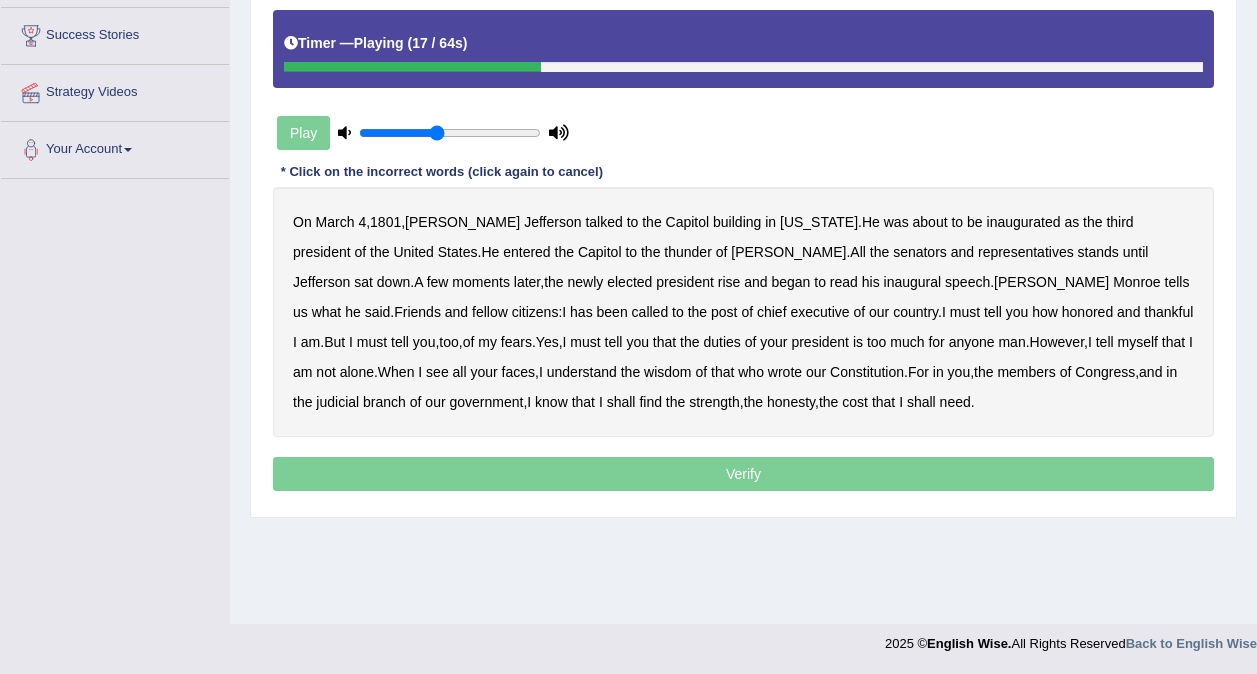 click on "stands" at bounding box center [1098, 252] 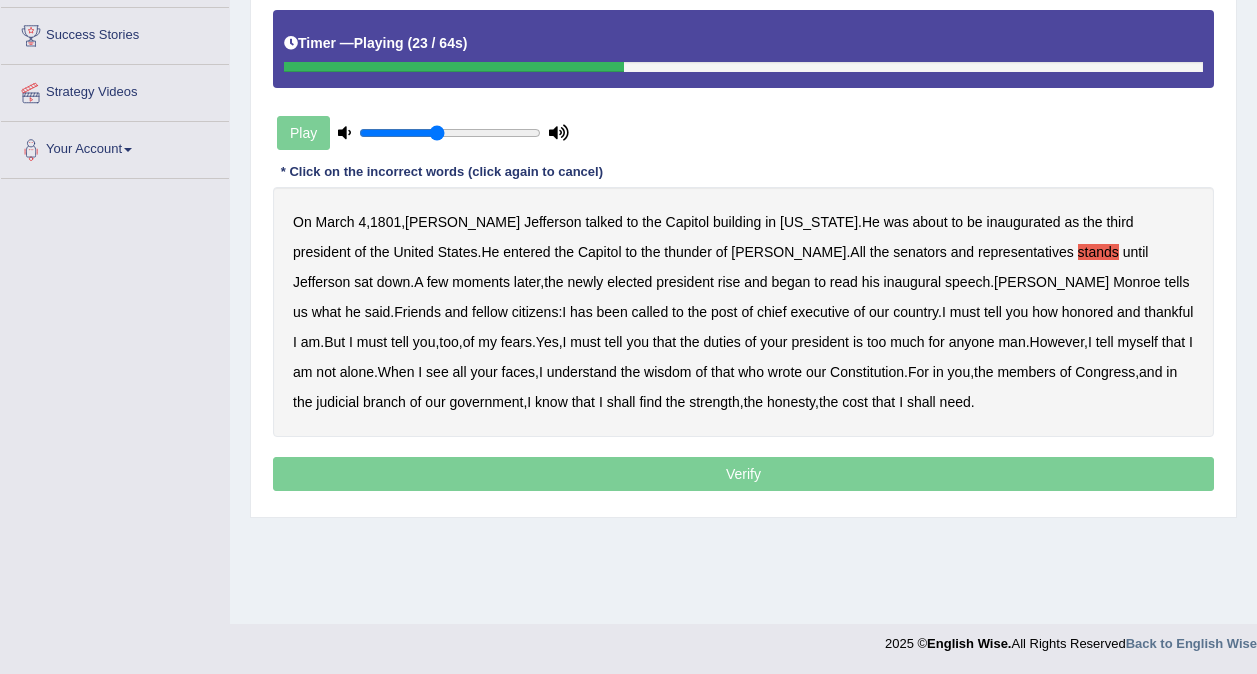 click on "rise" at bounding box center (729, 282) 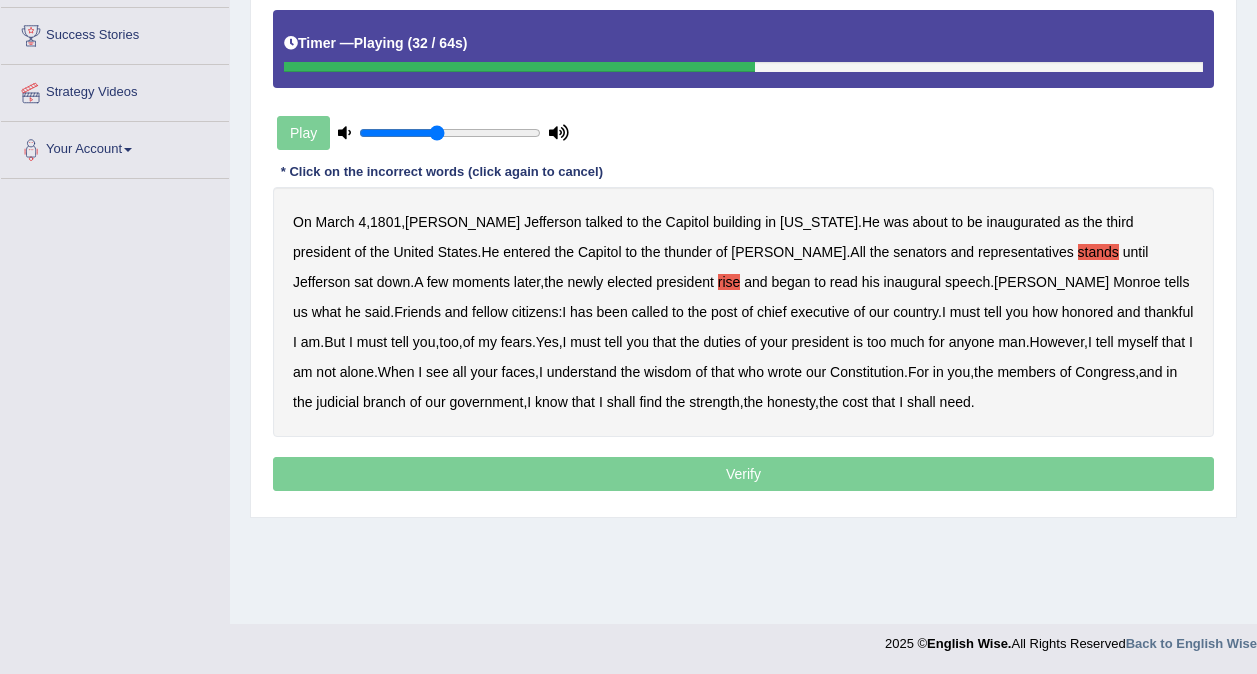 click on "post" at bounding box center (724, 312) 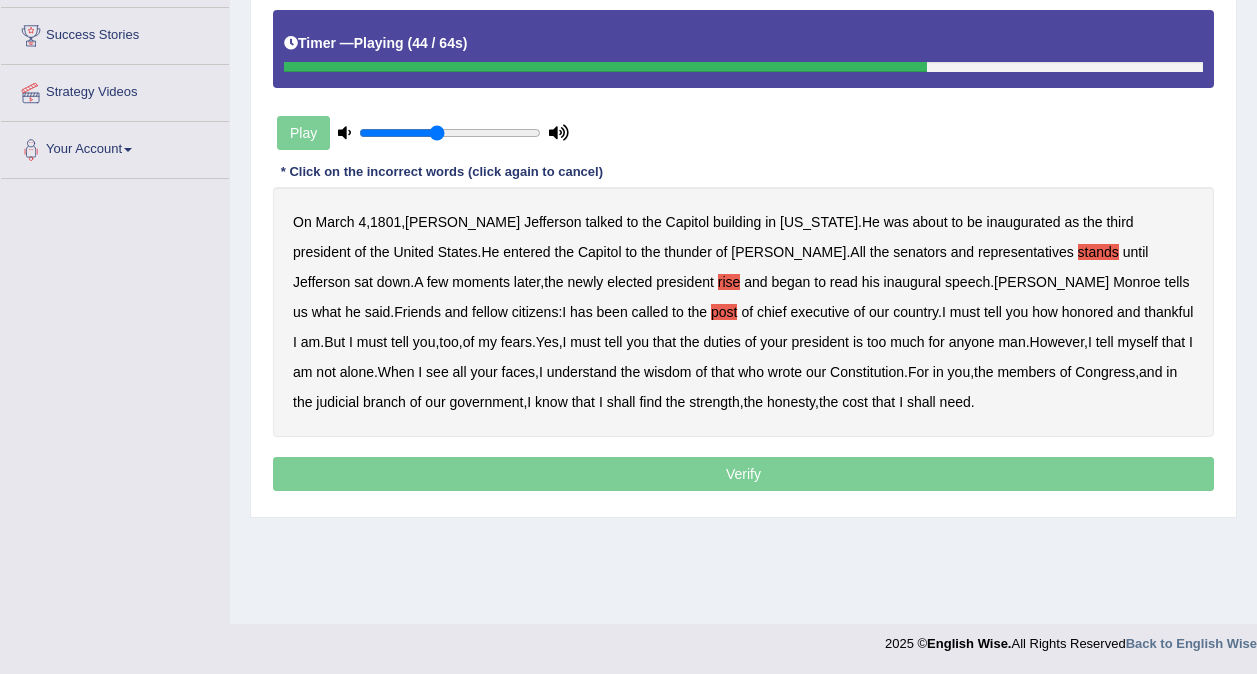 click on "is" at bounding box center (858, 342) 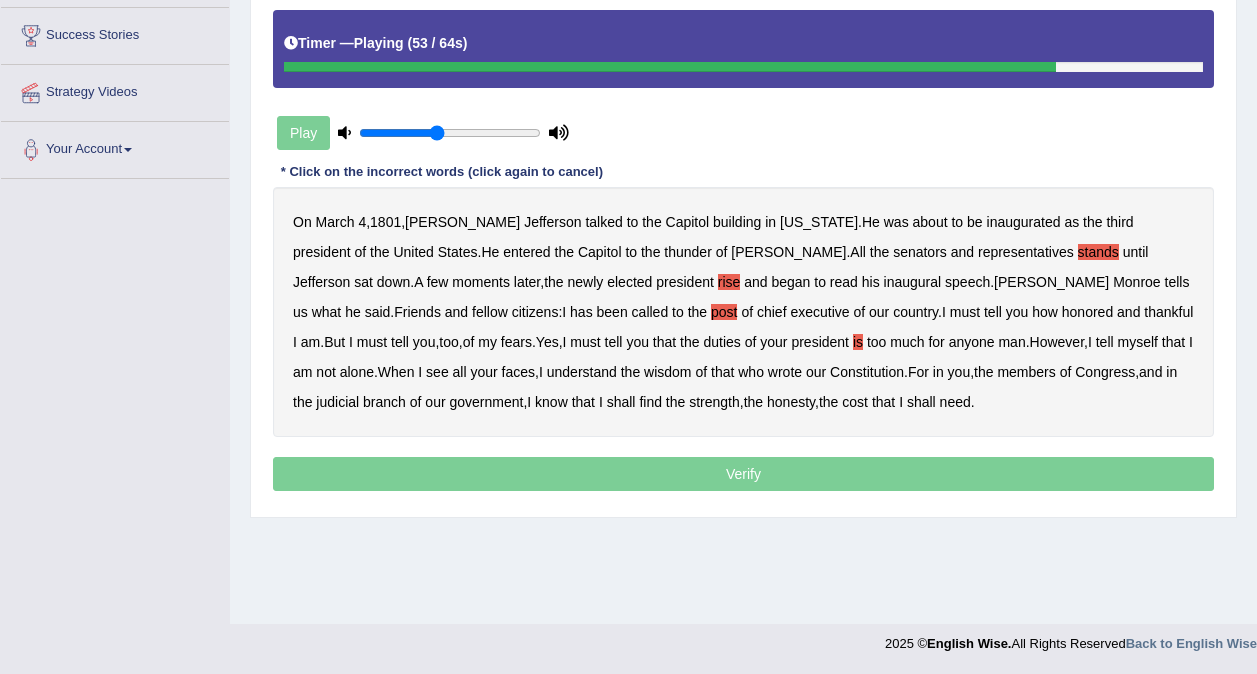 click on "that" at bounding box center [722, 372] 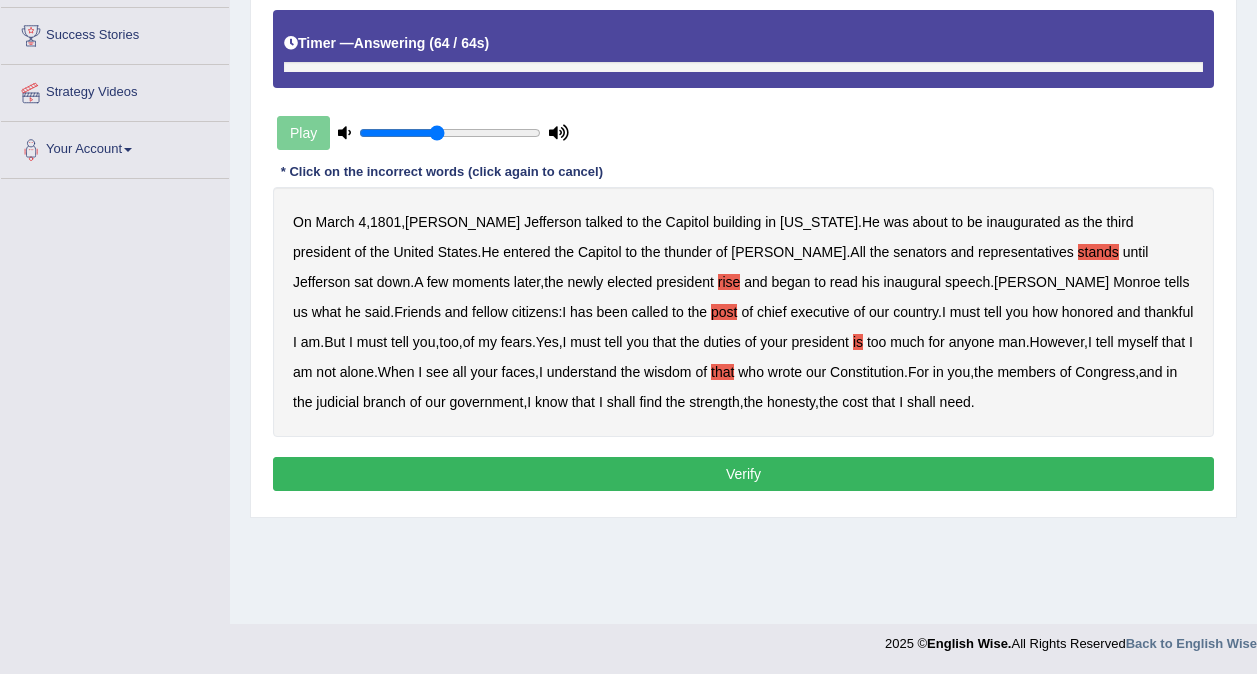 click on "cost" at bounding box center [855, 402] 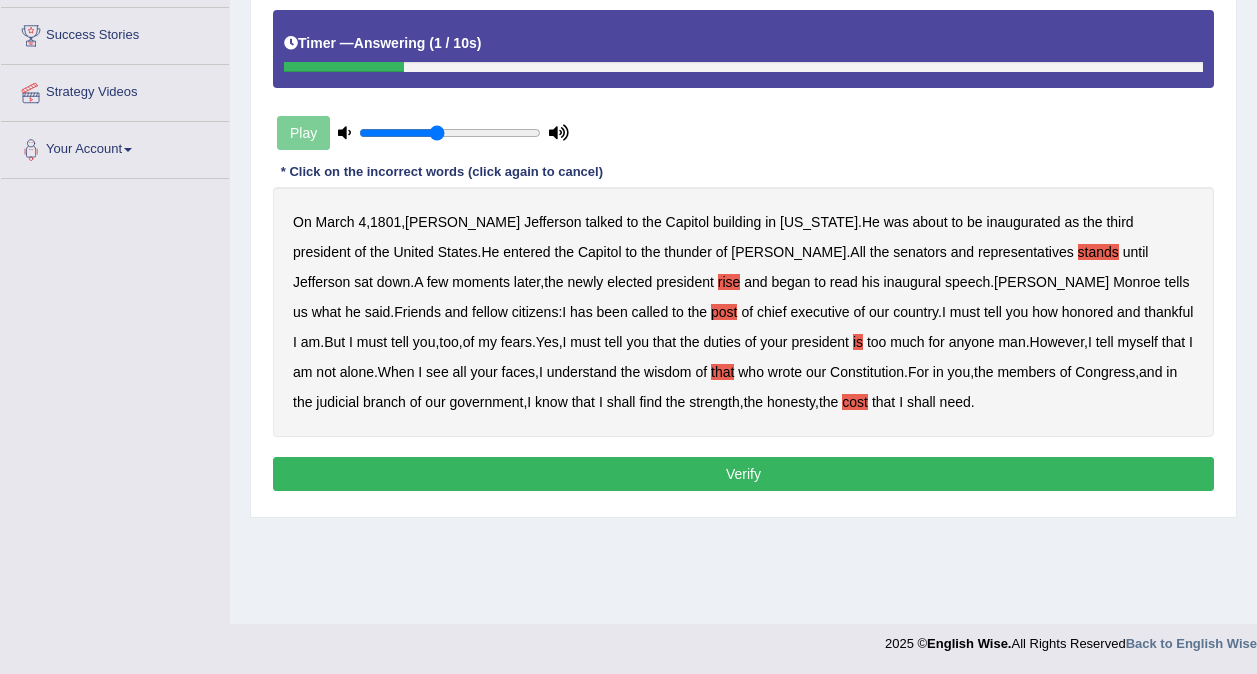 click on "Verify" at bounding box center [743, 474] 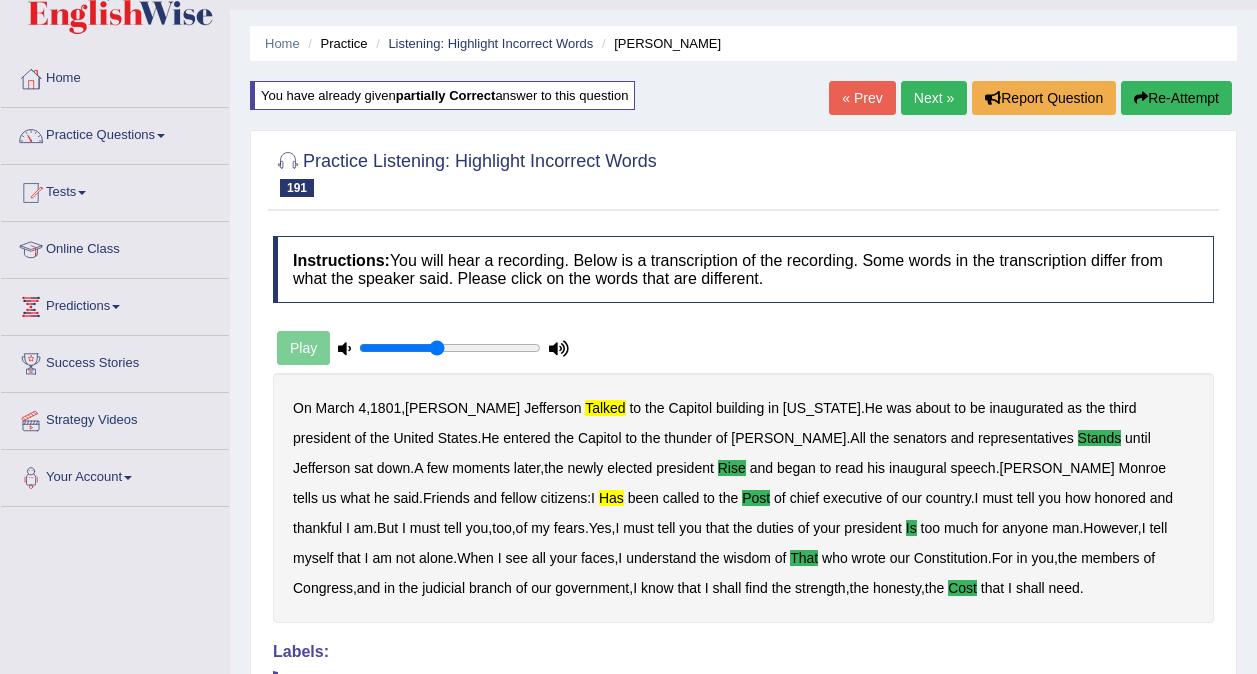 scroll, scrollTop: 40, scrollLeft: 0, axis: vertical 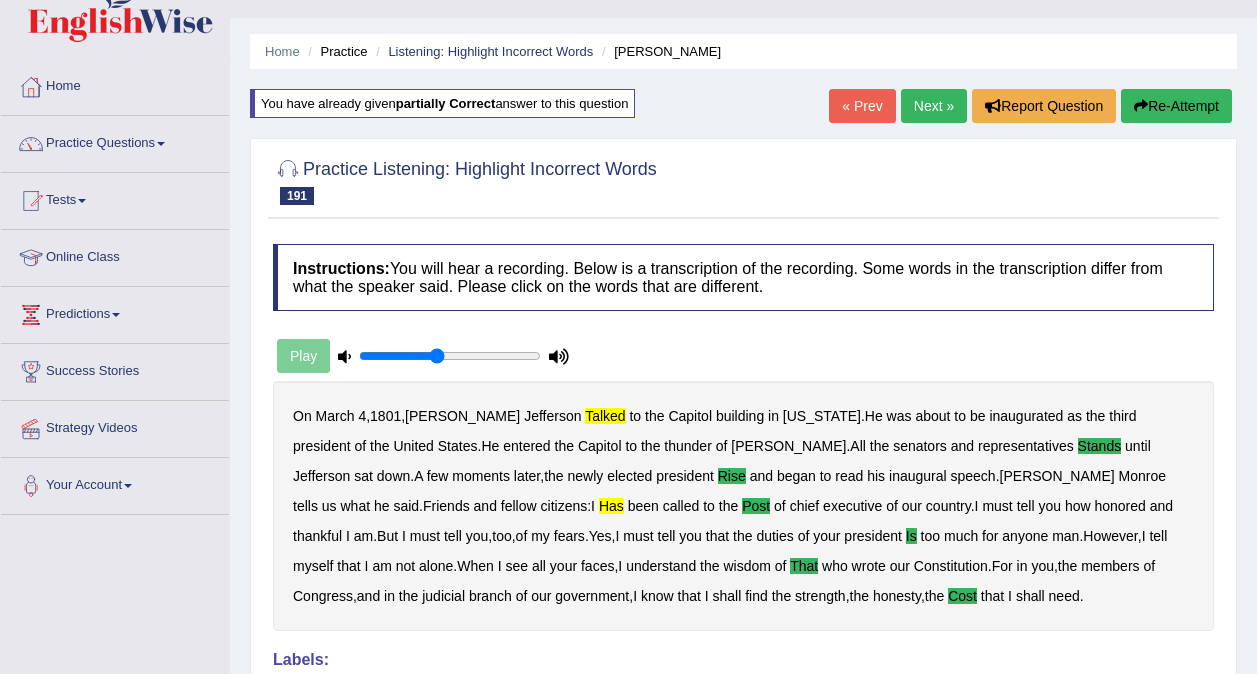 click on "Next »" at bounding box center (934, 106) 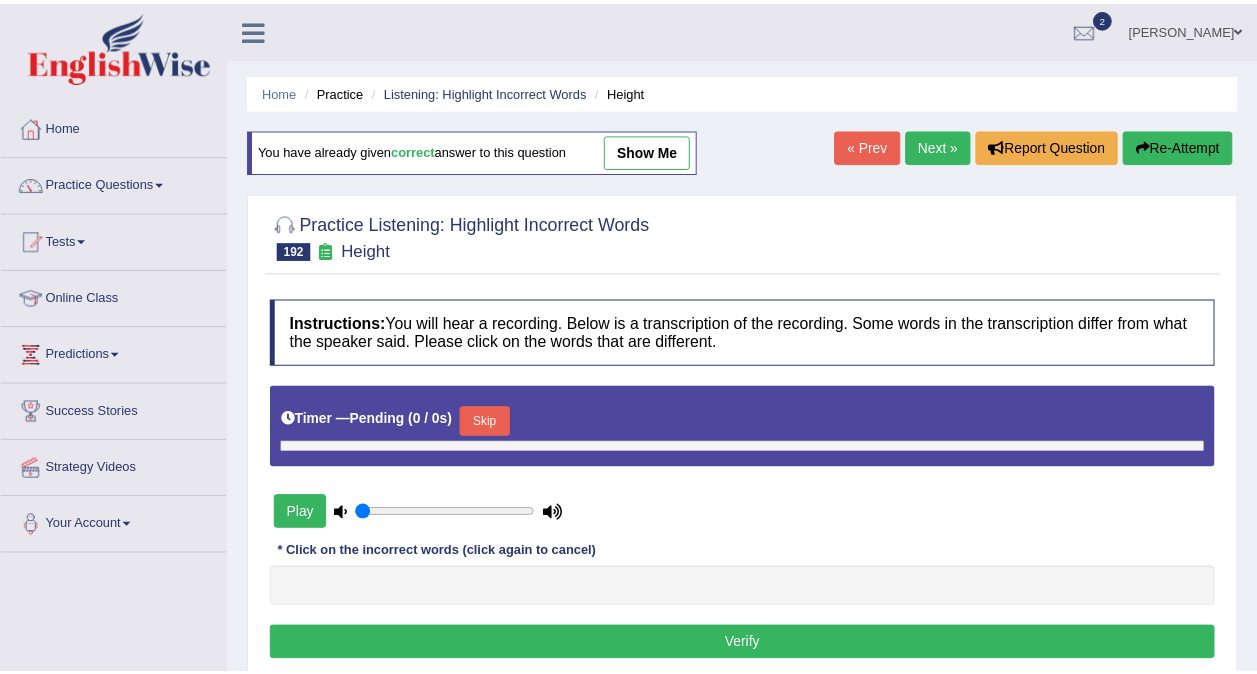 scroll, scrollTop: 0, scrollLeft: 0, axis: both 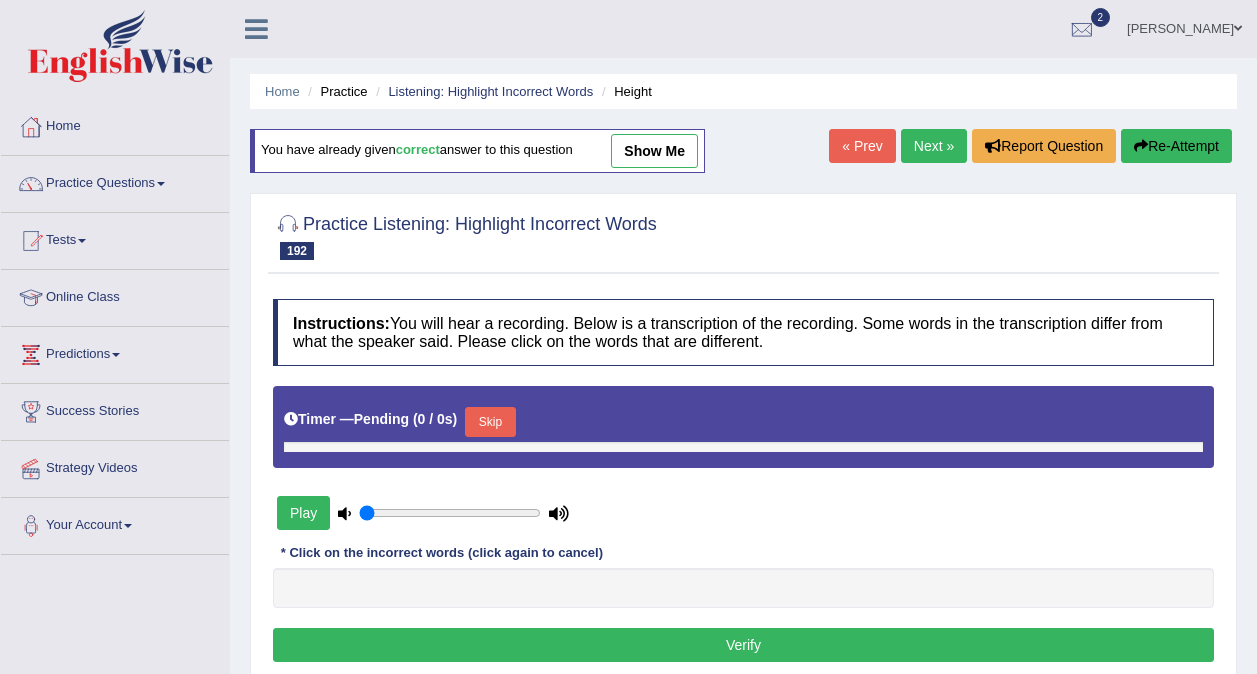 type on "0.45" 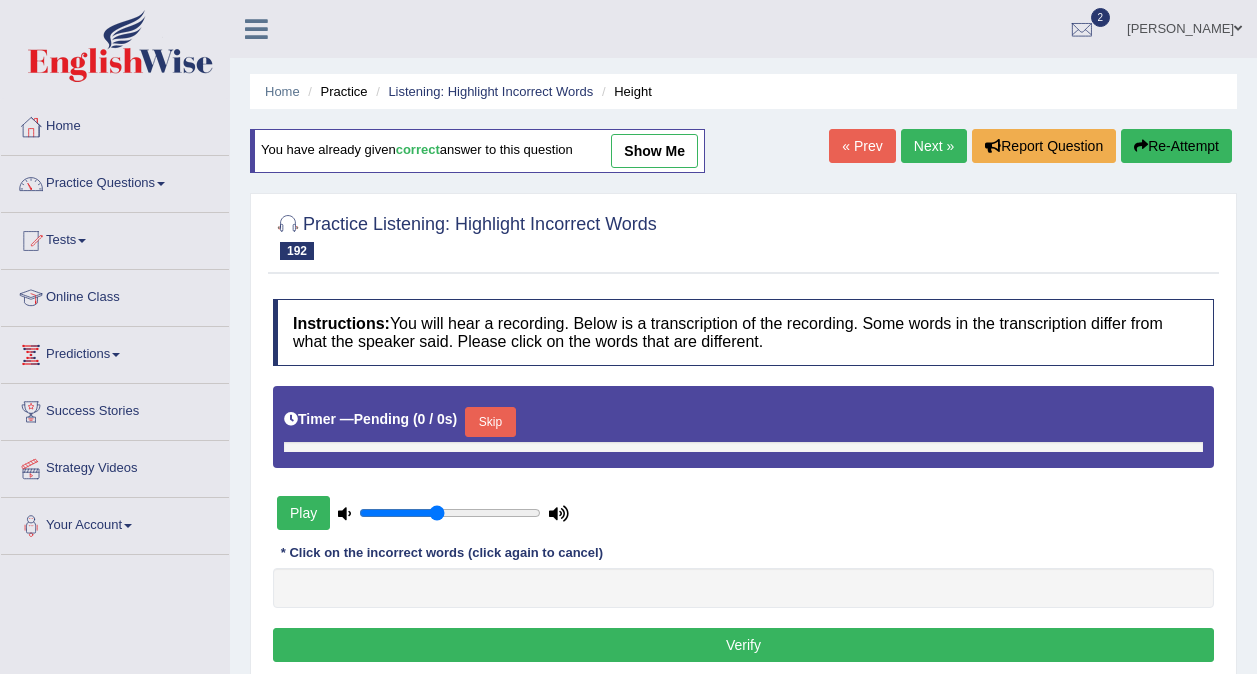 scroll, scrollTop: 0, scrollLeft: 0, axis: both 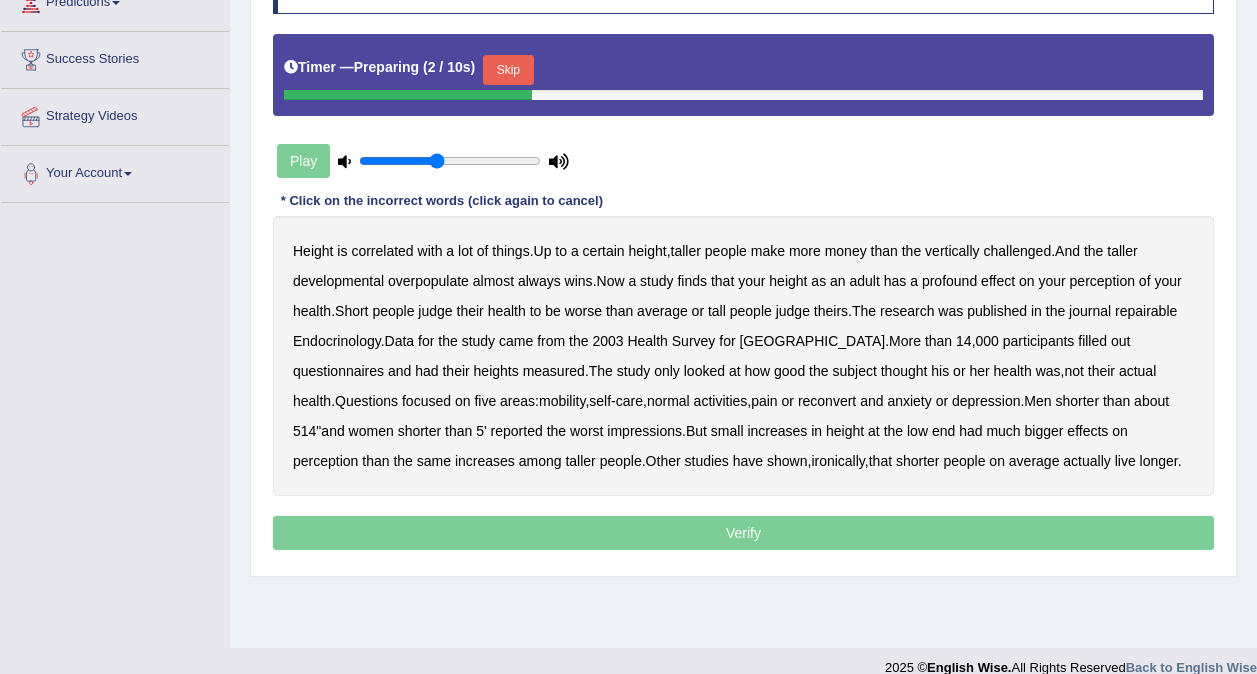 click on "Skip" at bounding box center [508, 70] 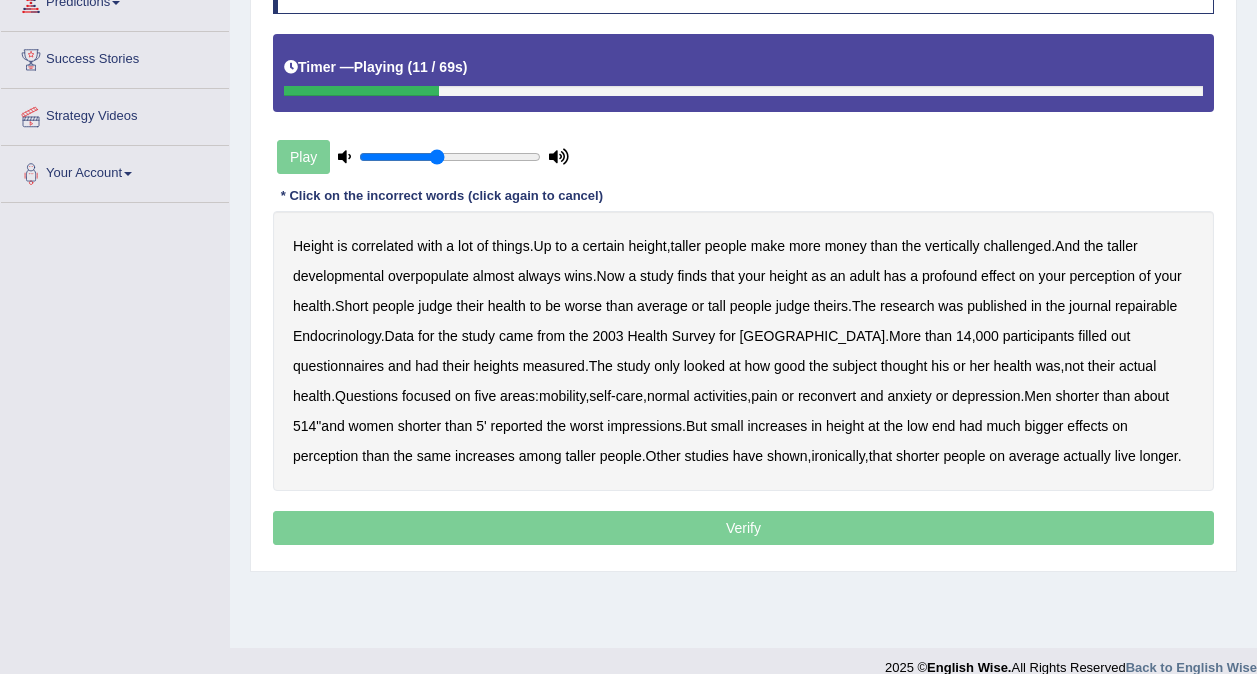 click on "overpopulate" at bounding box center [428, 276] 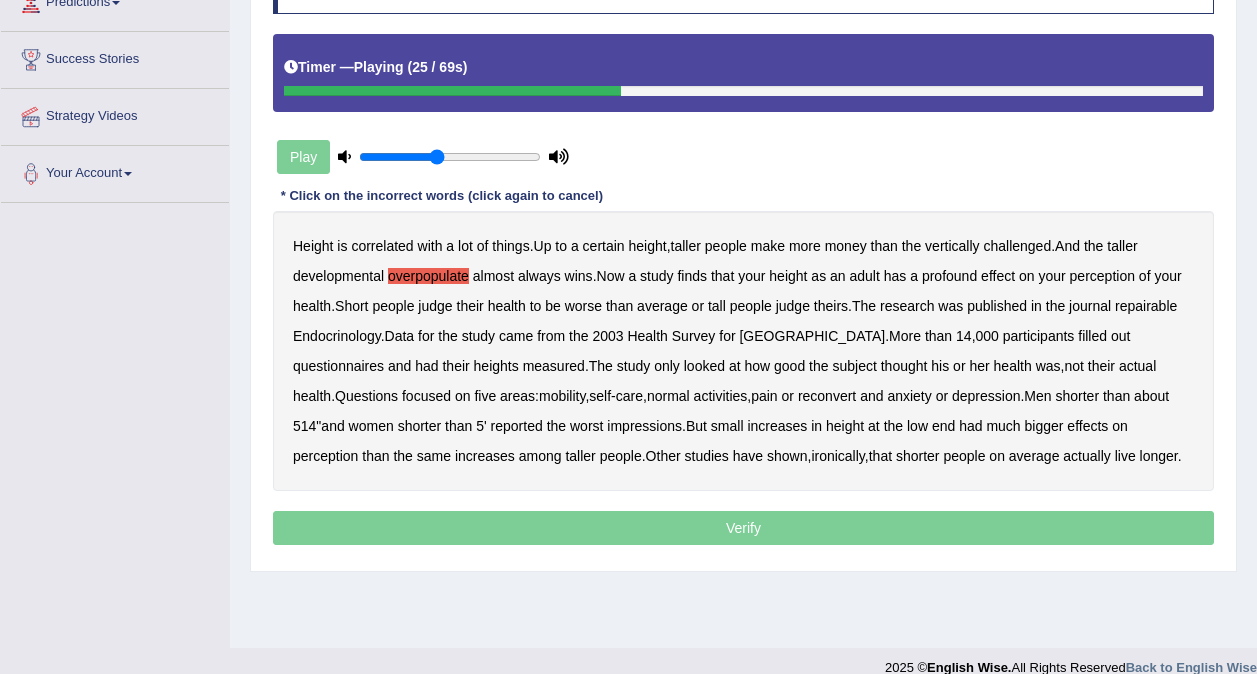 click on "repairable" at bounding box center (1146, 306) 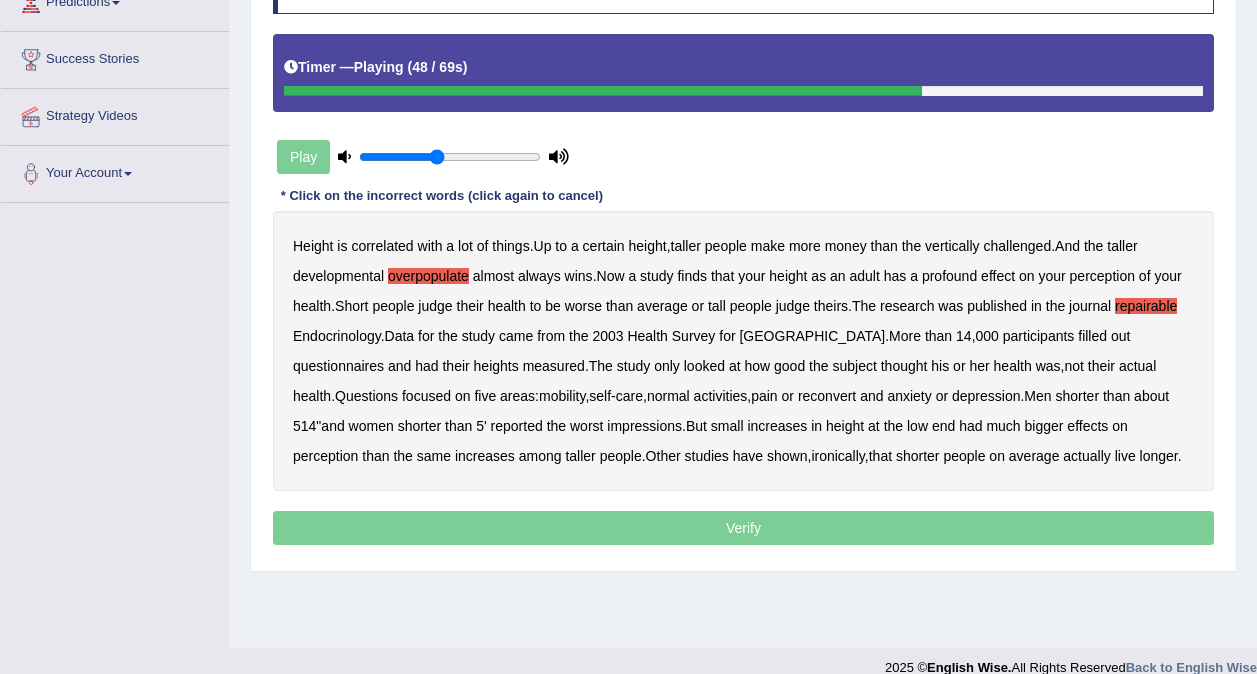 click on "reconvert" at bounding box center (827, 396) 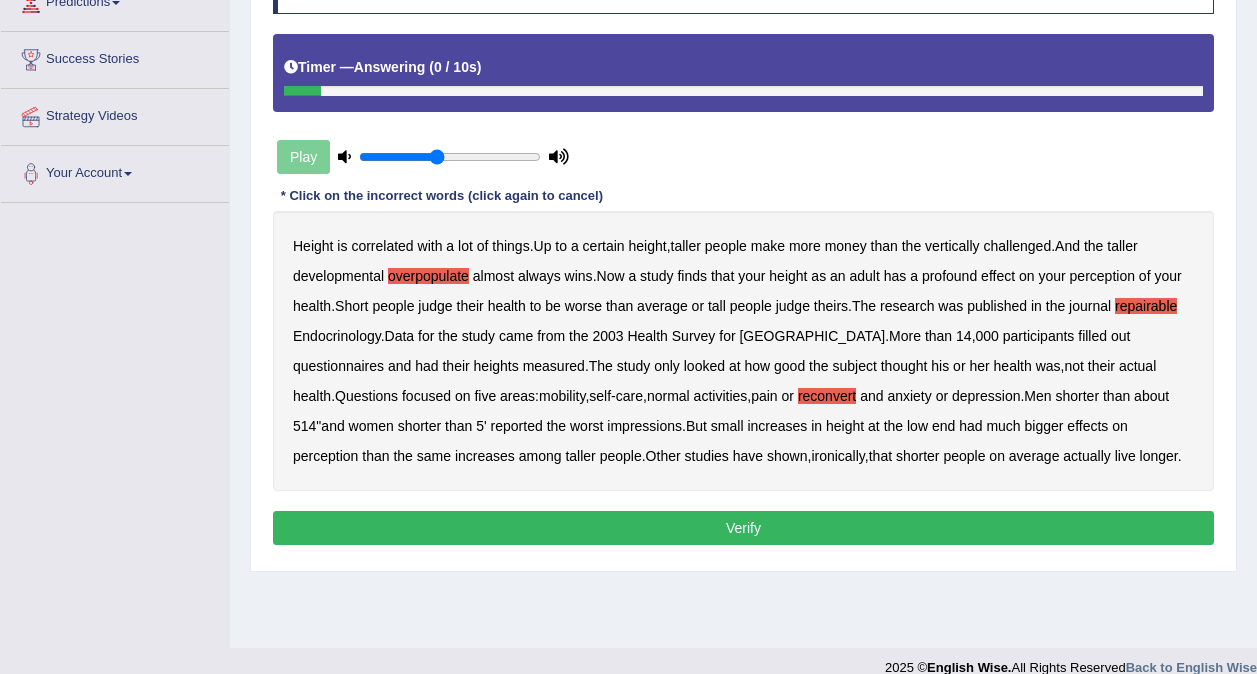 click on "Verify" at bounding box center (743, 528) 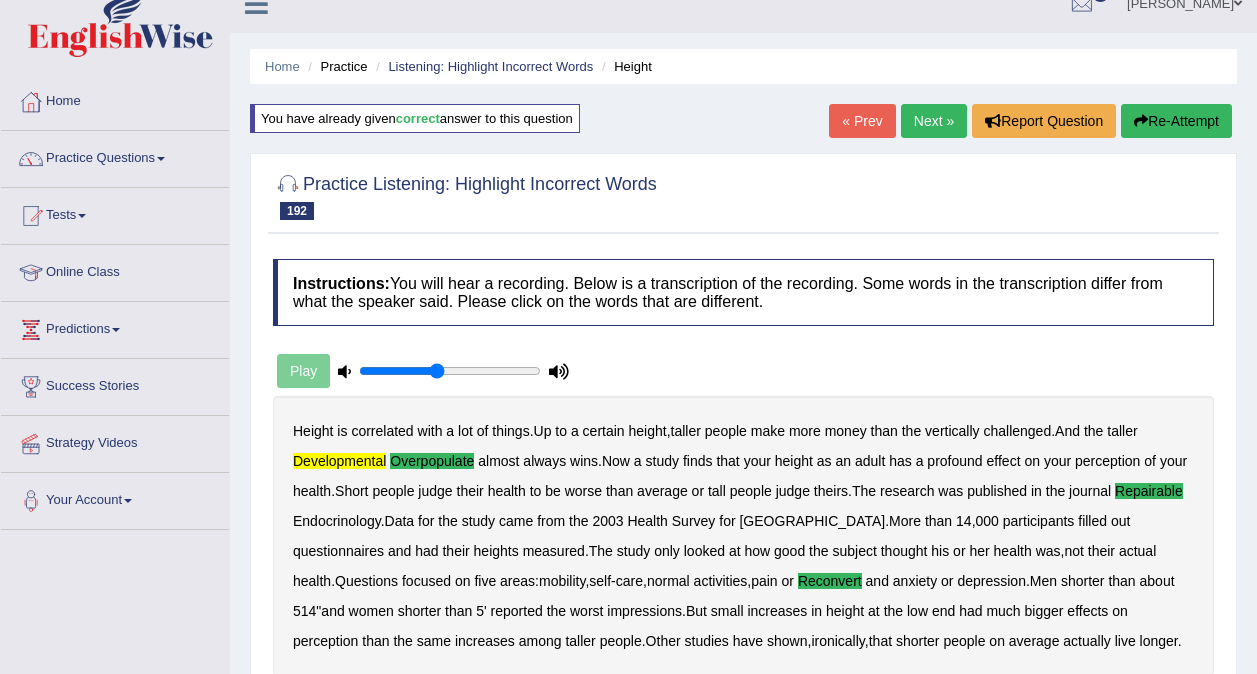 scroll, scrollTop: 0, scrollLeft: 0, axis: both 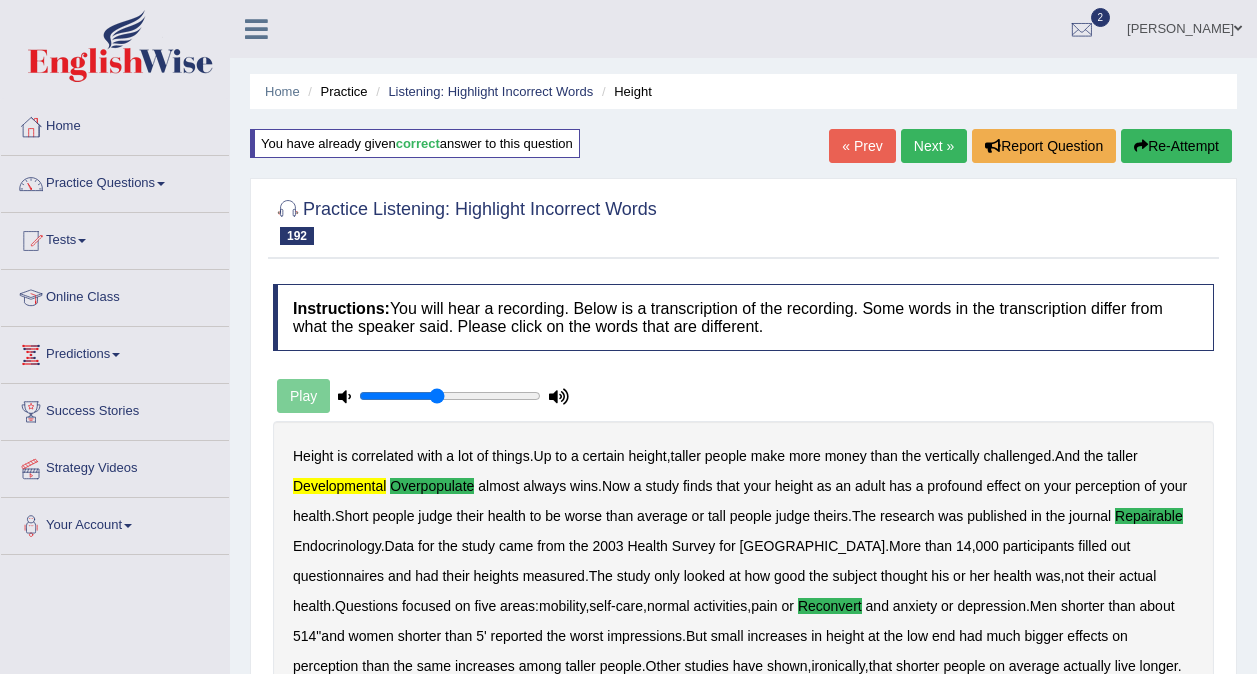 click on "Next »" at bounding box center [934, 146] 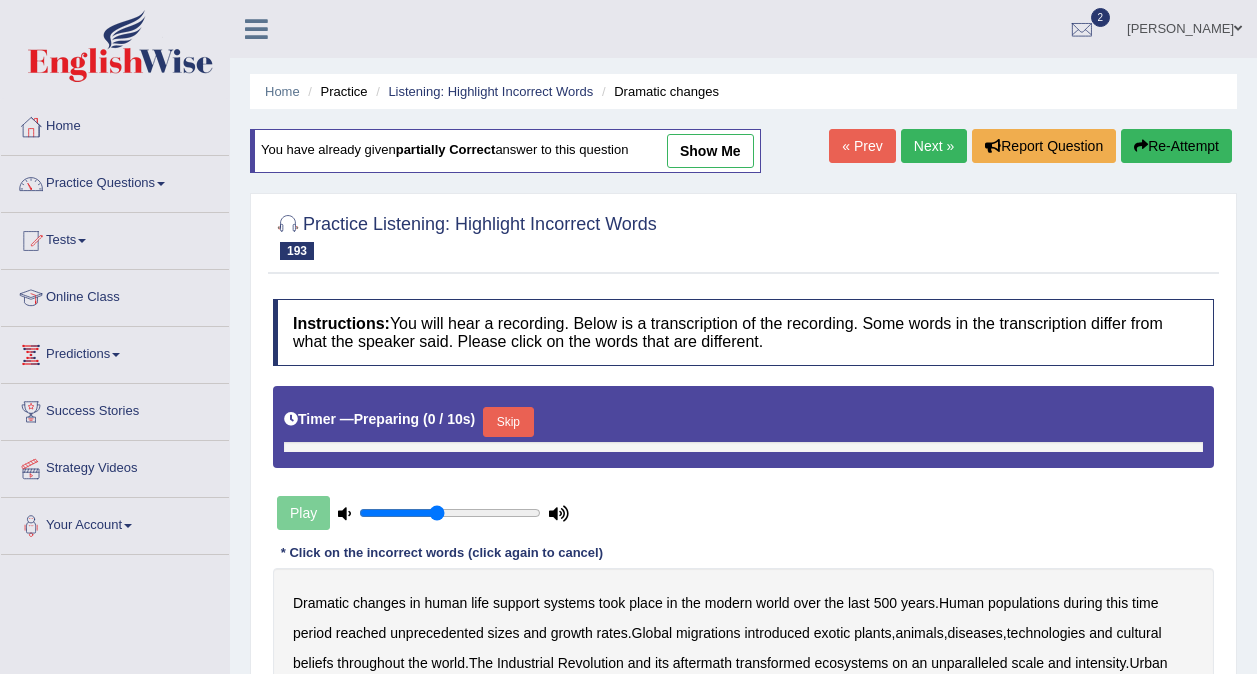 scroll, scrollTop: 365, scrollLeft: 0, axis: vertical 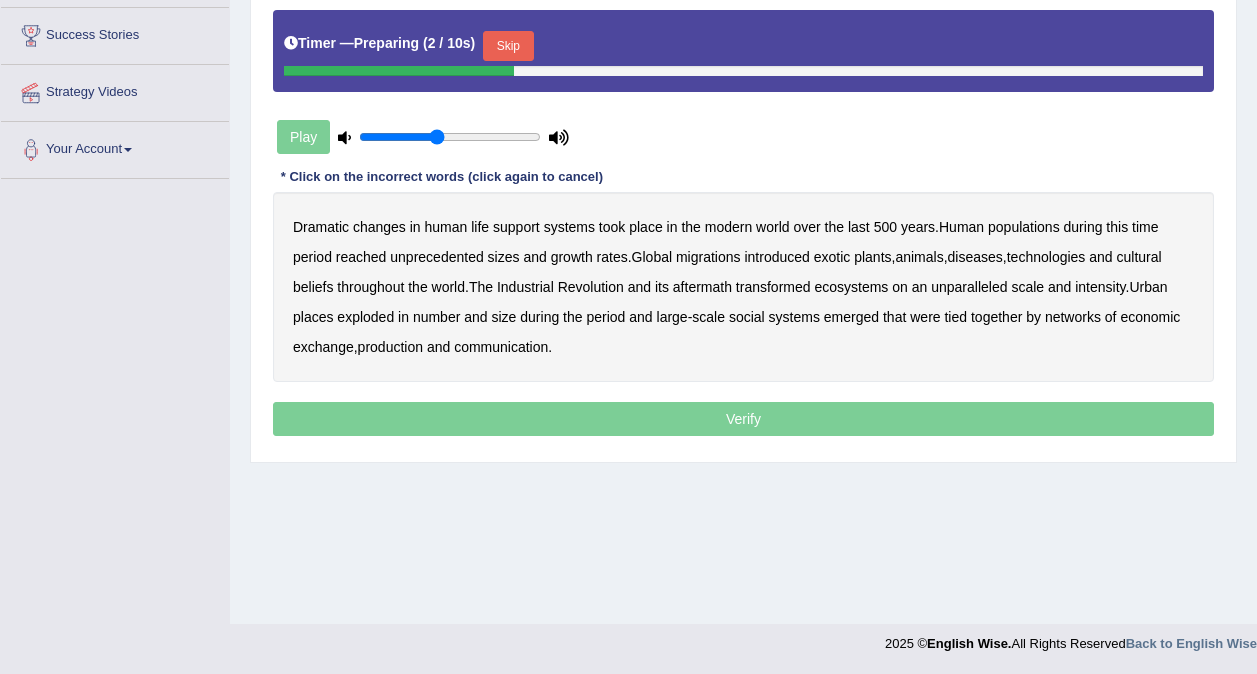 click on "Skip" at bounding box center [508, 46] 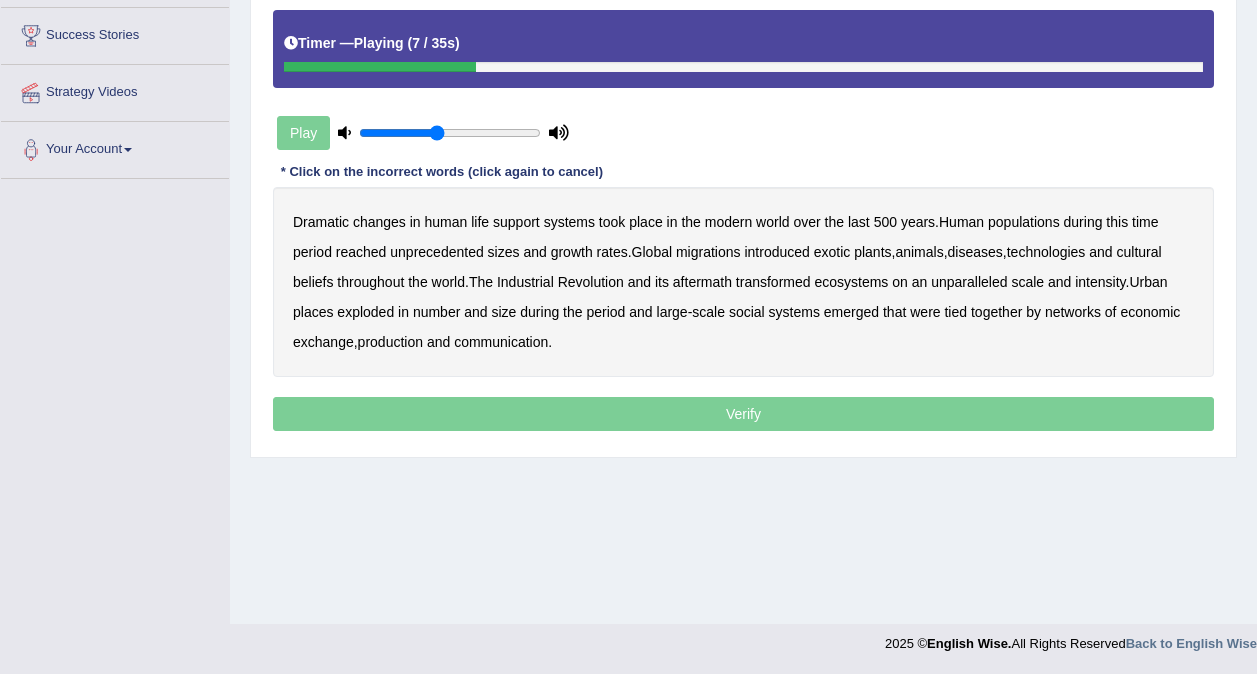 click on "populations" at bounding box center [1024, 222] 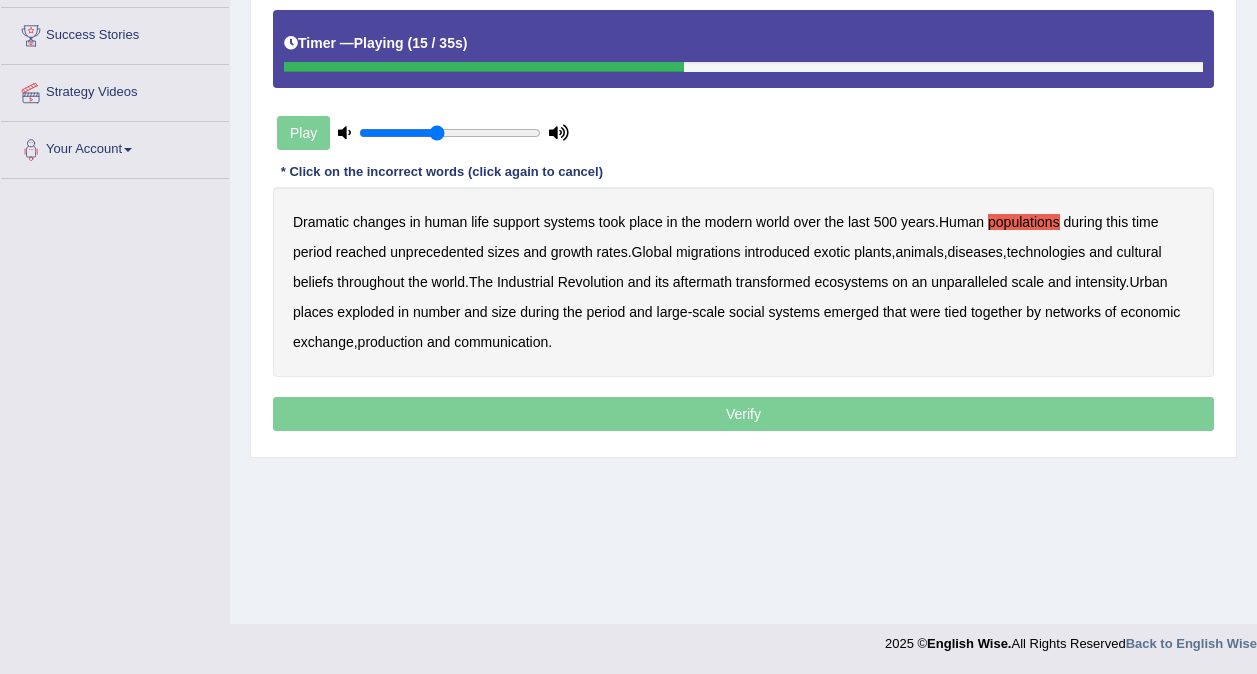 click on "diseases" at bounding box center [975, 252] 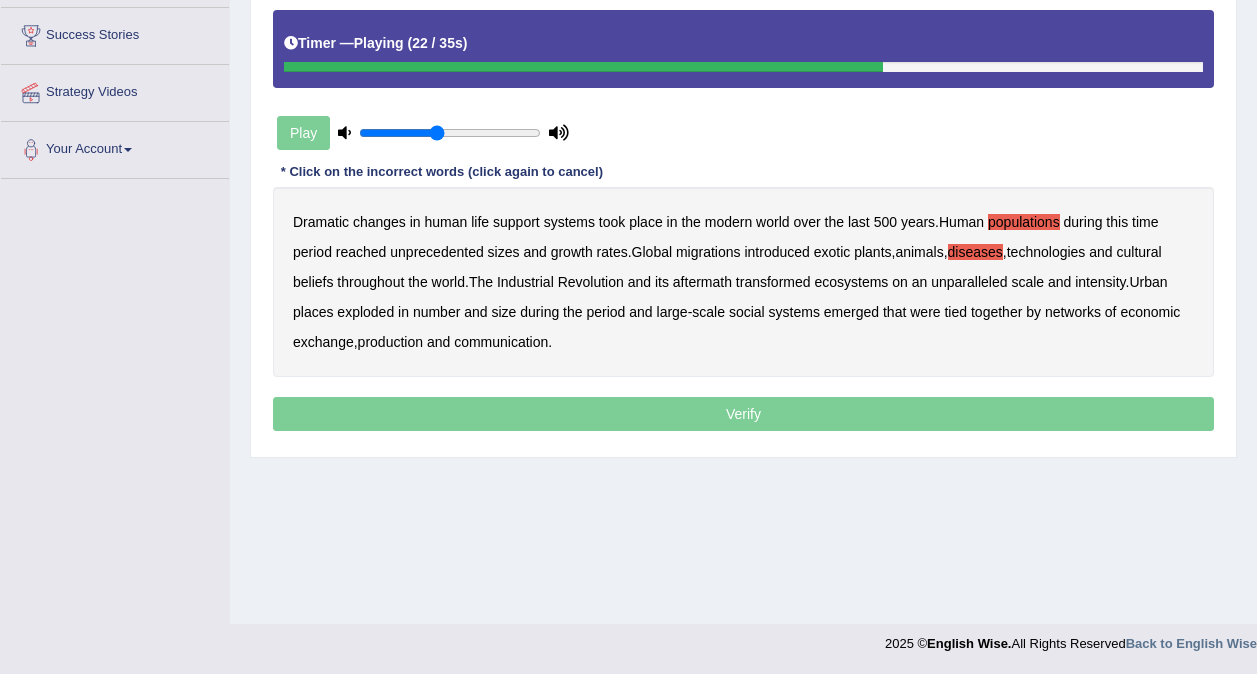 click on "ecosystems" at bounding box center (851, 282) 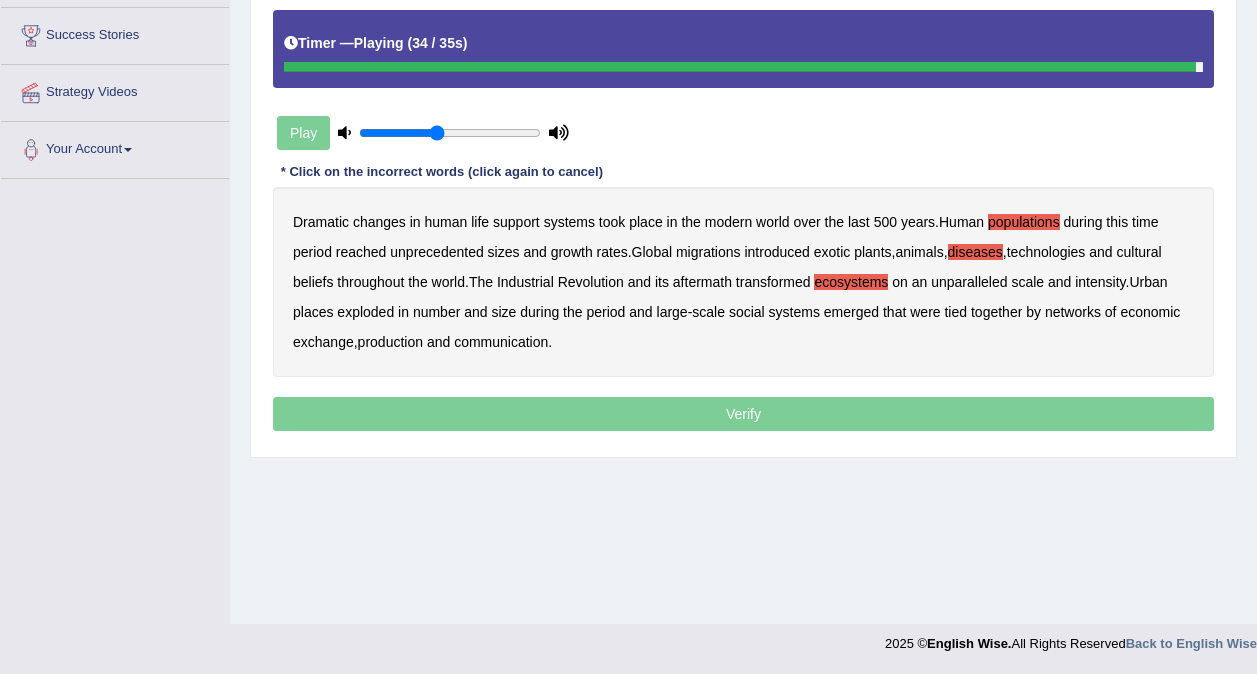 click on "production" at bounding box center [390, 342] 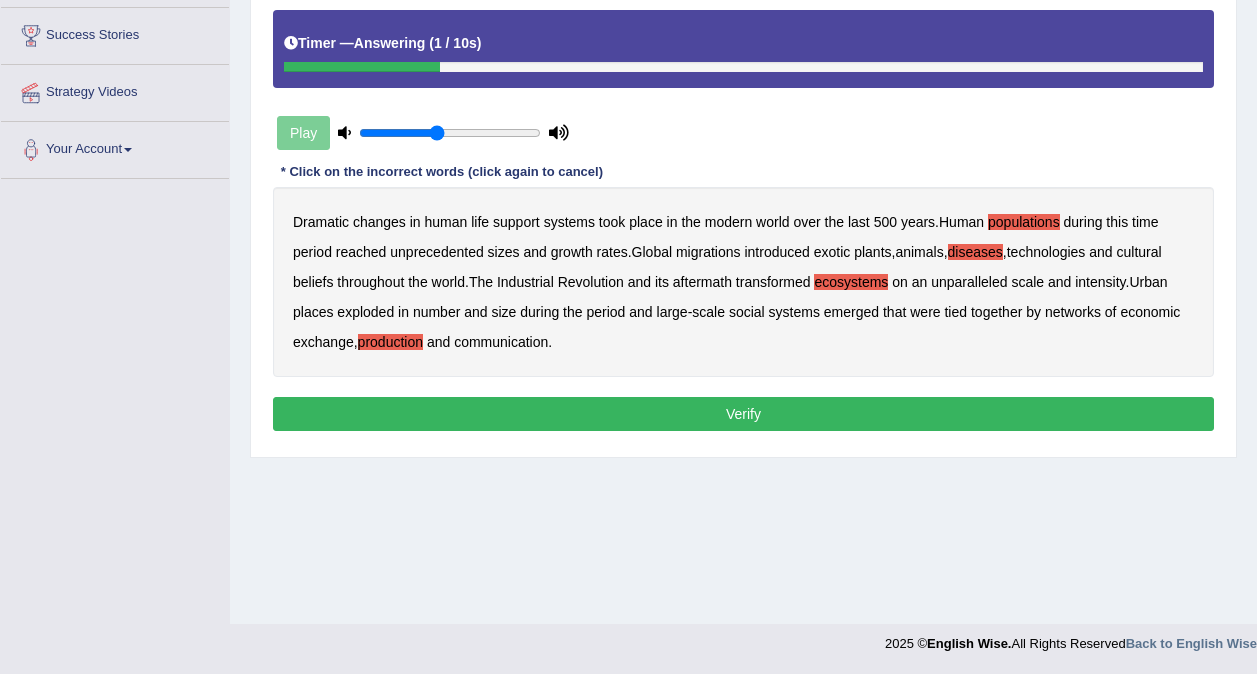 click on "Verify" at bounding box center (743, 414) 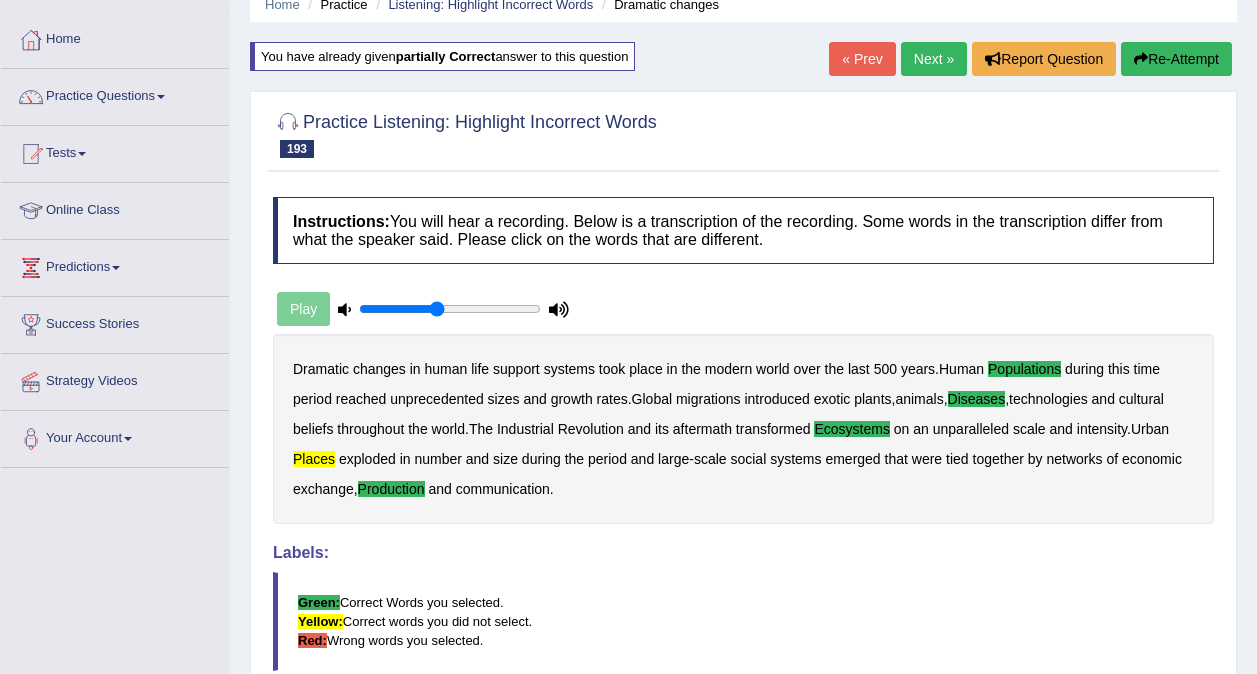 scroll, scrollTop: 69, scrollLeft: 0, axis: vertical 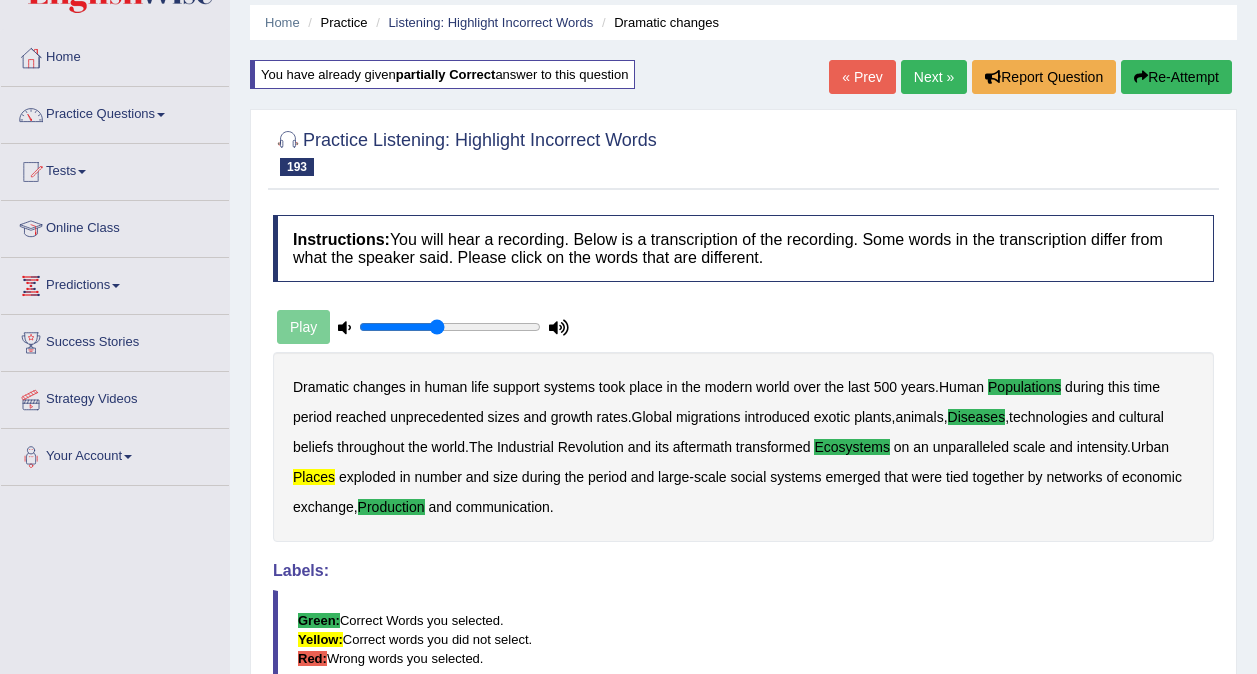 click on "Next »" at bounding box center (934, 77) 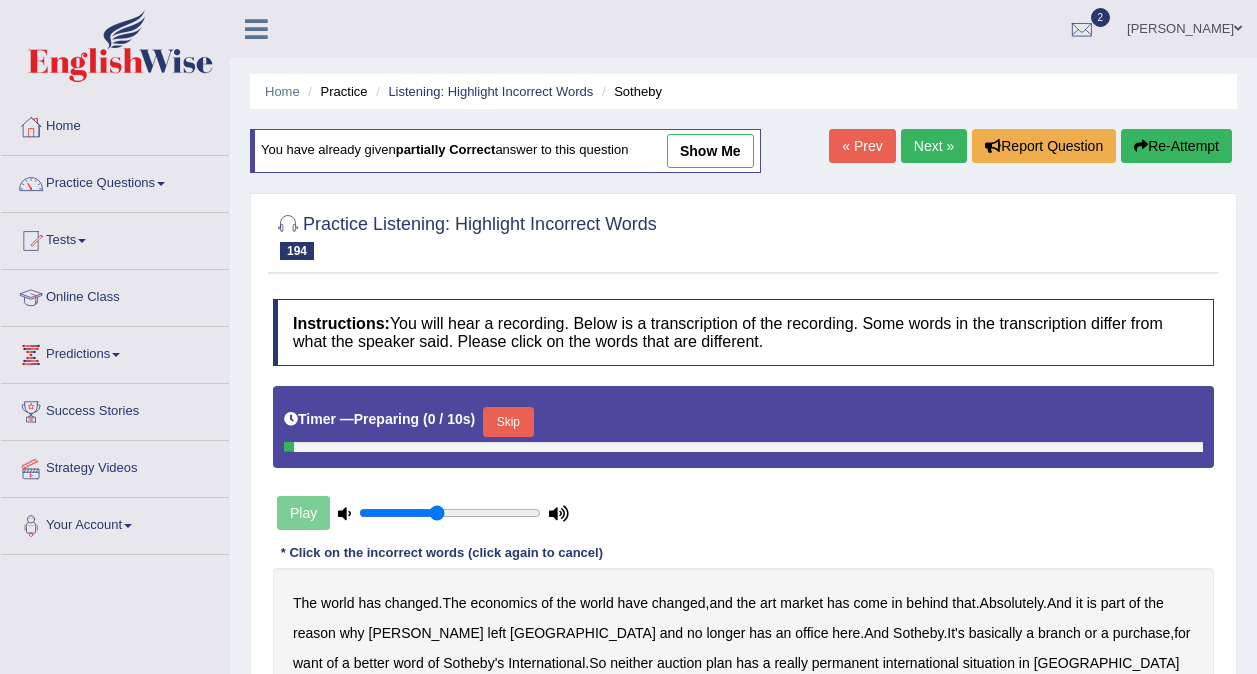 scroll, scrollTop: 0, scrollLeft: 0, axis: both 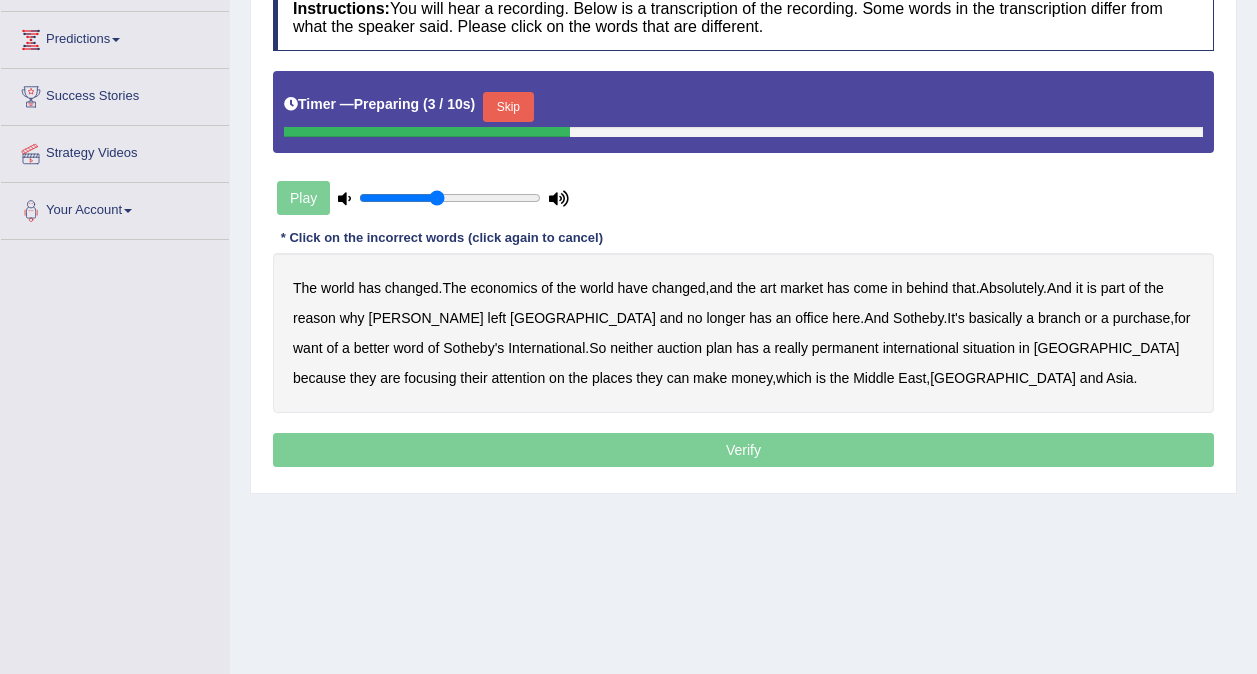 click on "Skip" at bounding box center [508, 107] 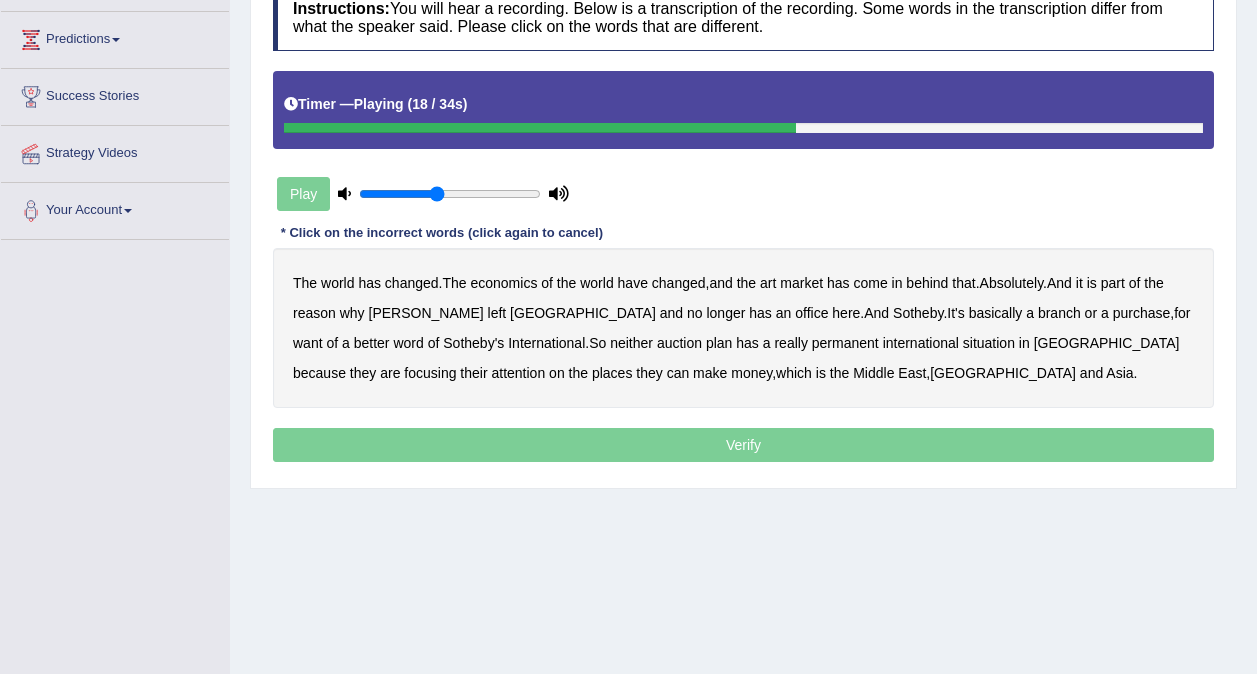 click on "purchase" at bounding box center (1142, 313) 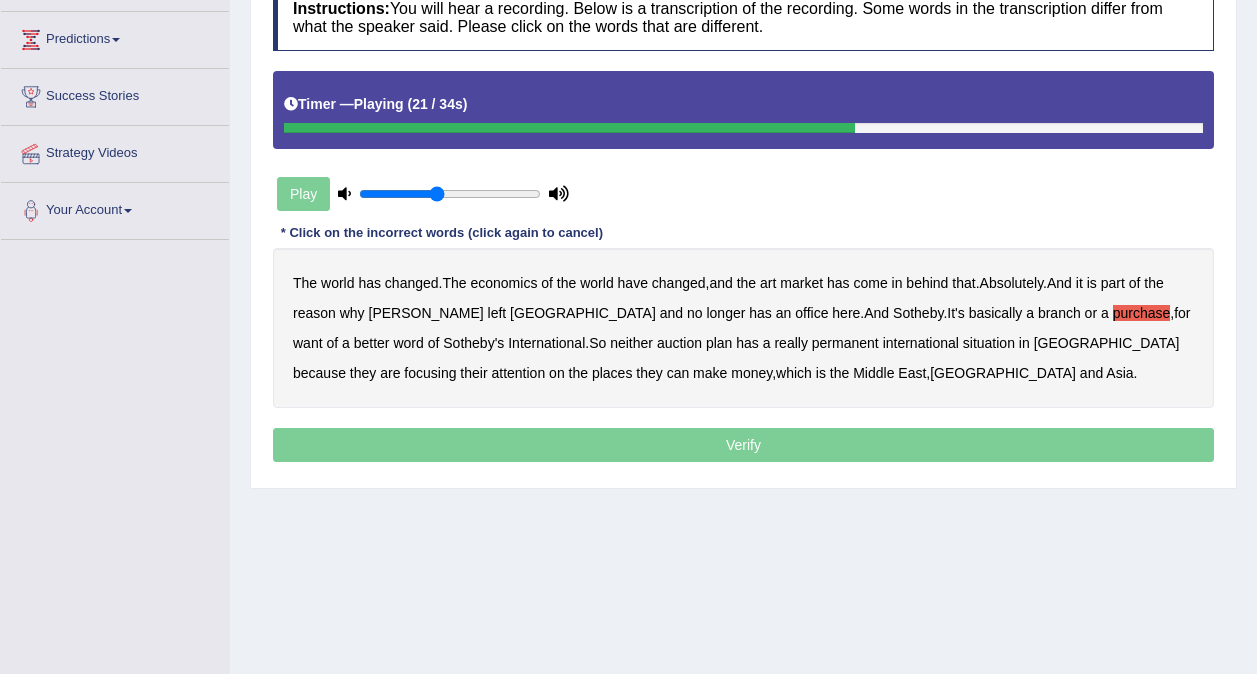 click on "want" at bounding box center [308, 343] 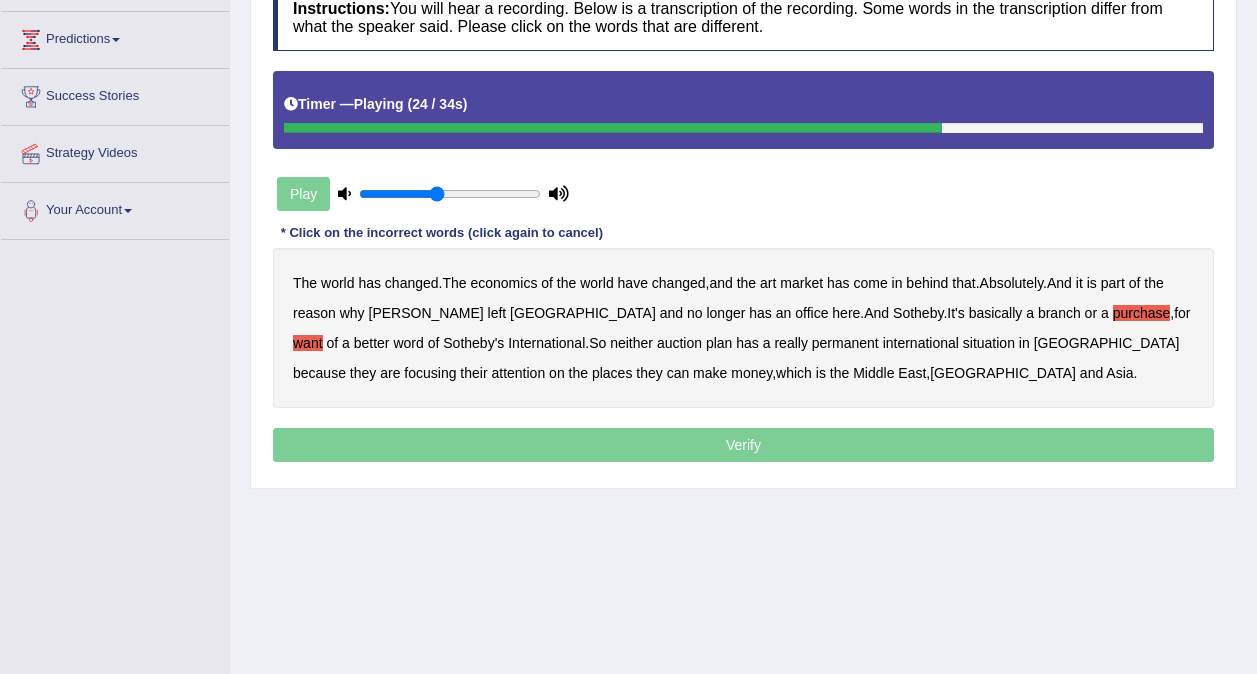 click on "plan" at bounding box center (719, 343) 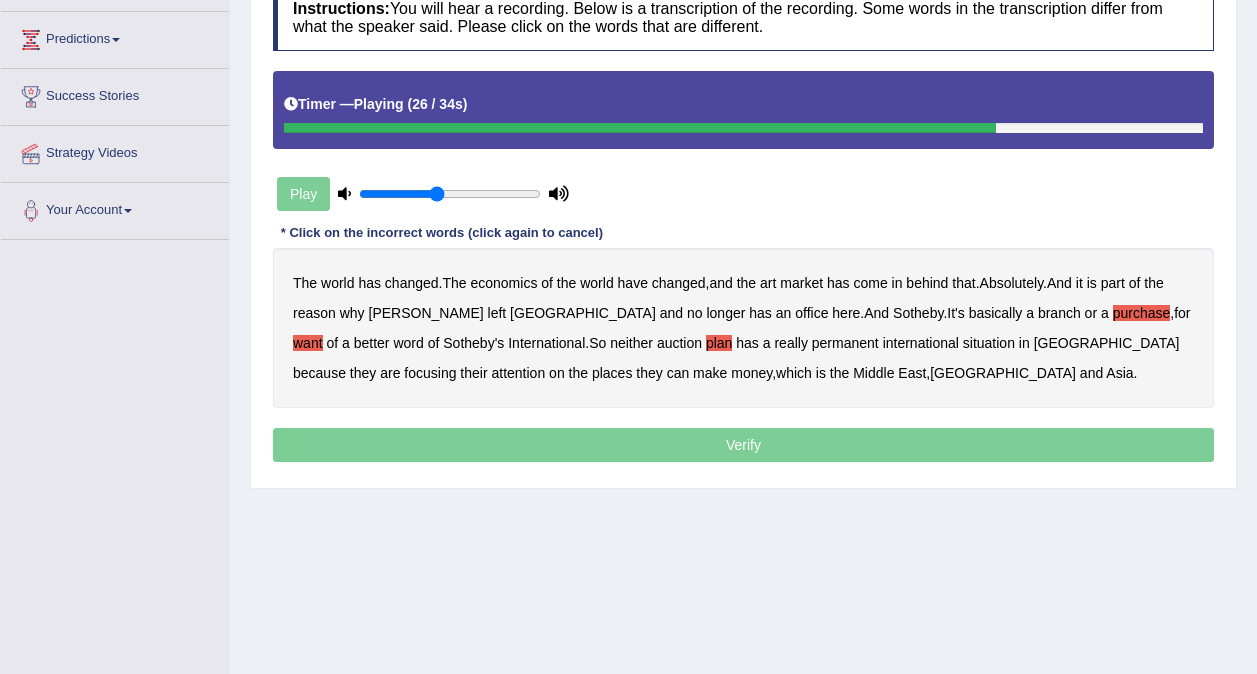 click on "situation" at bounding box center (989, 343) 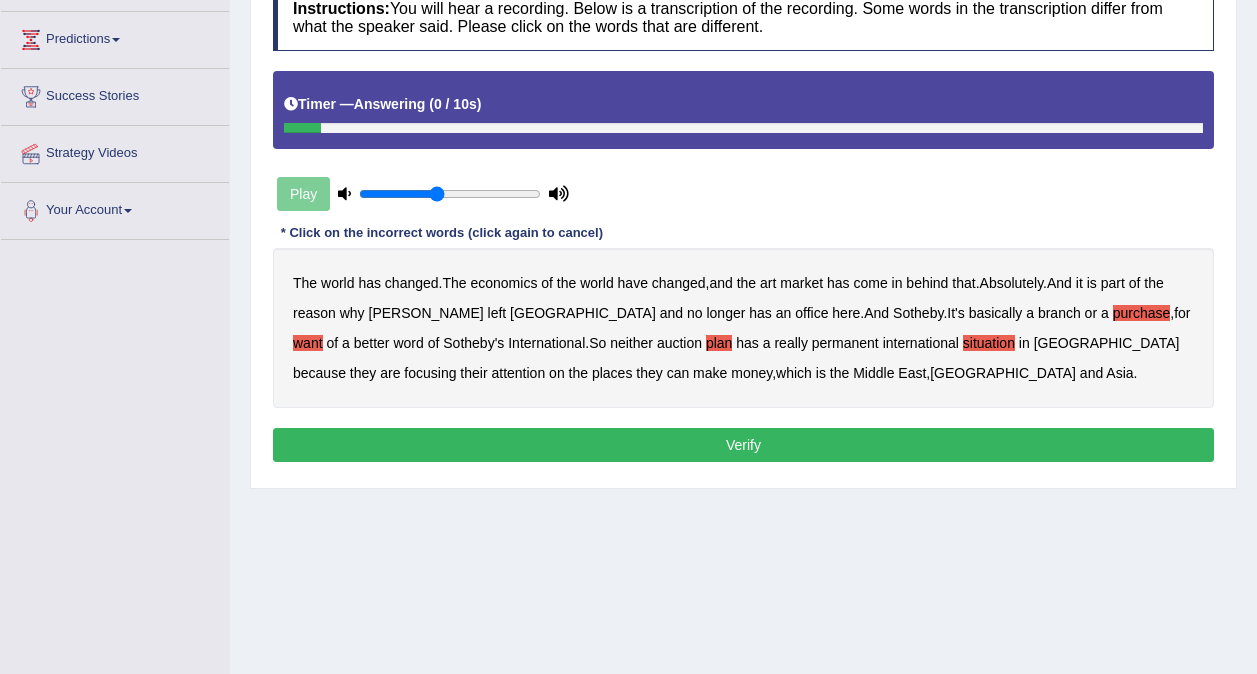 click on "Verify" at bounding box center (743, 445) 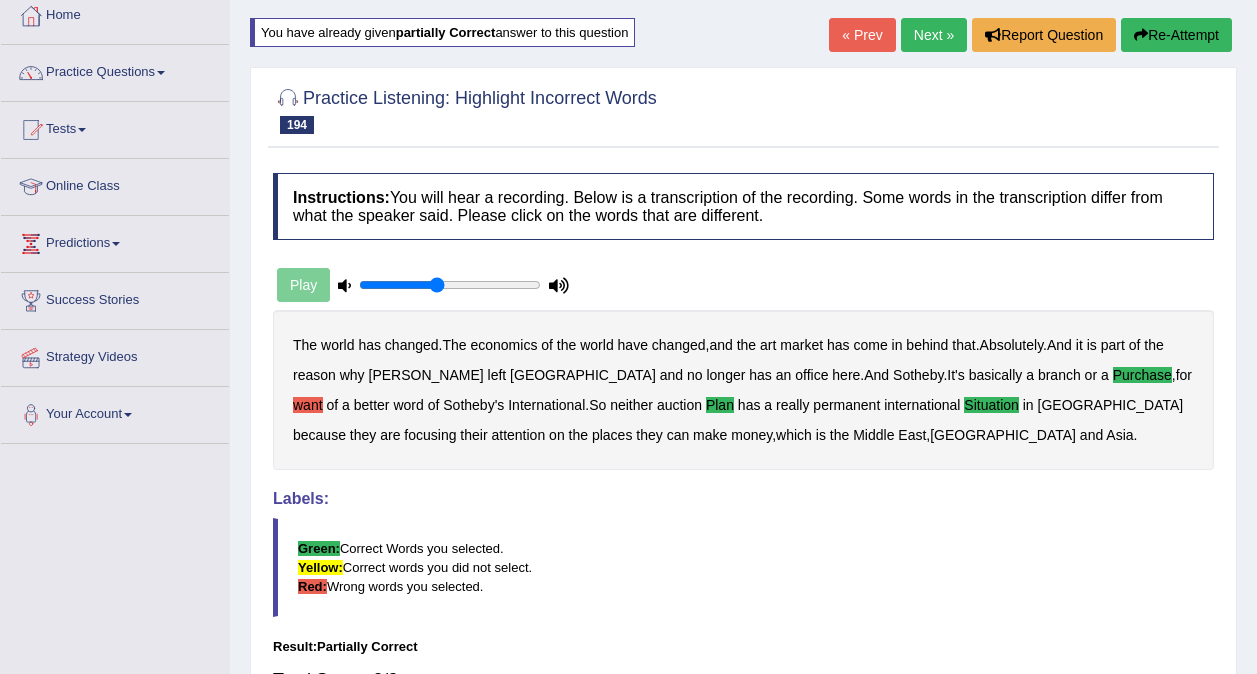 scroll, scrollTop: 0, scrollLeft: 0, axis: both 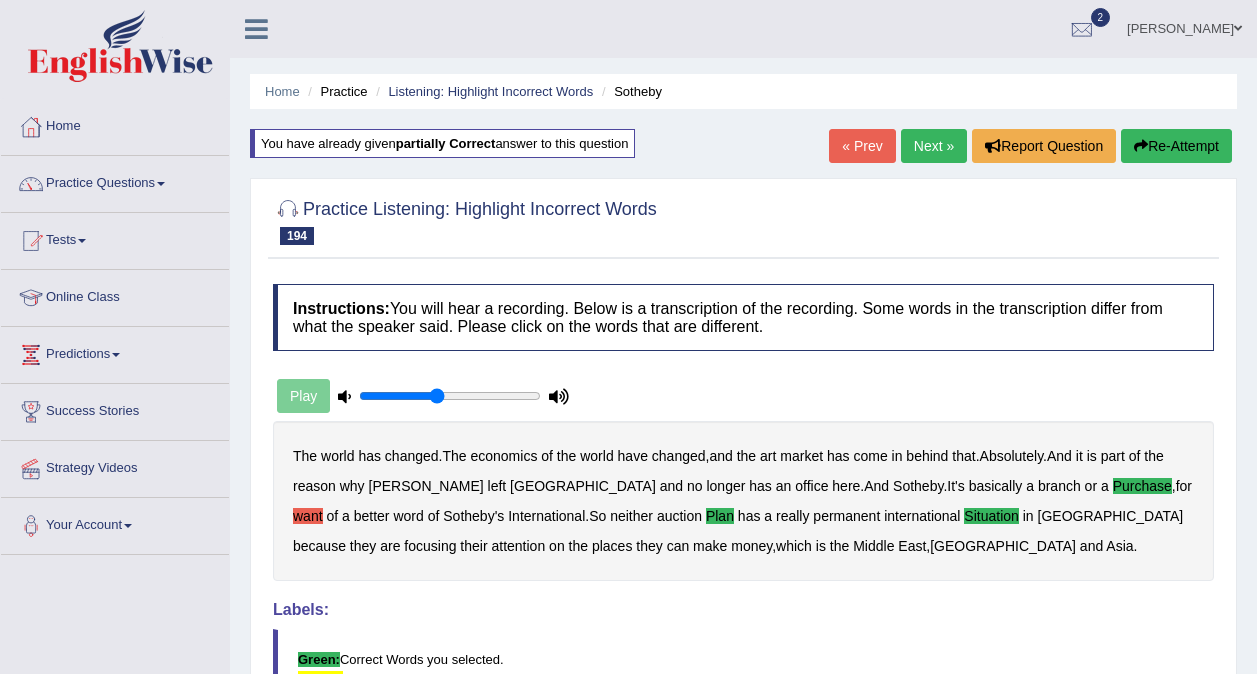 click on "Next »" at bounding box center [934, 146] 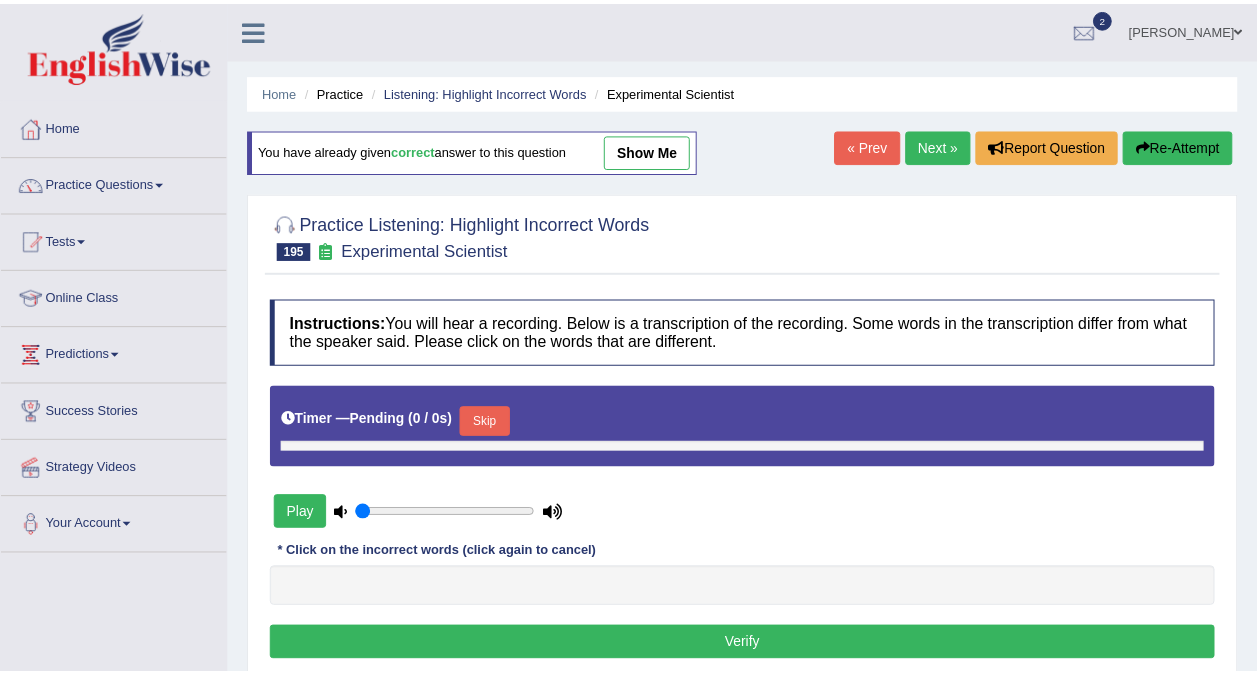 scroll, scrollTop: 0, scrollLeft: 0, axis: both 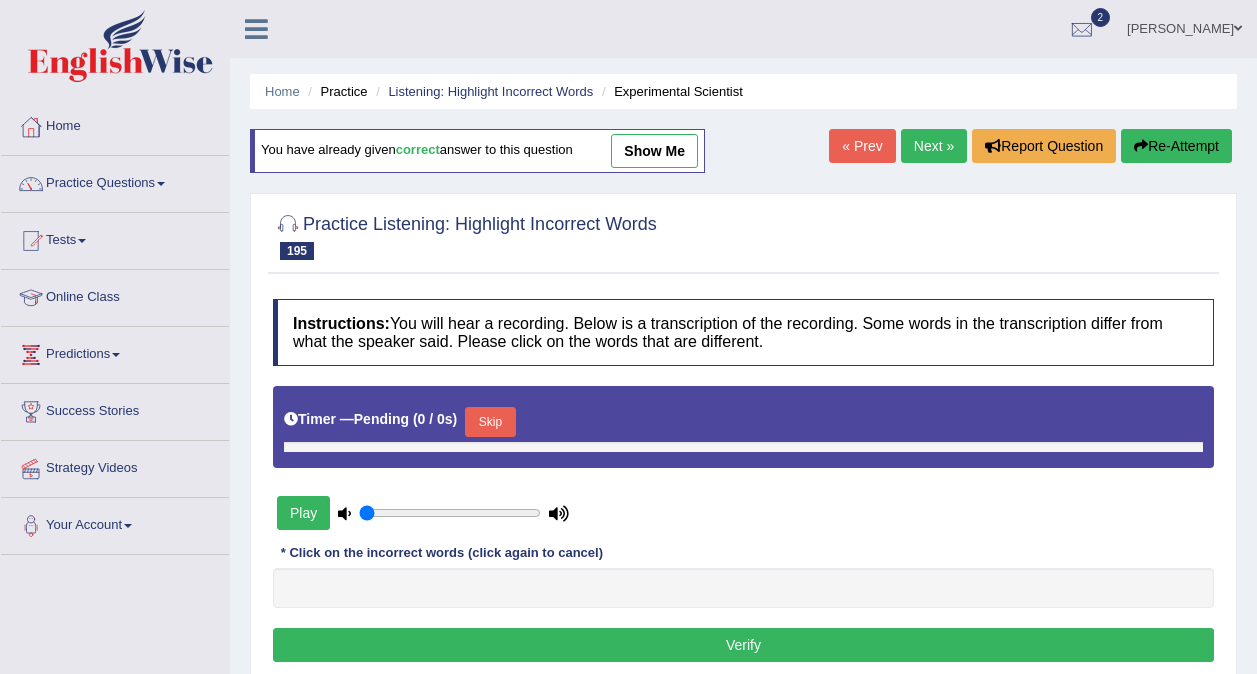 type on "0.45" 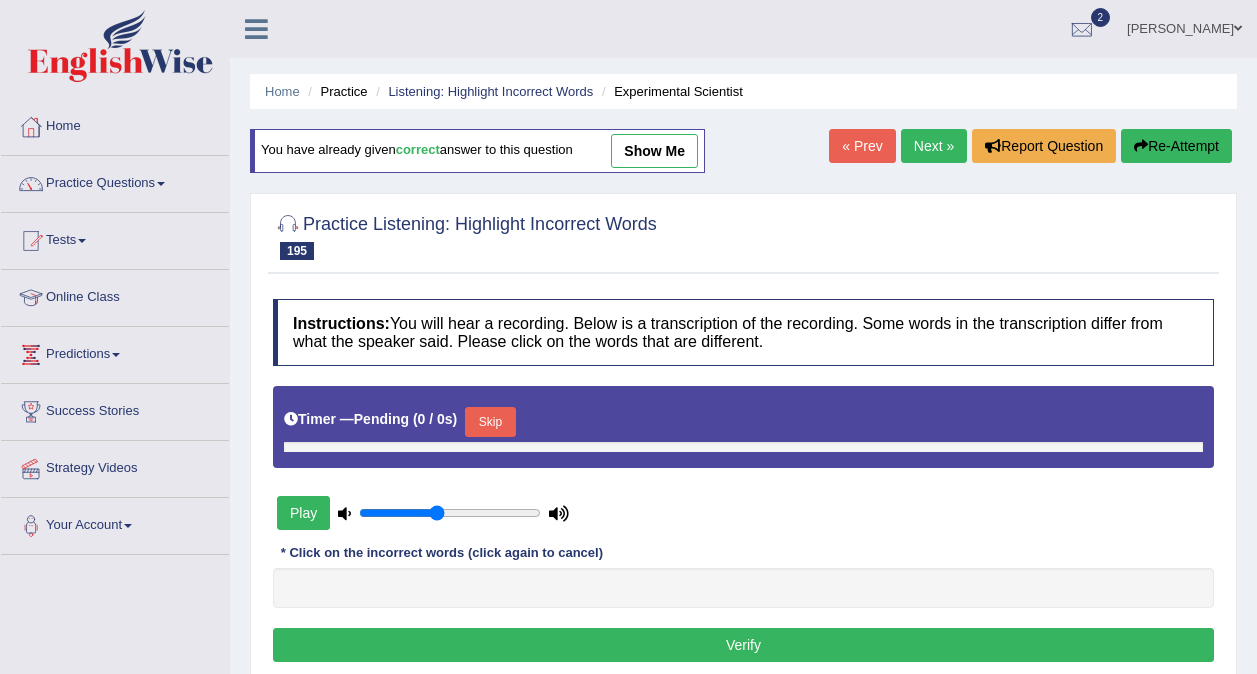 scroll, scrollTop: 0, scrollLeft: 0, axis: both 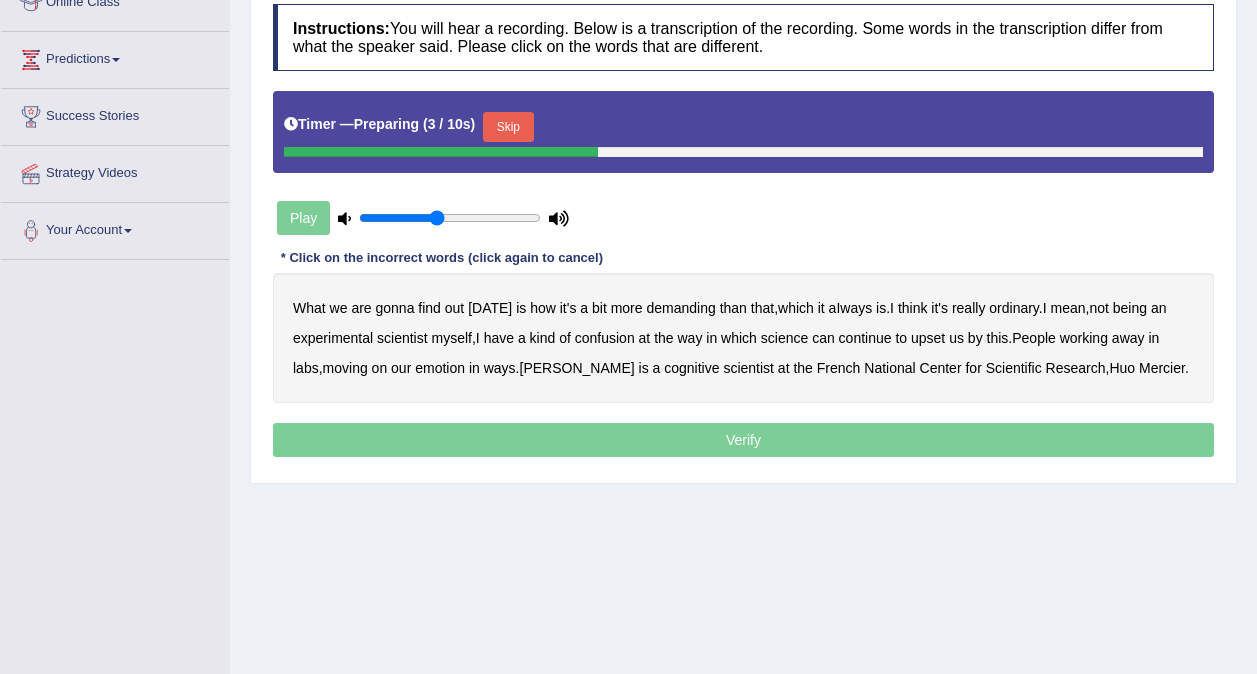click on "Skip" at bounding box center [508, 127] 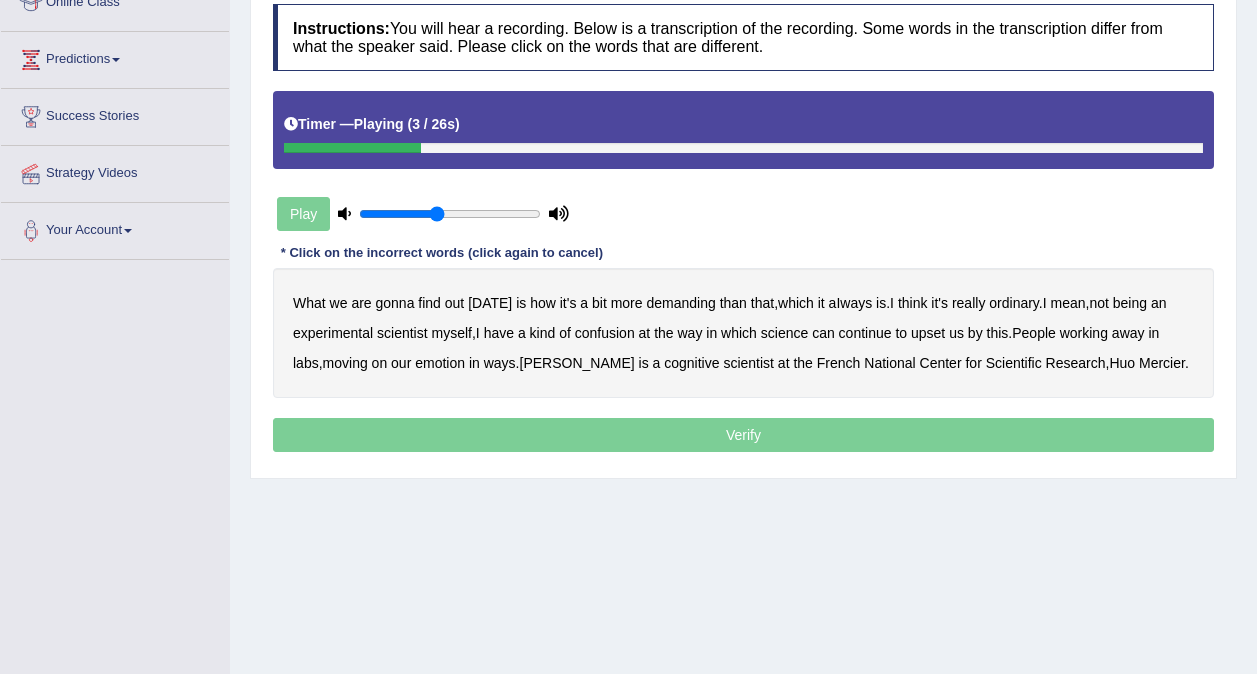 click on "demanding" at bounding box center (680, 303) 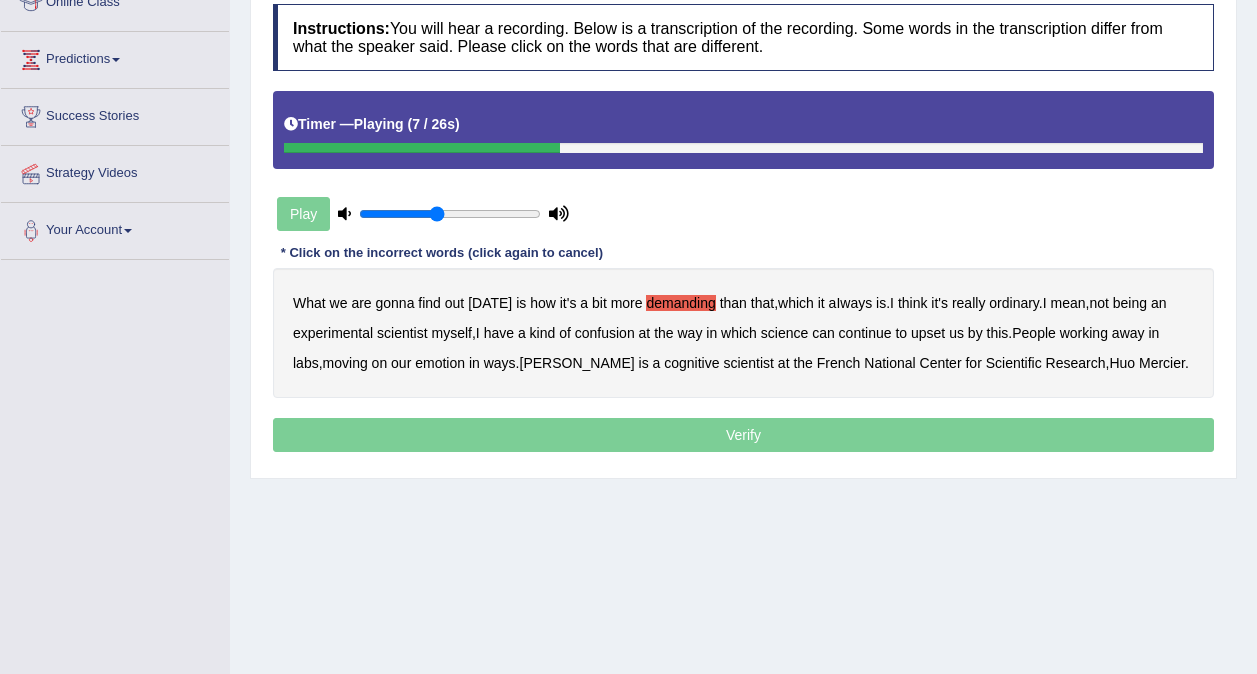 click on "ordinary" at bounding box center (1014, 303) 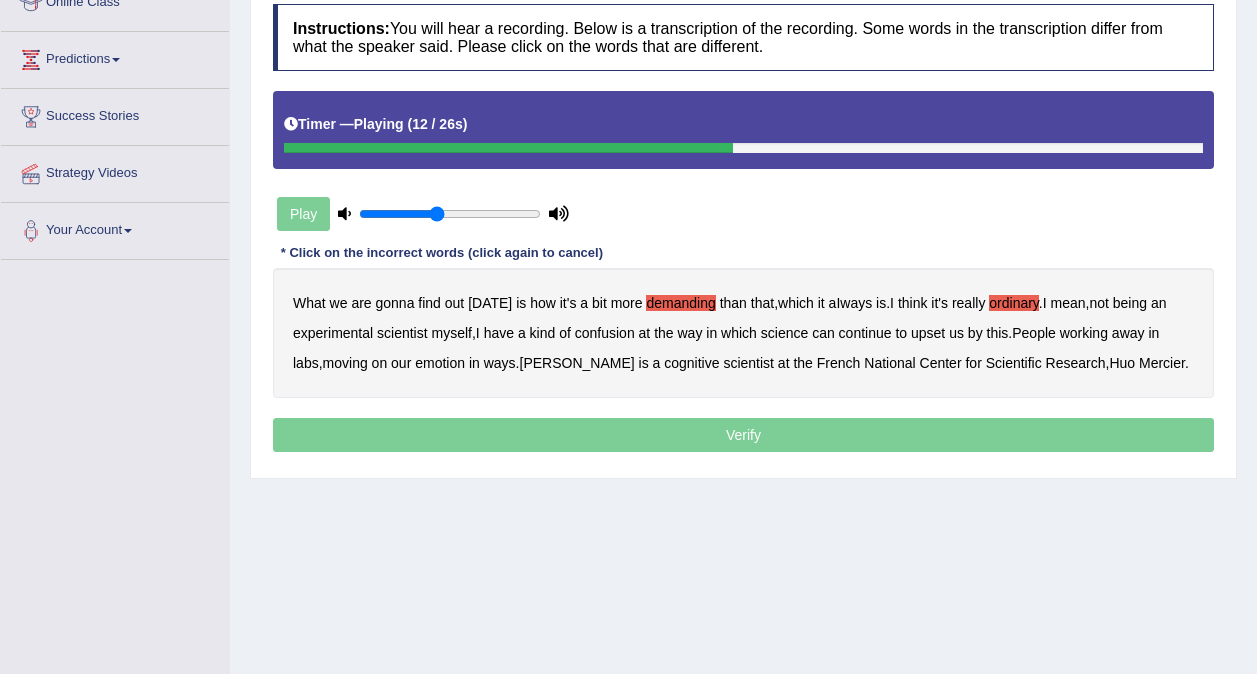 click on "confusion" at bounding box center [605, 333] 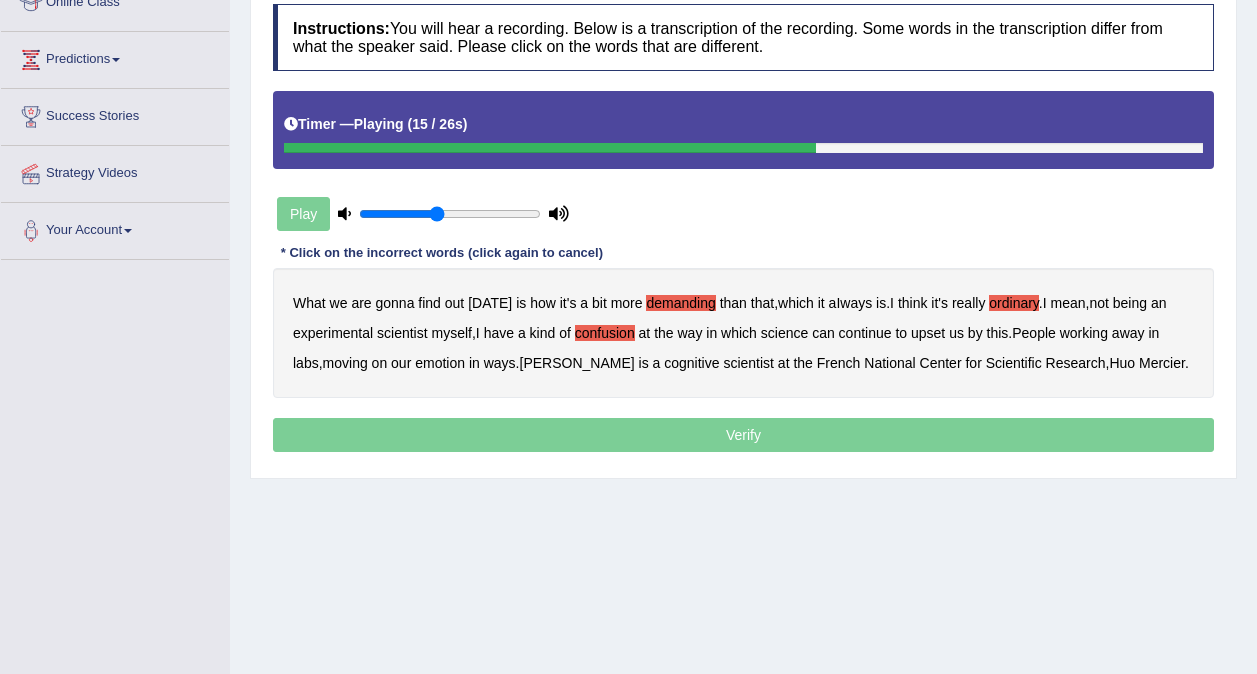 click on "upset" at bounding box center [928, 333] 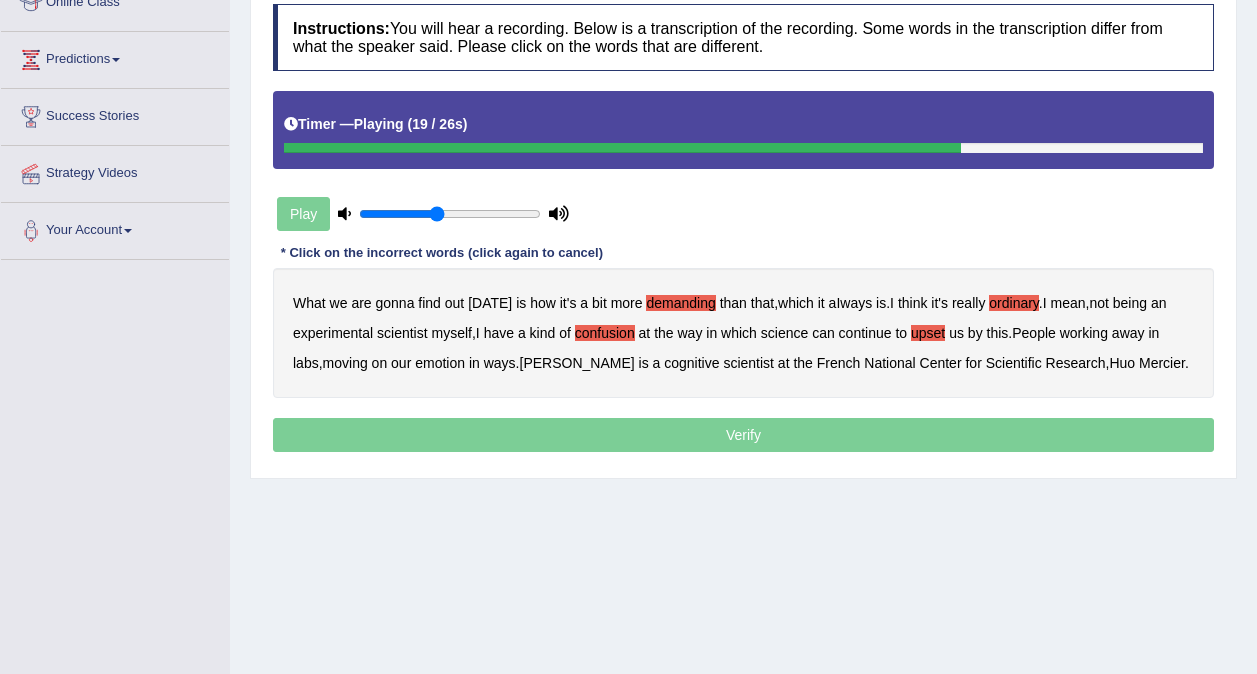 click on "emotion" at bounding box center (440, 363) 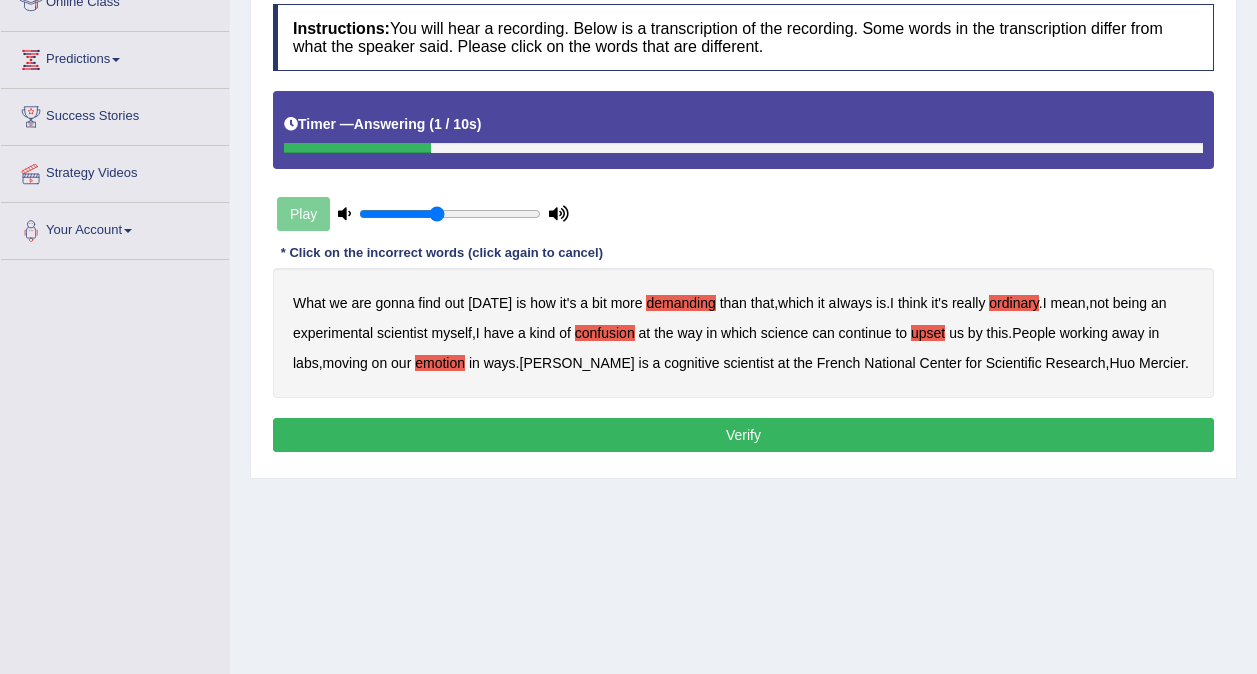 click on "Verify" at bounding box center (743, 435) 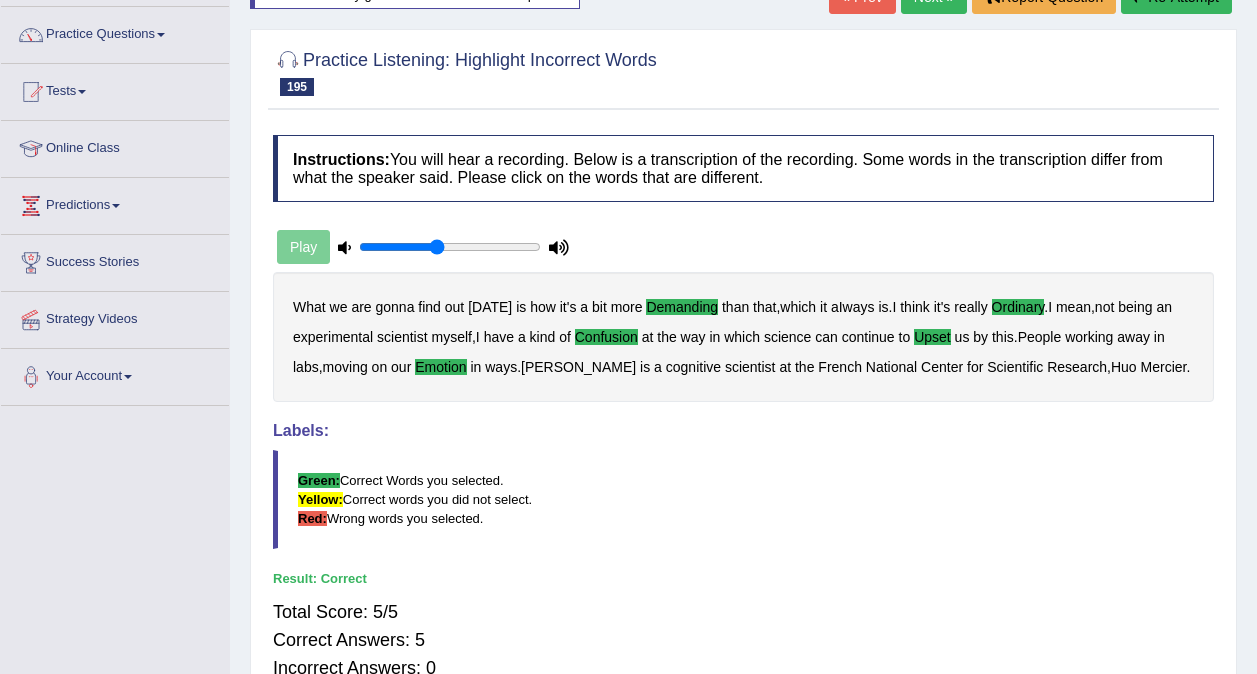 scroll, scrollTop: 0, scrollLeft: 0, axis: both 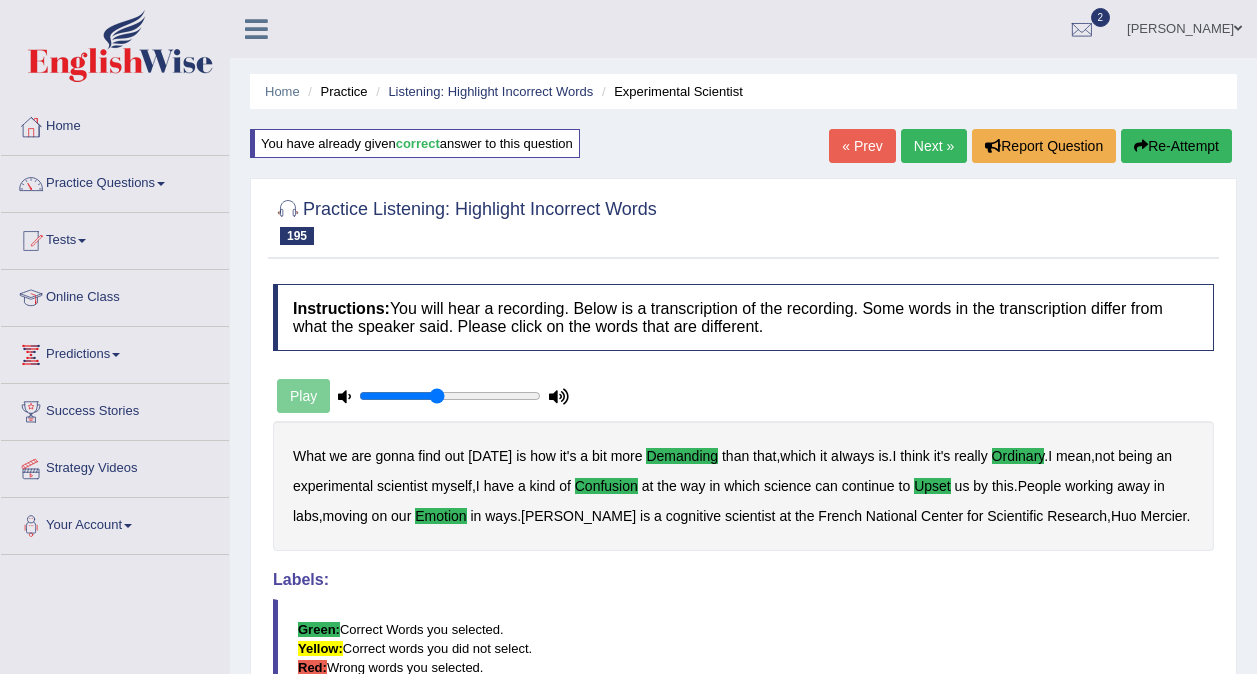 click on "Next »" at bounding box center (934, 146) 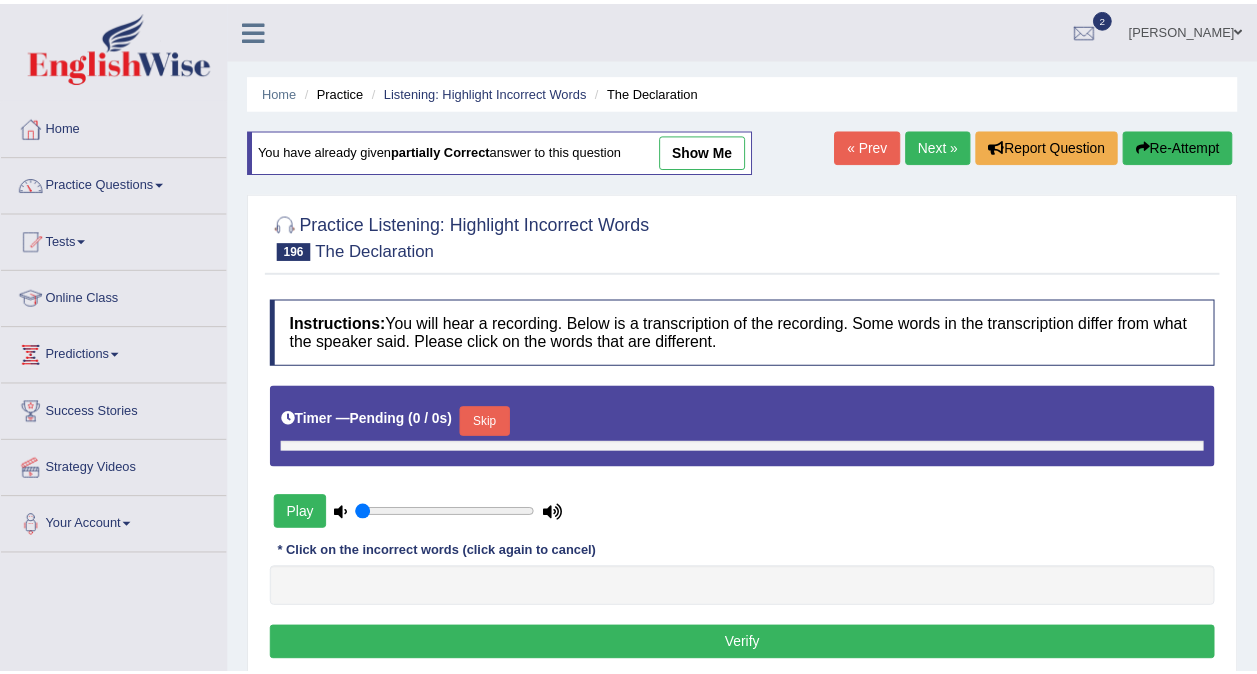 scroll, scrollTop: 0, scrollLeft: 0, axis: both 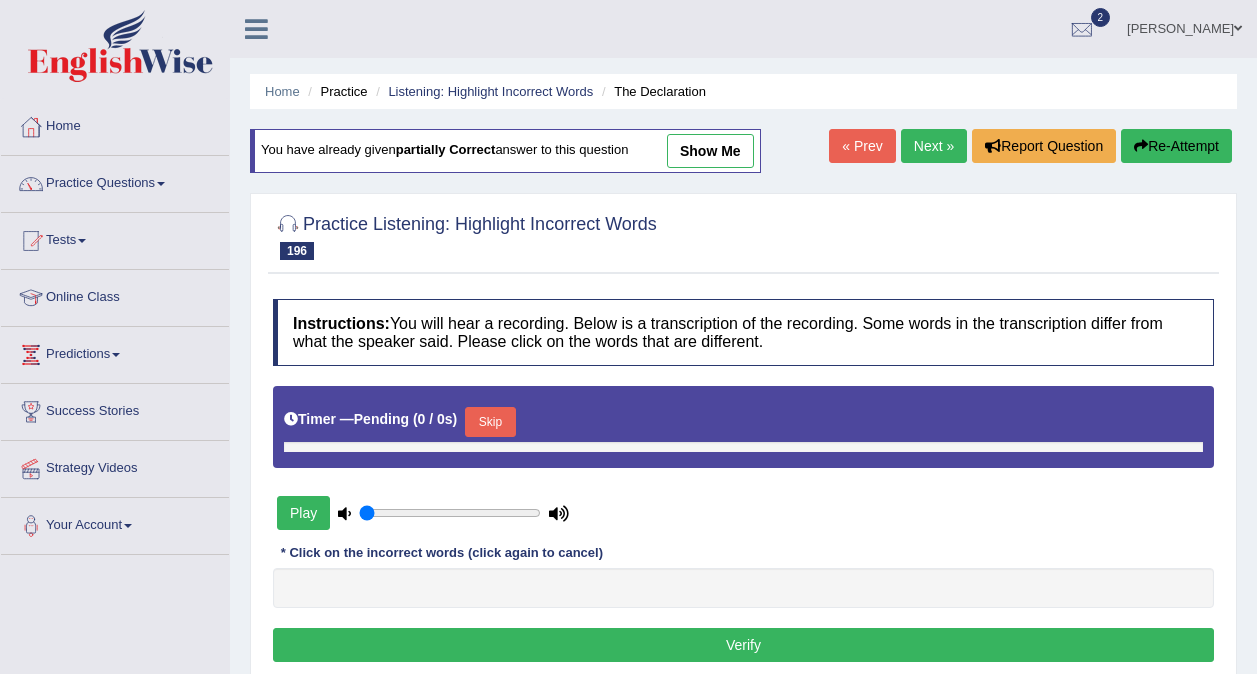 type on "0.45" 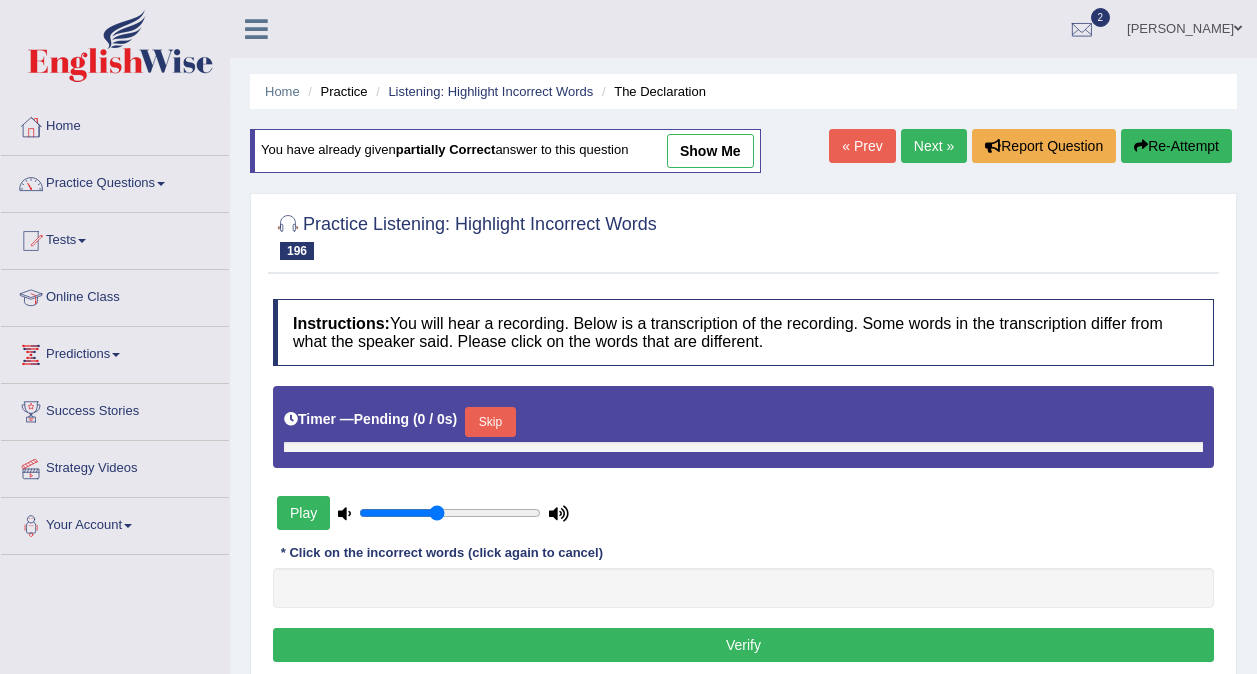scroll, scrollTop: 0, scrollLeft: 0, axis: both 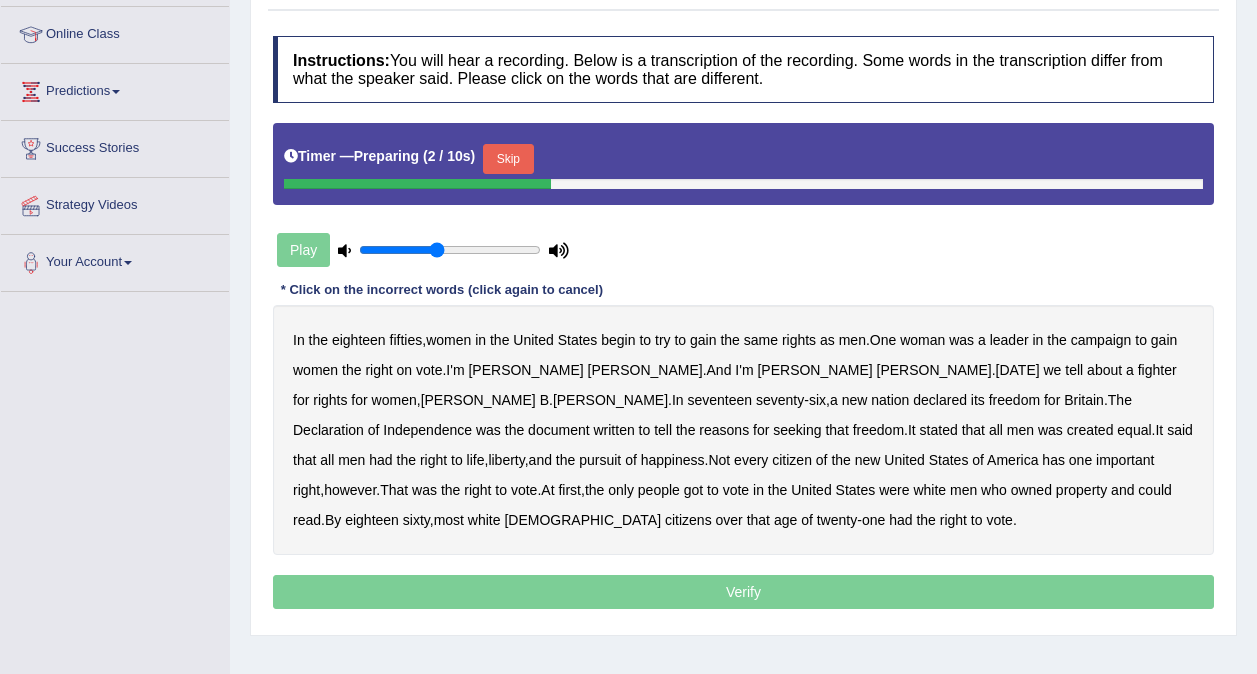 click on "Skip" at bounding box center (508, 159) 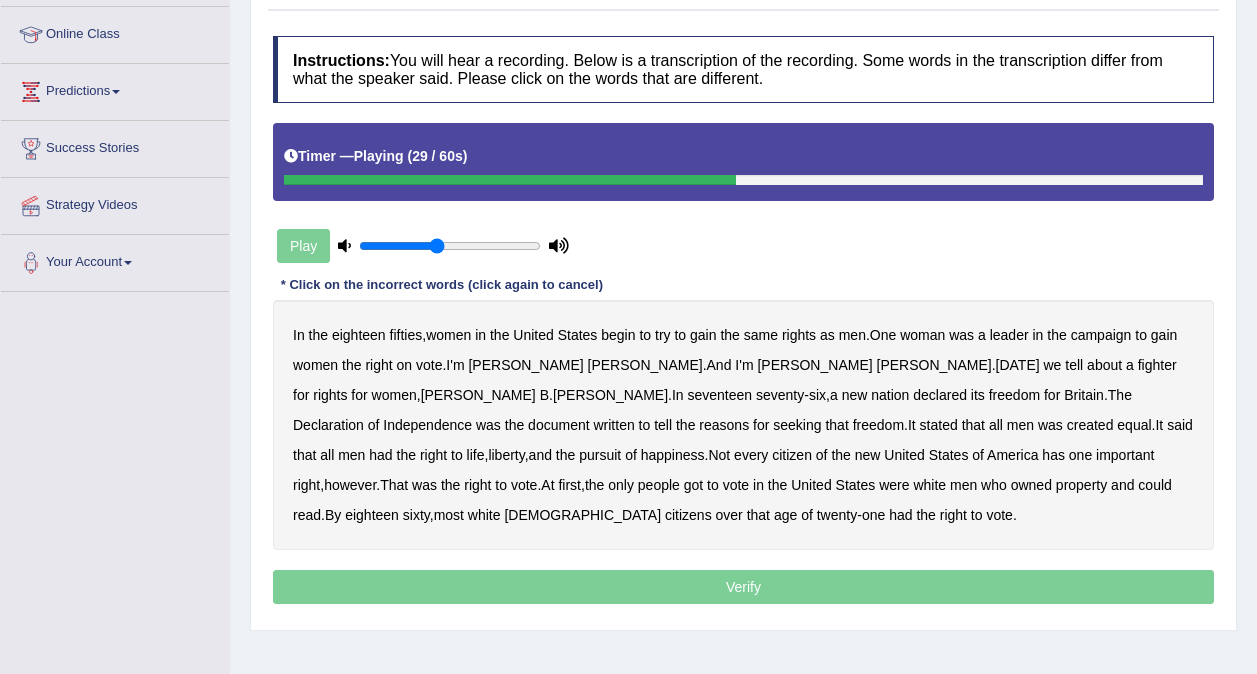 click on "tell" at bounding box center [663, 425] 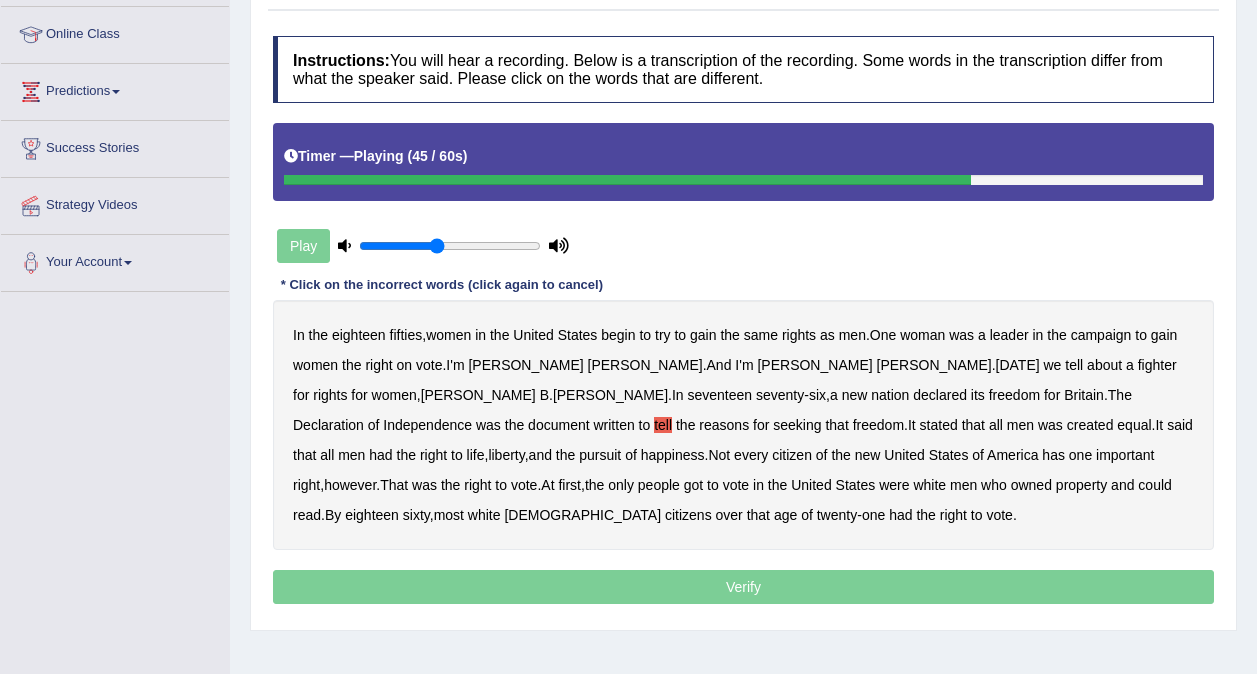 click on "has" at bounding box center (1053, 455) 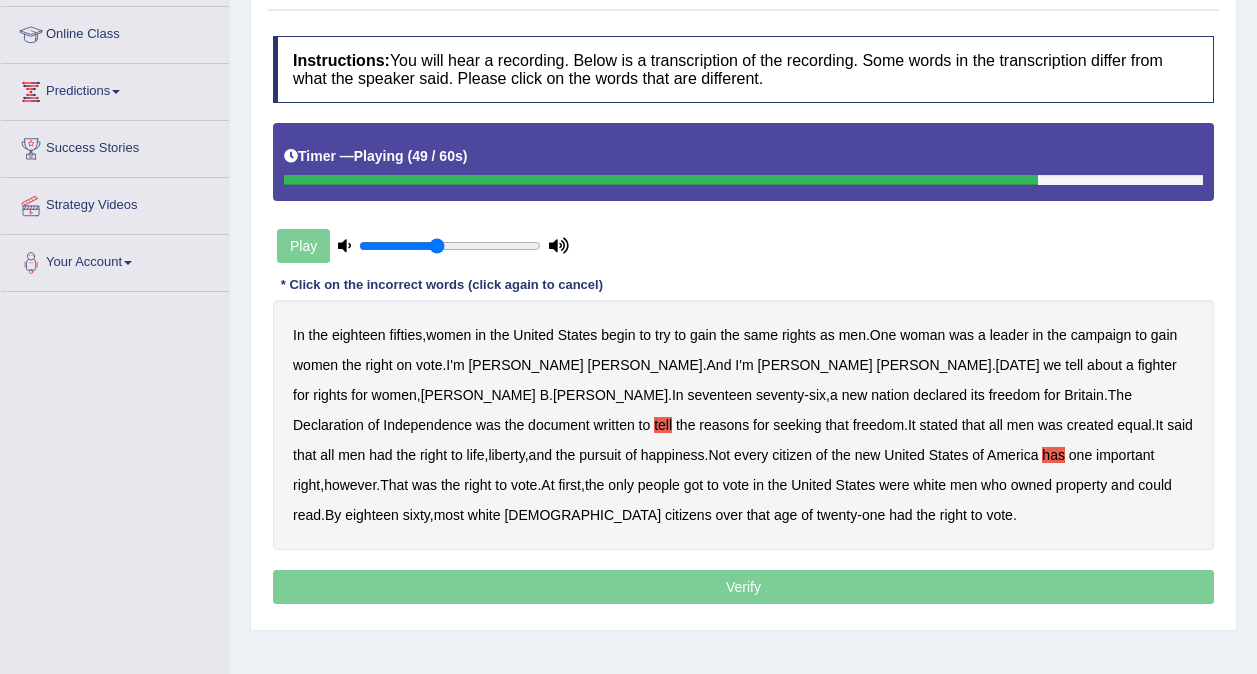 click on "got" at bounding box center (693, 485) 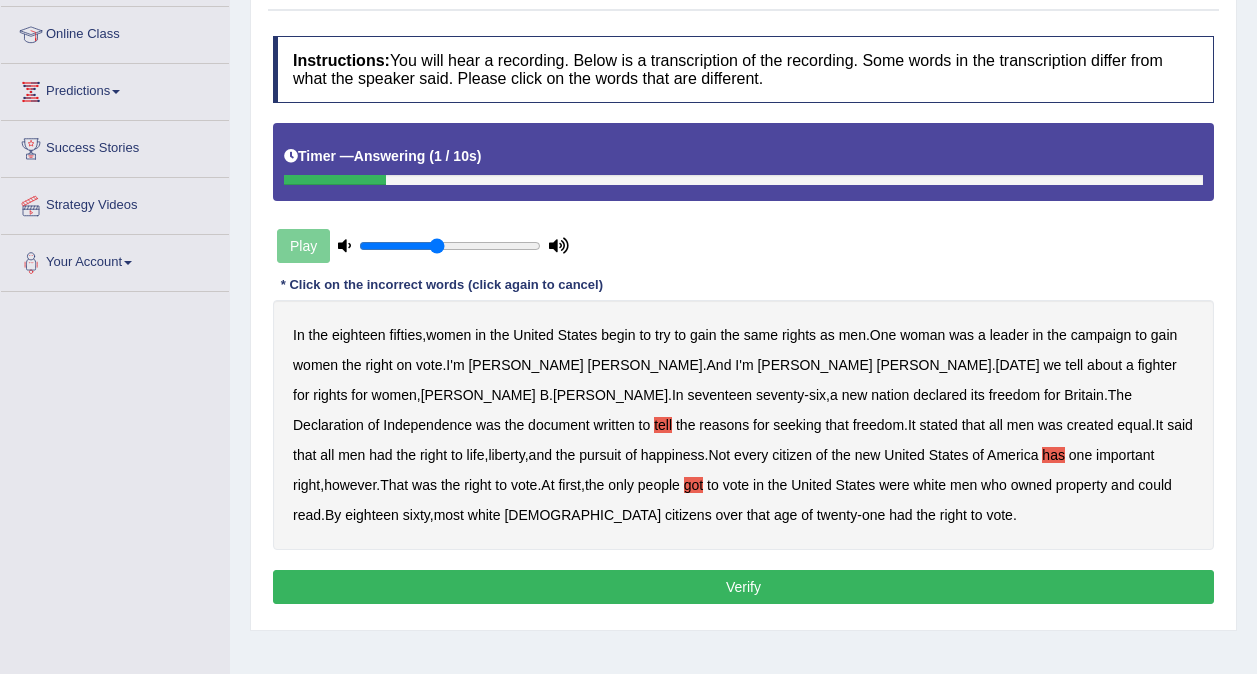 click on "Verify" at bounding box center (743, 587) 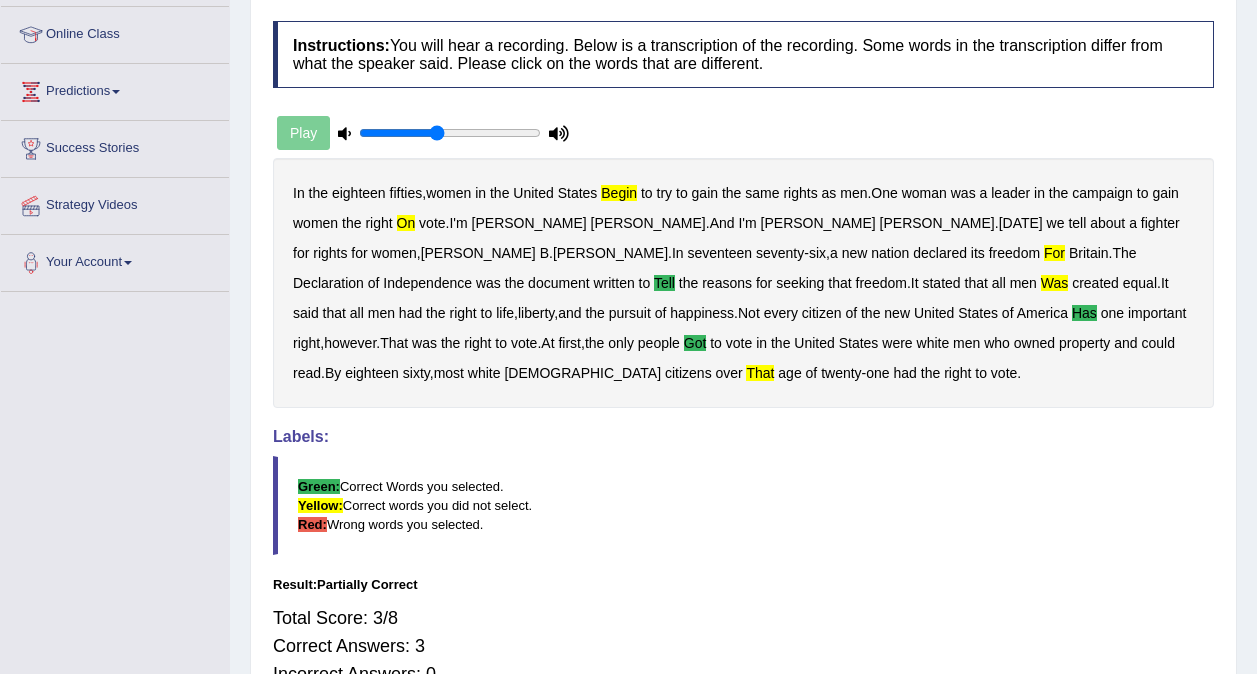 scroll, scrollTop: 0, scrollLeft: 0, axis: both 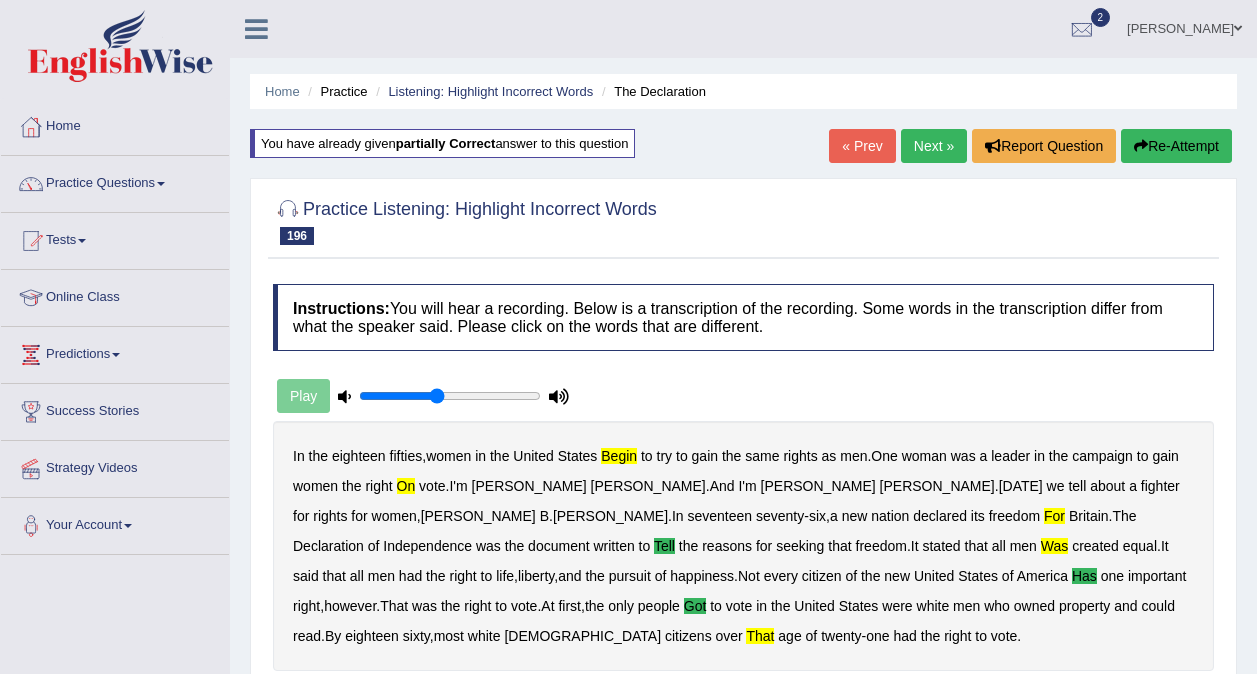 click on "Next »" at bounding box center (934, 146) 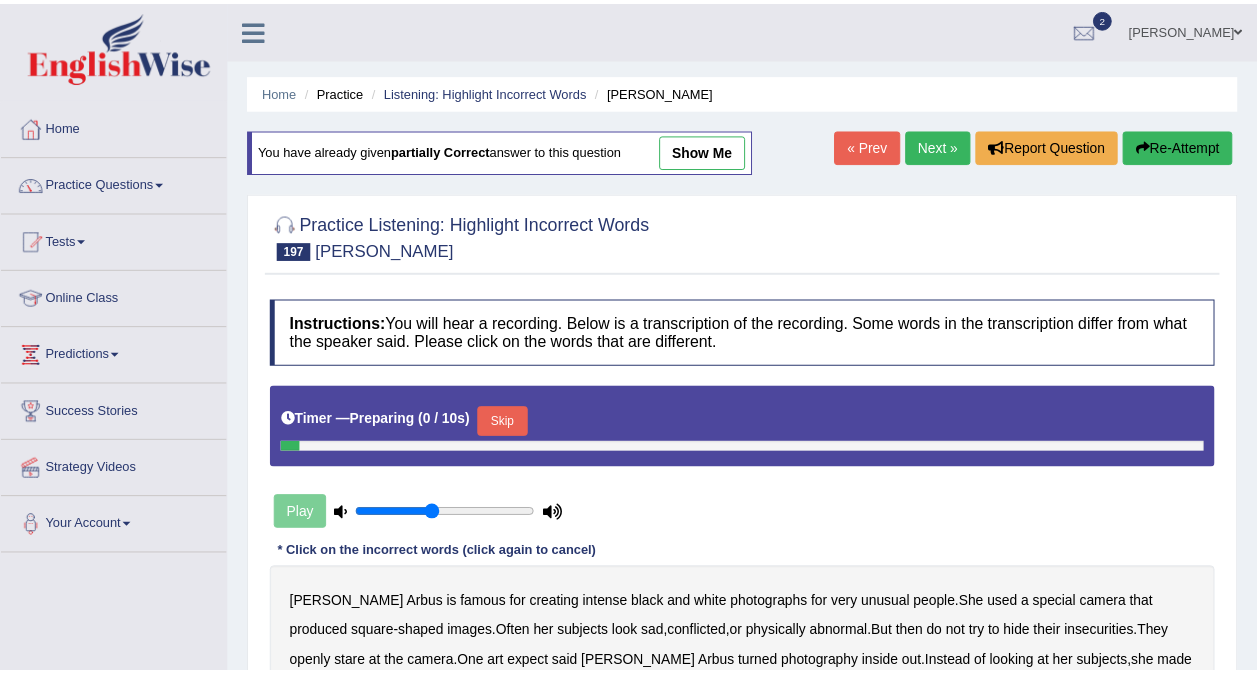 scroll, scrollTop: 0, scrollLeft: 0, axis: both 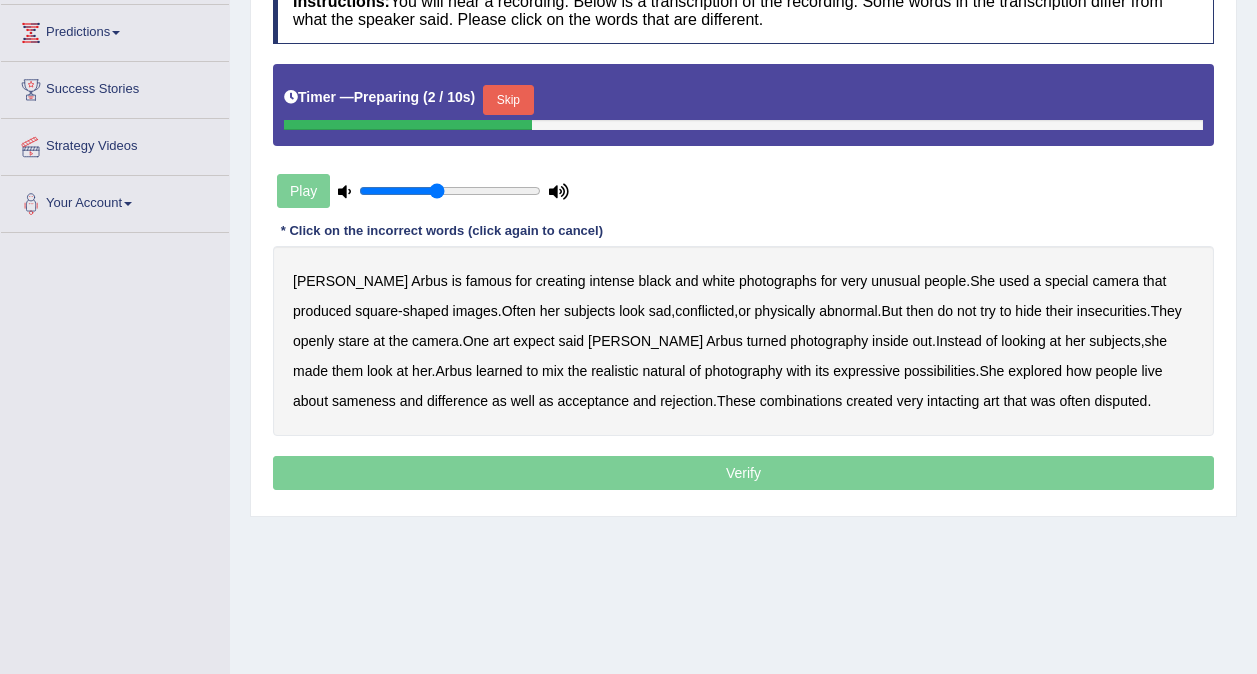 click on "Skip" at bounding box center (508, 100) 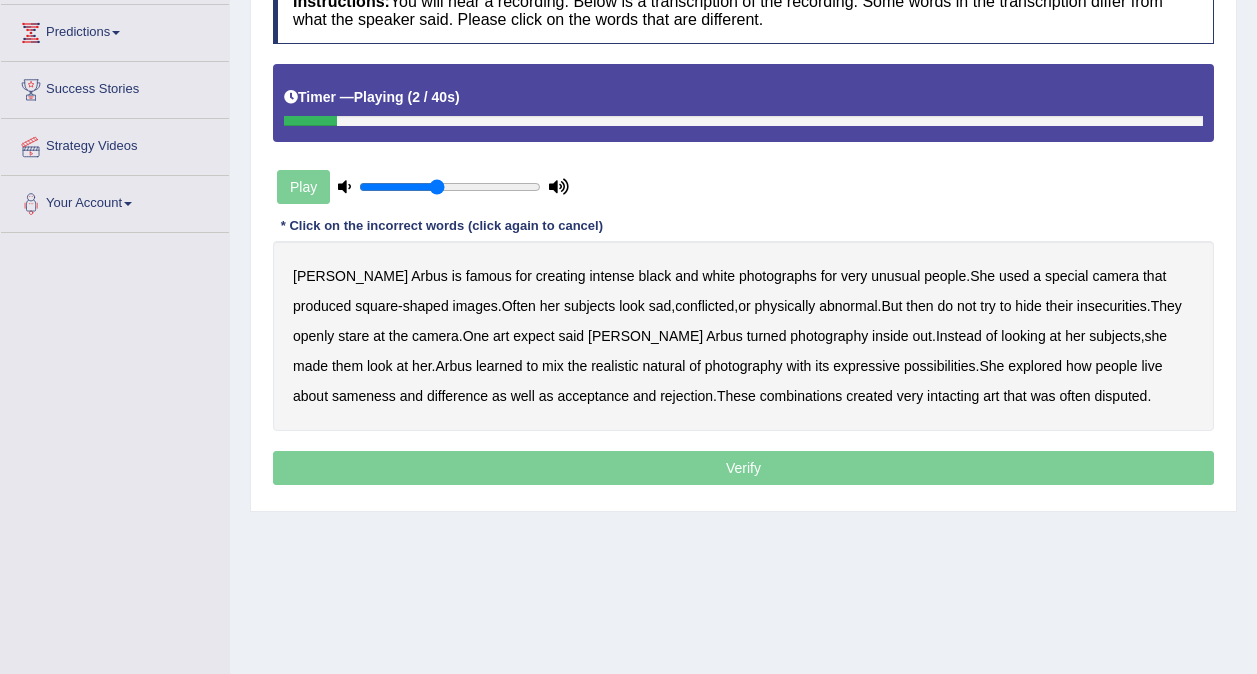 click on "famous" at bounding box center [489, 276] 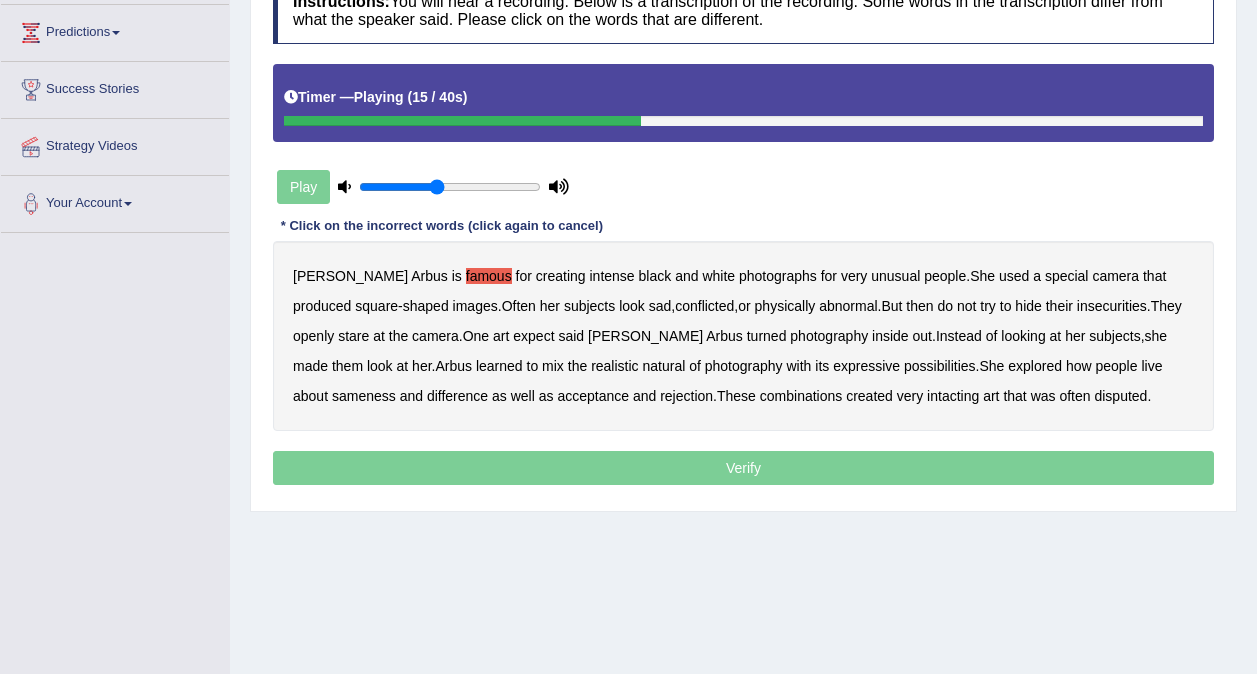 click on "then" at bounding box center (919, 306) 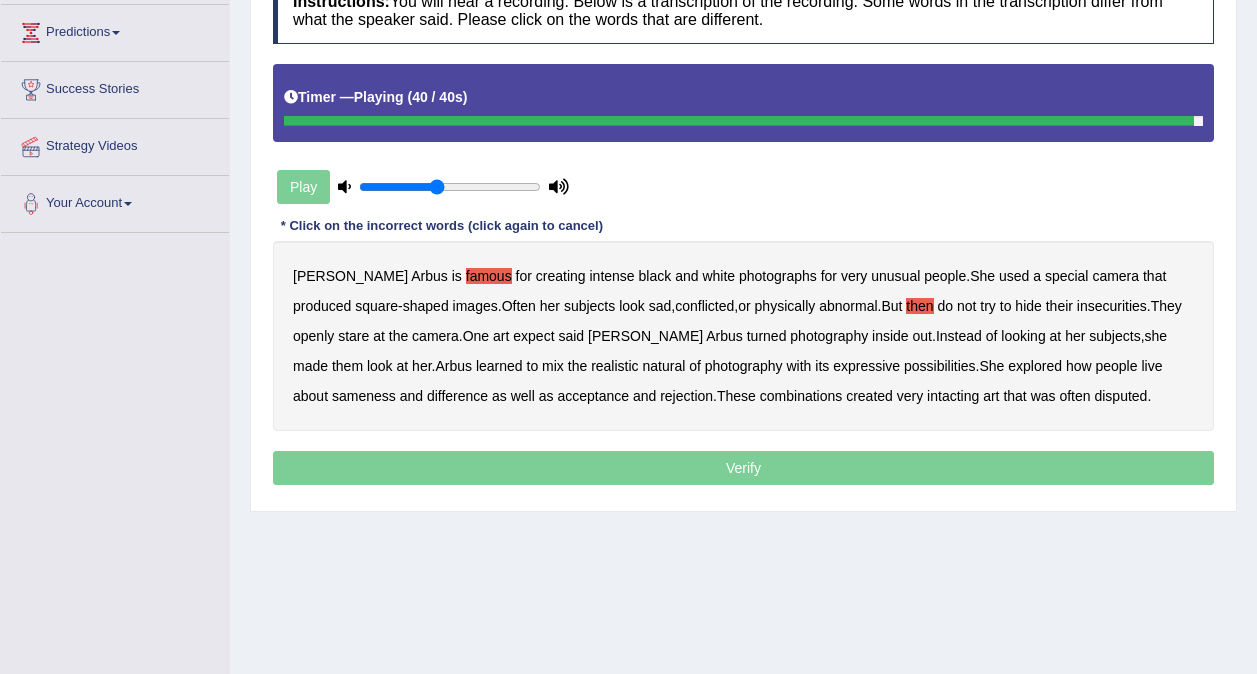 click on "intacting" at bounding box center (953, 396) 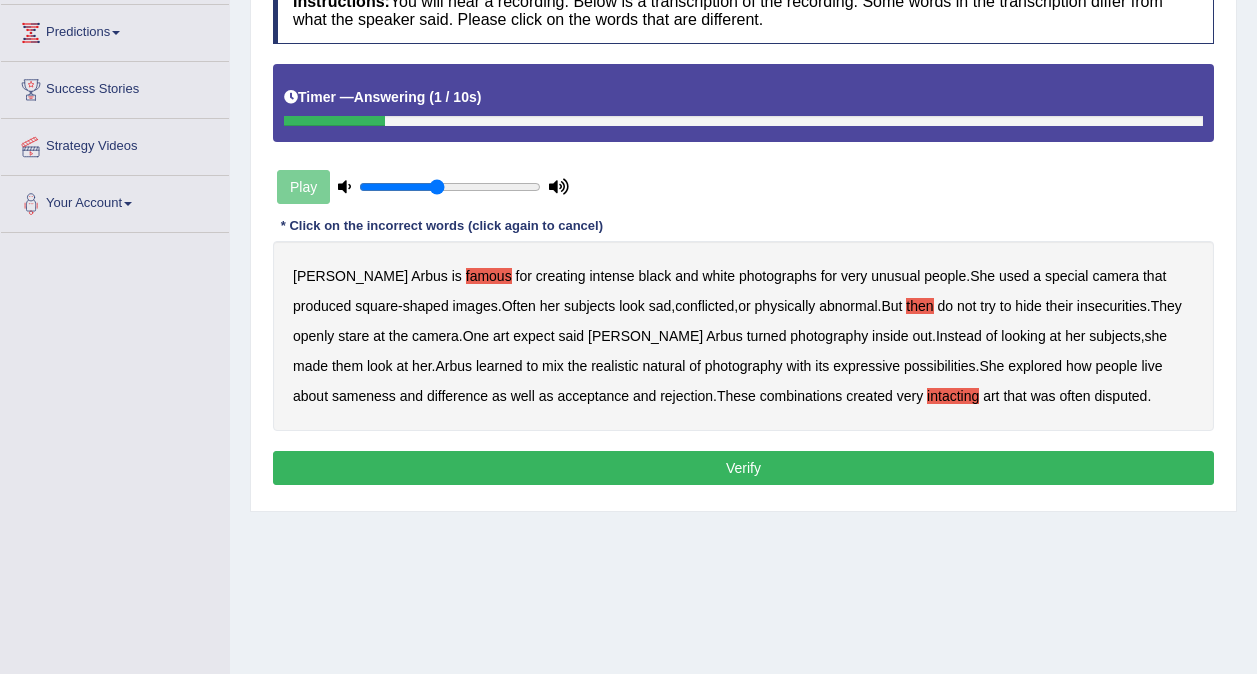 click on "Verify" at bounding box center (743, 468) 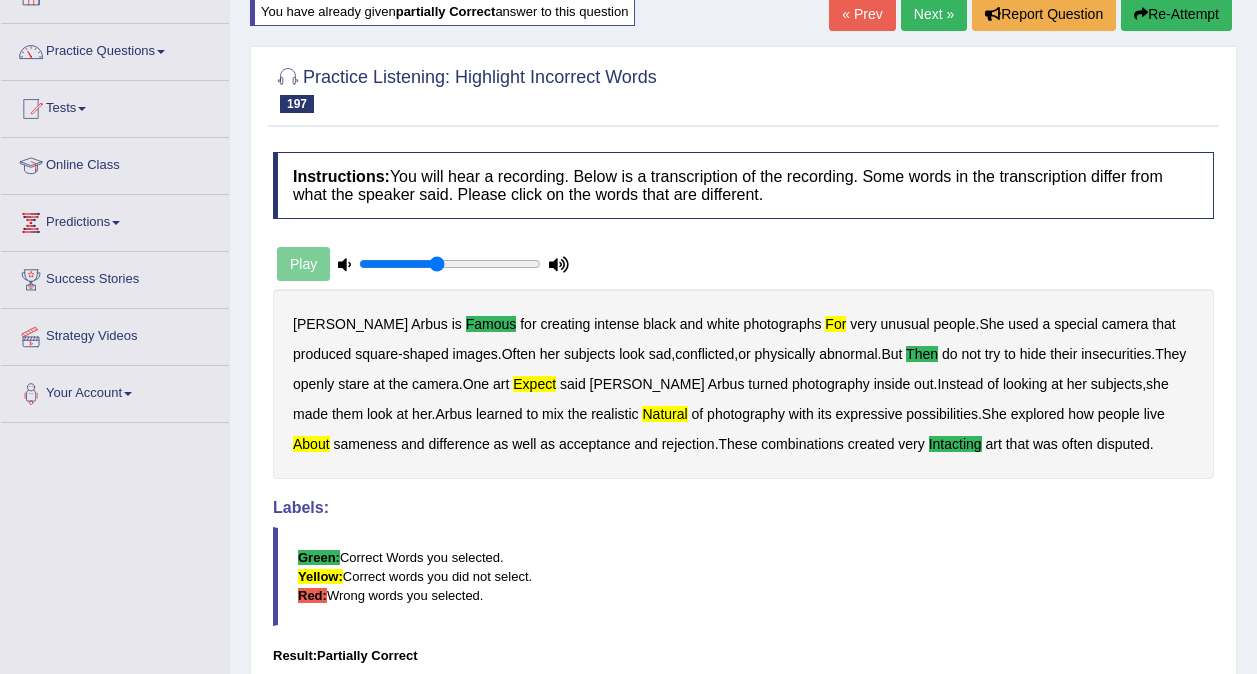 scroll, scrollTop: 0, scrollLeft: 0, axis: both 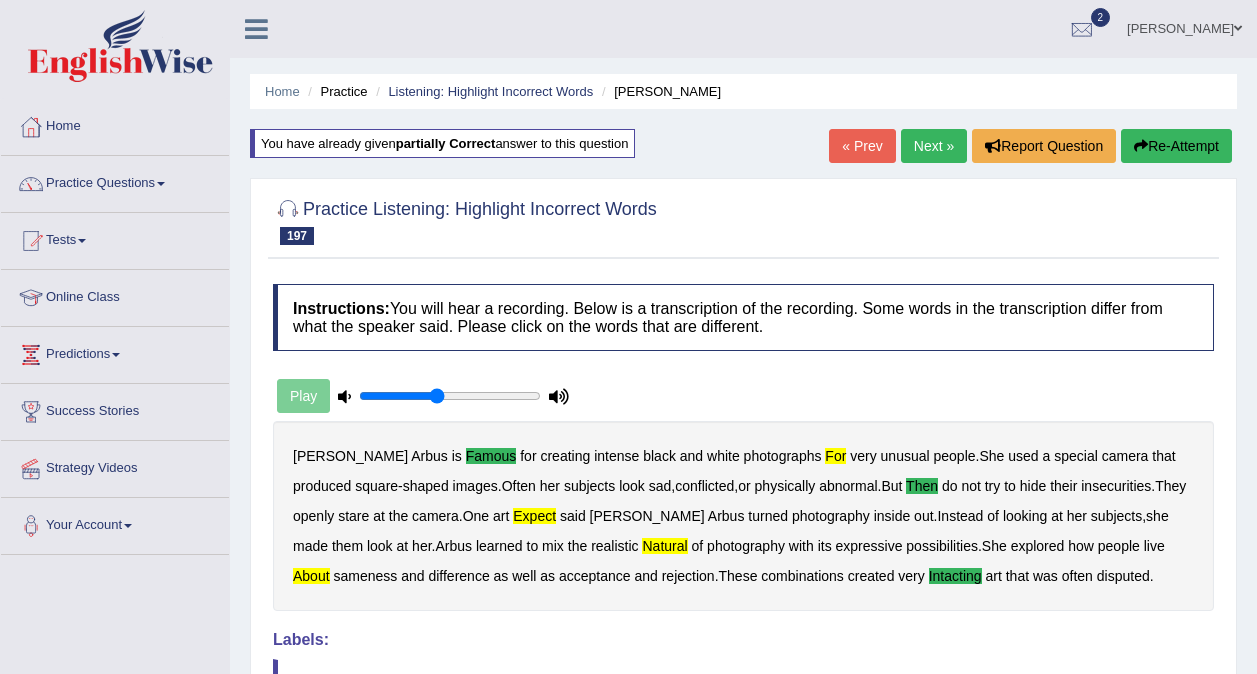 click on "Next »" at bounding box center [934, 146] 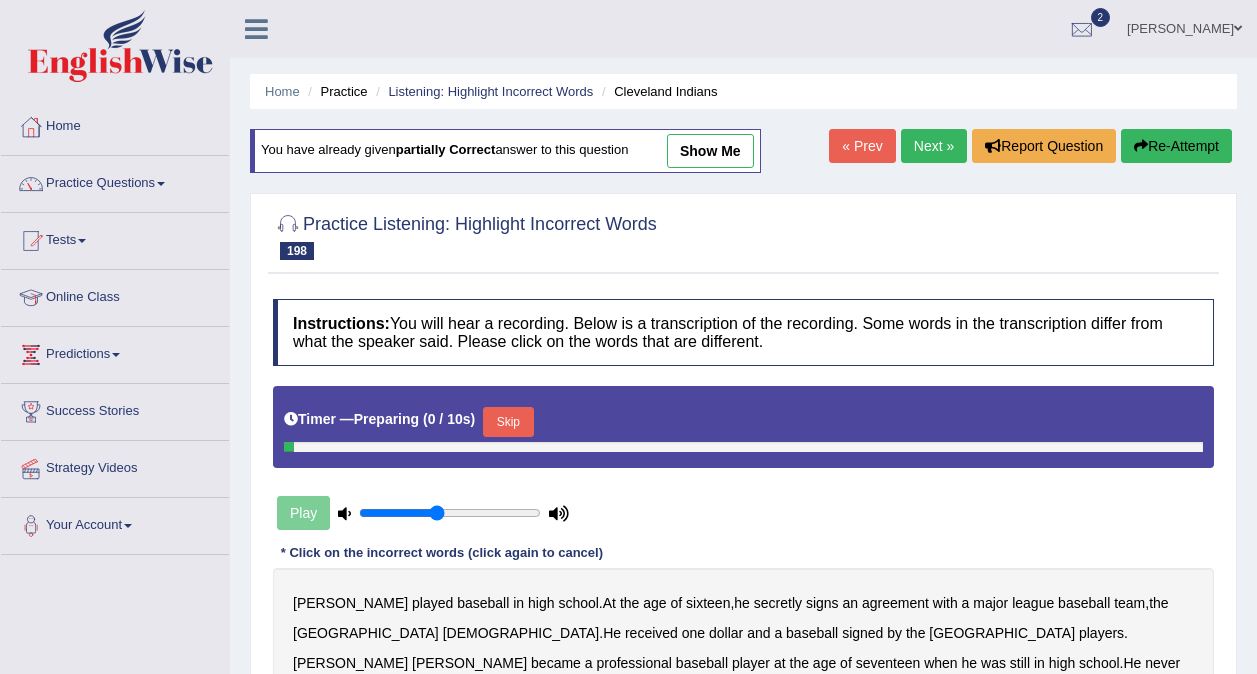 scroll, scrollTop: 0, scrollLeft: 0, axis: both 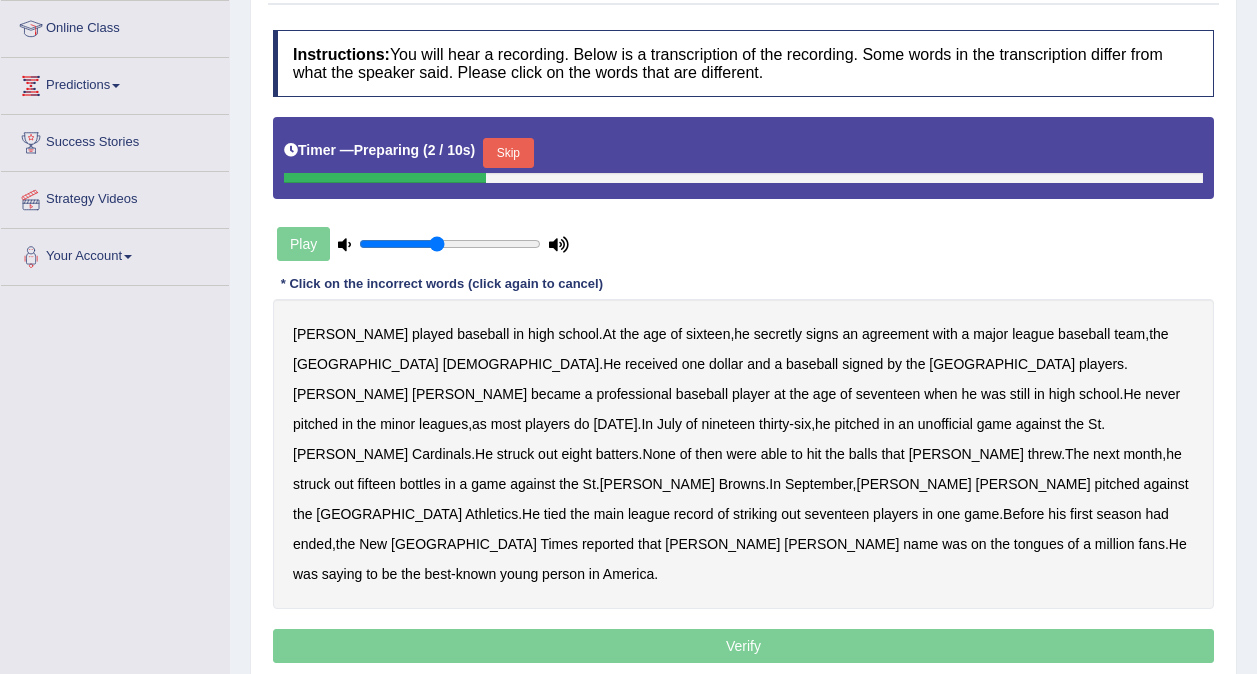 click on "Skip" at bounding box center (508, 153) 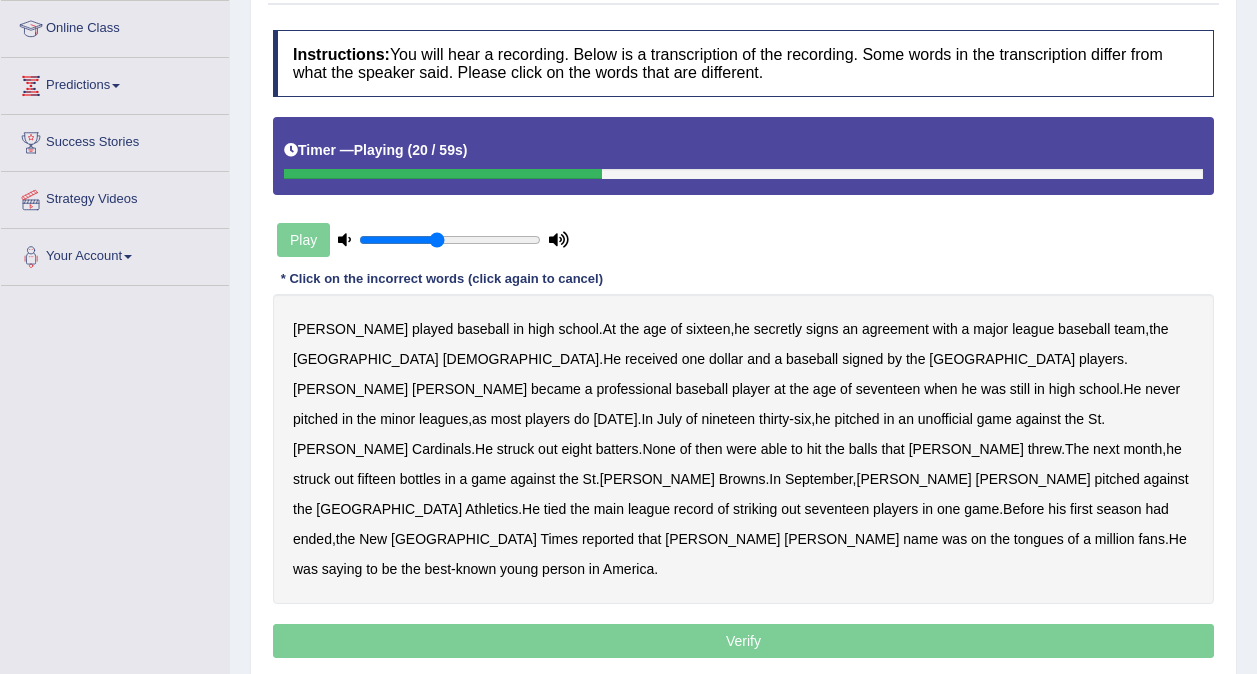 click on "when" at bounding box center [940, 389] 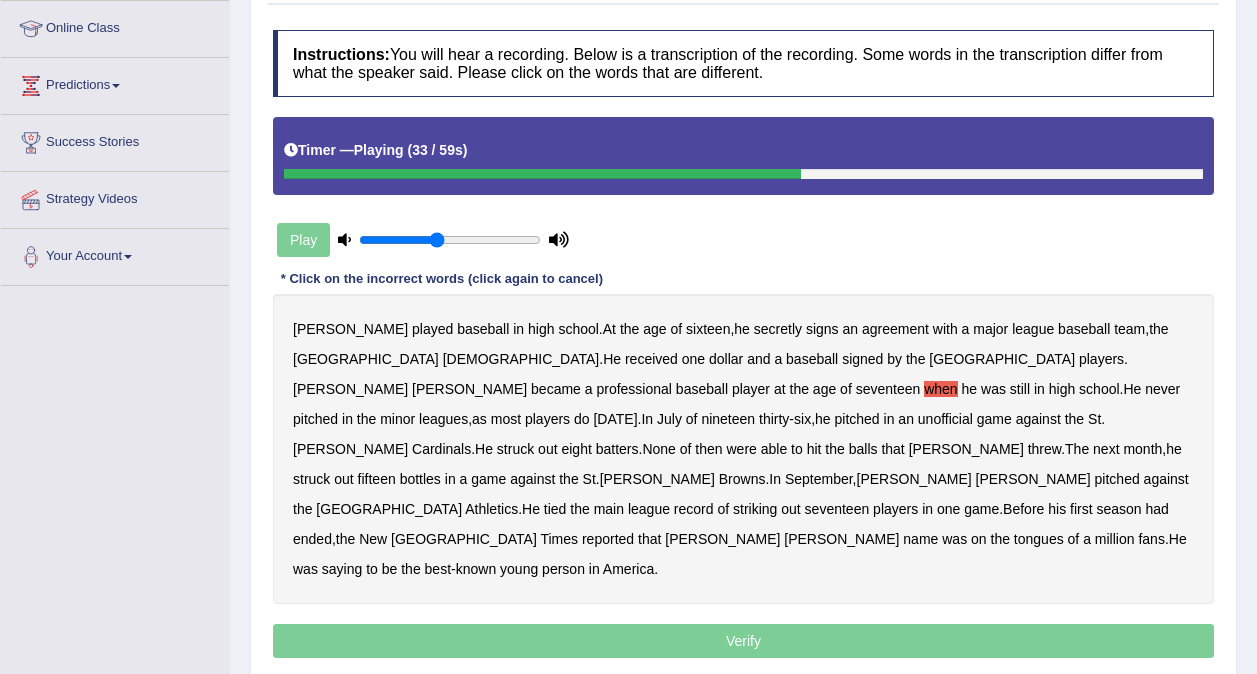click on "then" at bounding box center (708, 449) 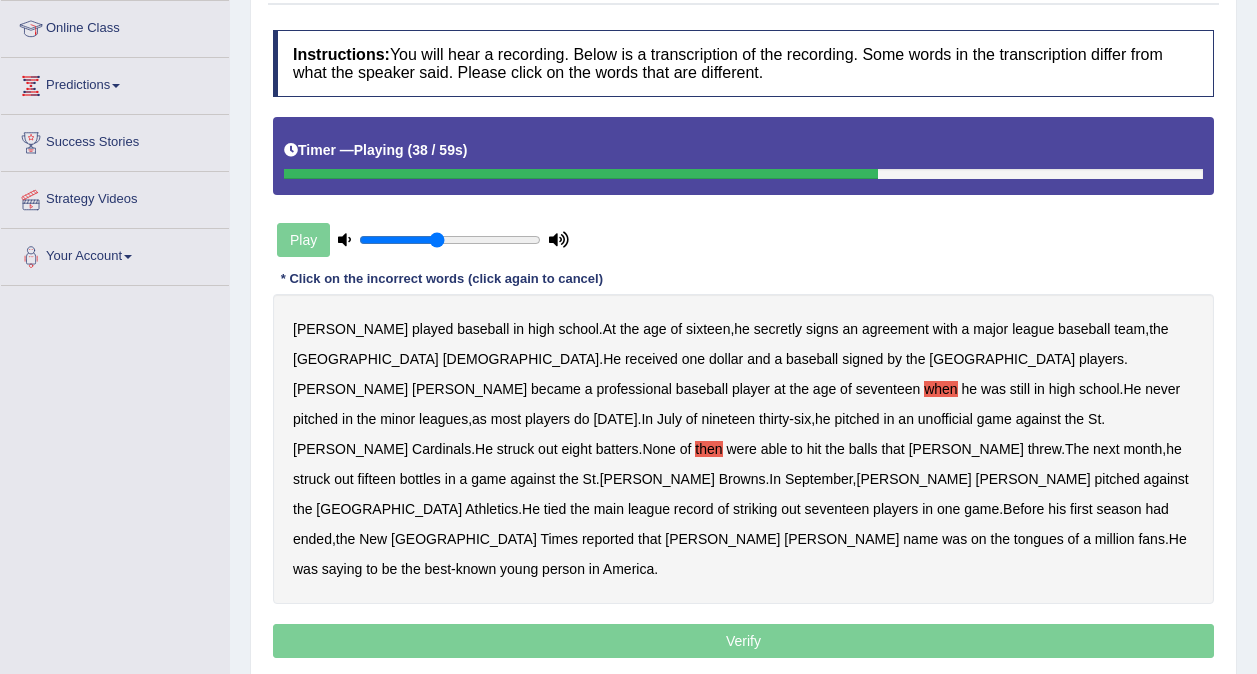 click on "bottles" at bounding box center (420, 479) 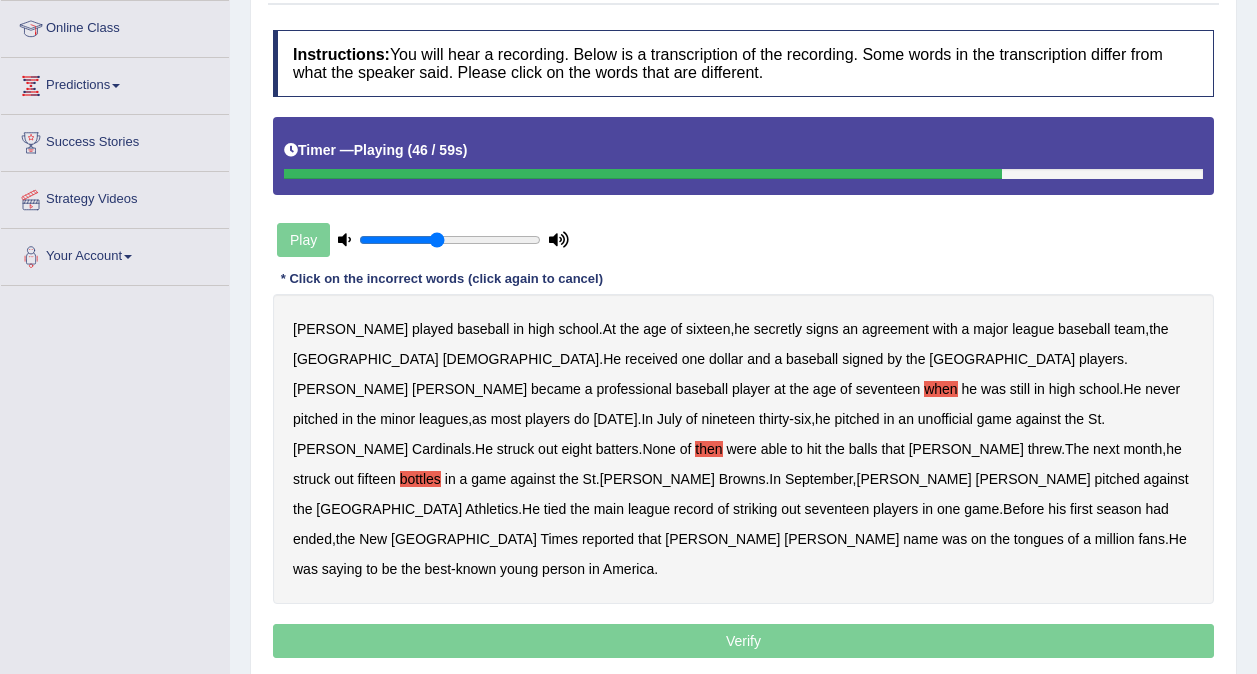 click on "main" at bounding box center [609, 509] 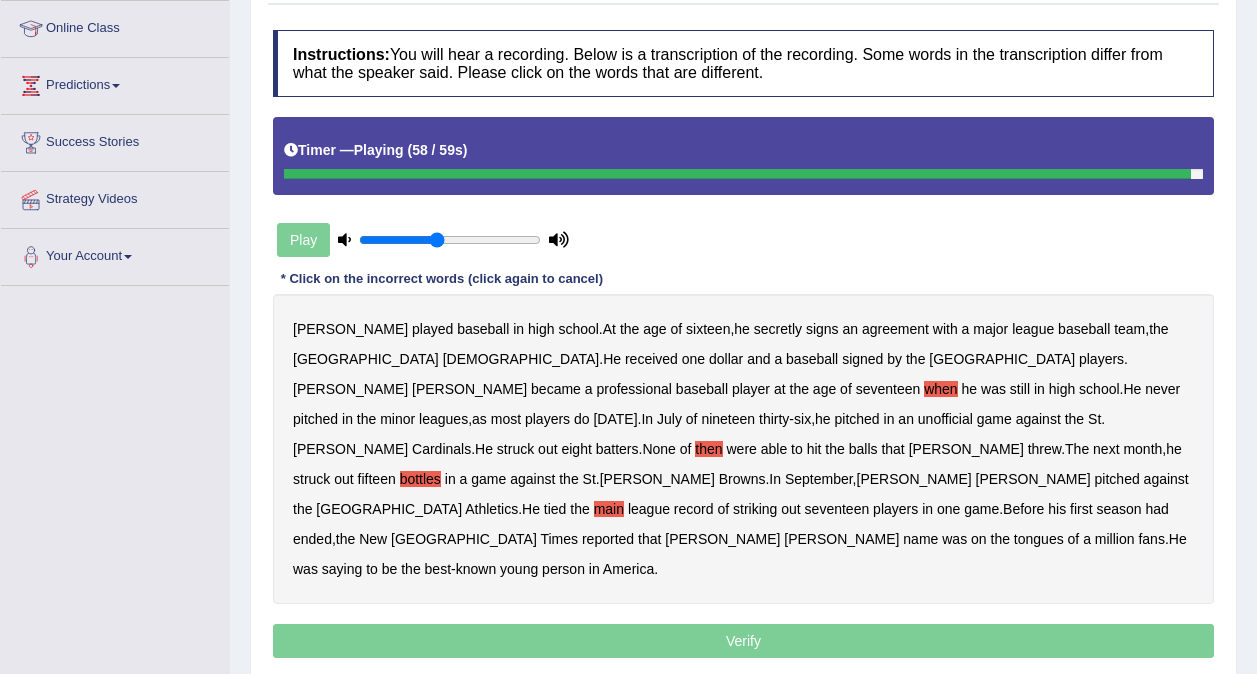 click on "saying" at bounding box center (342, 569) 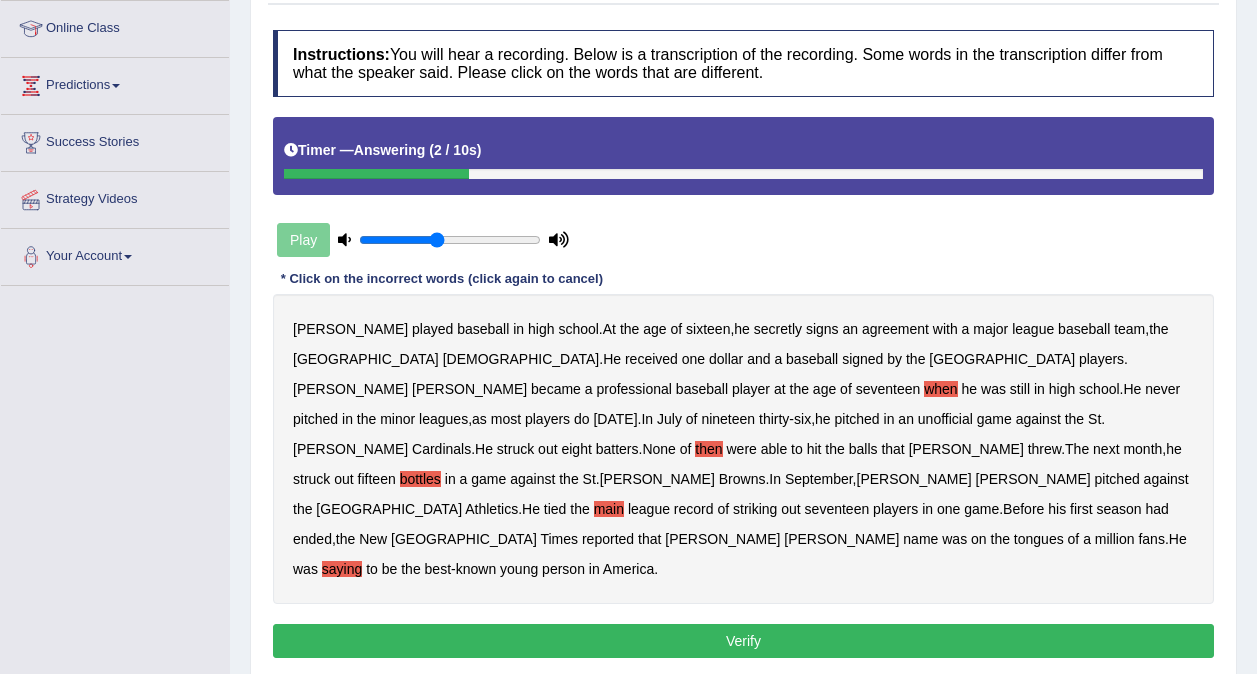 click on "Verify" at bounding box center (743, 641) 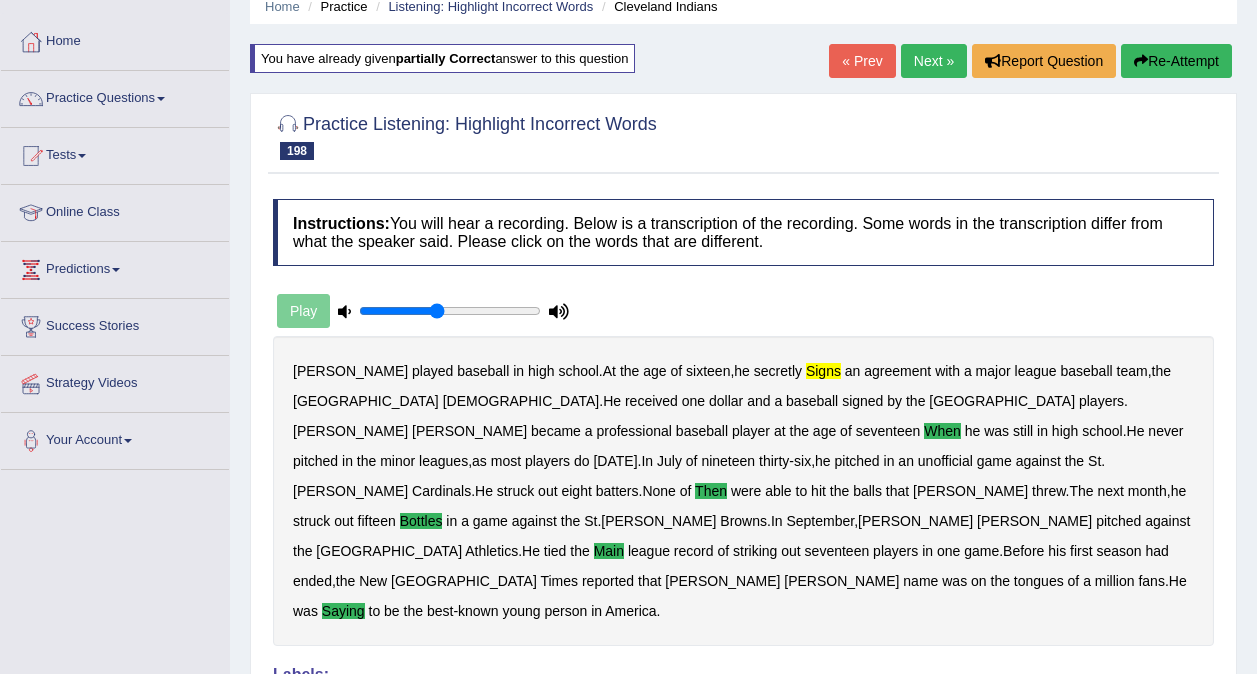 scroll, scrollTop: 77, scrollLeft: 0, axis: vertical 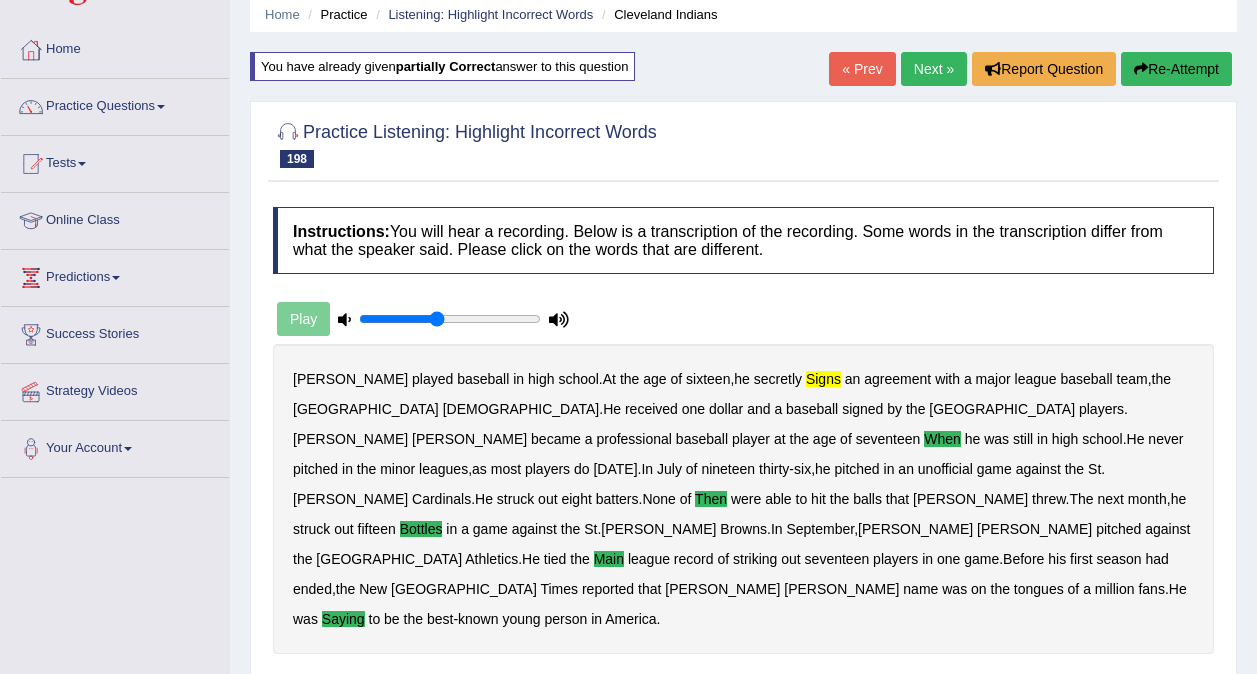 click on "Next »" at bounding box center (934, 69) 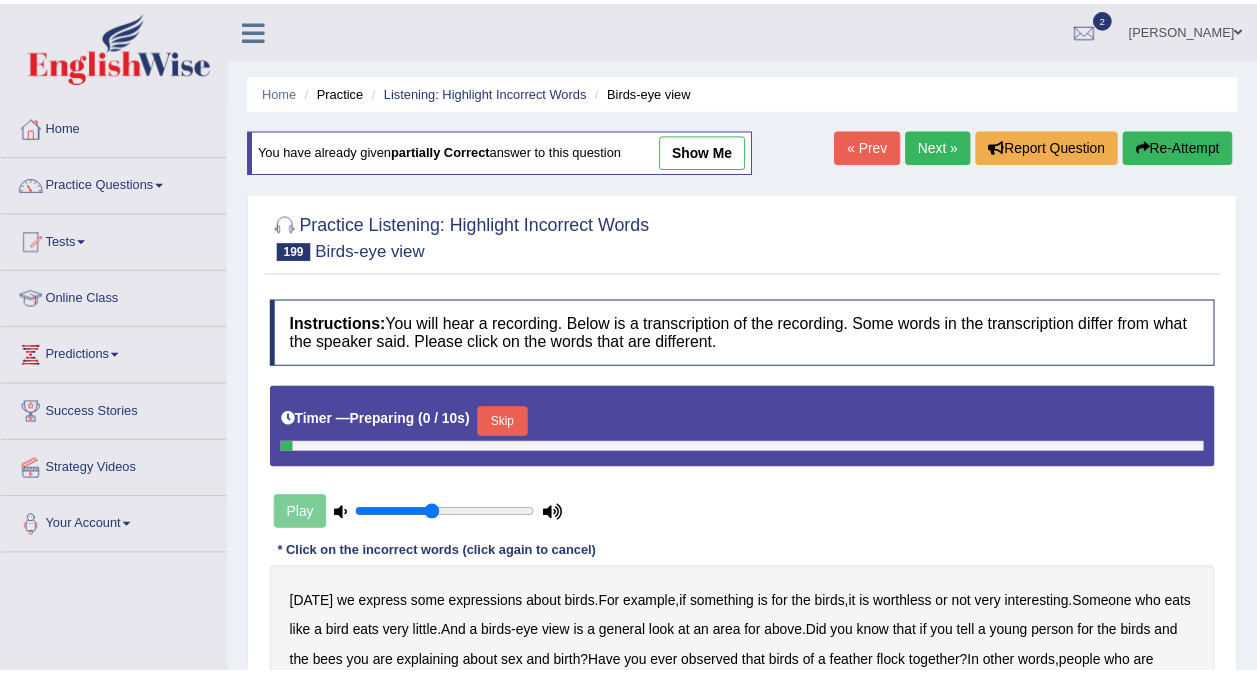 scroll, scrollTop: 0, scrollLeft: 0, axis: both 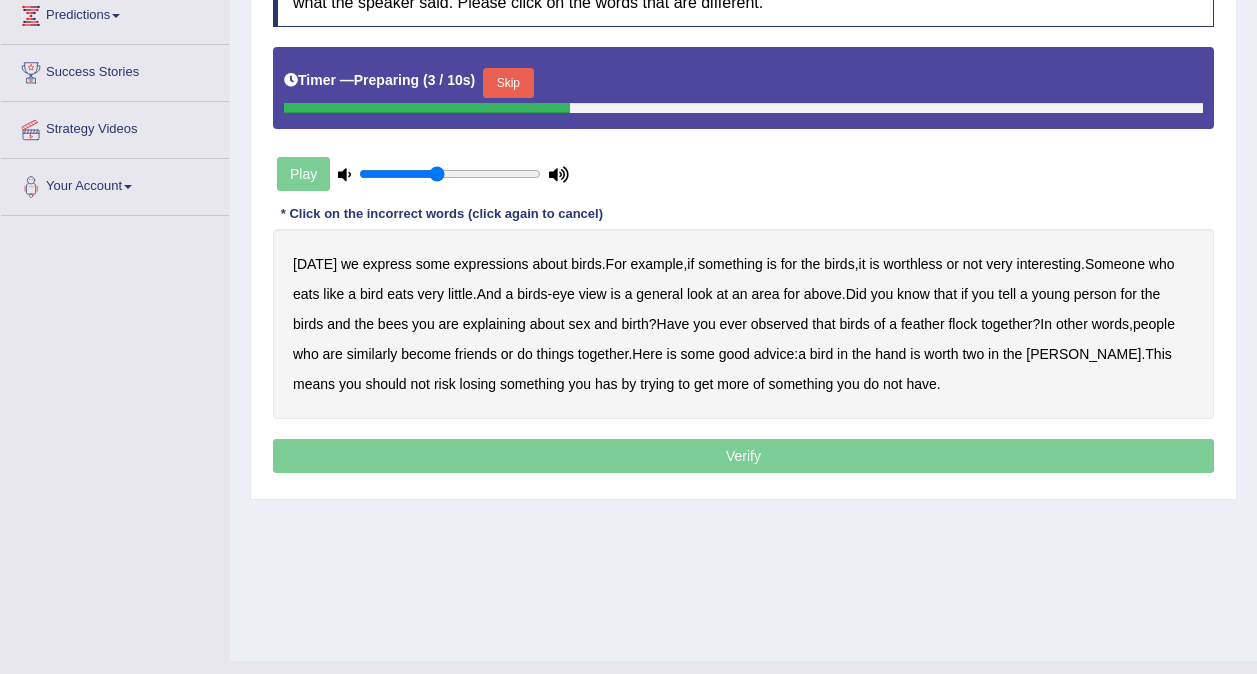 click on "Skip" at bounding box center [508, 83] 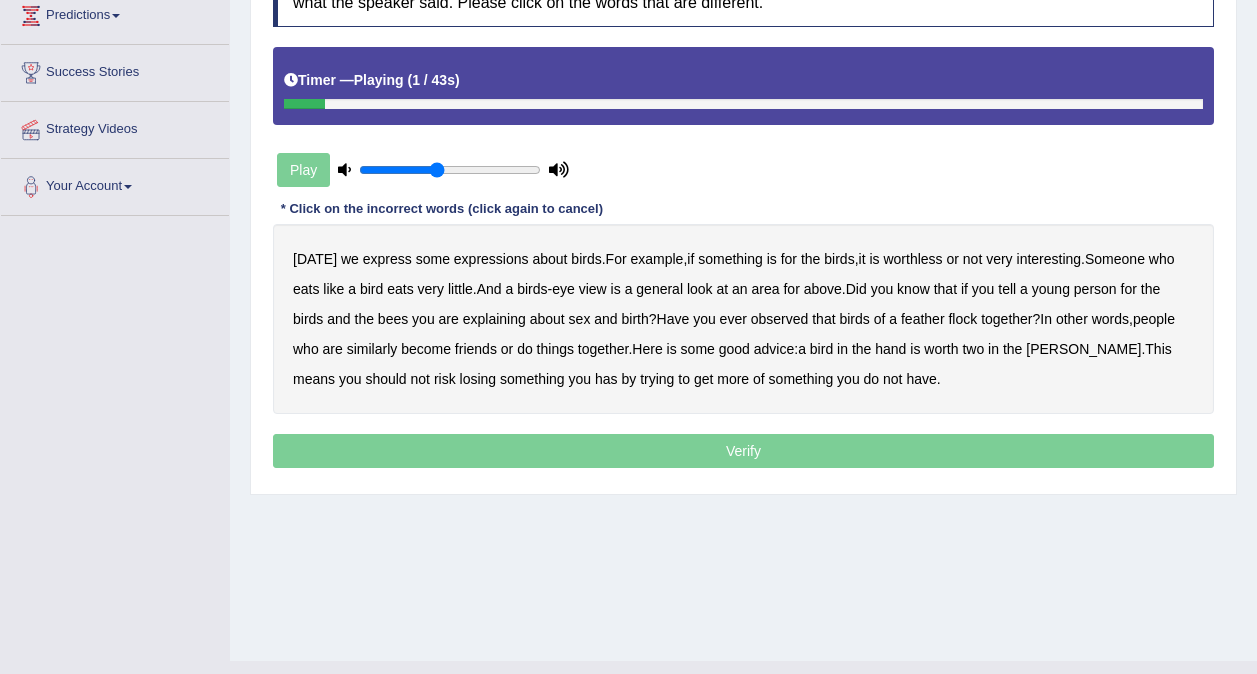 click on "express" at bounding box center [387, 259] 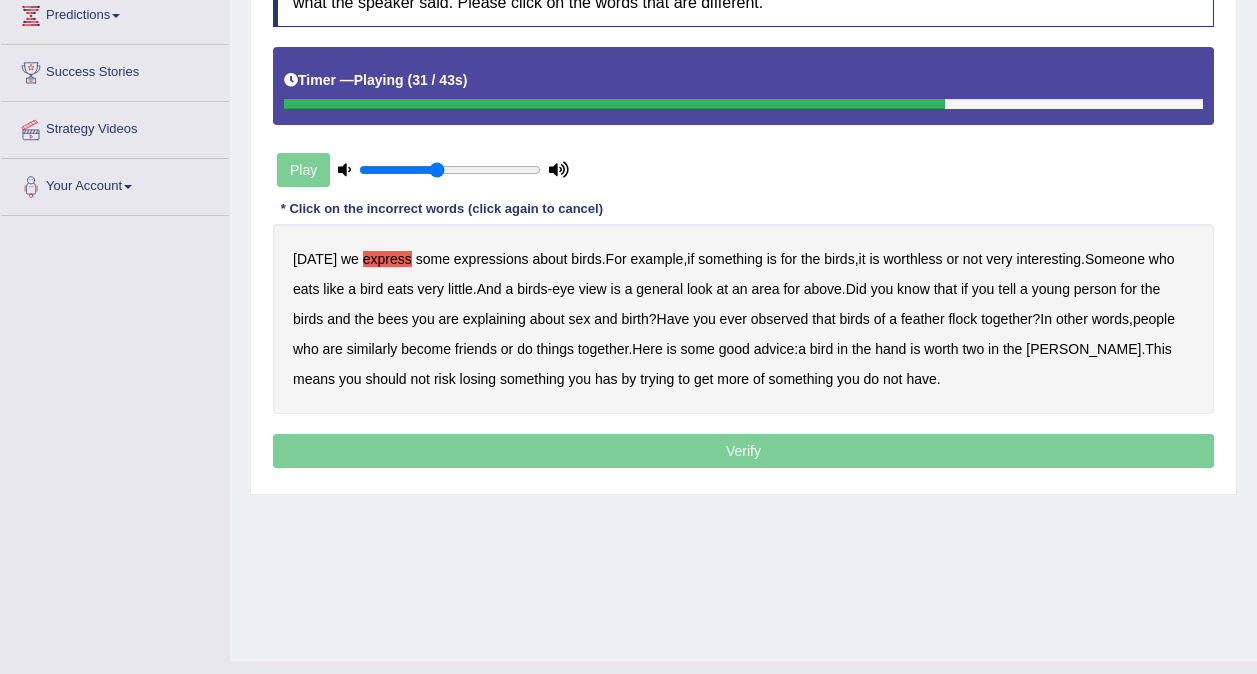 click on "similarly" at bounding box center [372, 349] 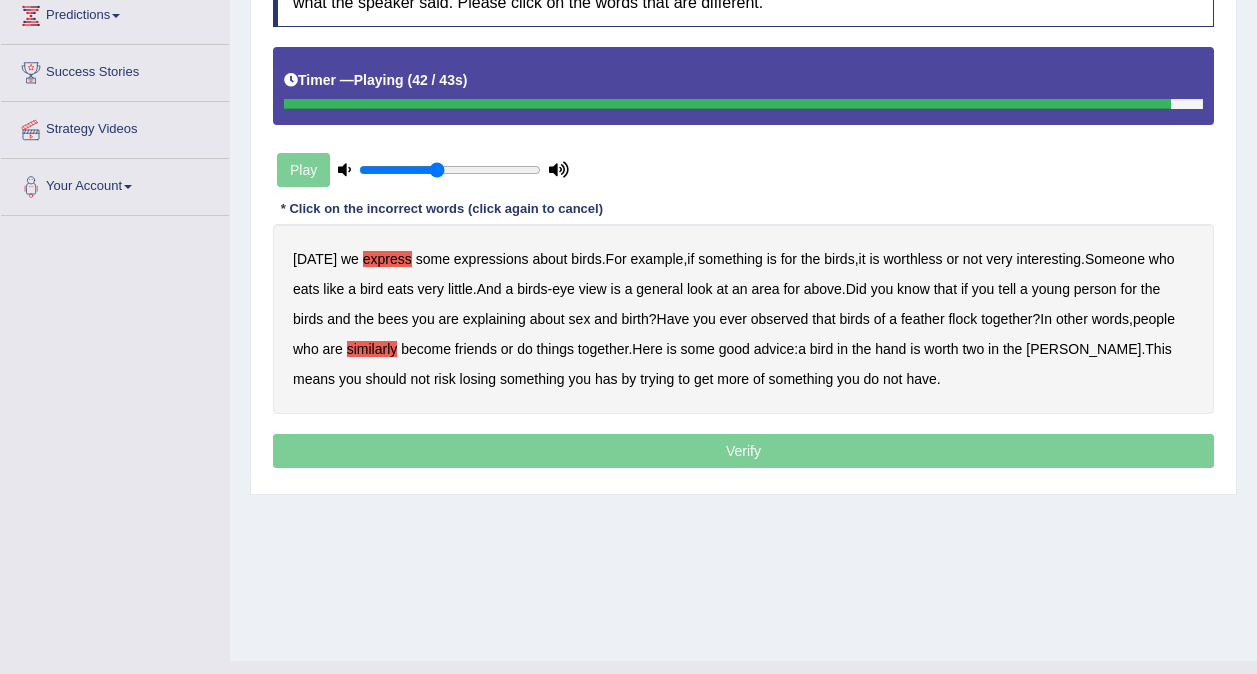 click on "has" at bounding box center [606, 379] 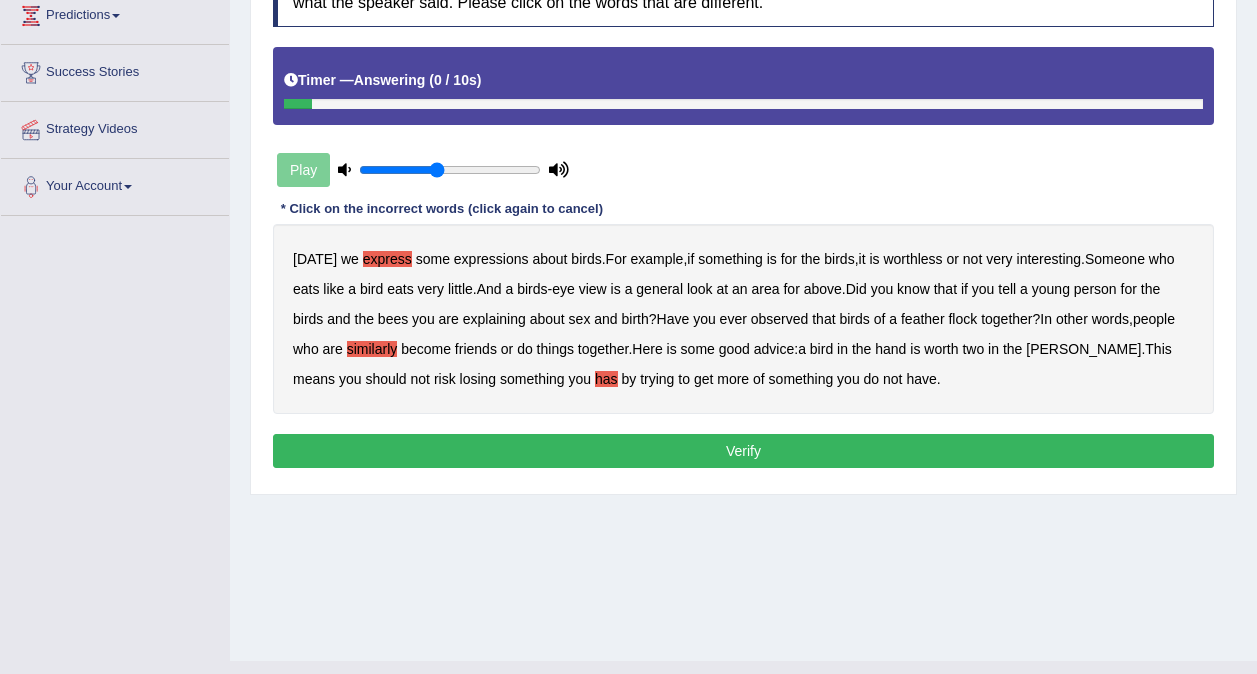 click on "Verify" at bounding box center [743, 451] 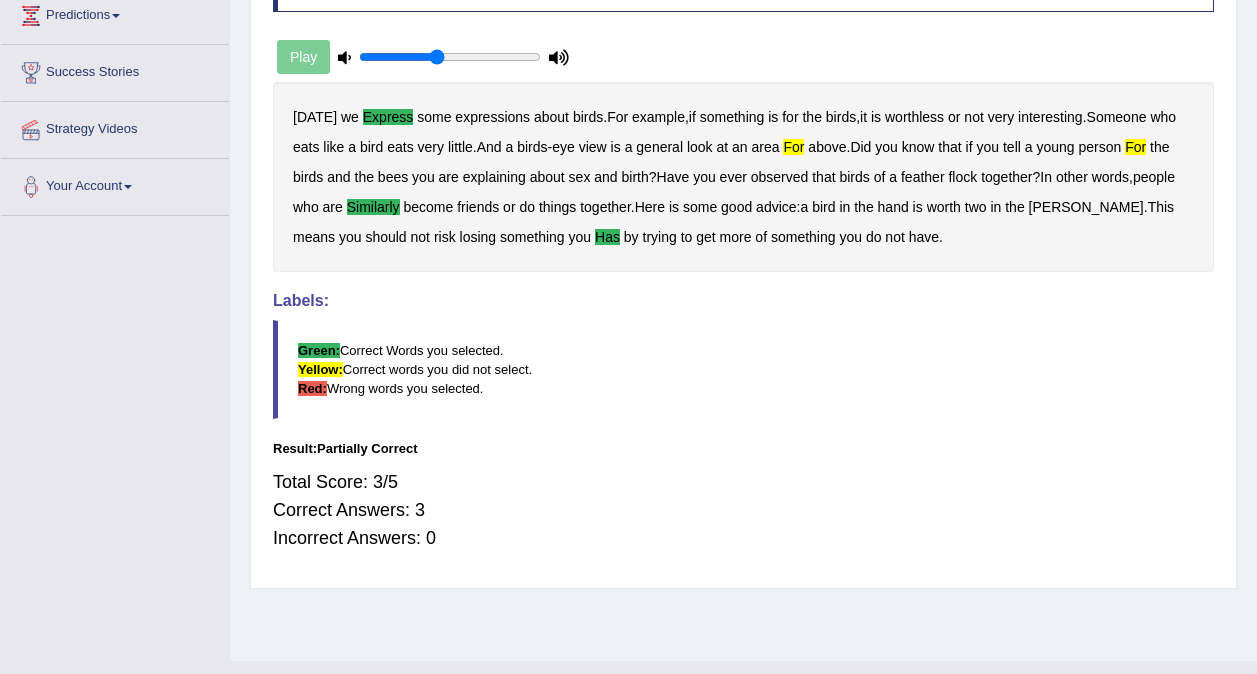 scroll, scrollTop: 0, scrollLeft: 0, axis: both 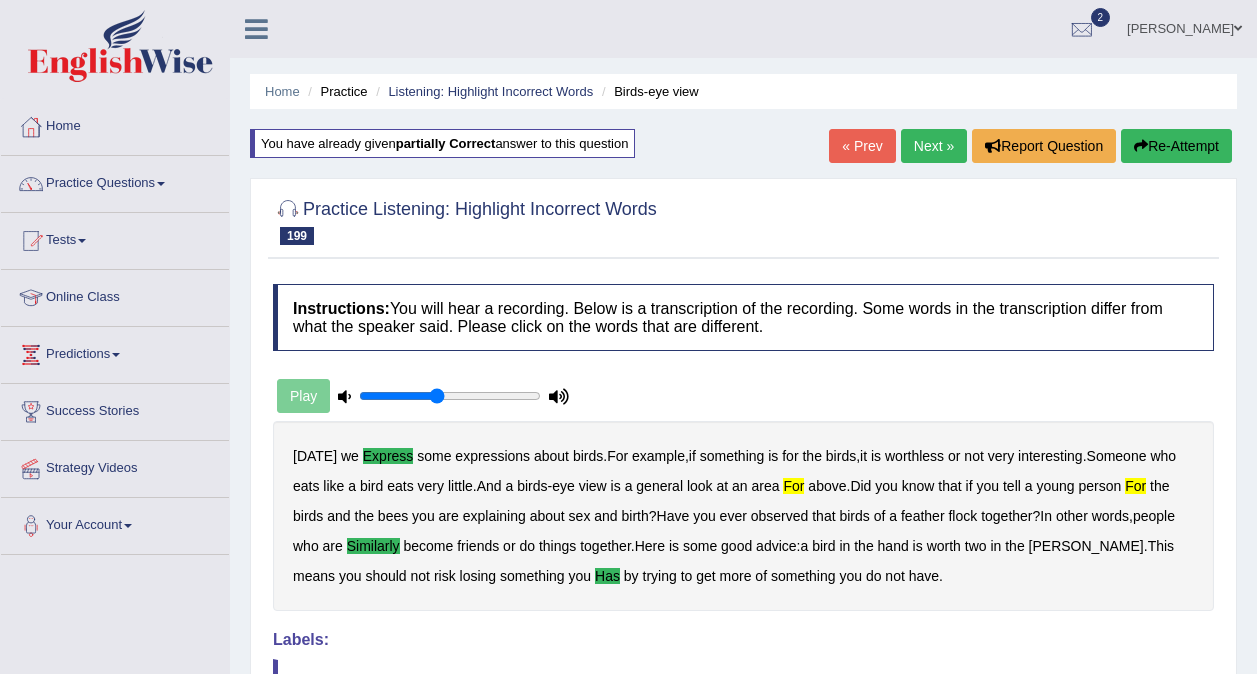 click on "Next »" at bounding box center [934, 146] 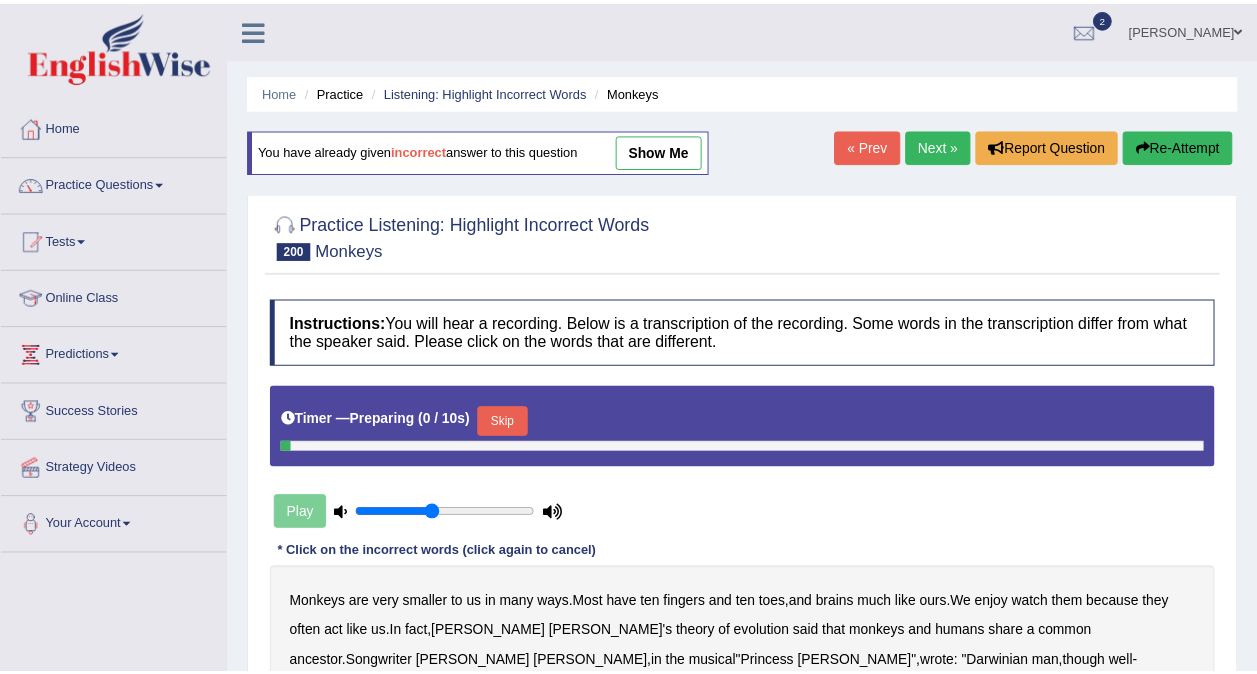 scroll, scrollTop: 0, scrollLeft: 0, axis: both 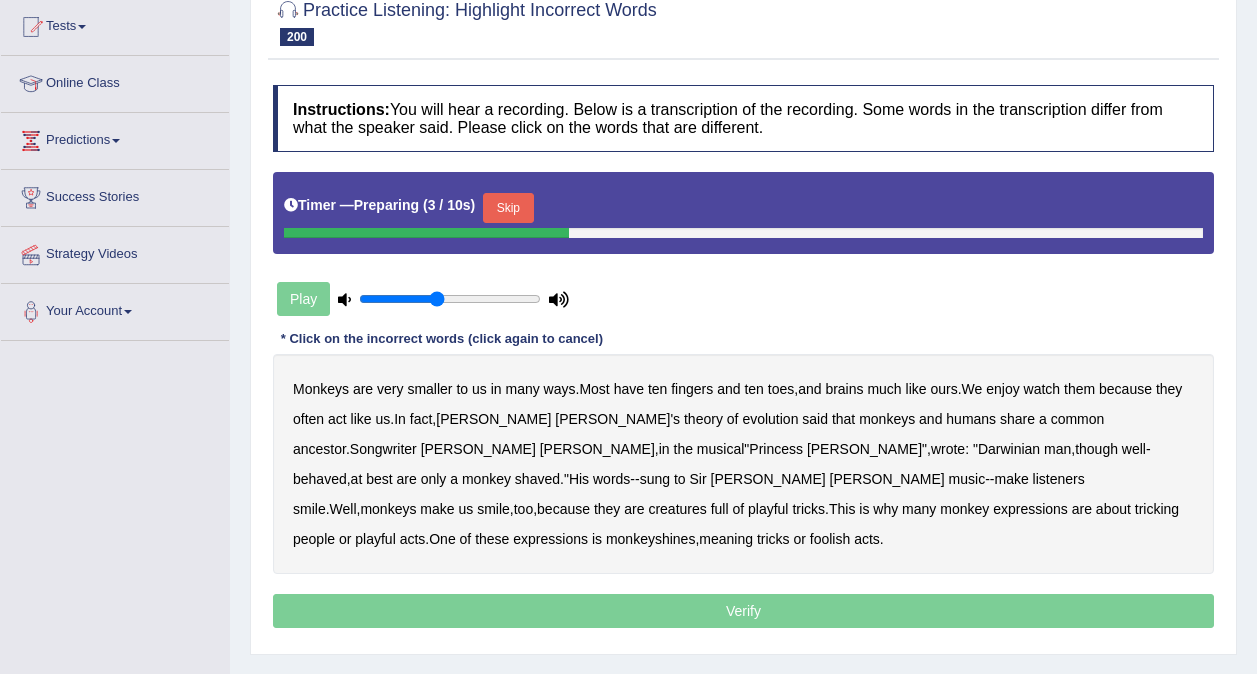 click on "Skip" at bounding box center (508, 208) 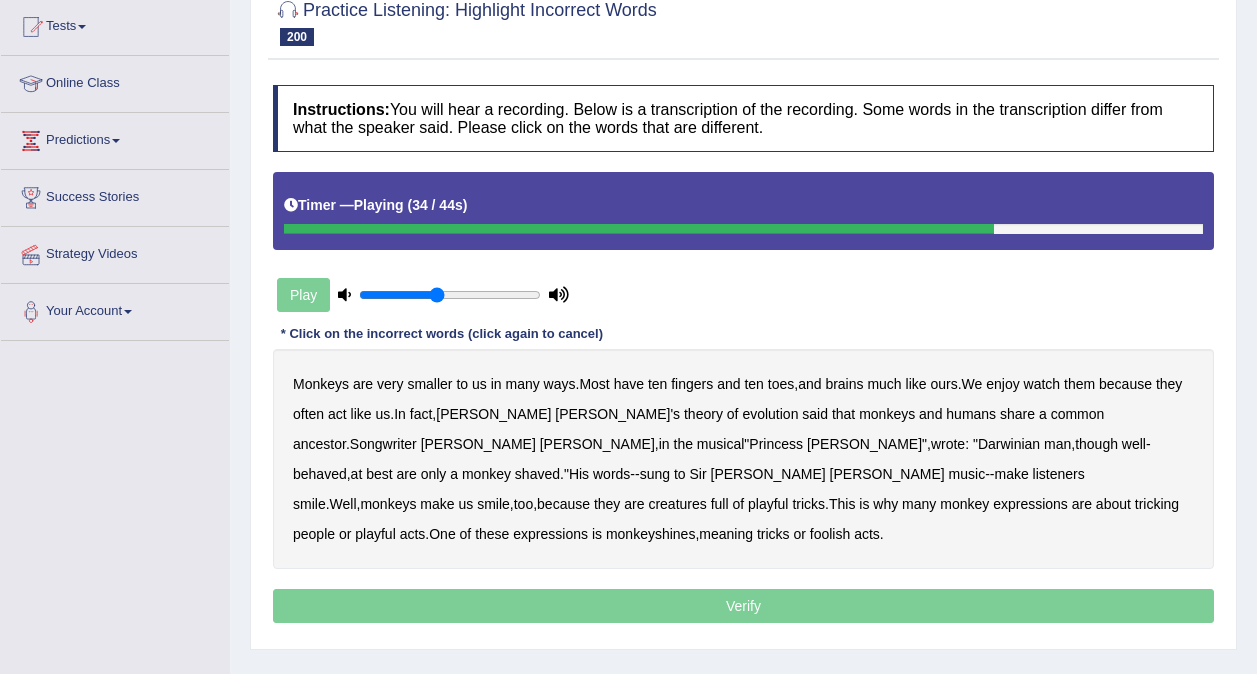 click on "us" at bounding box center [465, 504] 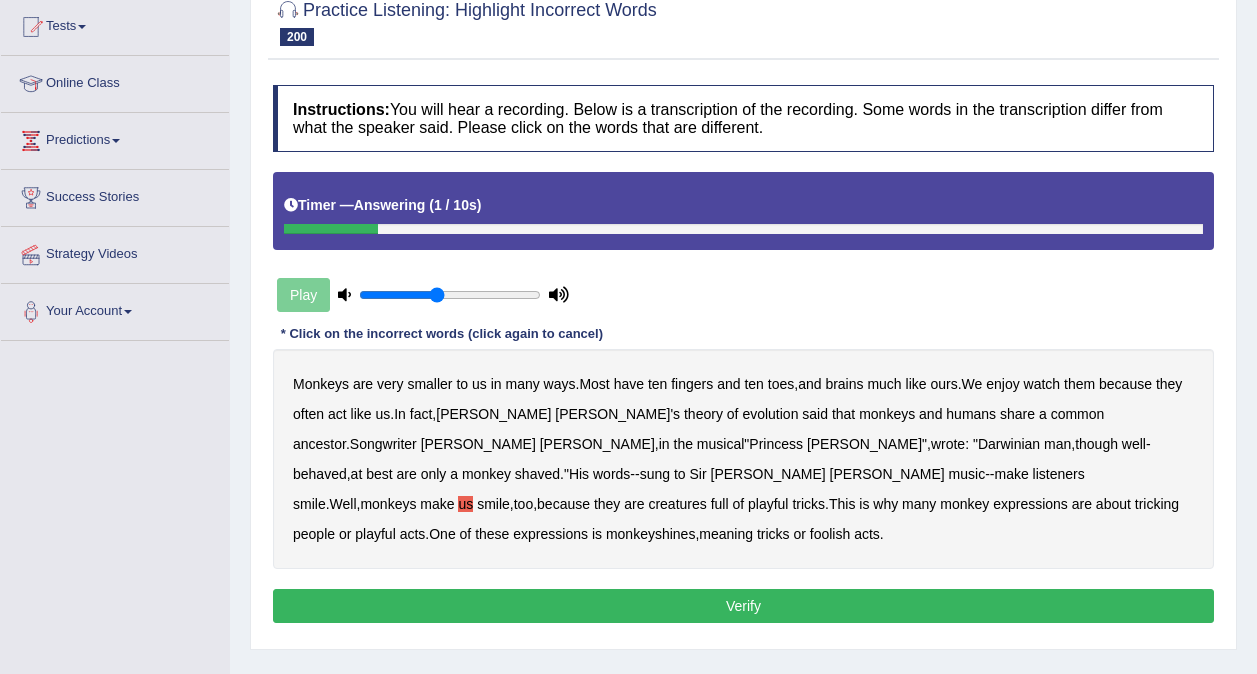 click on "Verify" at bounding box center (743, 606) 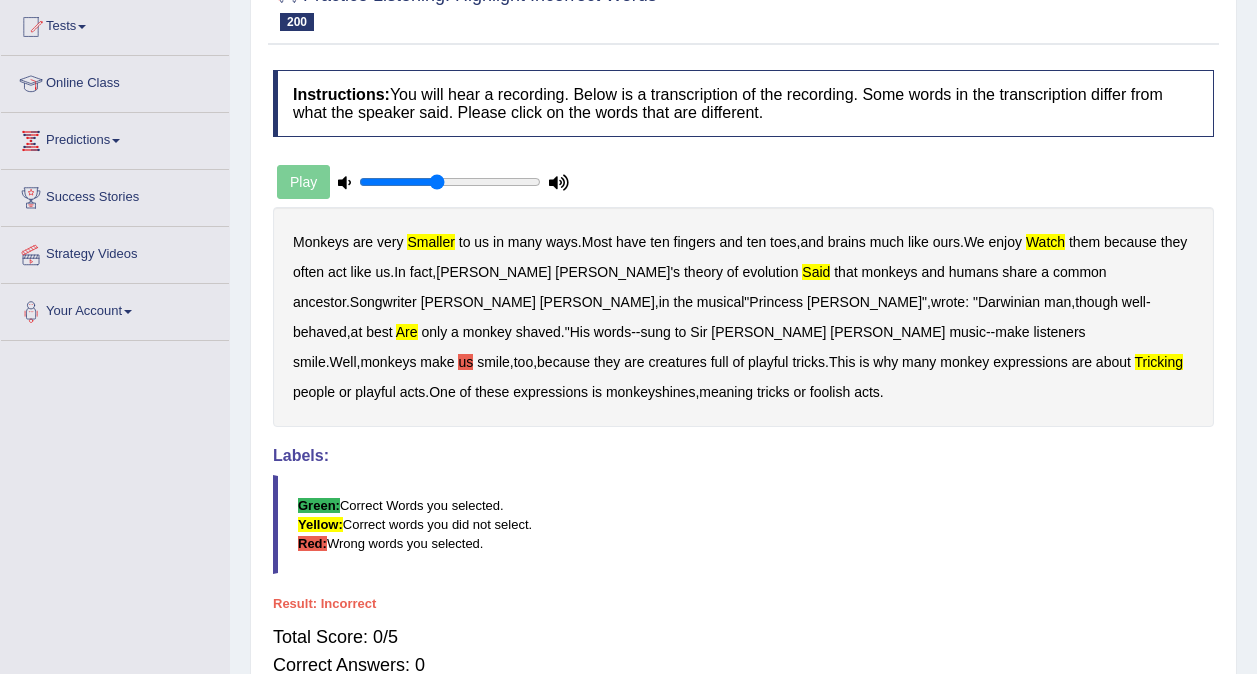 scroll, scrollTop: 0, scrollLeft: 0, axis: both 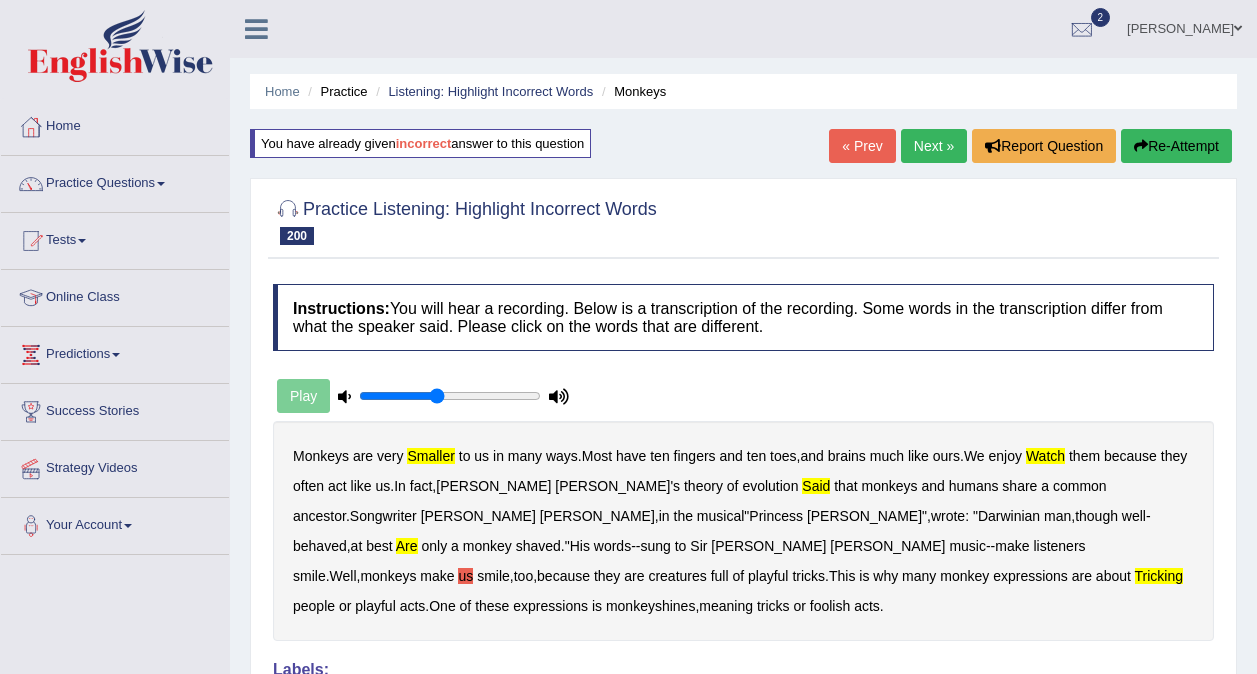 click on "Next »" at bounding box center [934, 146] 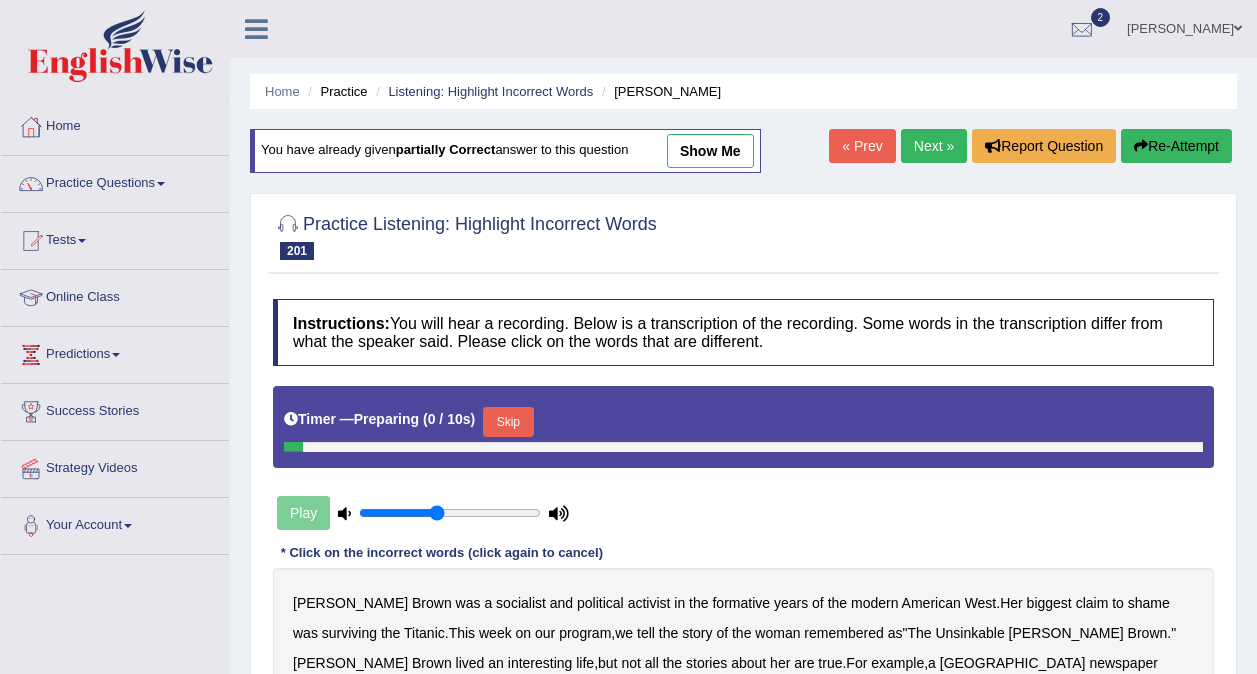 scroll, scrollTop: 0, scrollLeft: 0, axis: both 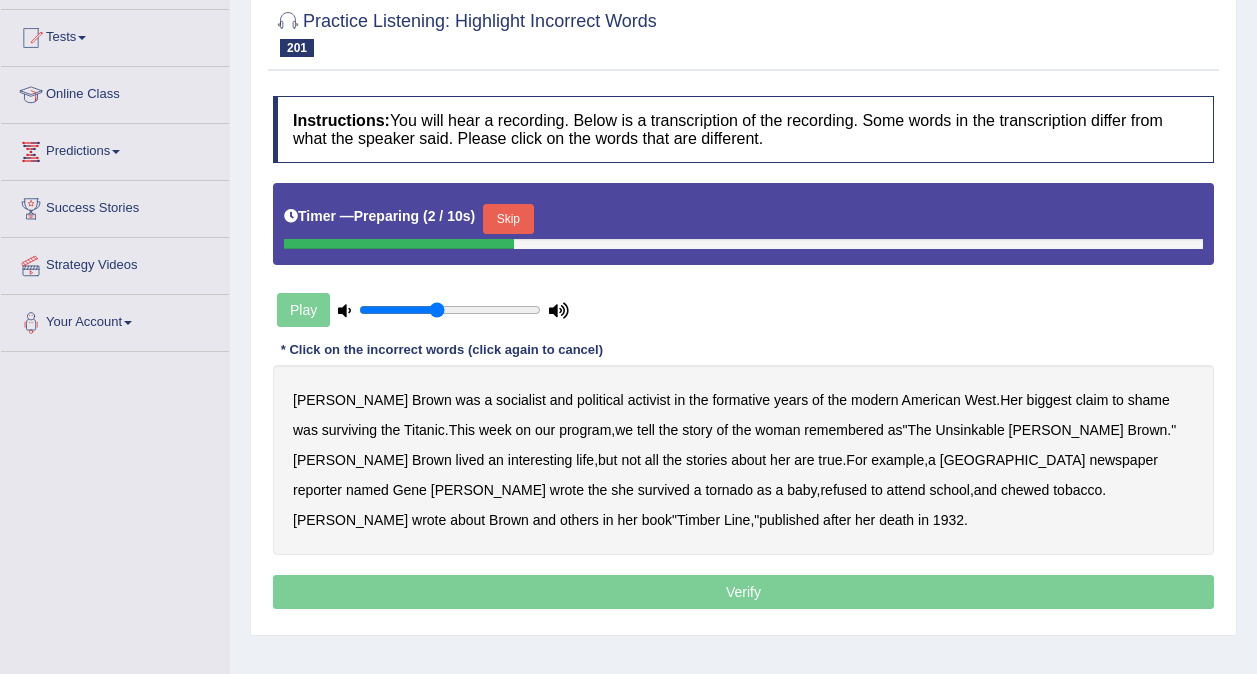 click on "Skip" at bounding box center (508, 219) 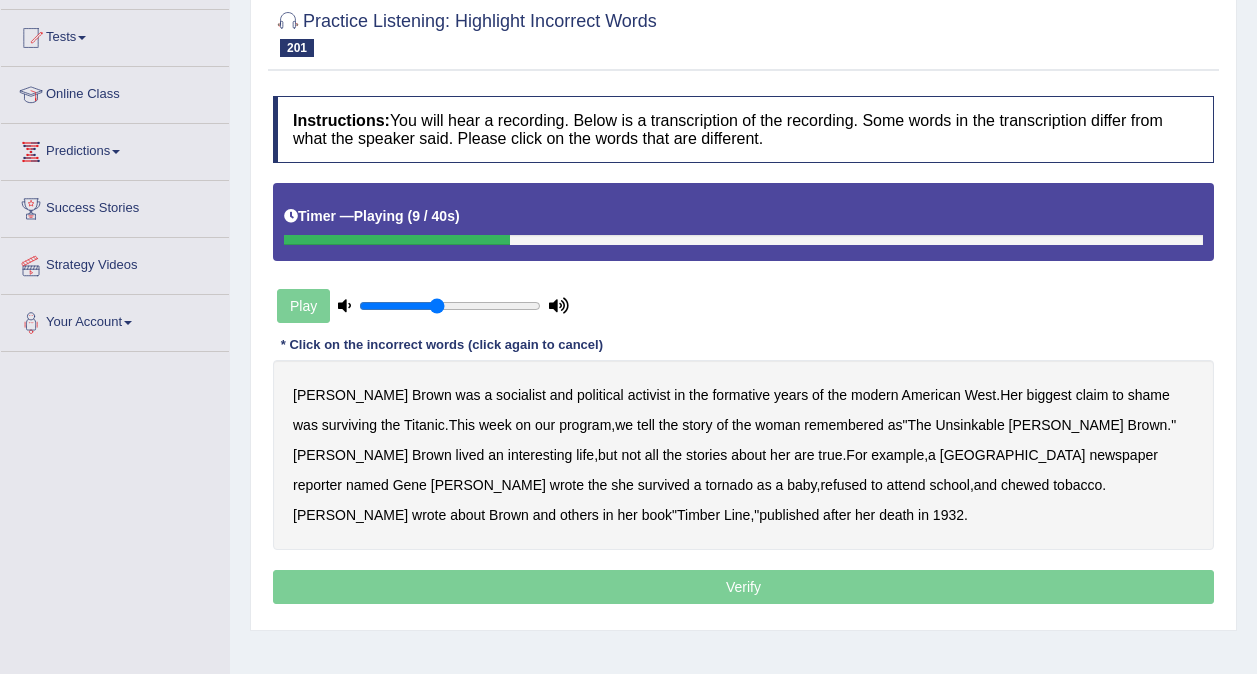 click on "shame" at bounding box center (1149, 395) 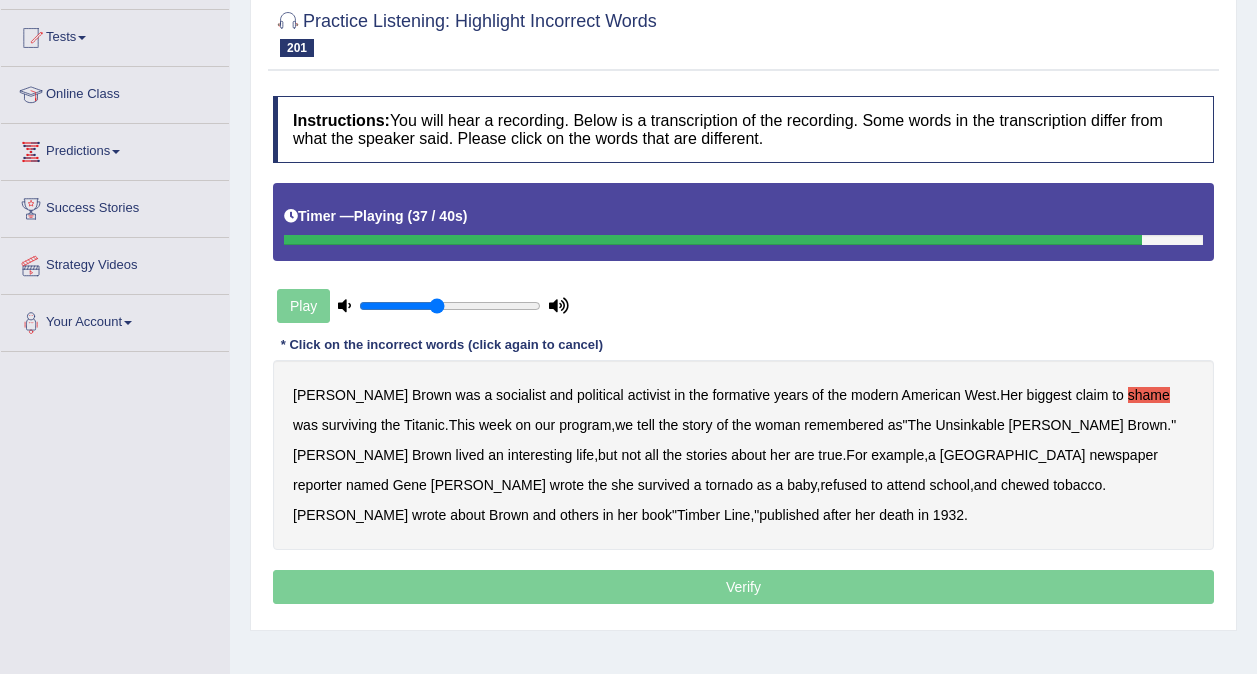 click on "her" at bounding box center (628, 515) 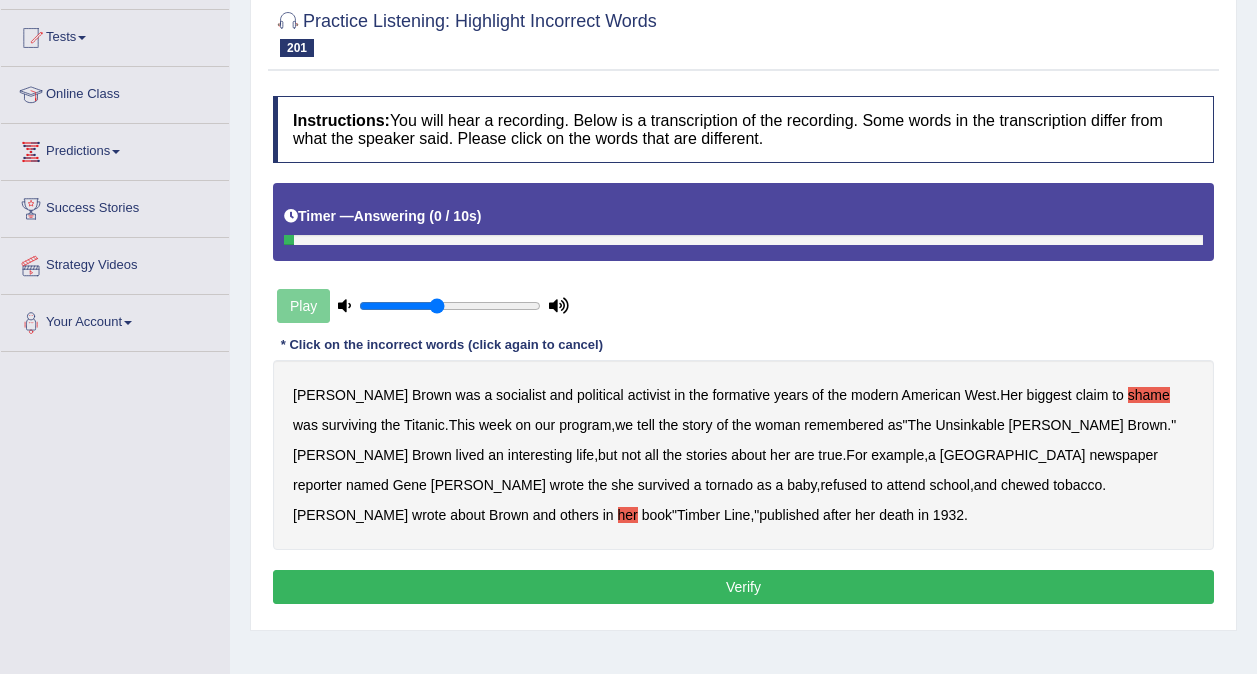 click on "Verify" at bounding box center (743, 587) 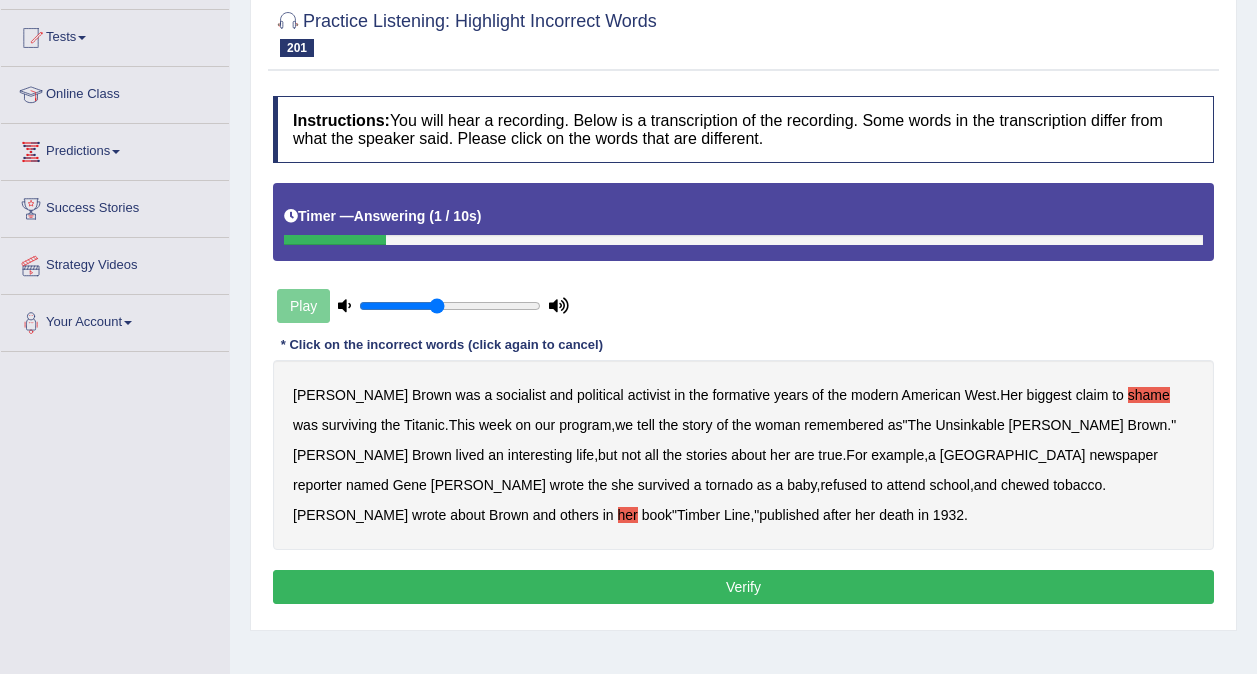 click on "Verify" at bounding box center (743, 587) 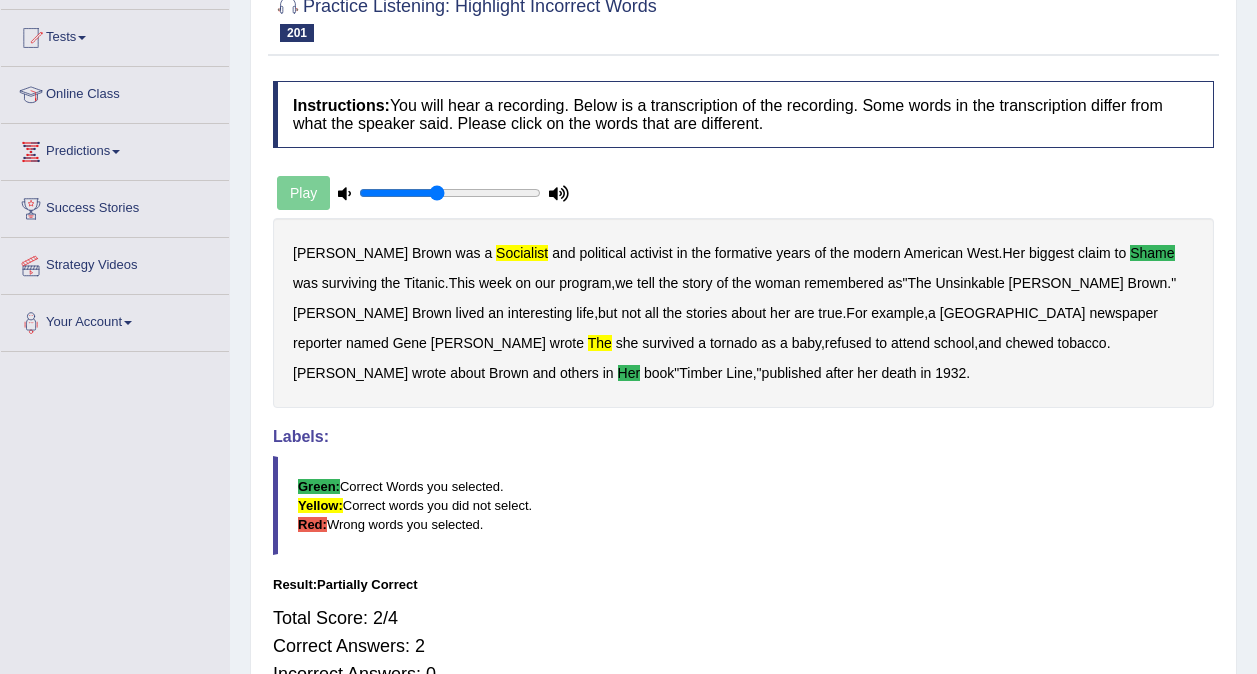 scroll, scrollTop: 0, scrollLeft: 0, axis: both 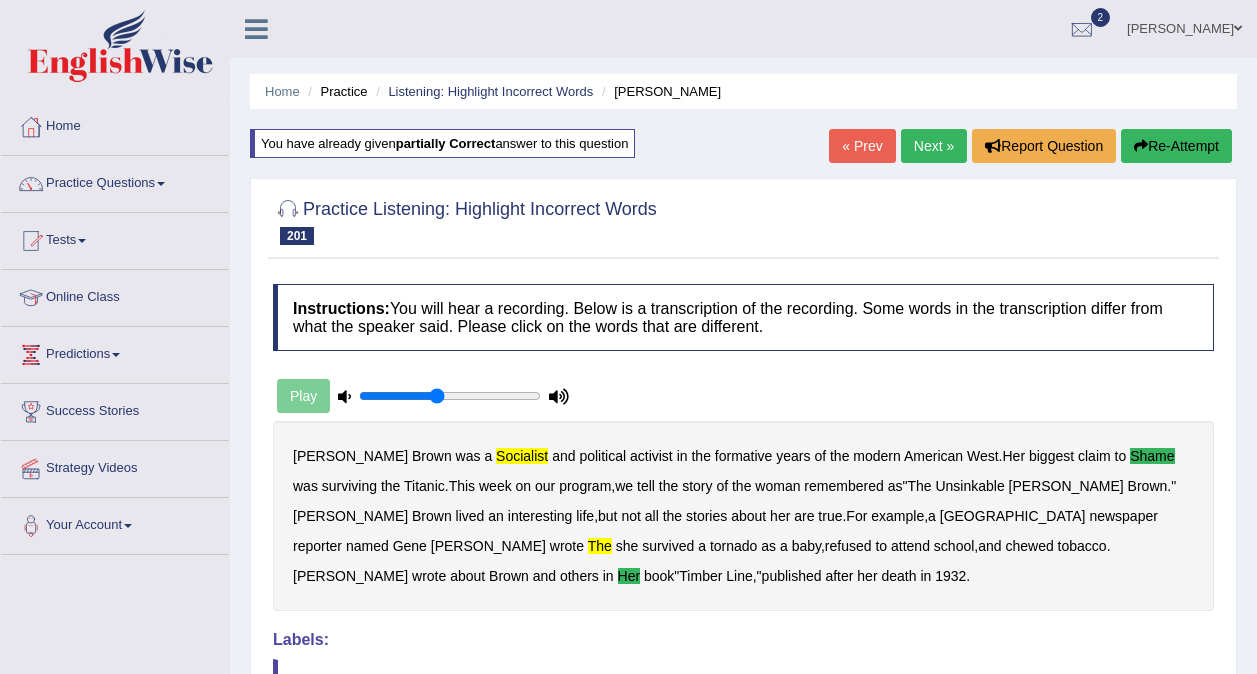 click on "Next »" at bounding box center [934, 146] 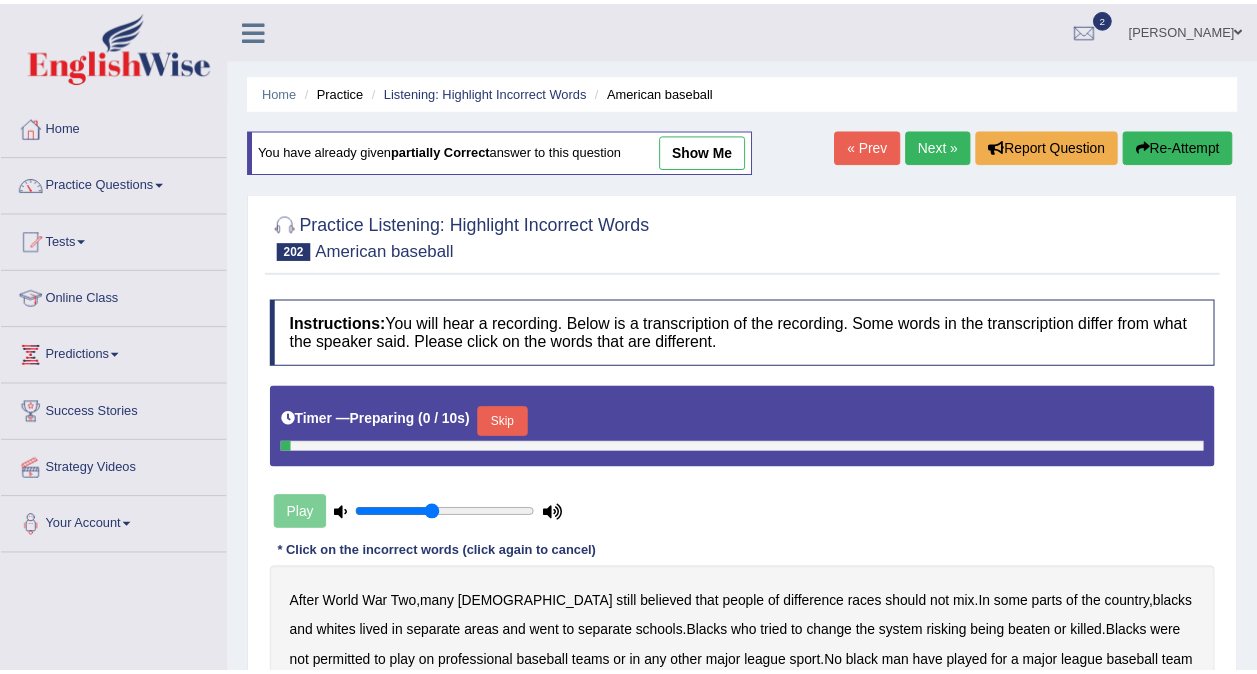 scroll, scrollTop: 0, scrollLeft: 0, axis: both 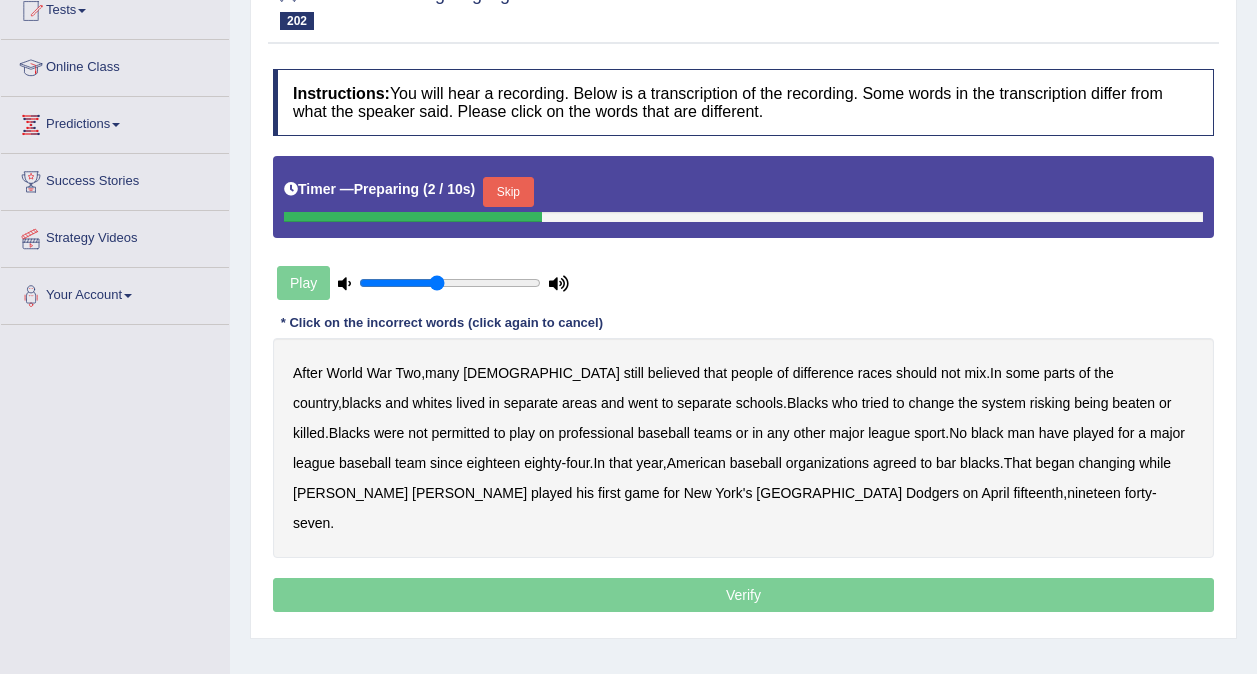 click on "Skip" at bounding box center (508, 192) 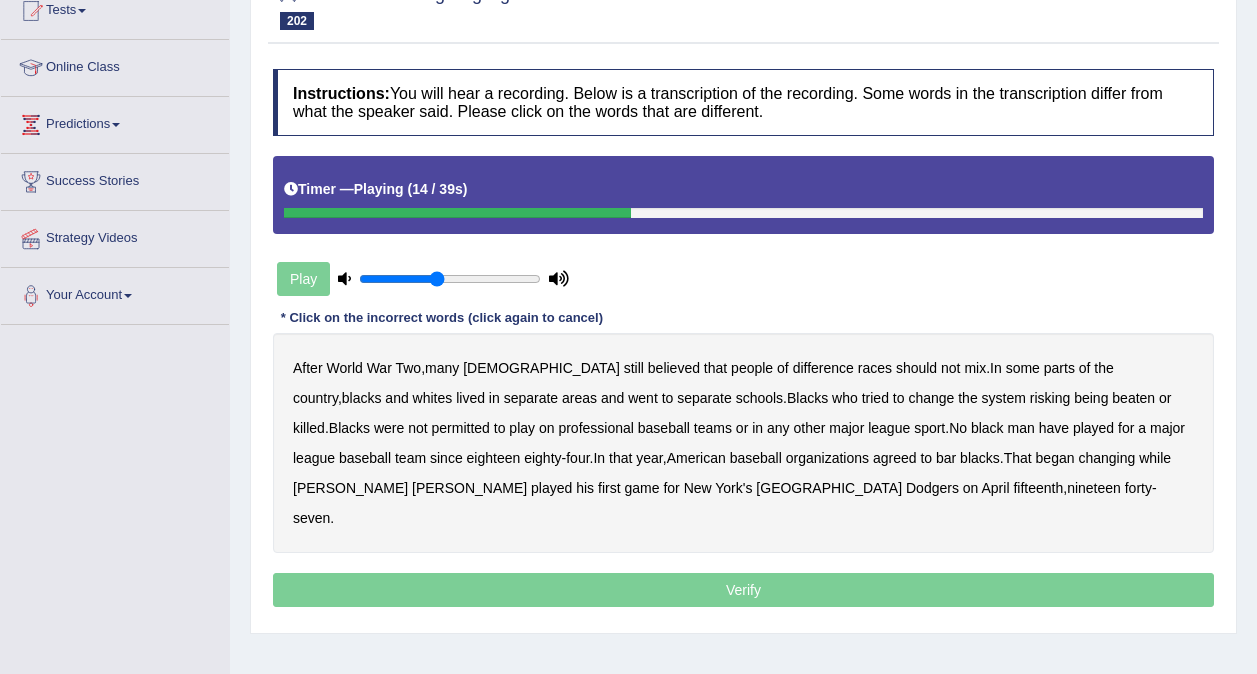 click on "risking" at bounding box center [1050, 398] 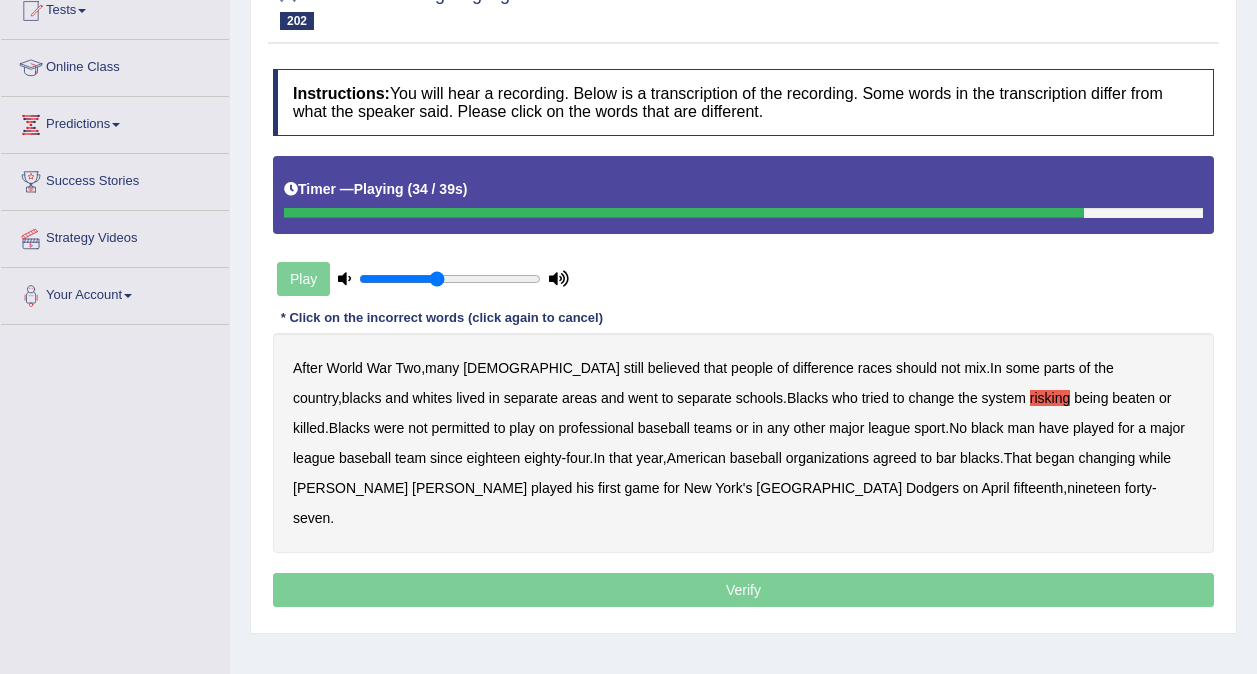 click on "while" at bounding box center [1155, 458] 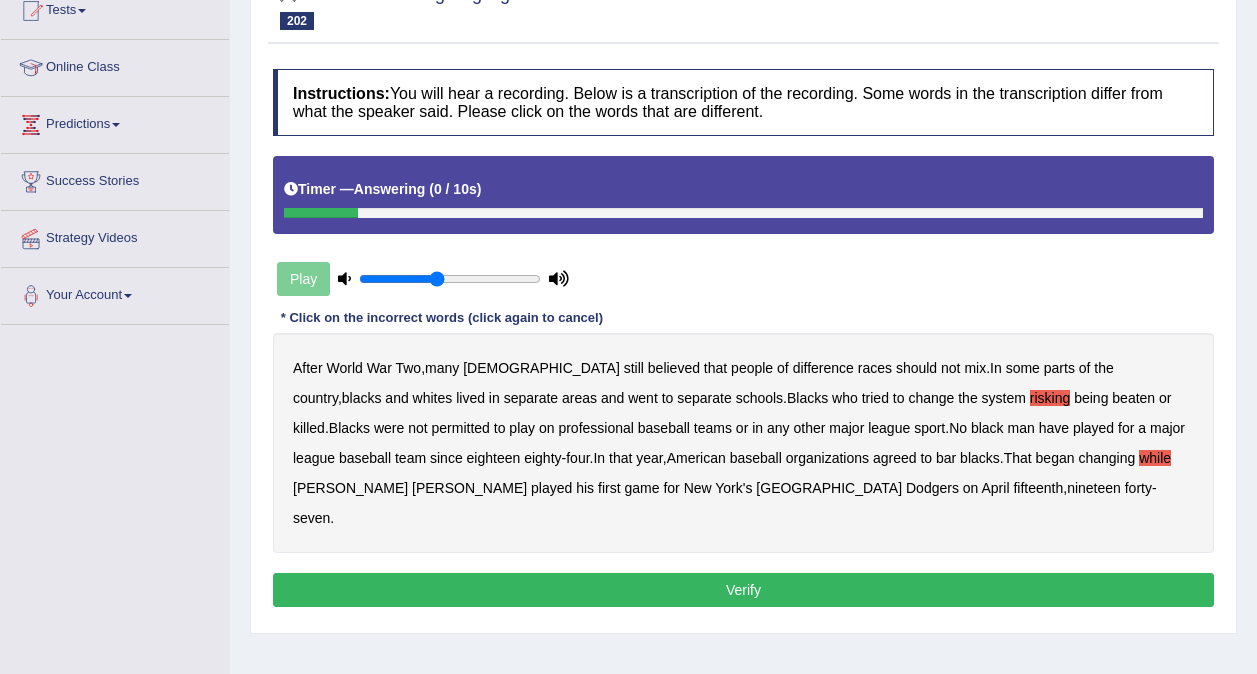 click on "Verify" at bounding box center (743, 590) 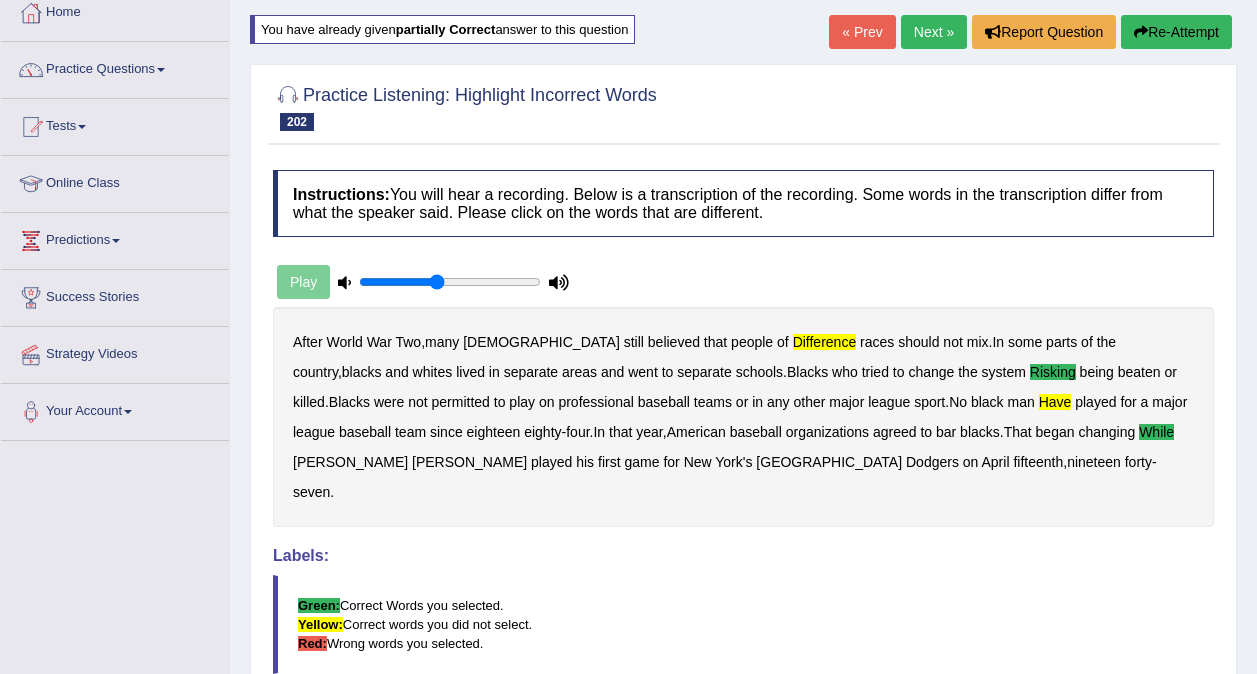 scroll, scrollTop: 0, scrollLeft: 0, axis: both 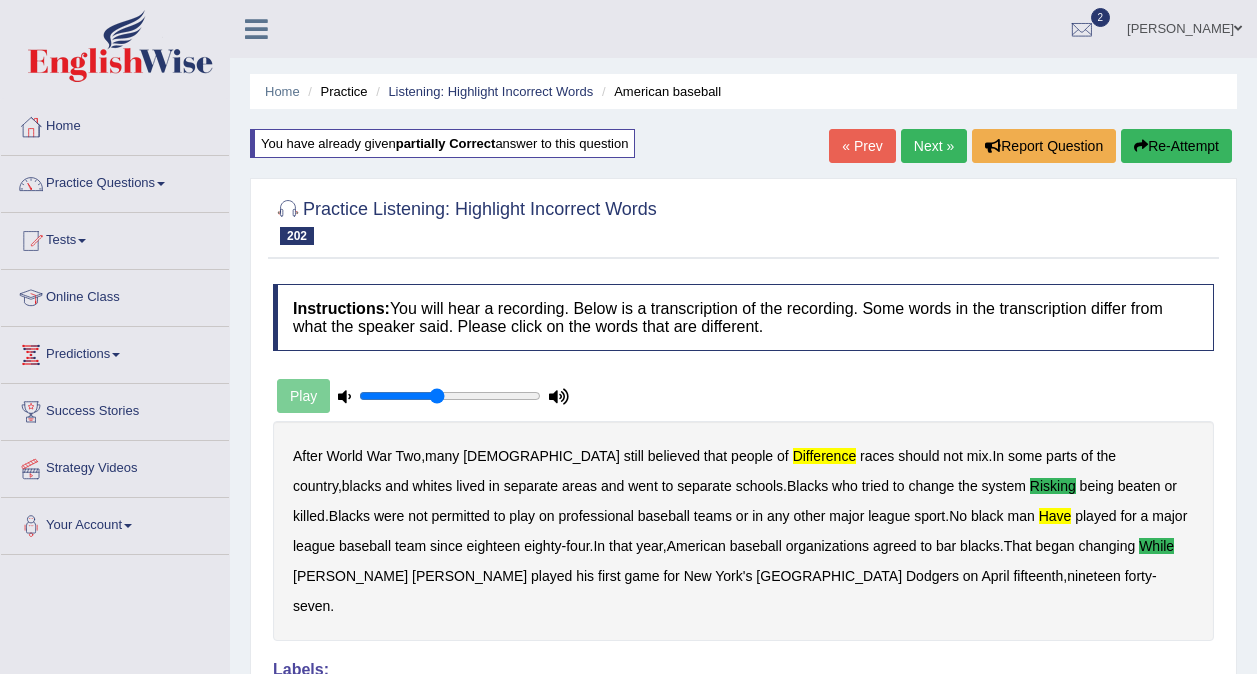 click on "Next »" at bounding box center [934, 146] 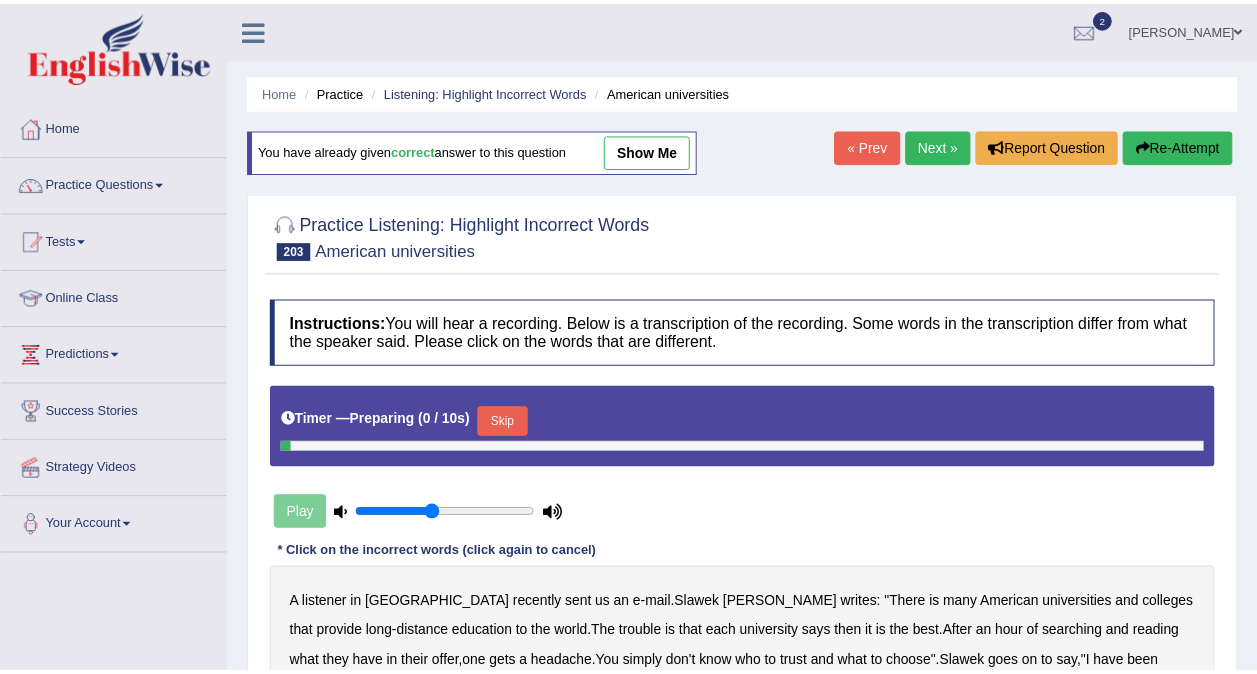 scroll, scrollTop: 0, scrollLeft: 0, axis: both 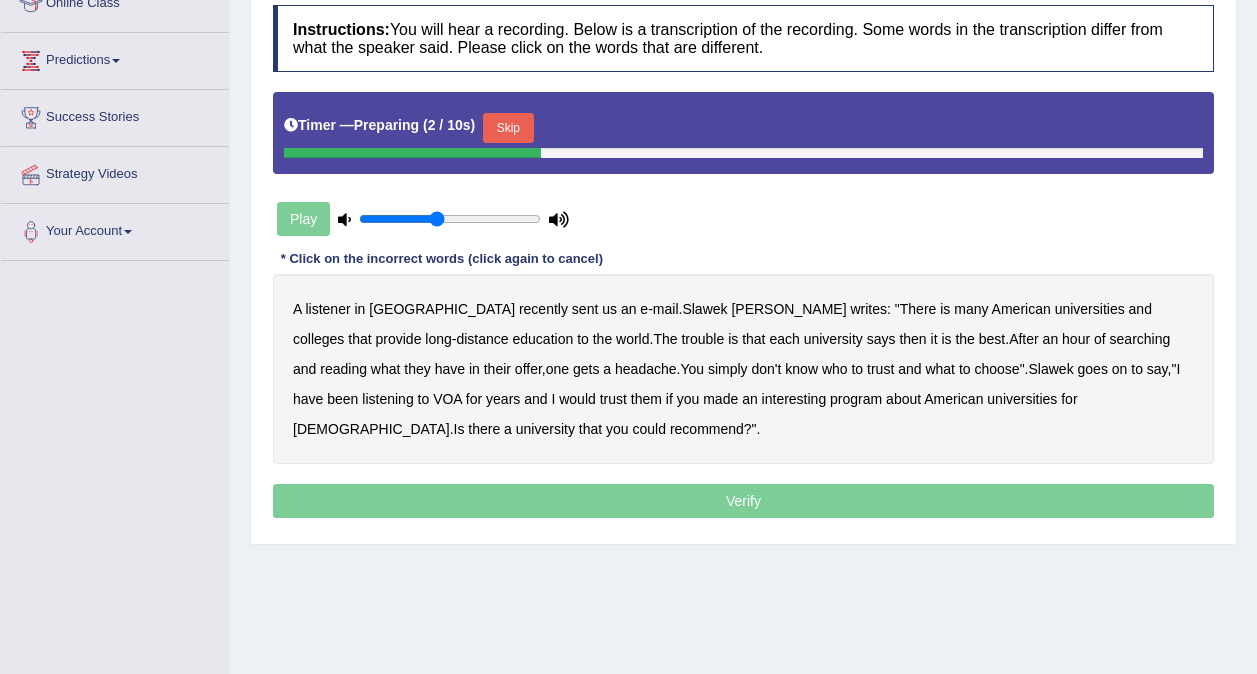 click on "Skip" at bounding box center (508, 128) 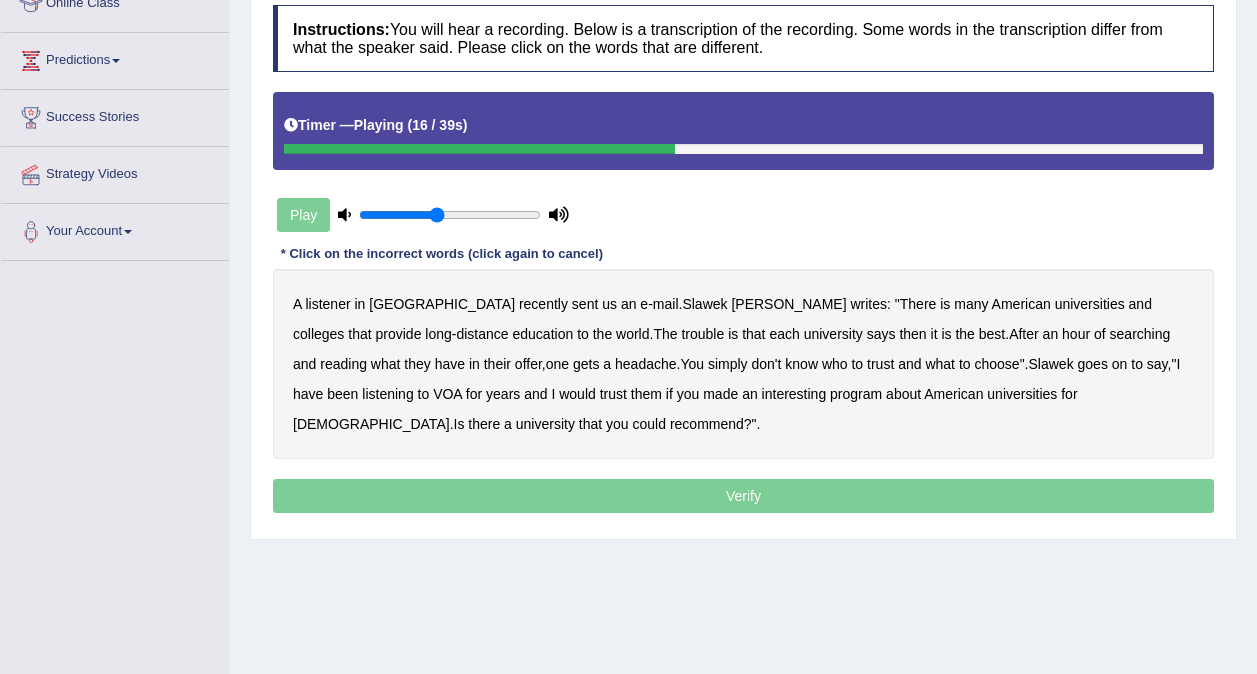 click on "then" at bounding box center (912, 334) 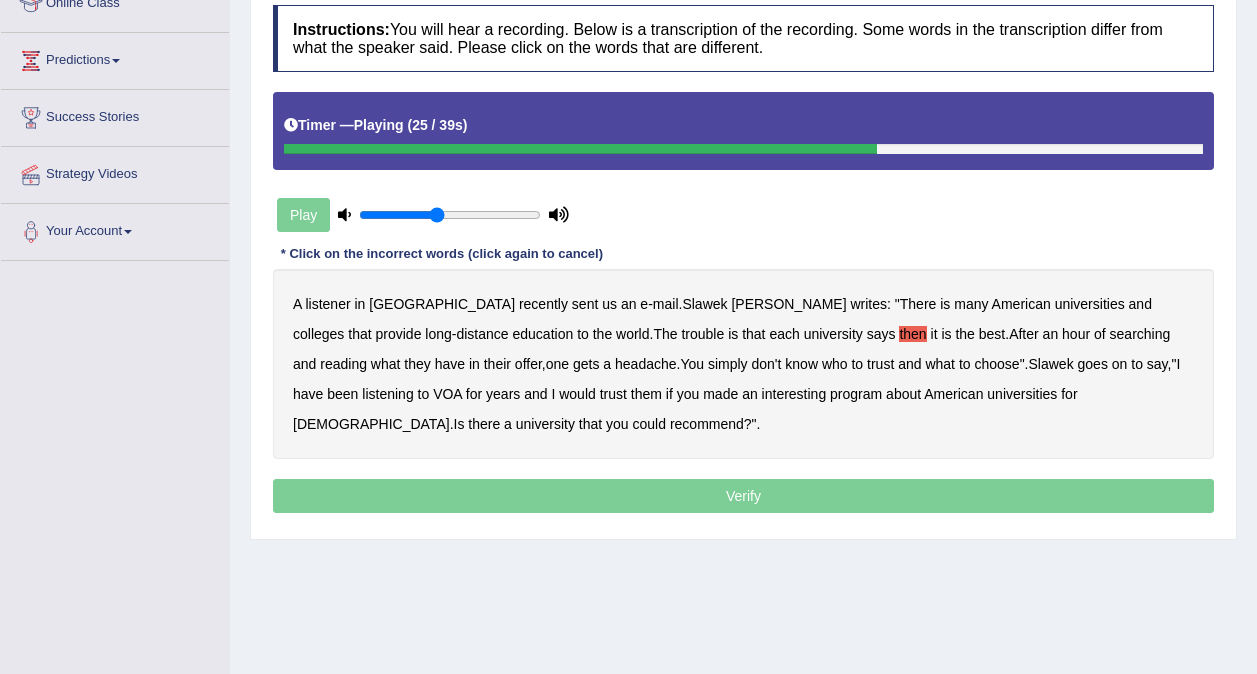 click on "who" at bounding box center (835, 364) 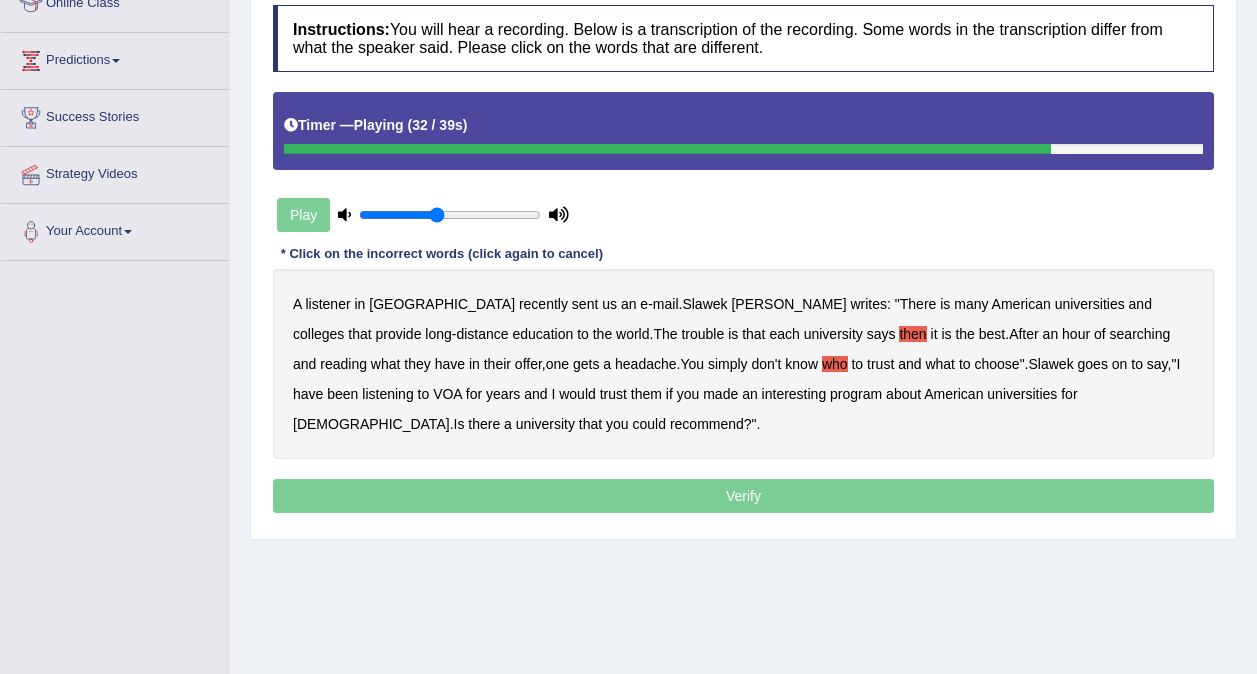 click on "them" at bounding box center (646, 394) 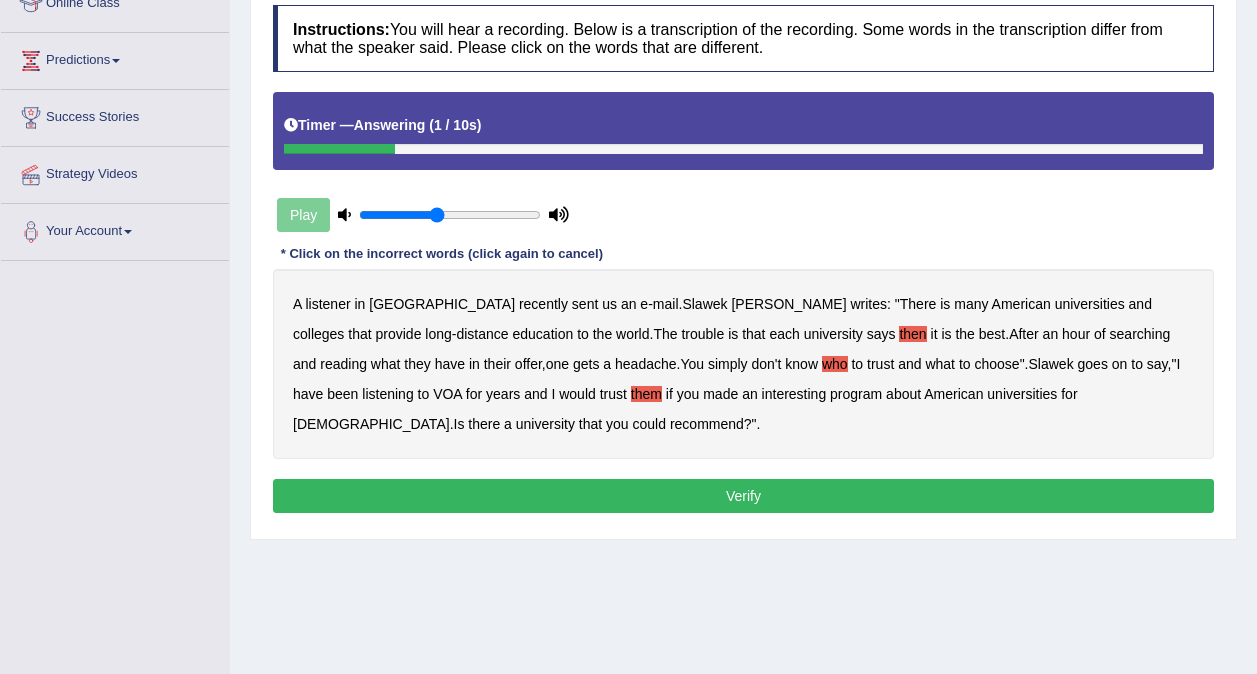 click on "Verify" at bounding box center (743, 496) 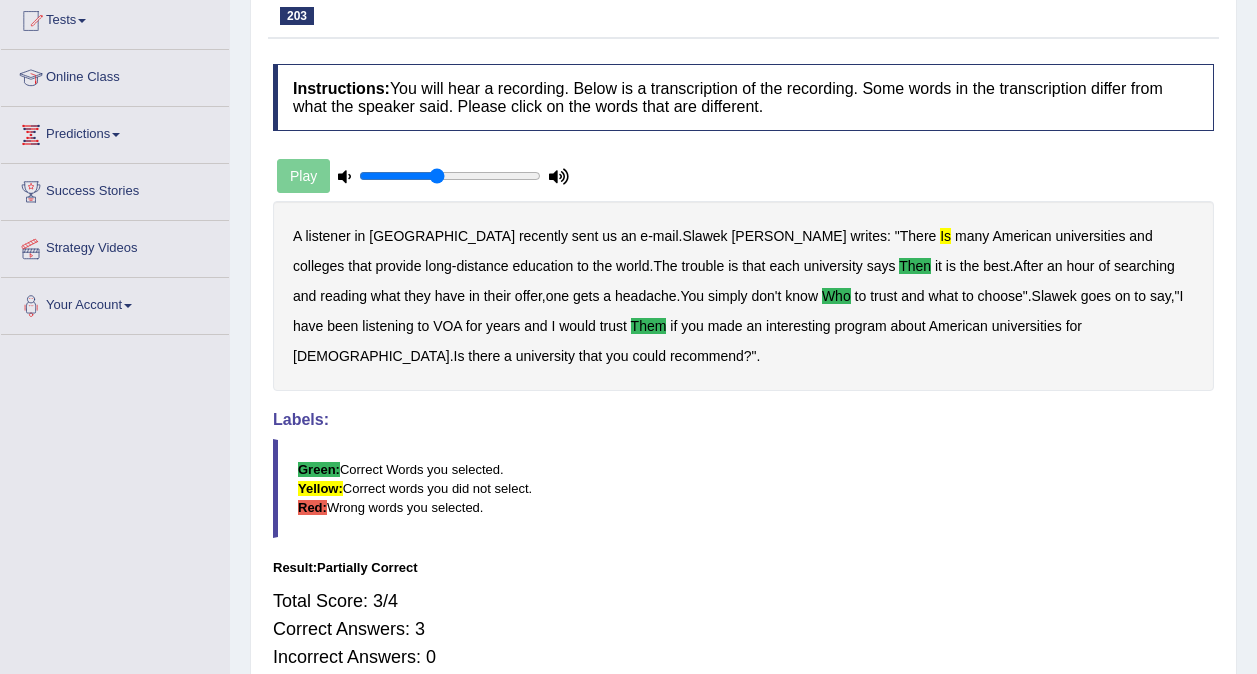 scroll, scrollTop: 0, scrollLeft: 0, axis: both 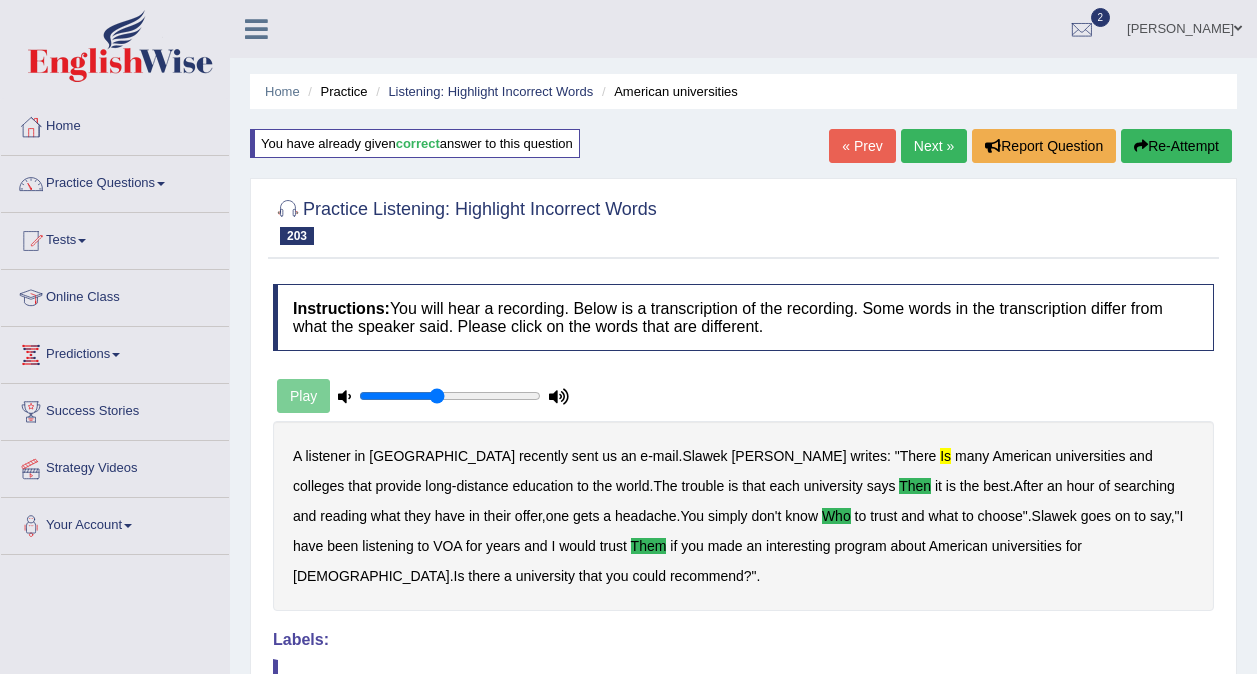 click on "Next »" at bounding box center (934, 146) 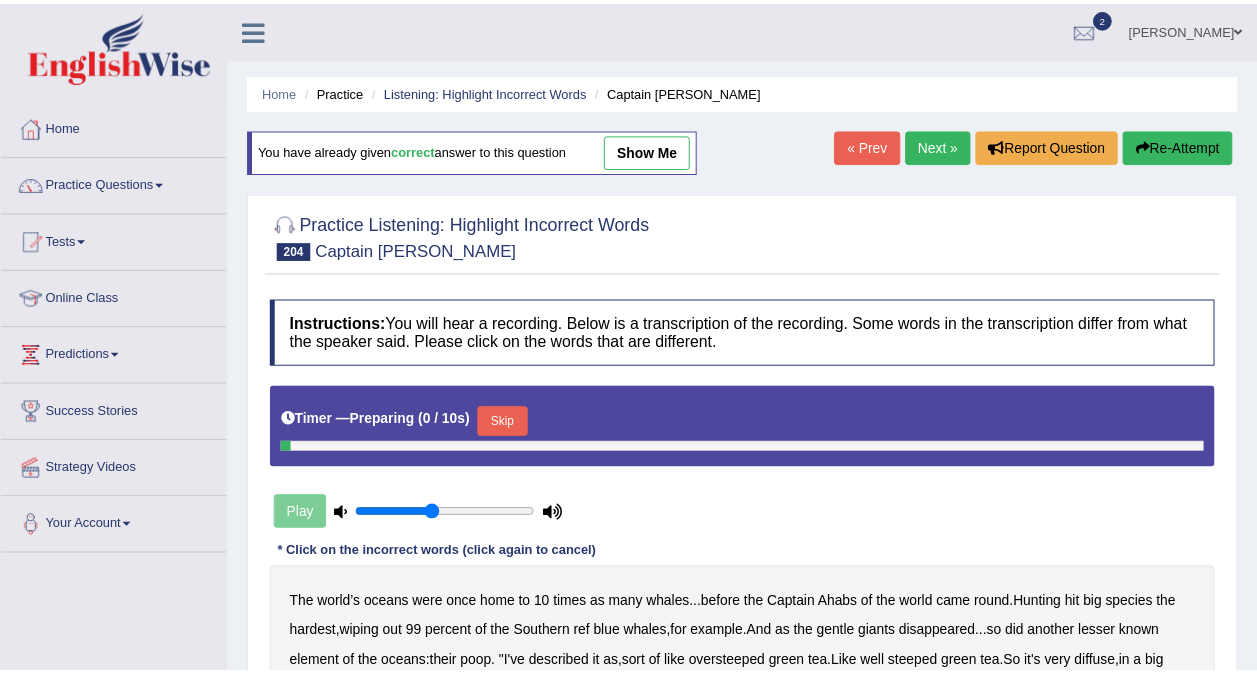 scroll, scrollTop: 0, scrollLeft: 0, axis: both 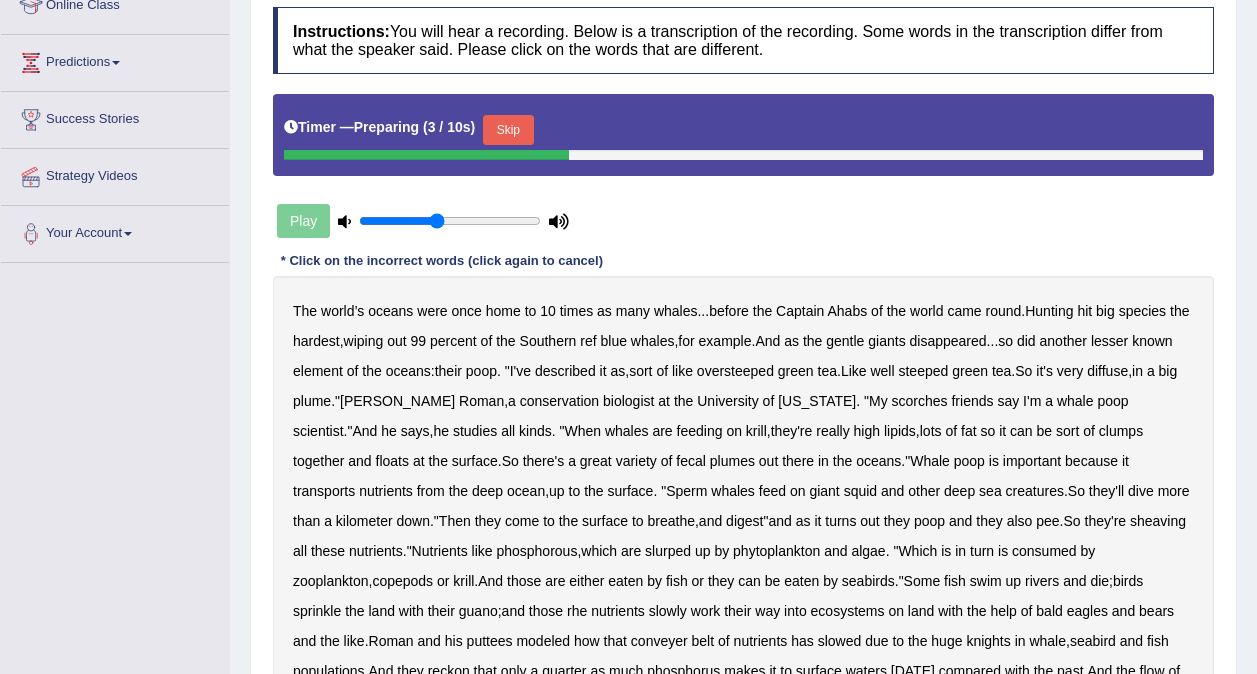click on "Skip" at bounding box center (508, 130) 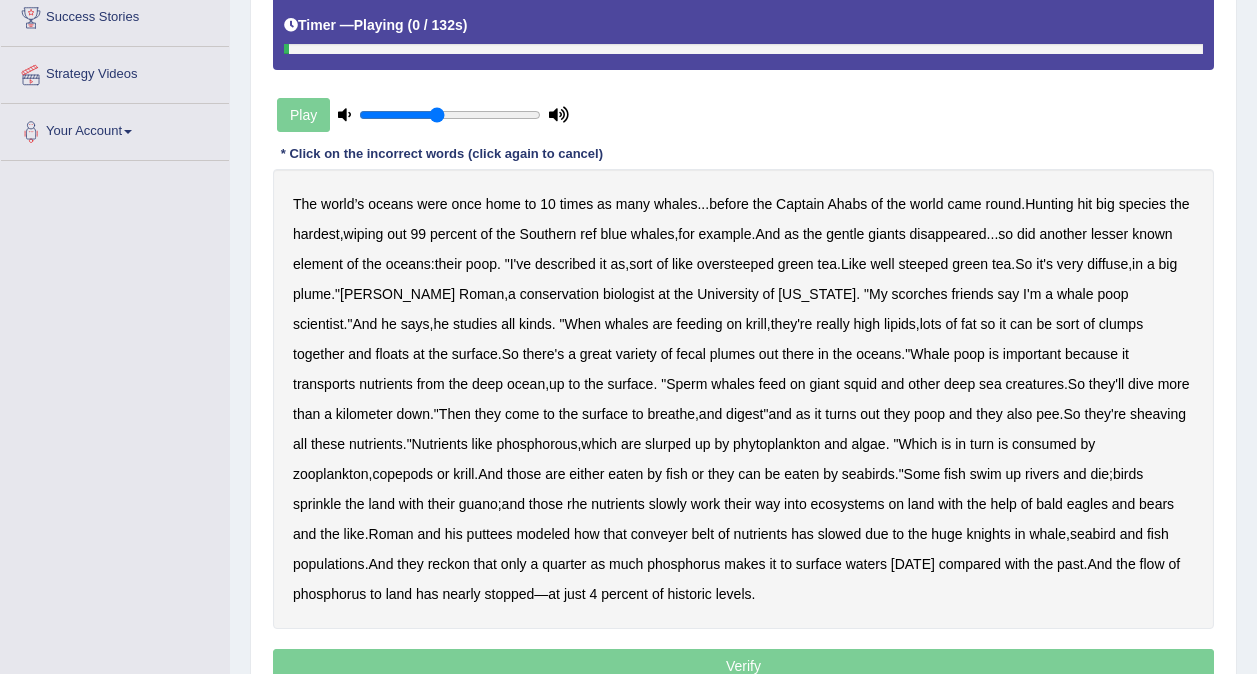 scroll, scrollTop: 401, scrollLeft: 0, axis: vertical 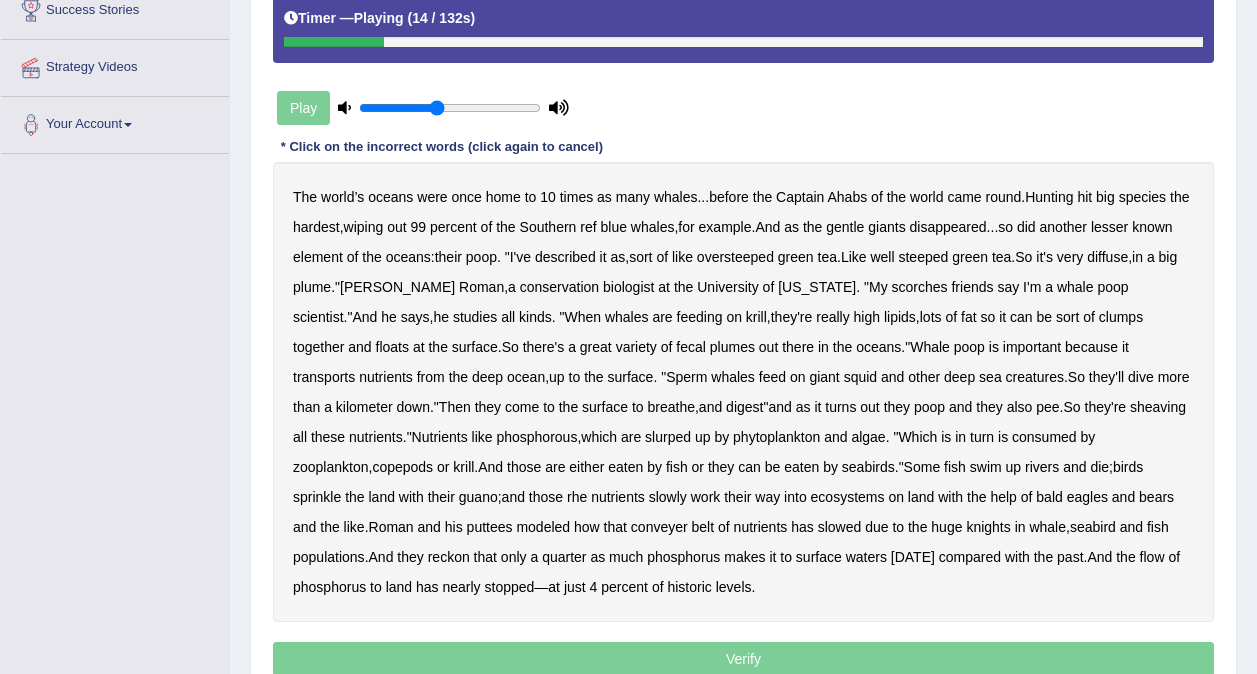 click on "ref" at bounding box center [588, 227] 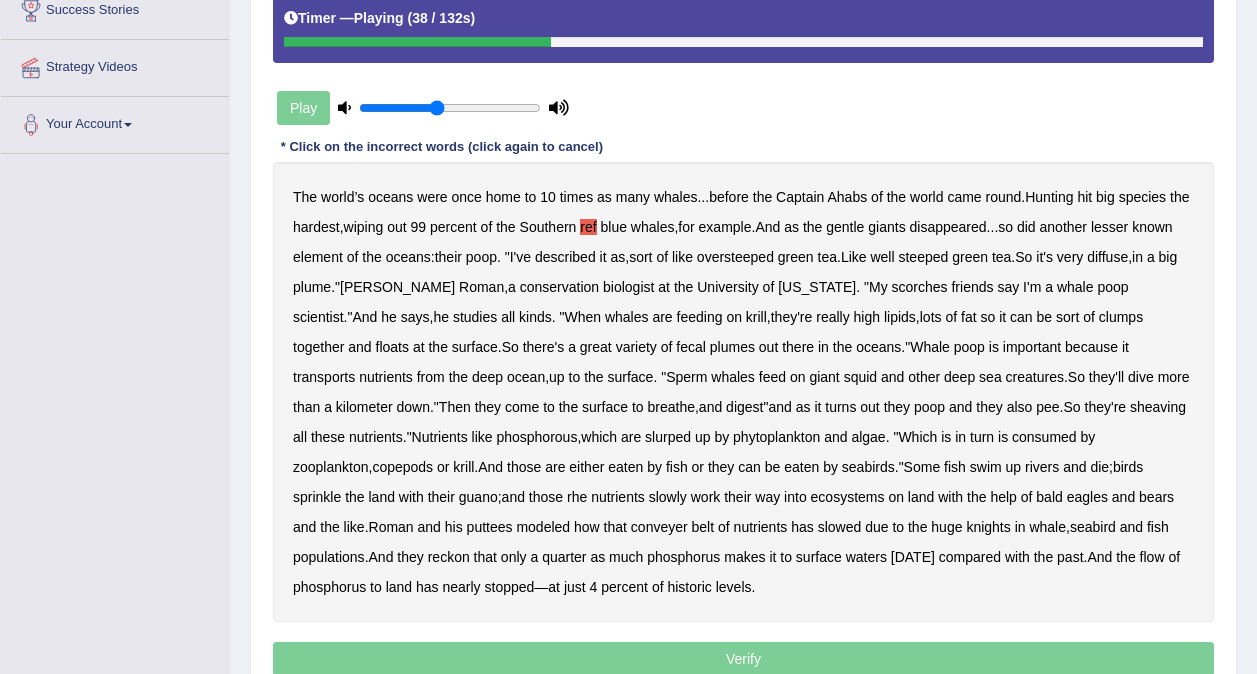 click on "scorches" at bounding box center [920, 287] 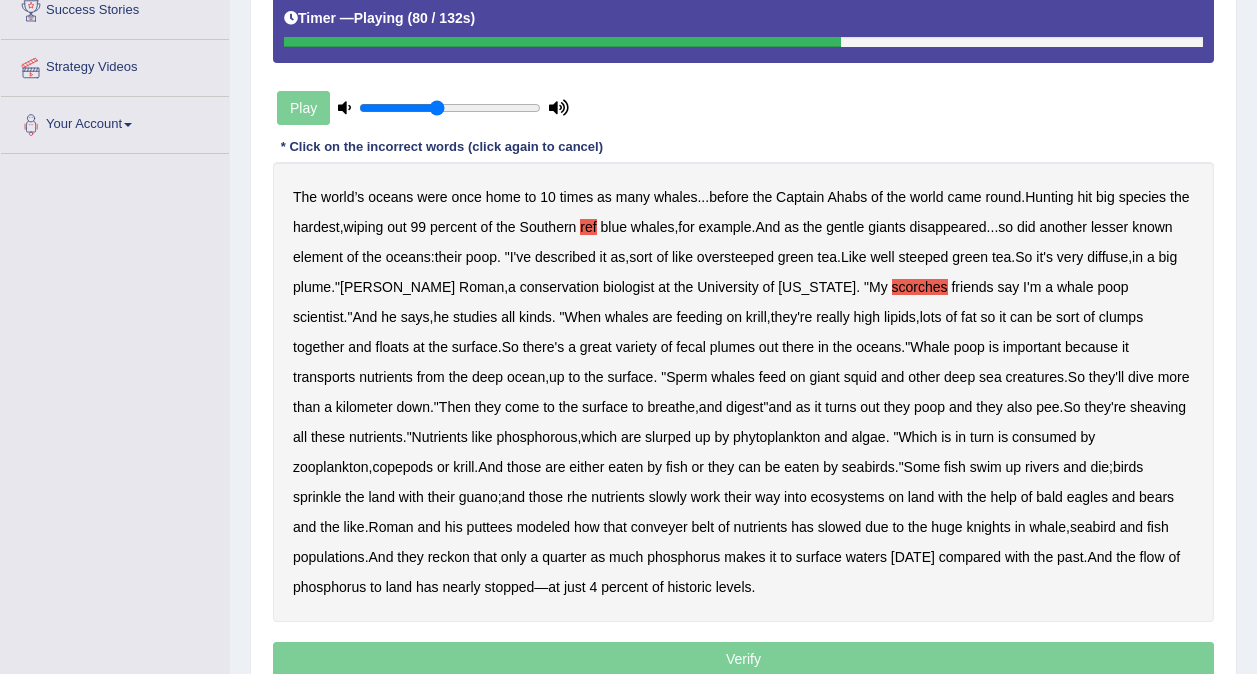 click on "sheaving" at bounding box center [1158, 407] 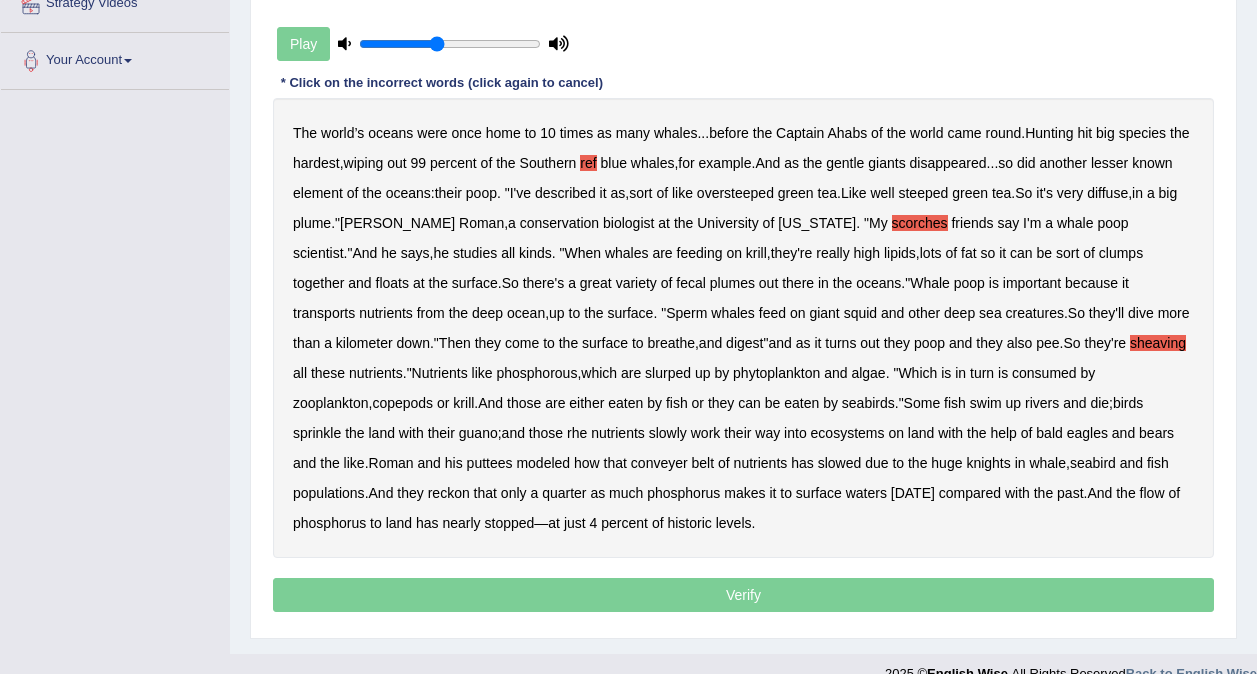 scroll, scrollTop: 486, scrollLeft: 0, axis: vertical 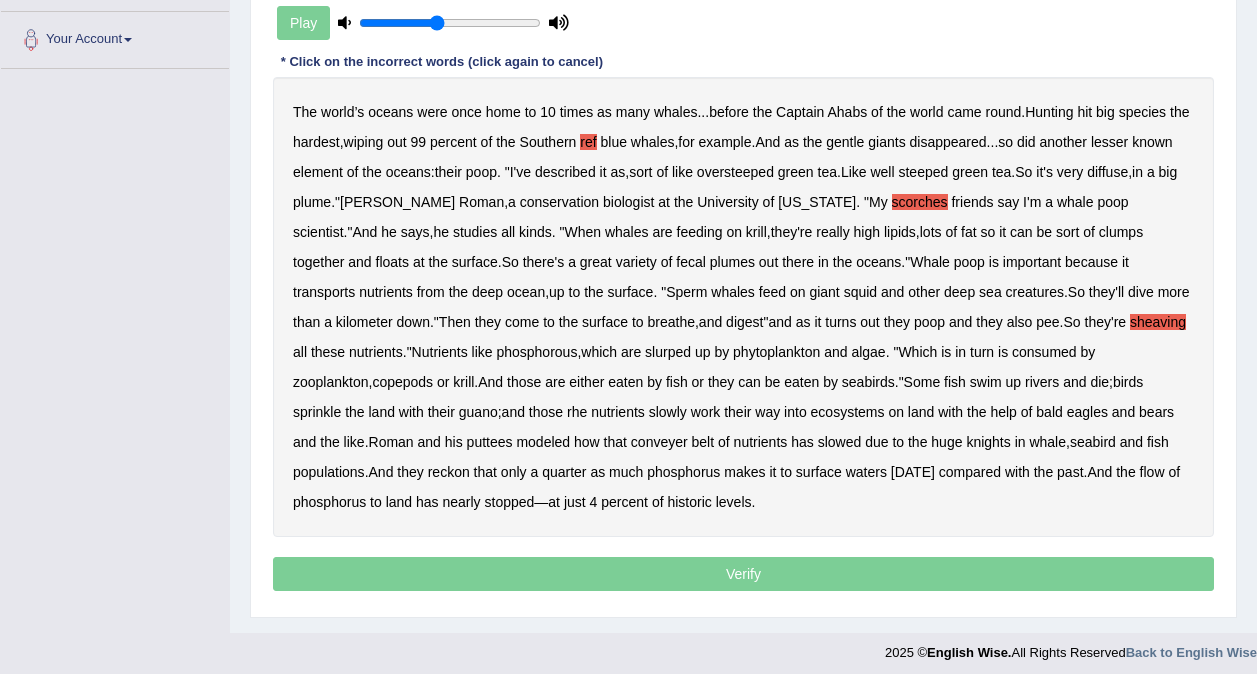 click on "rhe" at bounding box center [577, 412] 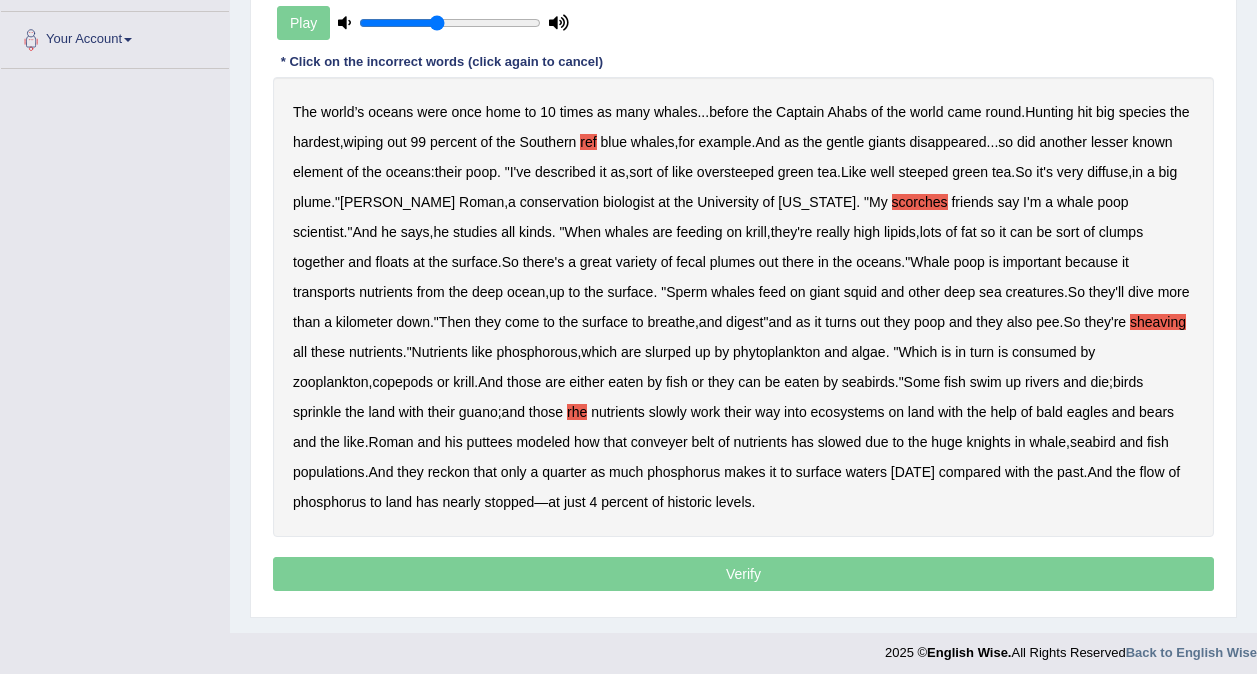 click on "puttees" at bounding box center [490, 442] 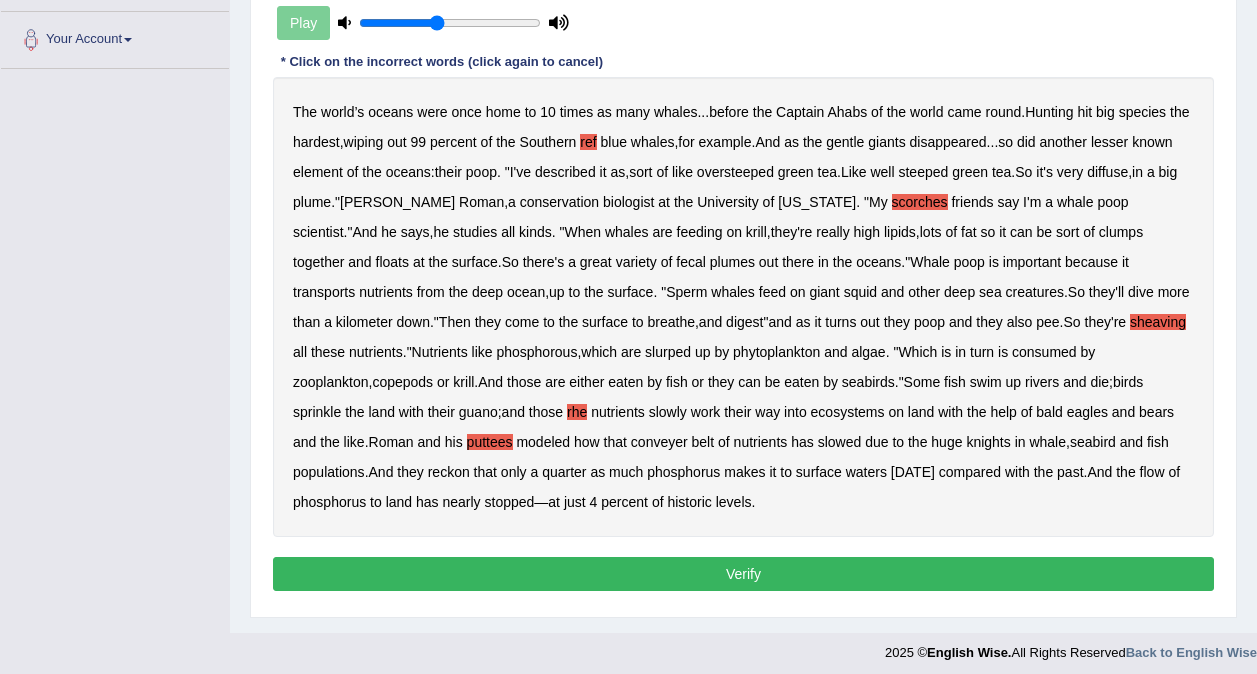 click on "Verify" at bounding box center [743, 574] 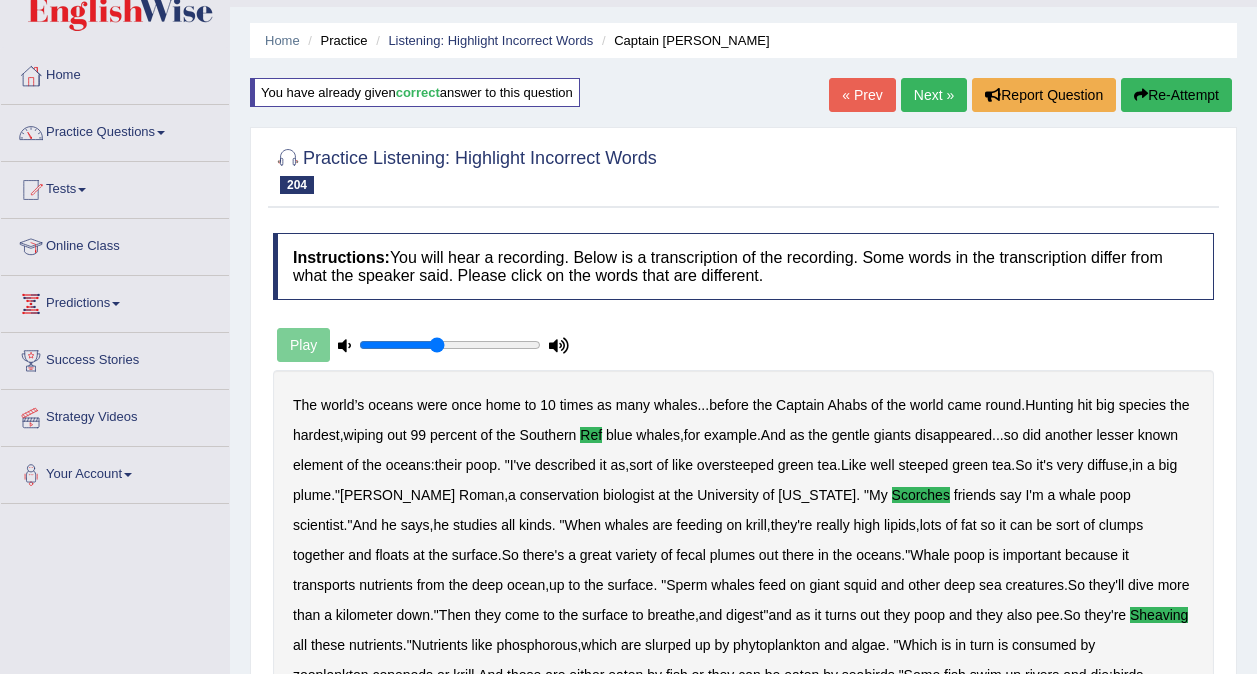 scroll, scrollTop: 29, scrollLeft: 0, axis: vertical 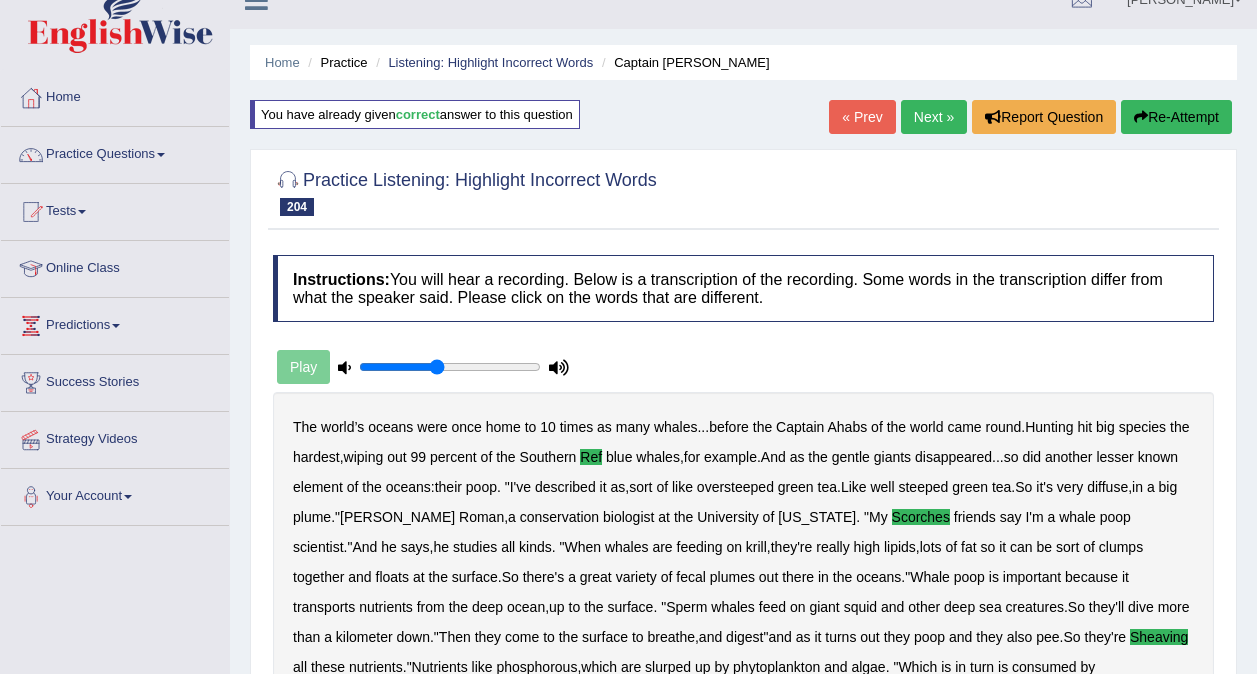 click on "Next »" at bounding box center (934, 117) 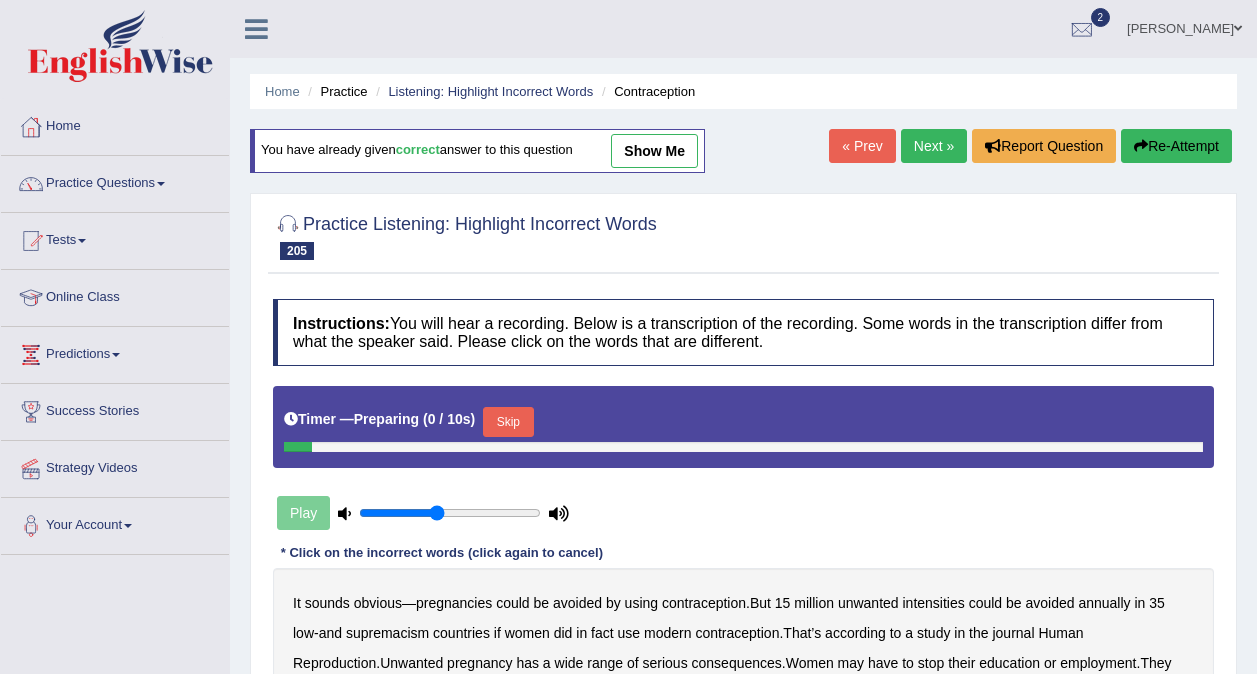 scroll, scrollTop: 100, scrollLeft: 0, axis: vertical 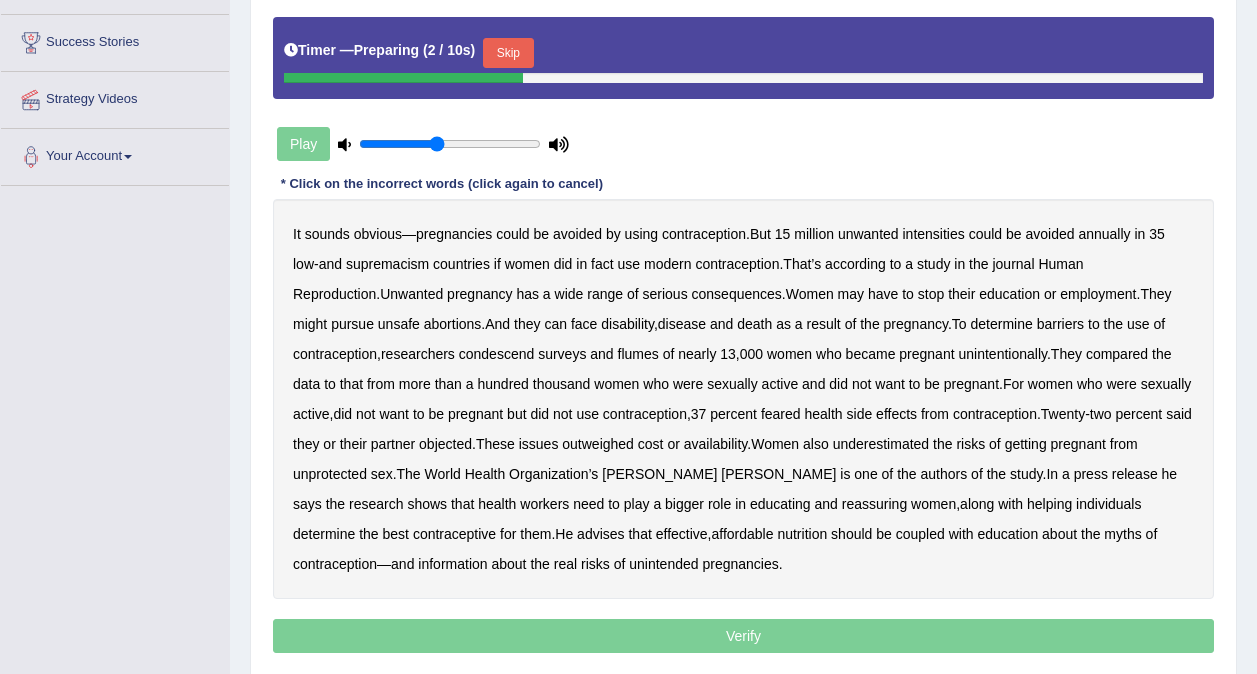 click on "Skip" at bounding box center [508, 53] 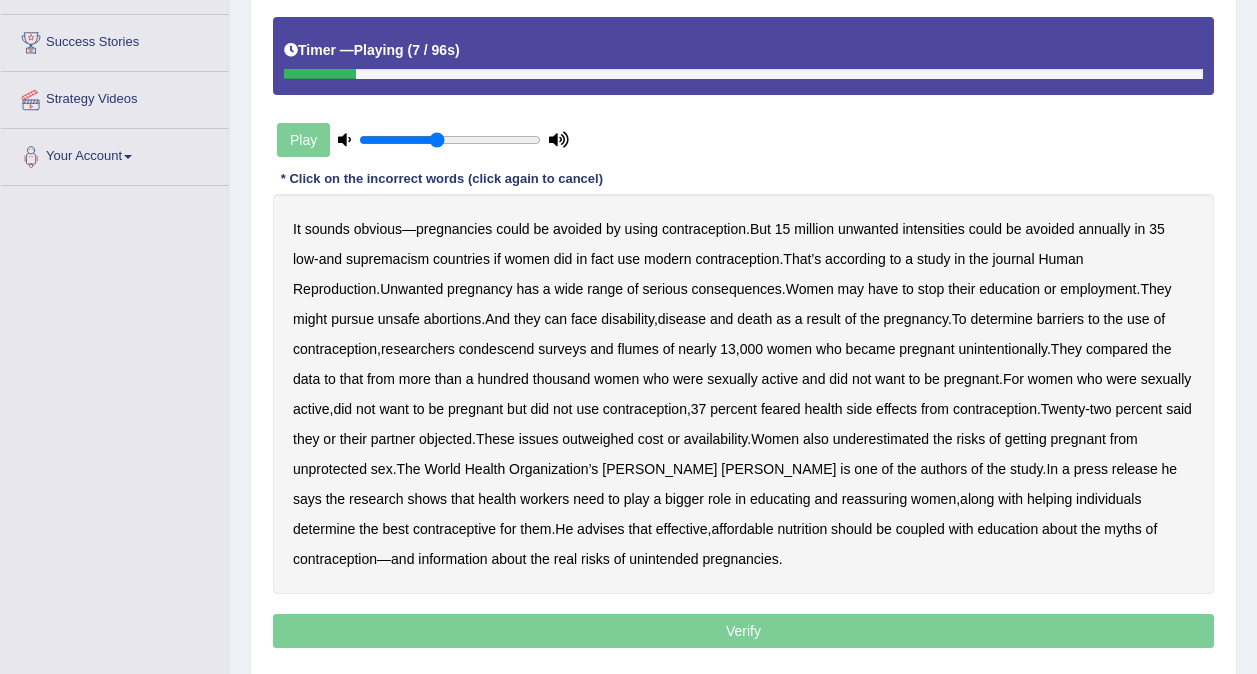 click on "intensities" at bounding box center [933, 229] 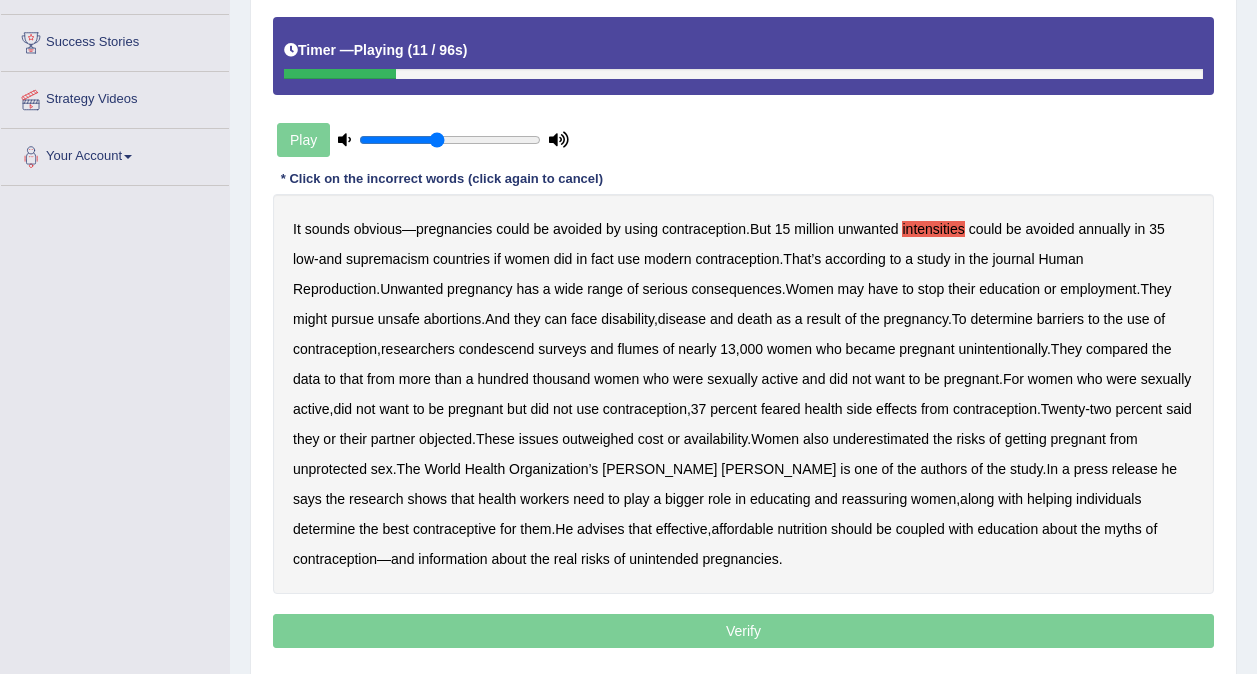 click on "supremacism" at bounding box center (387, 259) 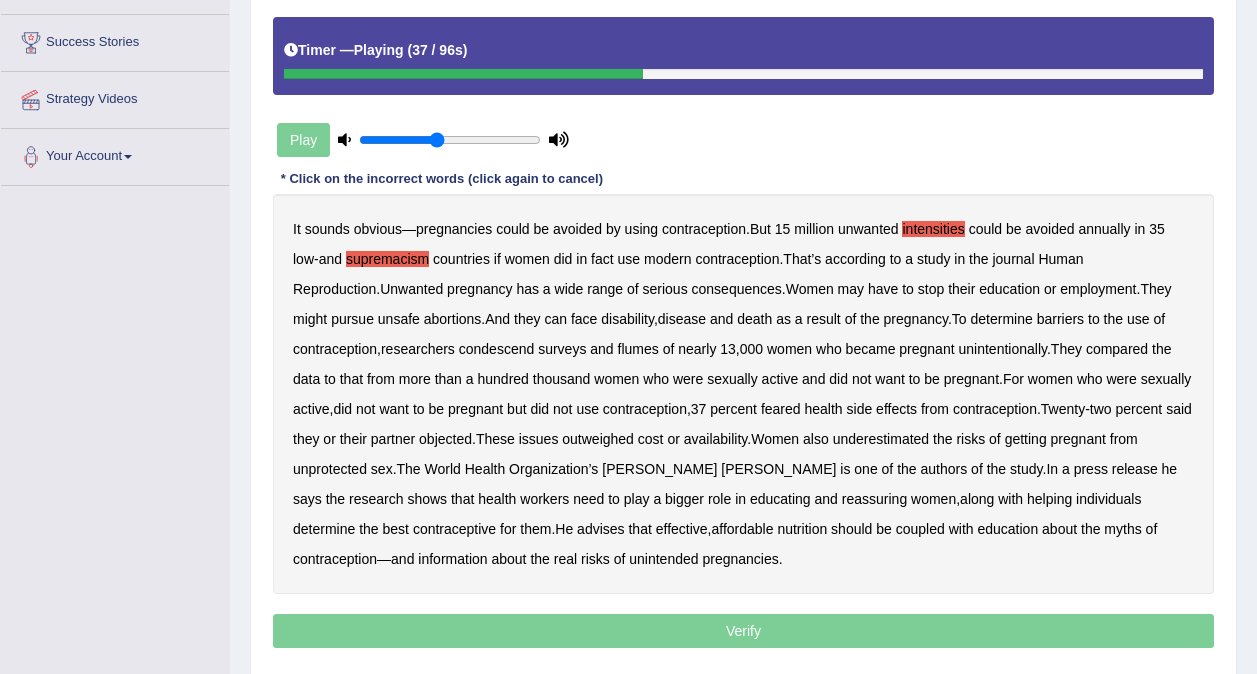 click on "condescend" at bounding box center (497, 349) 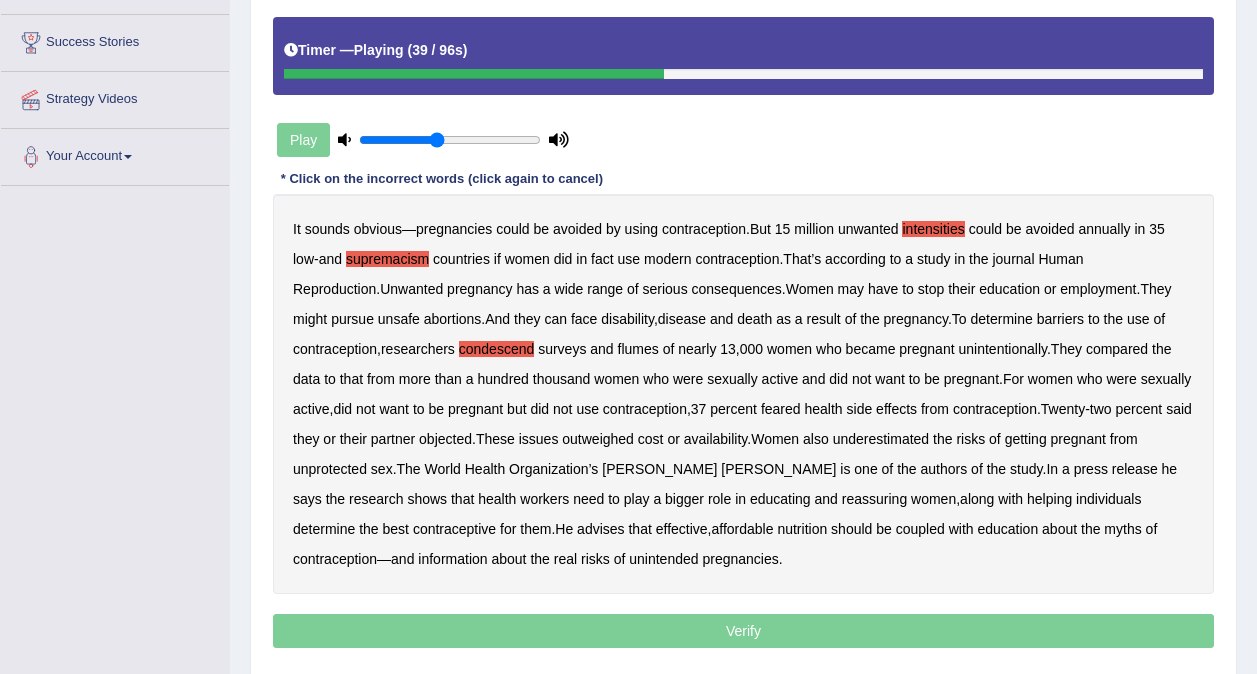 click on "It   sounds   obvious — pregnancies   could   be   avoided   by   using   contraception .  But   15   million   unwanted   intensities   could   be   avoided   annually   in   35   low -  and   supremacism   countries   if   women   did   in   fact   use   modern   contraception .  That’s   according   to   a   study   in   the   journal   Human   Reproduction .  Unwanted   pregnancy   has   a   wide   range   of   serious   consequences .  Women   may   have   to   stop   their   education   or   employment .  They   might   pursue   unsafe   abortions .  And   they   can   face   disability ,  disease   and   death   as   a   result   of   the   pregnancy .  To   determine   barriers   to   the   use   of   contraception ,  researchers   condescend   surveys   and   flumes   of   nearly   13 , 000   women   who   became   pregnant   unintentionally .  They   compared   the   data   to   that   from   more   than   a   hundred   thousand   women   who   were   sexually   active   and   did   not   want" at bounding box center (743, 394) 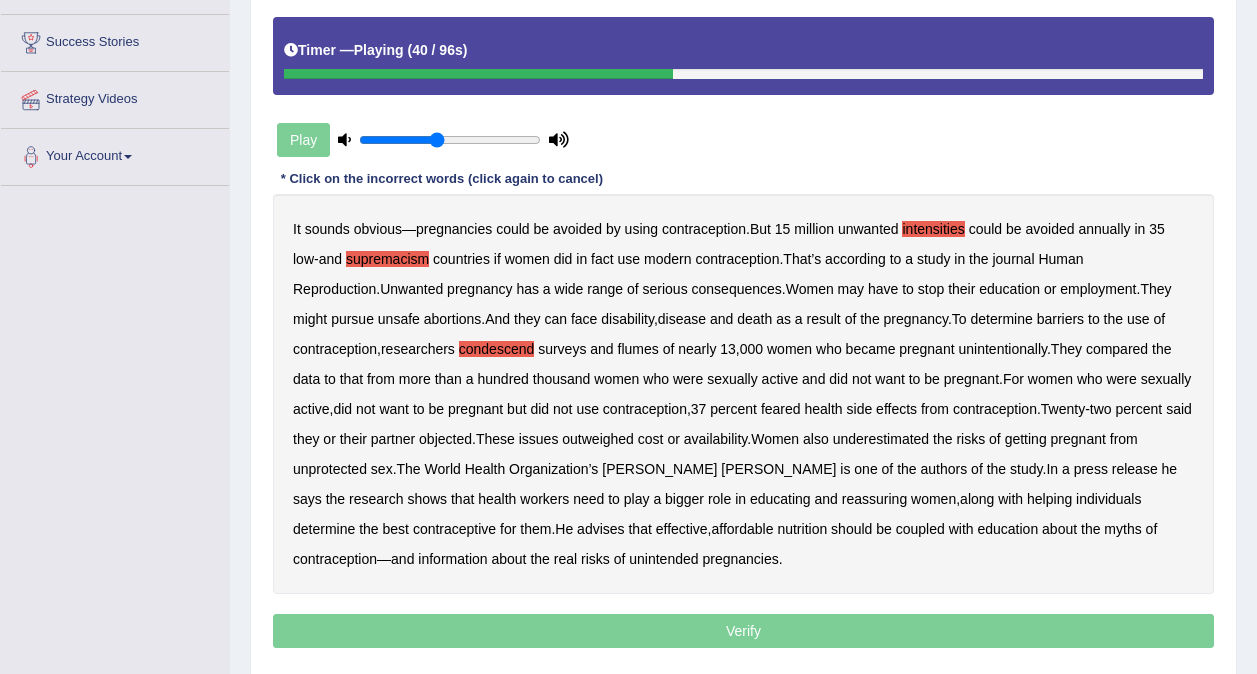 click on "flumes" at bounding box center [638, 349] 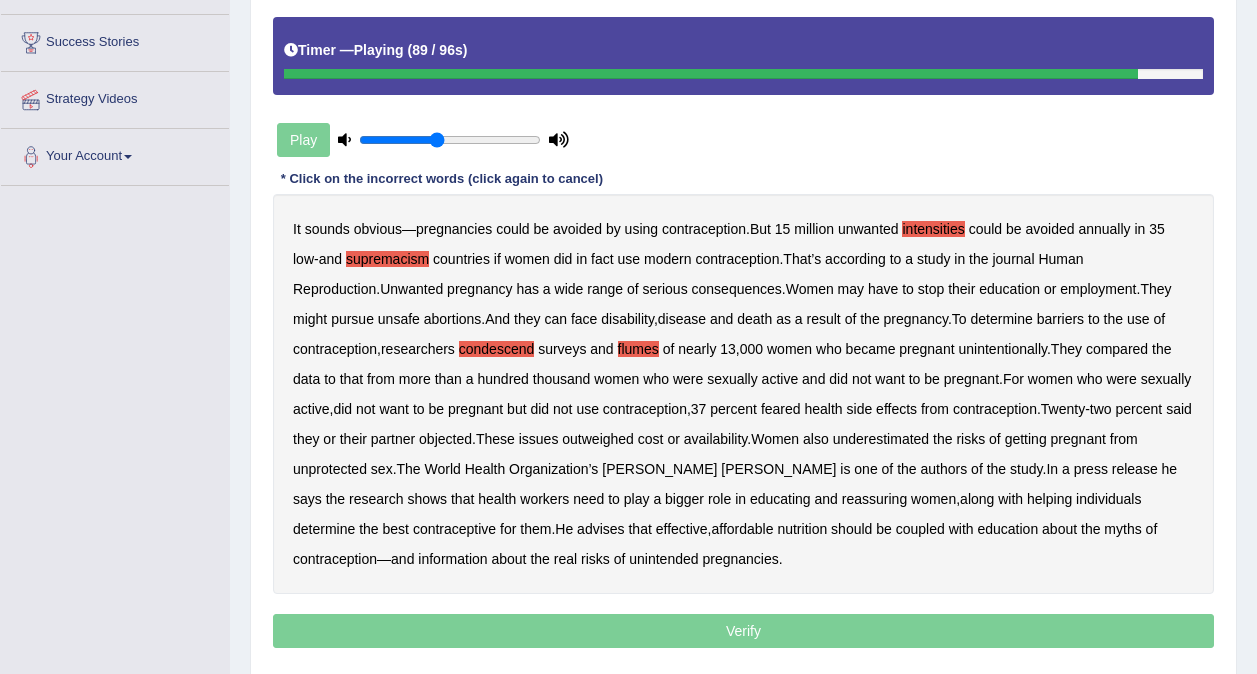 click on "nutrition" at bounding box center [802, 529] 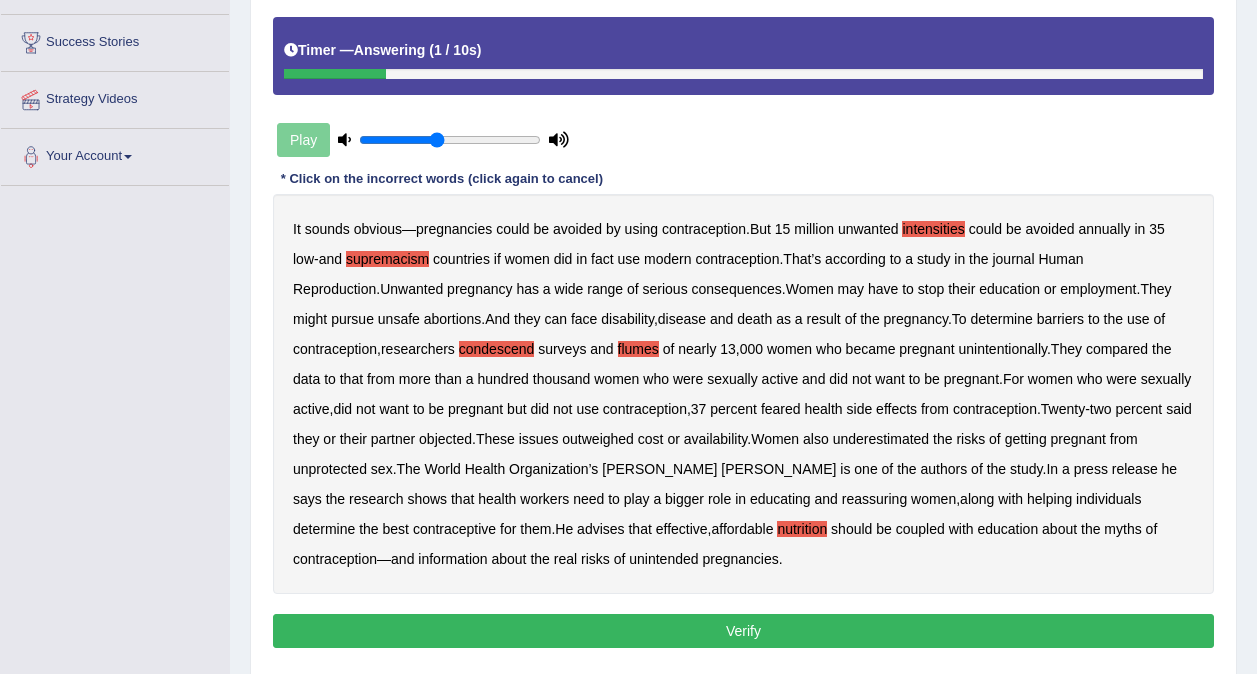 click on "Verify" at bounding box center [743, 631] 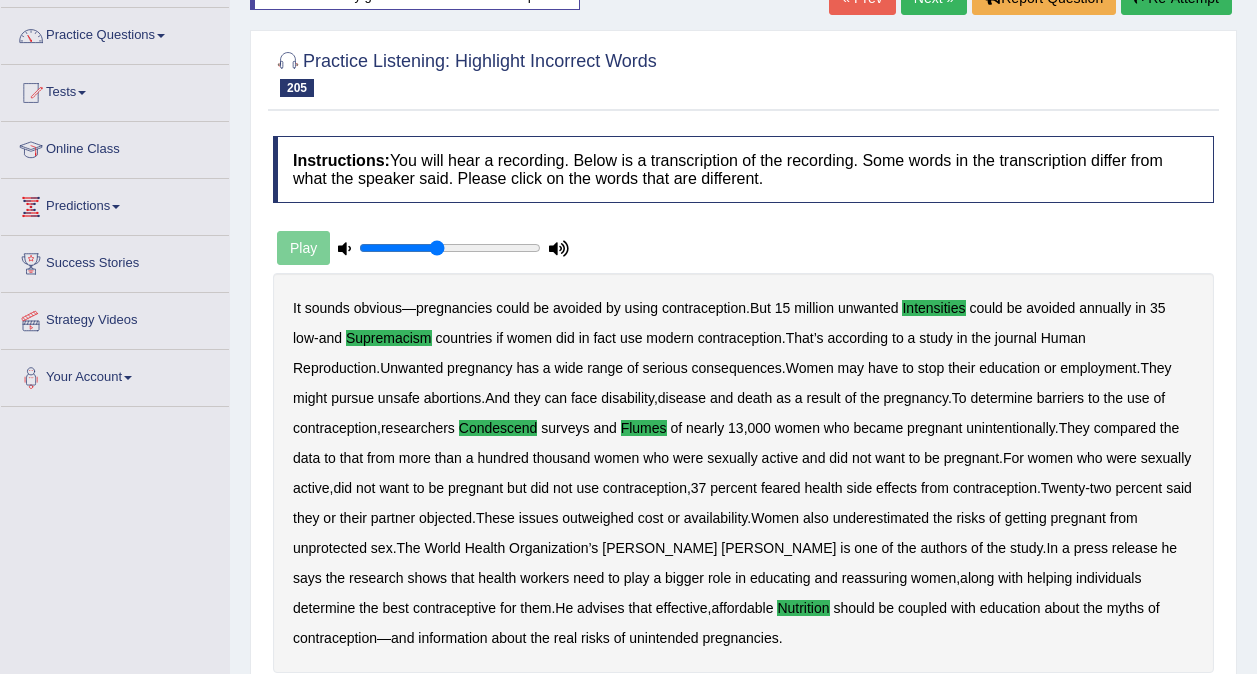 scroll, scrollTop: 147, scrollLeft: 0, axis: vertical 